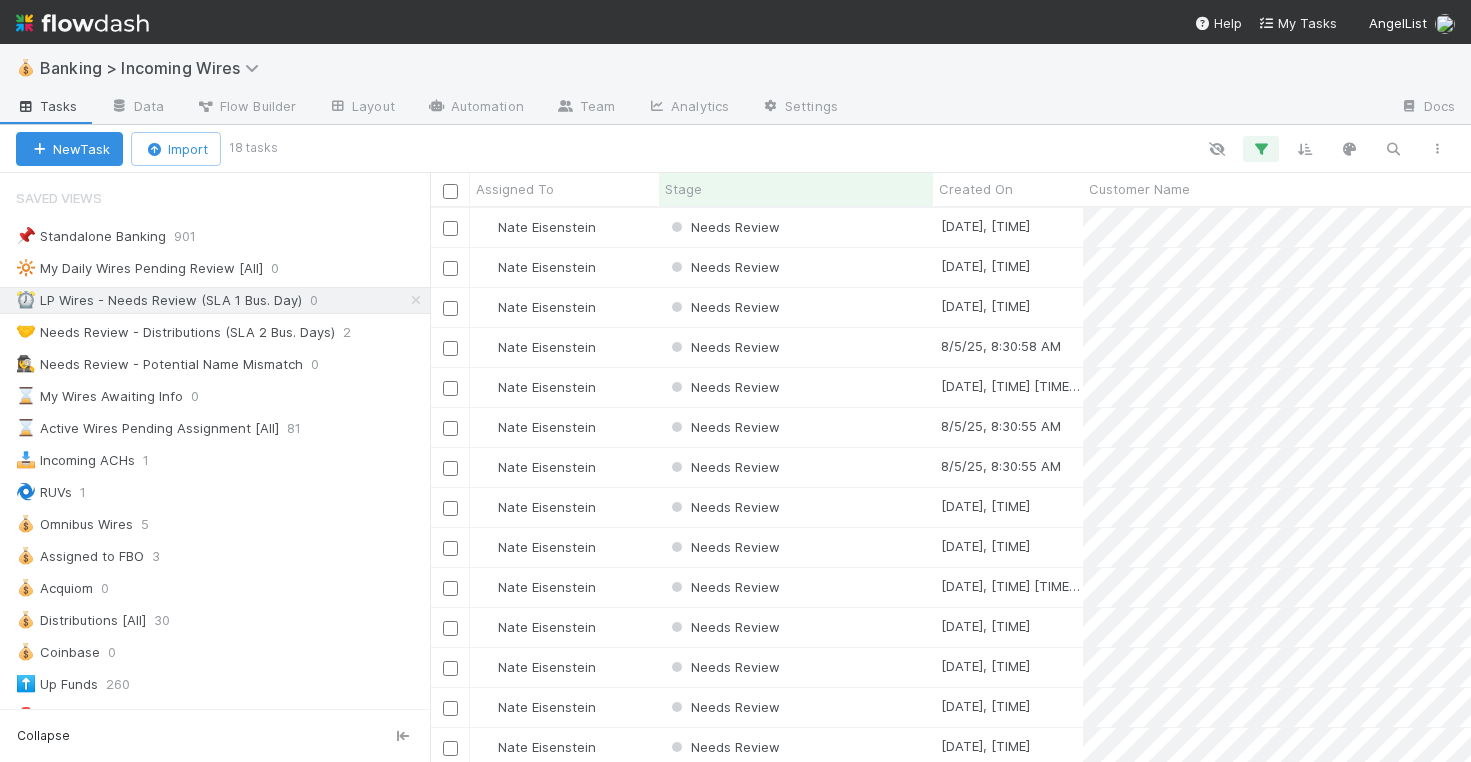 scroll, scrollTop: 0, scrollLeft: 0, axis: both 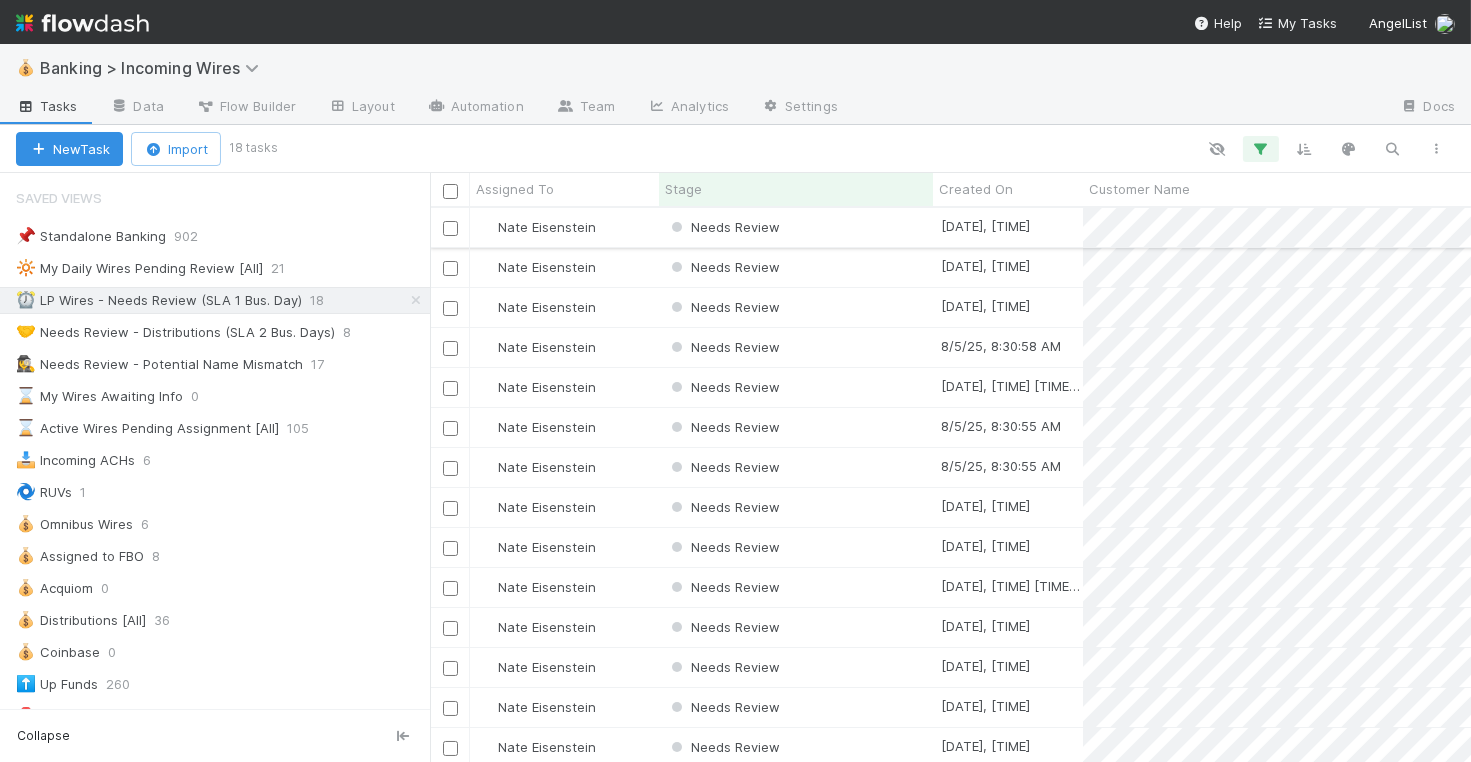 click on "Needs Review" at bounding box center (796, 227) 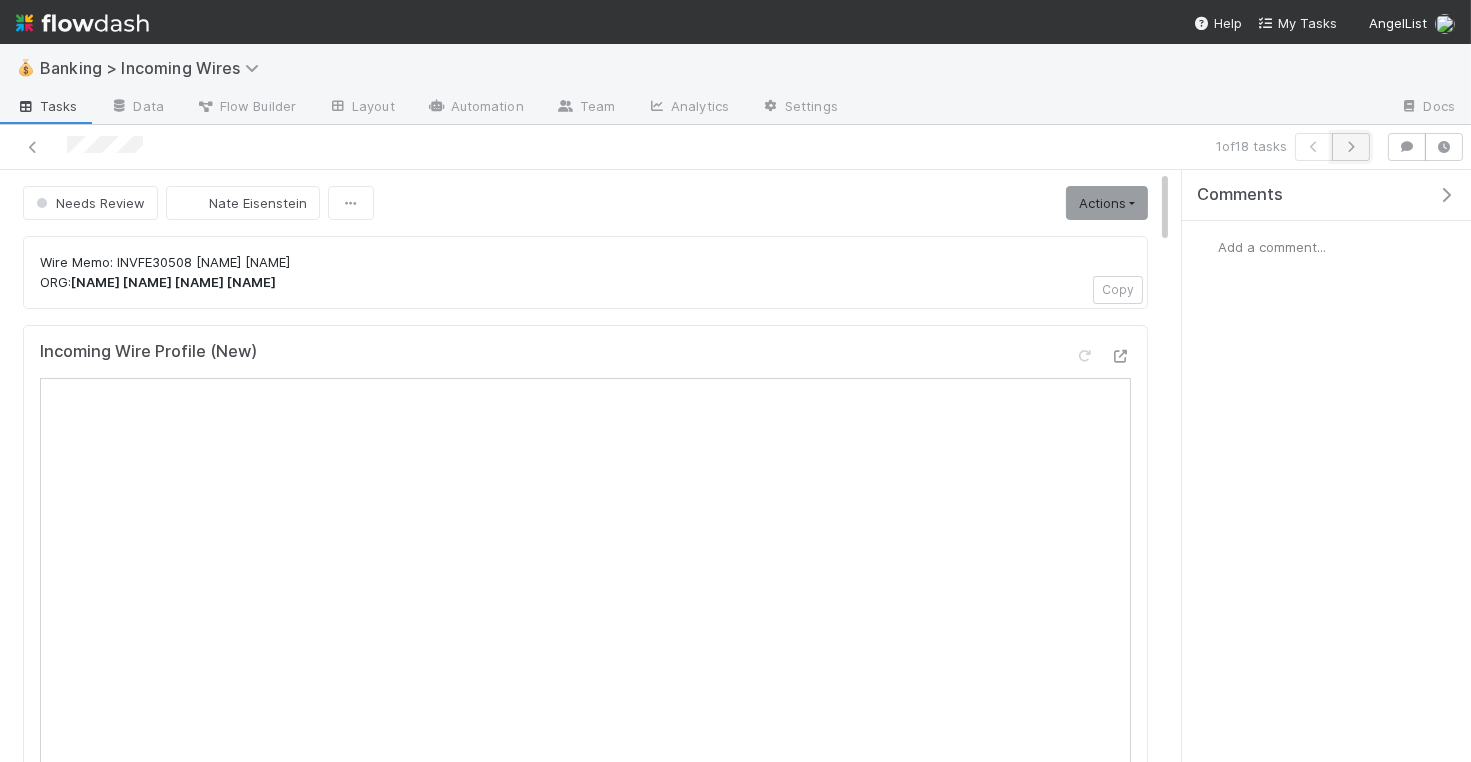 click at bounding box center [1351, 147] 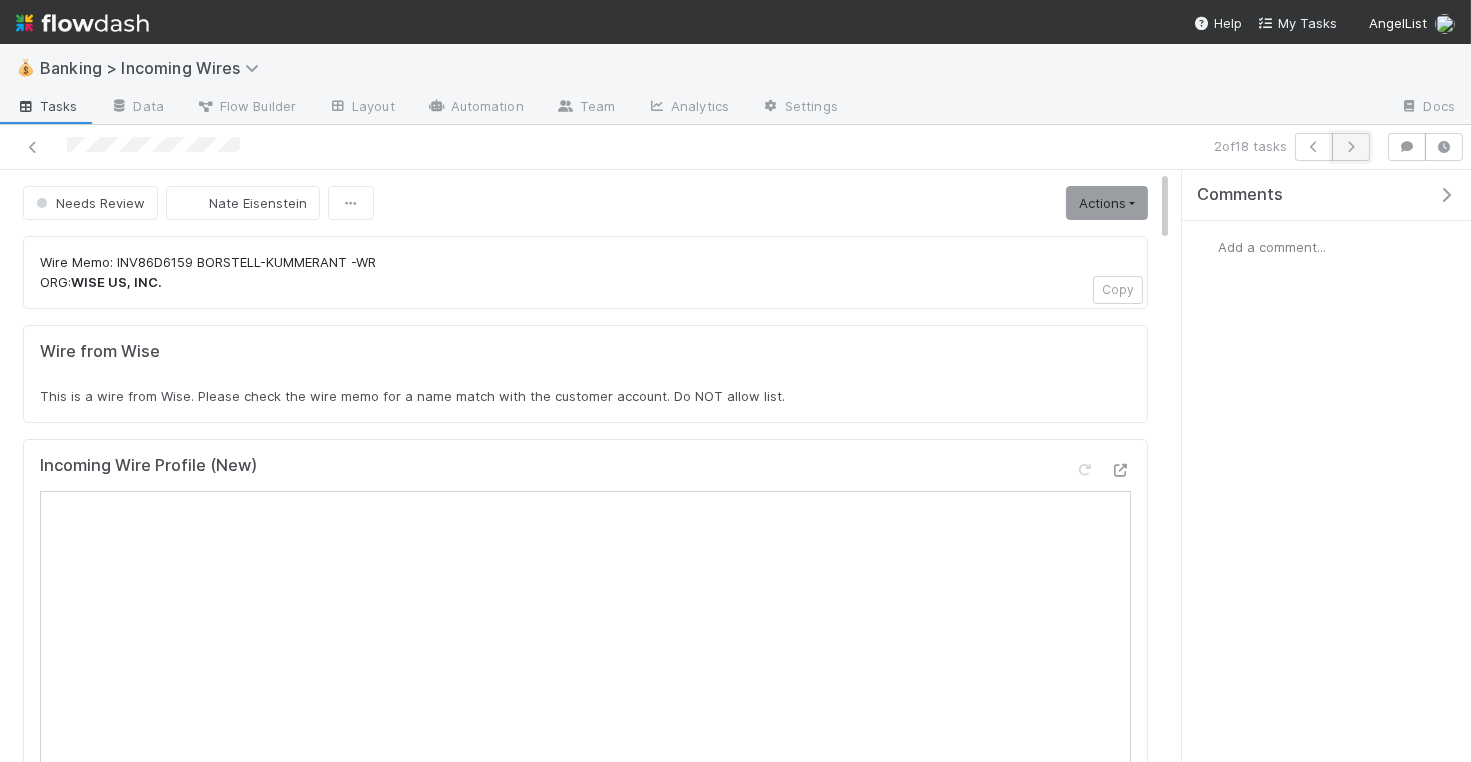 click at bounding box center (1351, 147) 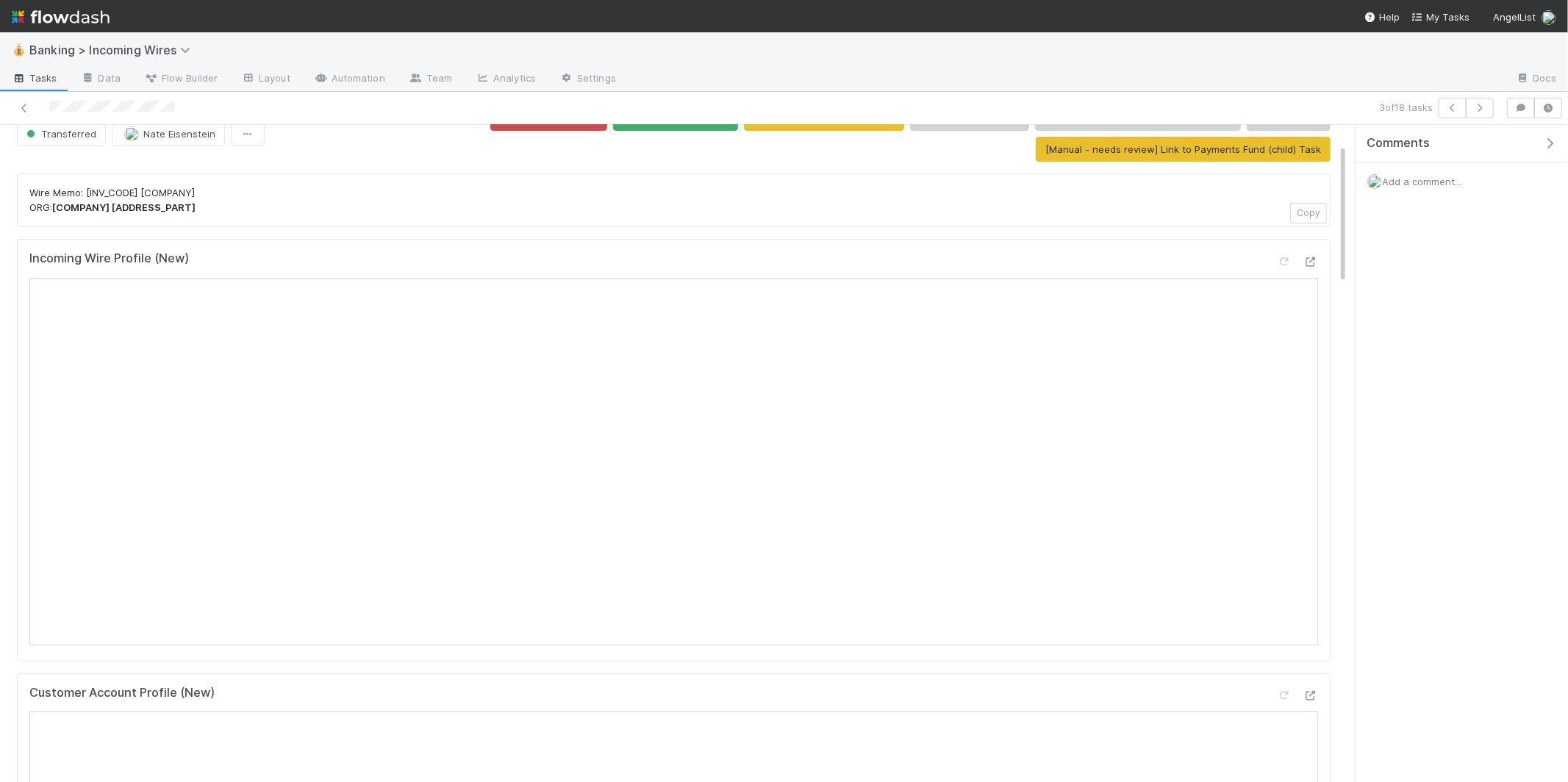 scroll, scrollTop: 0, scrollLeft: 0, axis: both 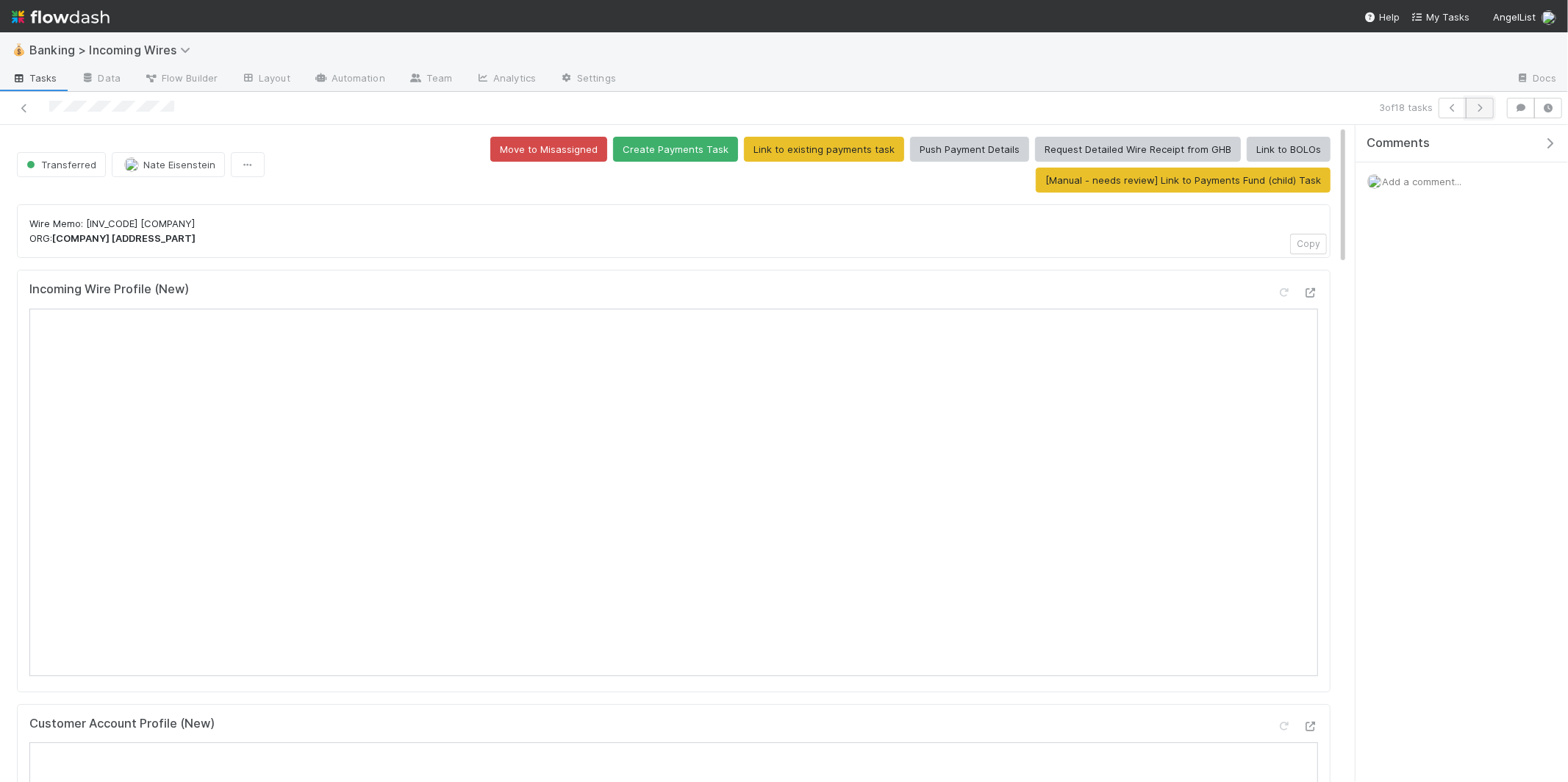 click at bounding box center [1480, 108] 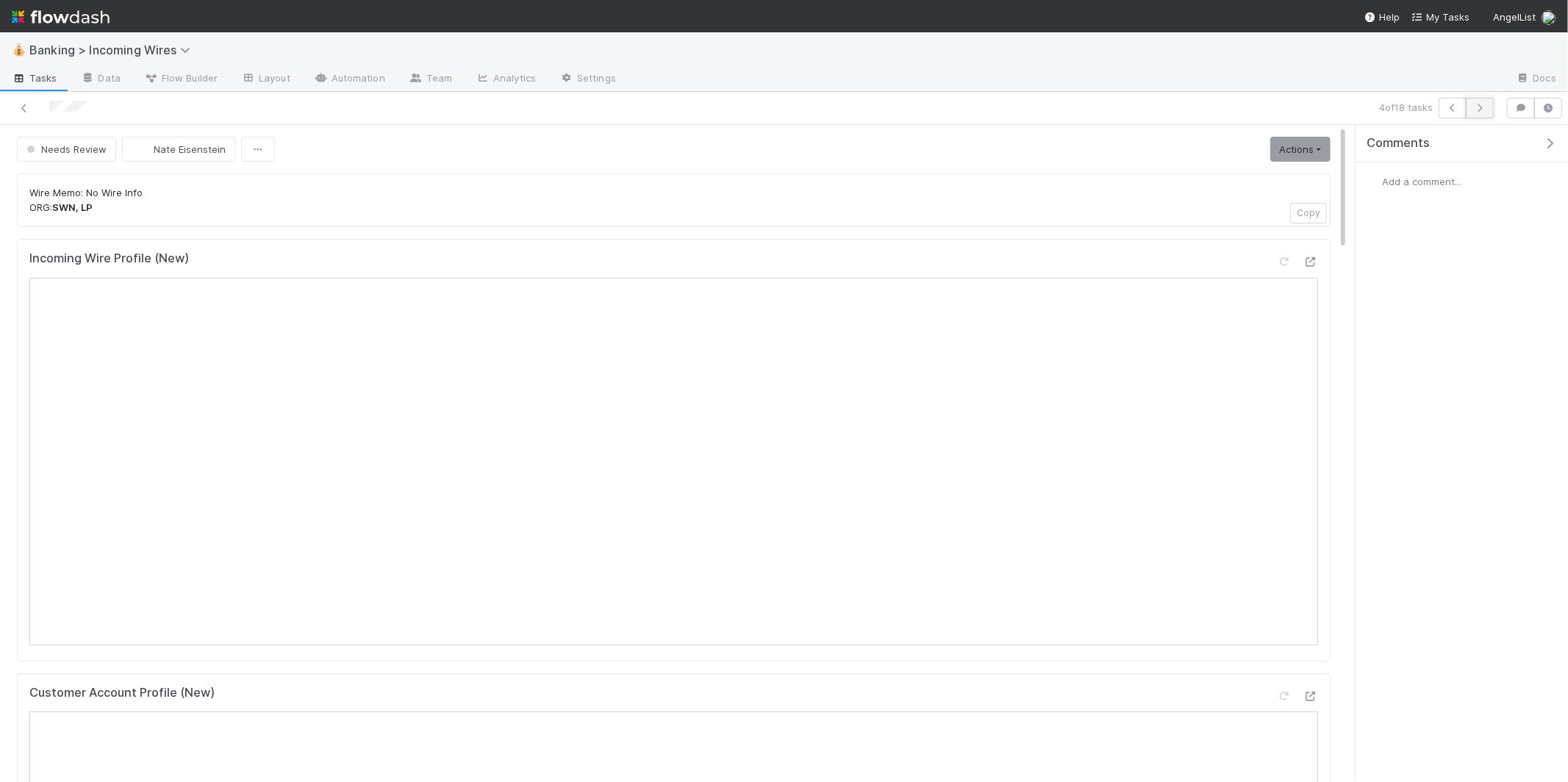 click at bounding box center [1480, 108] 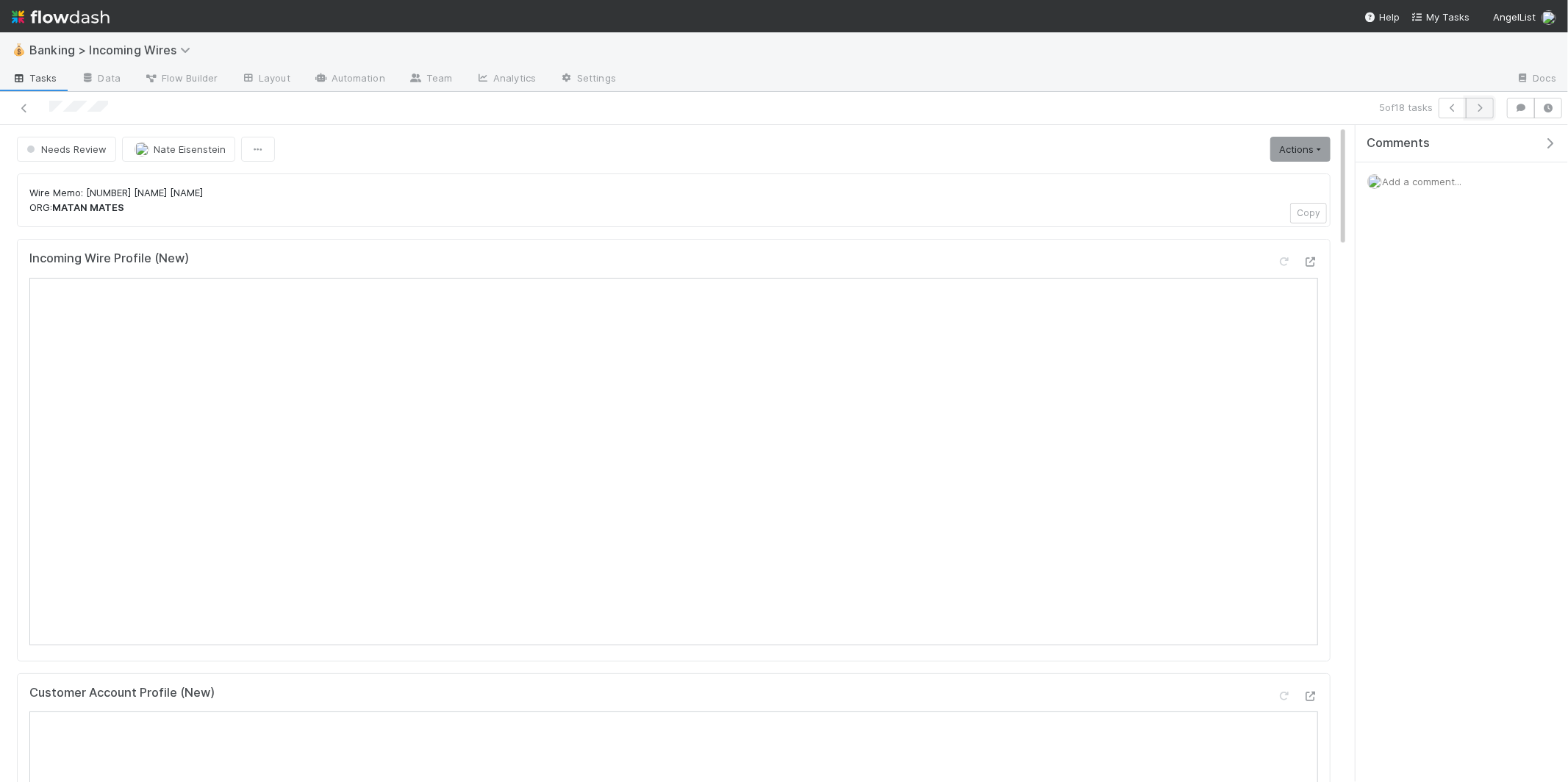 click at bounding box center (1480, 108) 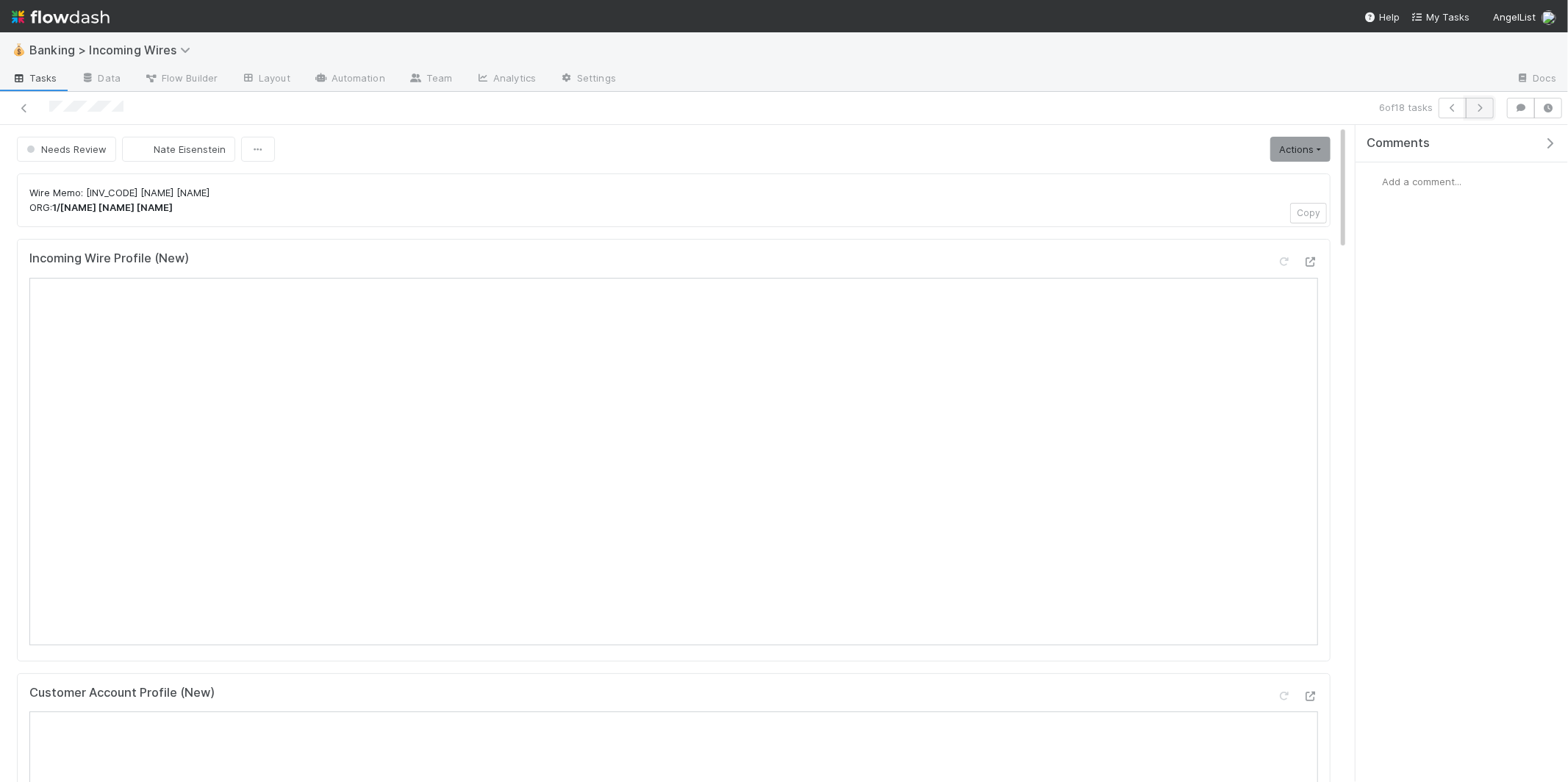 click at bounding box center [1480, 108] 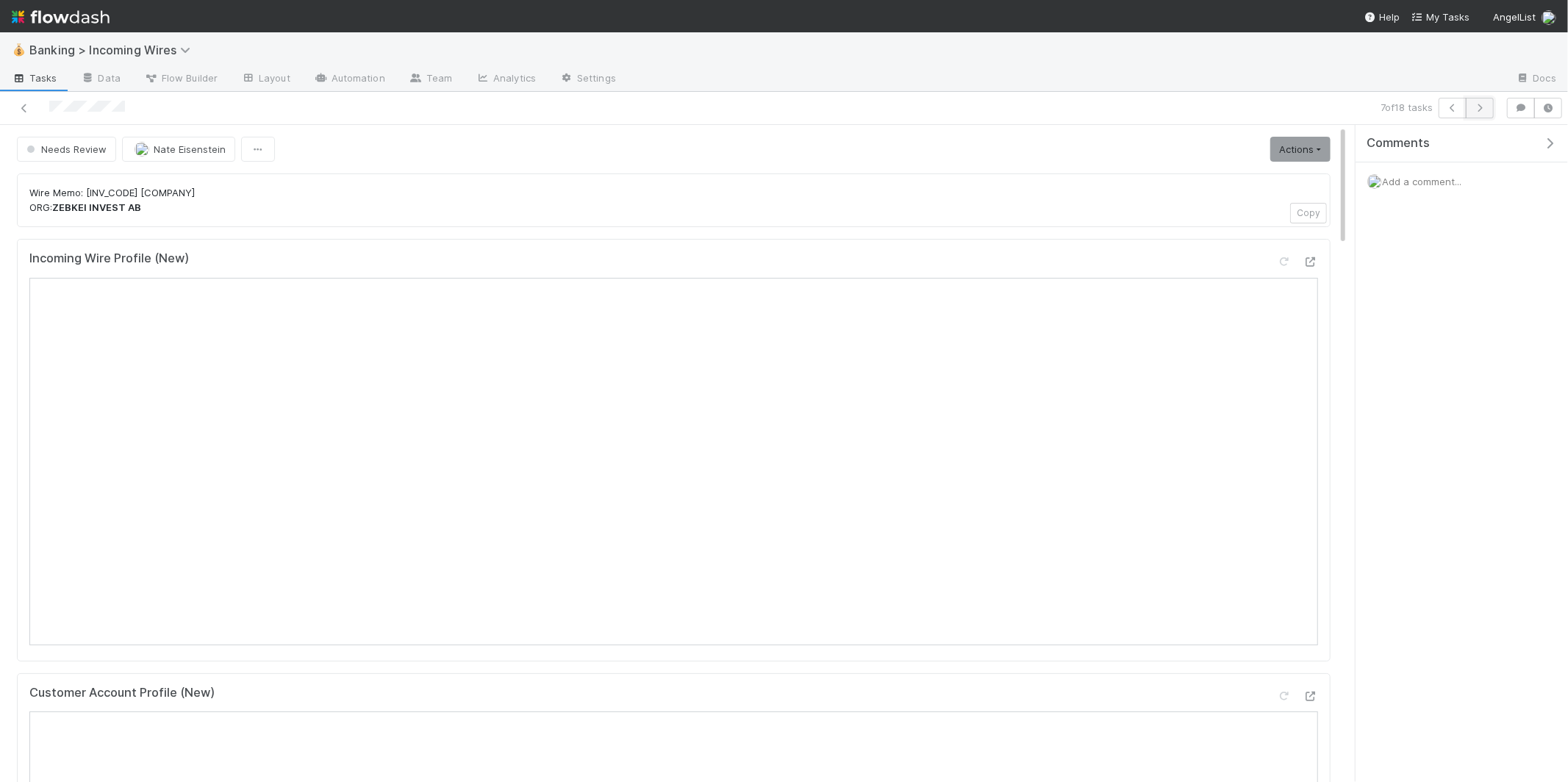 click at bounding box center [1480, 108] 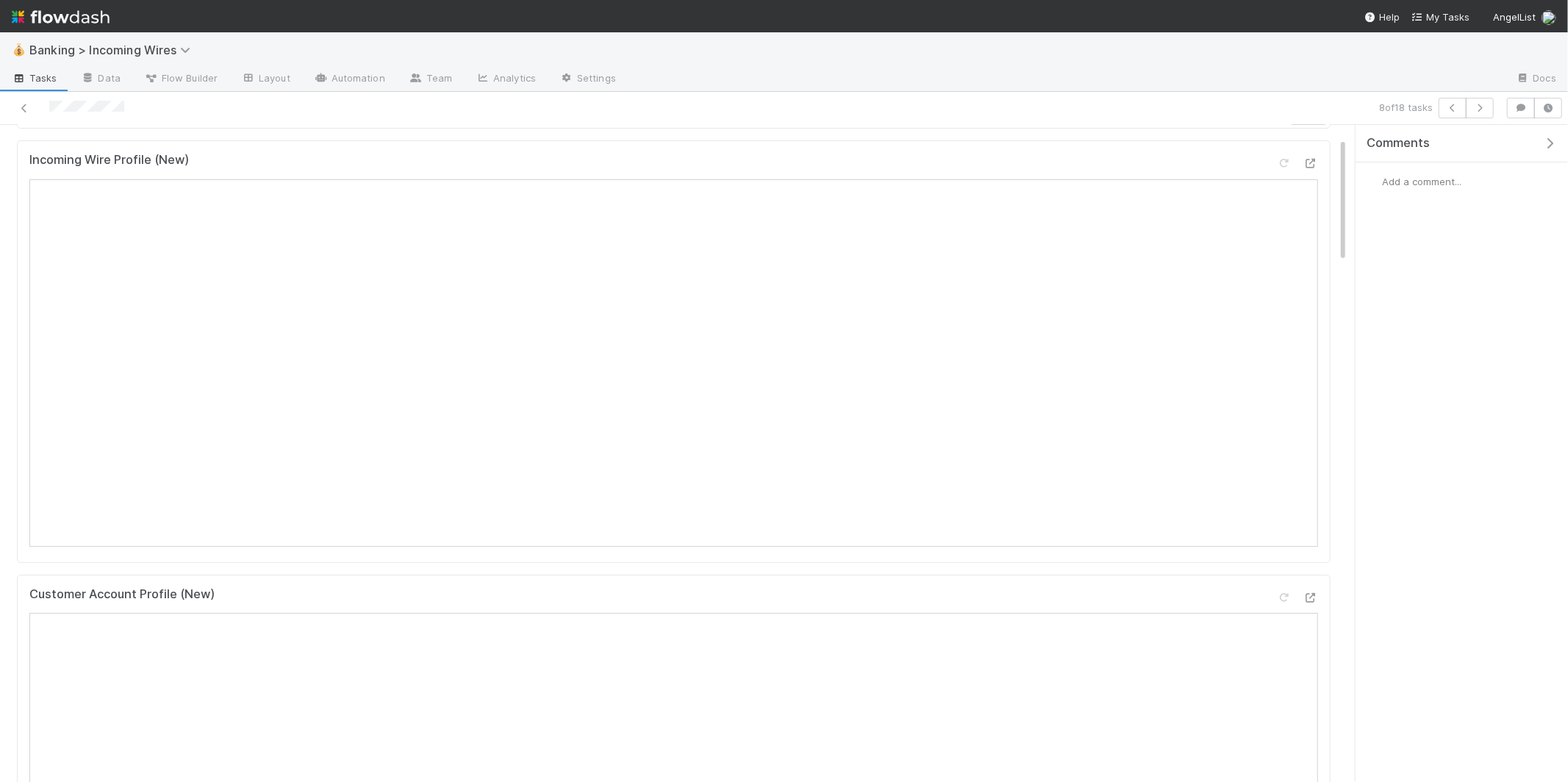 scroll, scrollTop: 0, scrollLeft: 0, axis: both 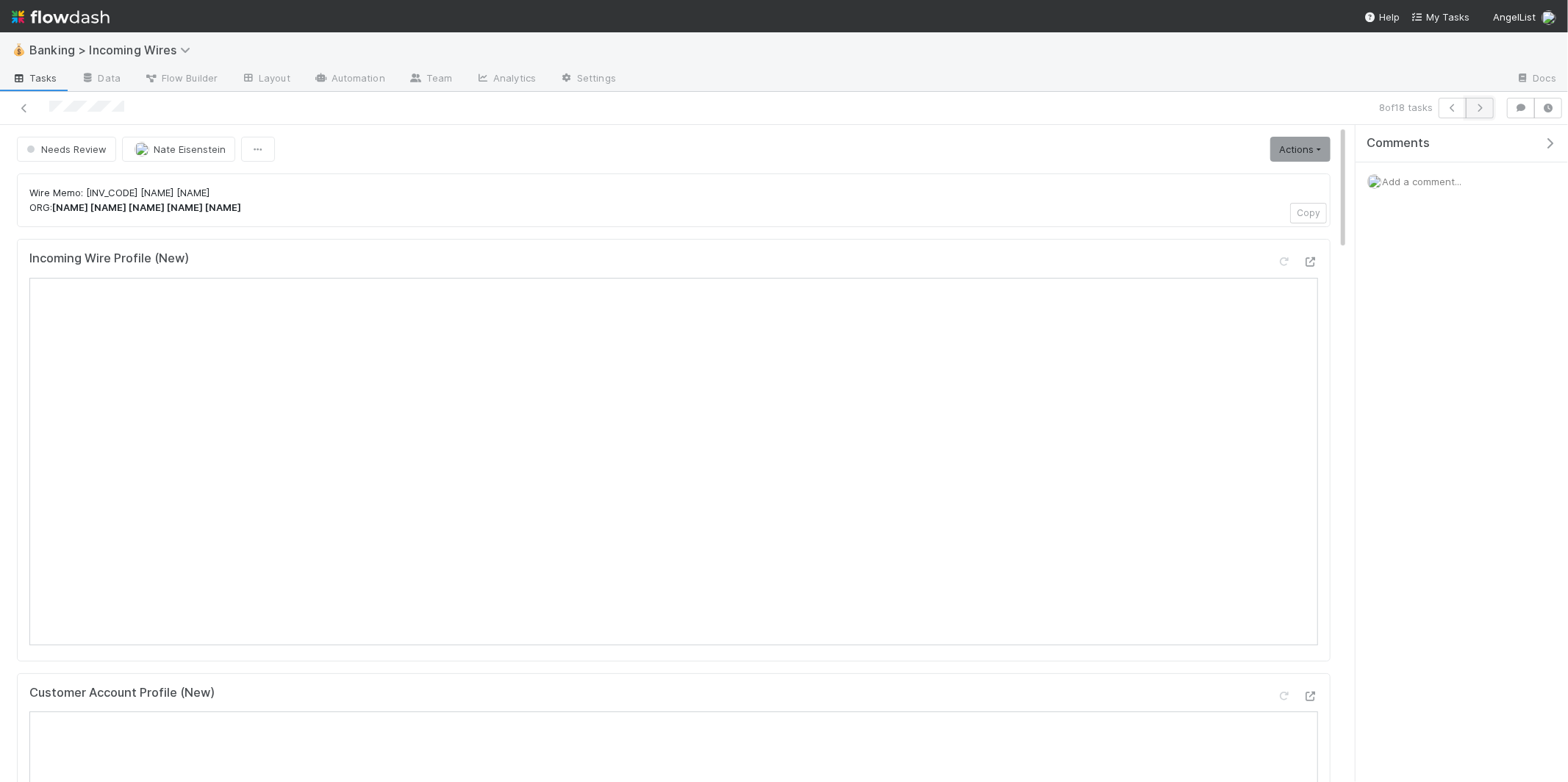 click at bounding box center [1480, 108] 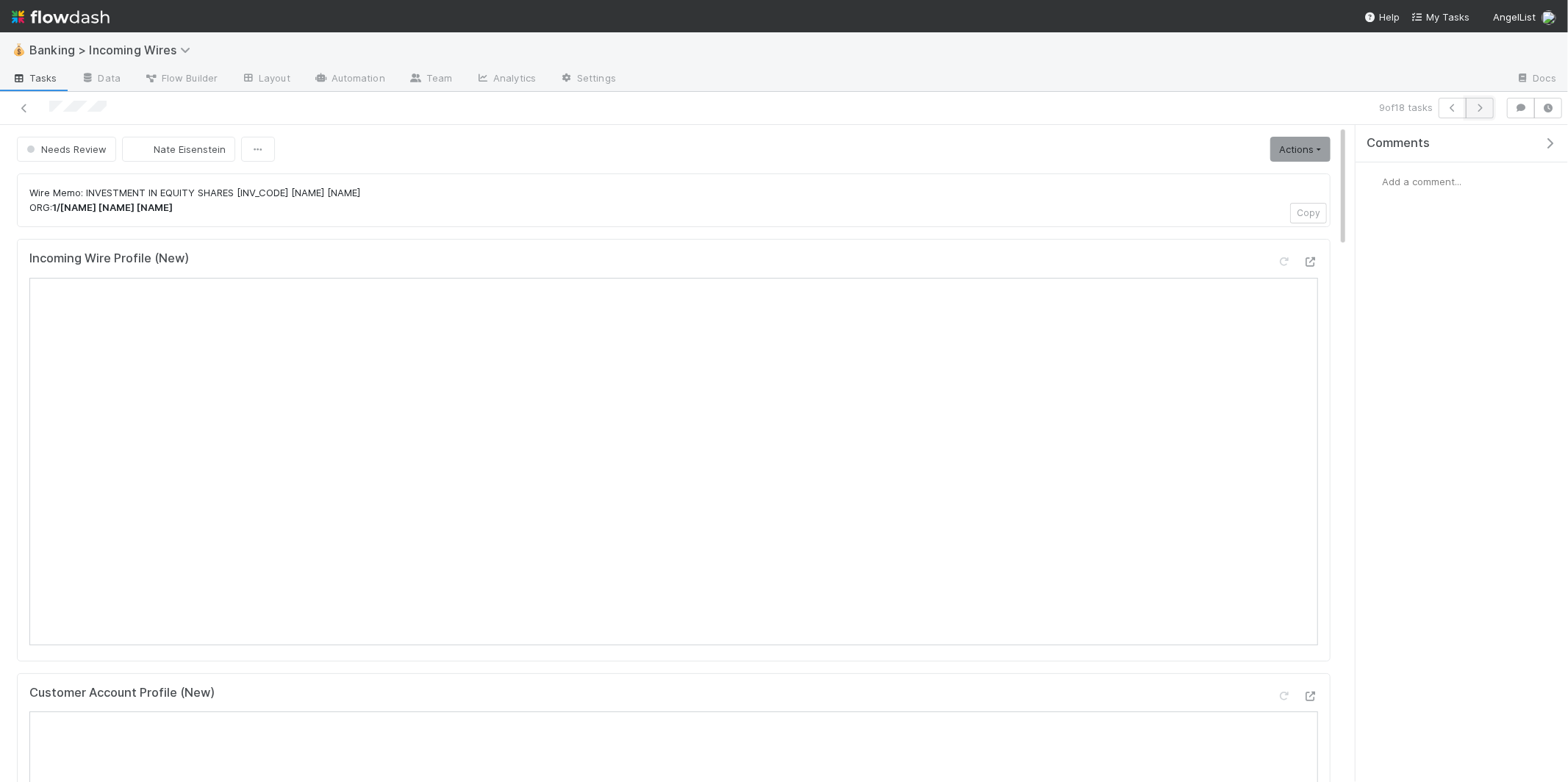 click at bounding box center [1480, 108] 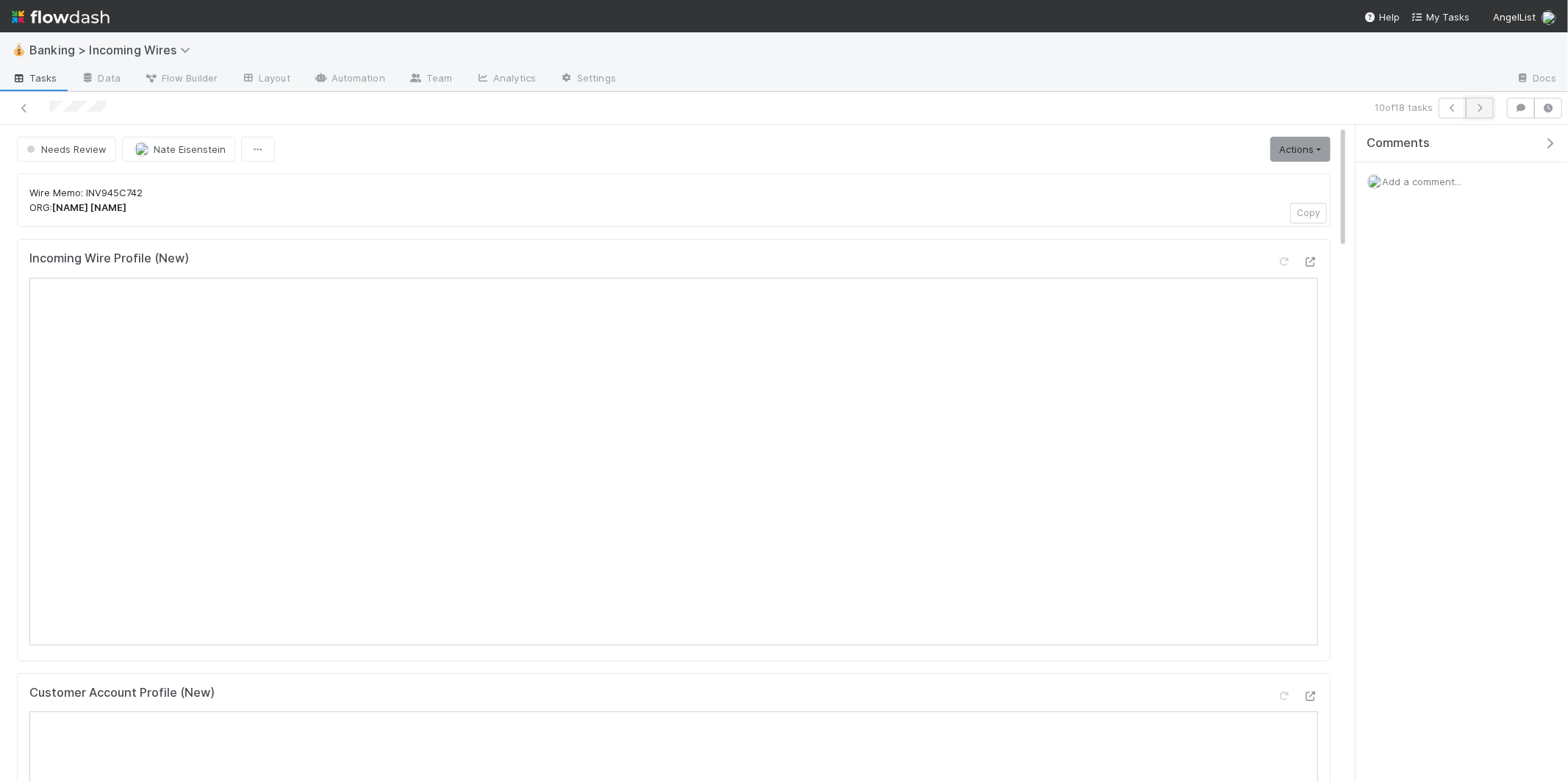 click at bounding box center [1480, 108] 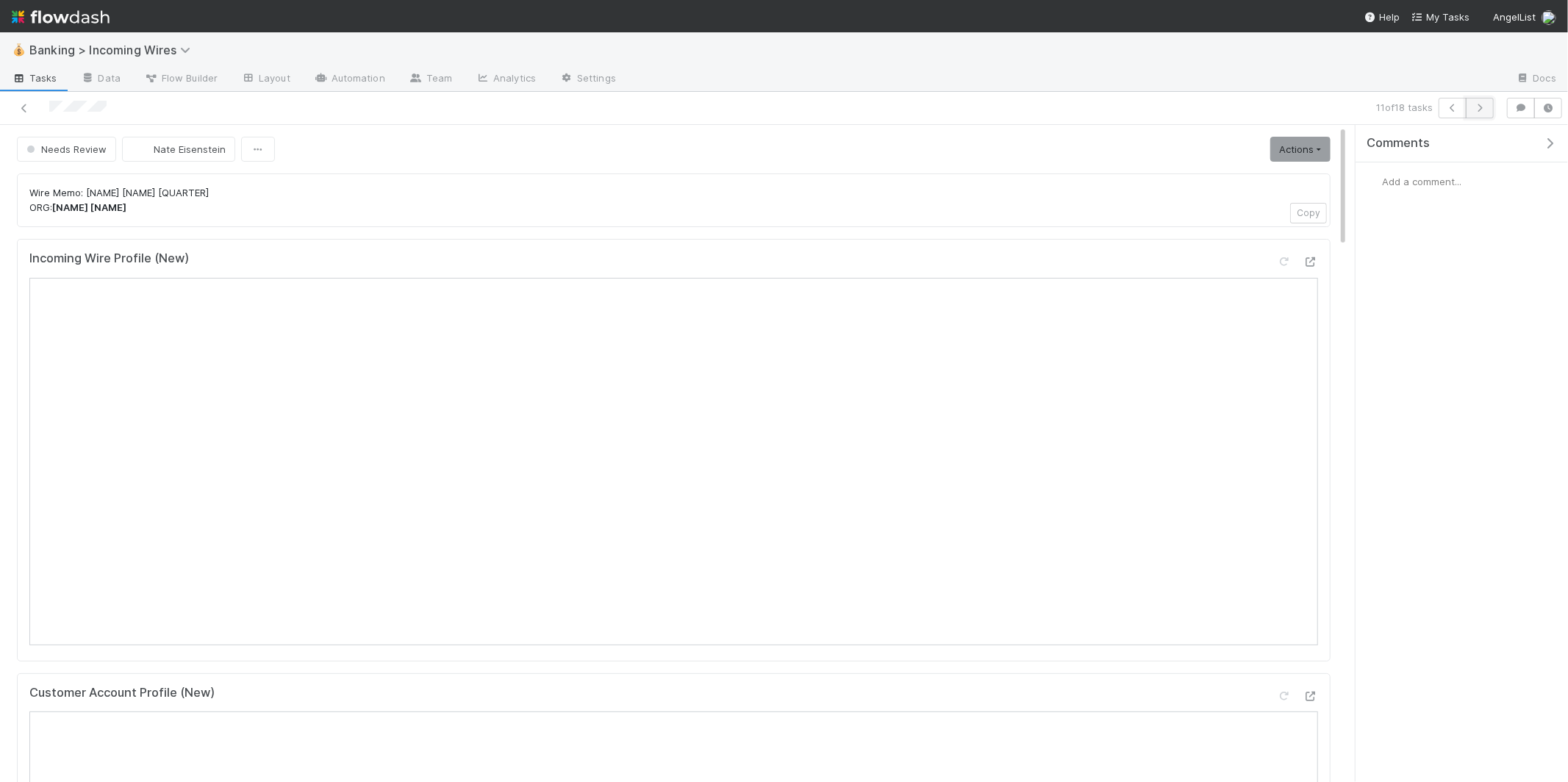 click at bounding box center [1480, 108] 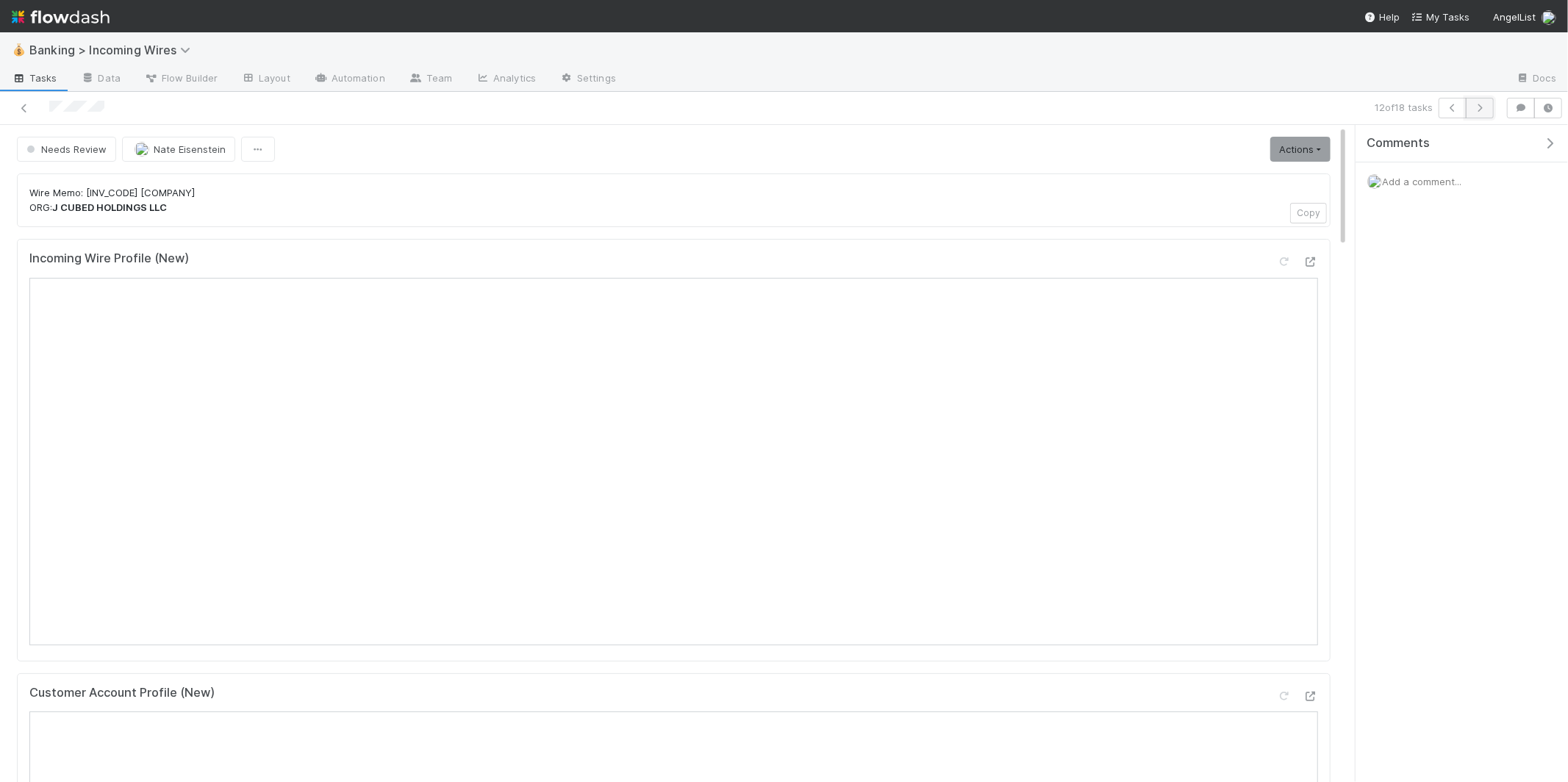 click at bounding box center [1480, 108] 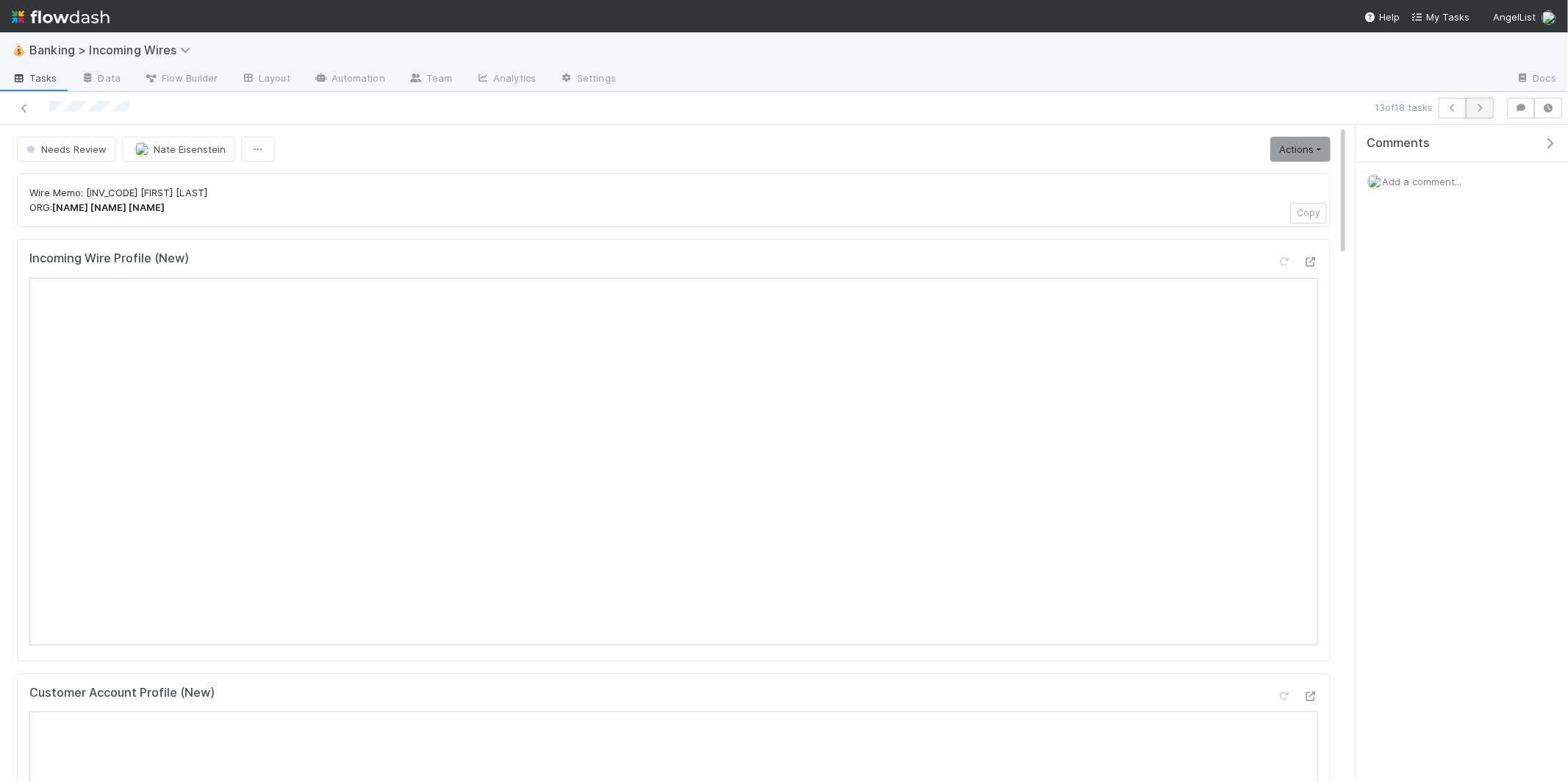 click at bounding box center (1480, 108) 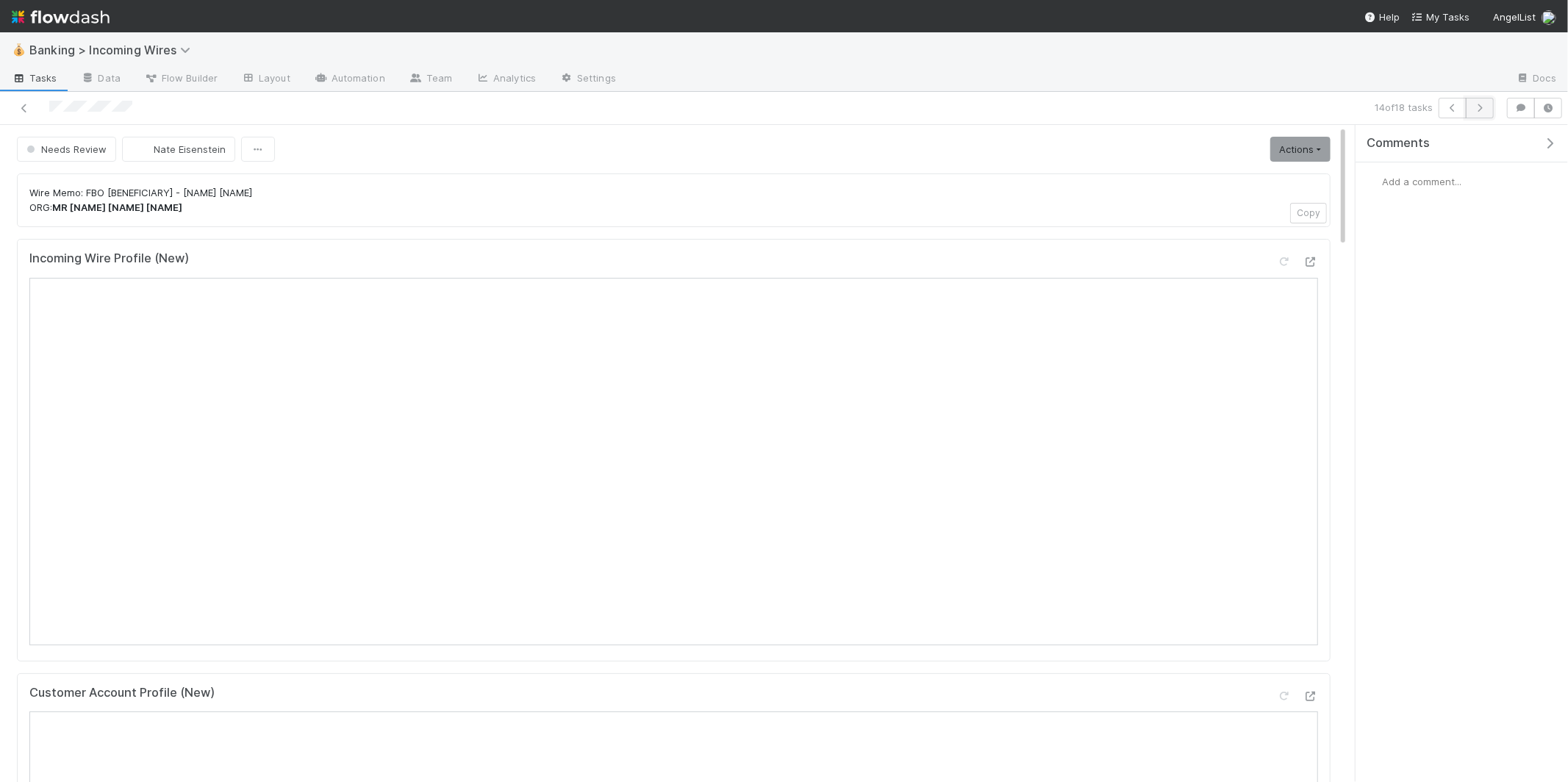 click at bounding box center [1480, 108] 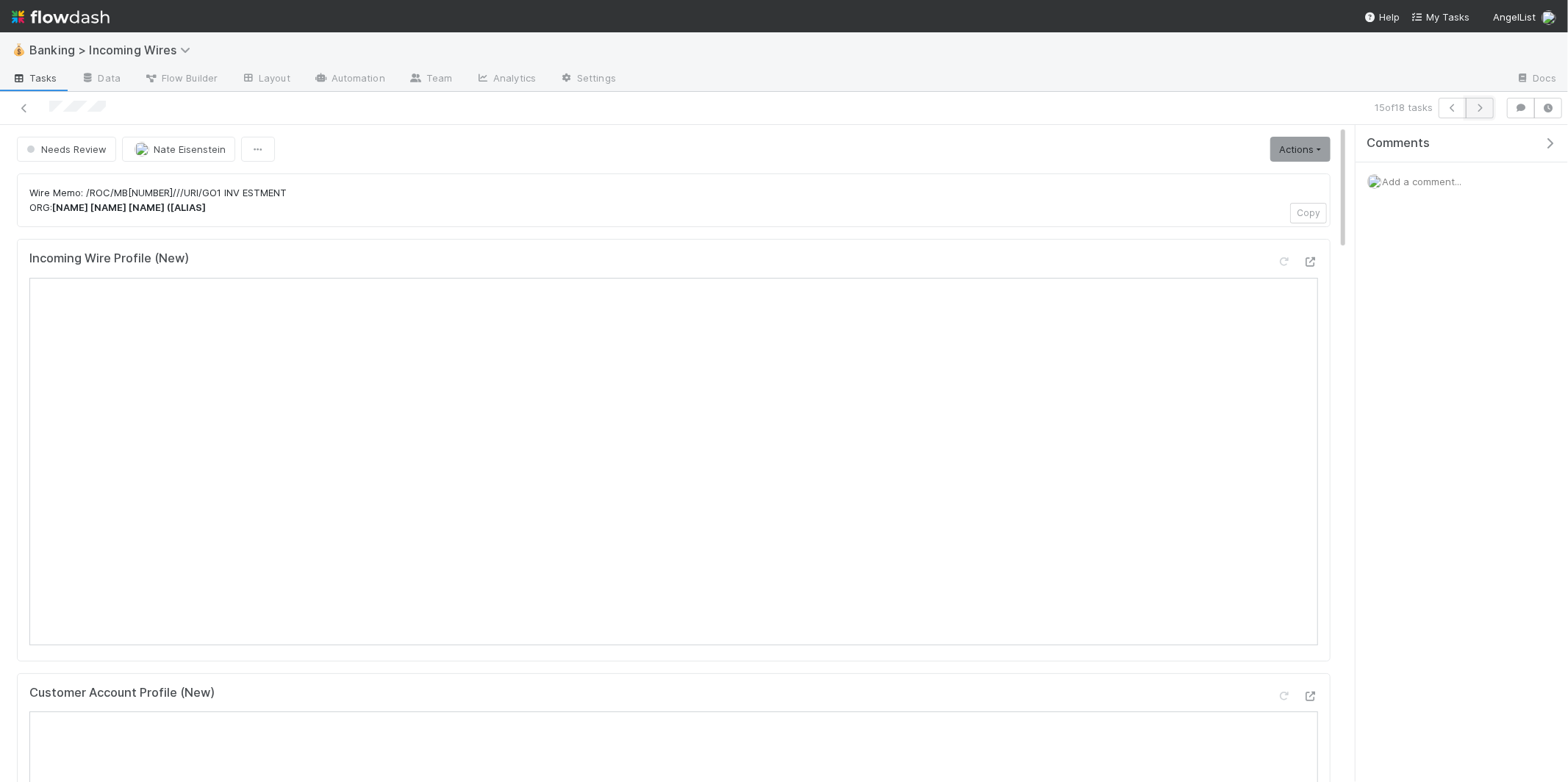 click at bounding box center (1480, 108) 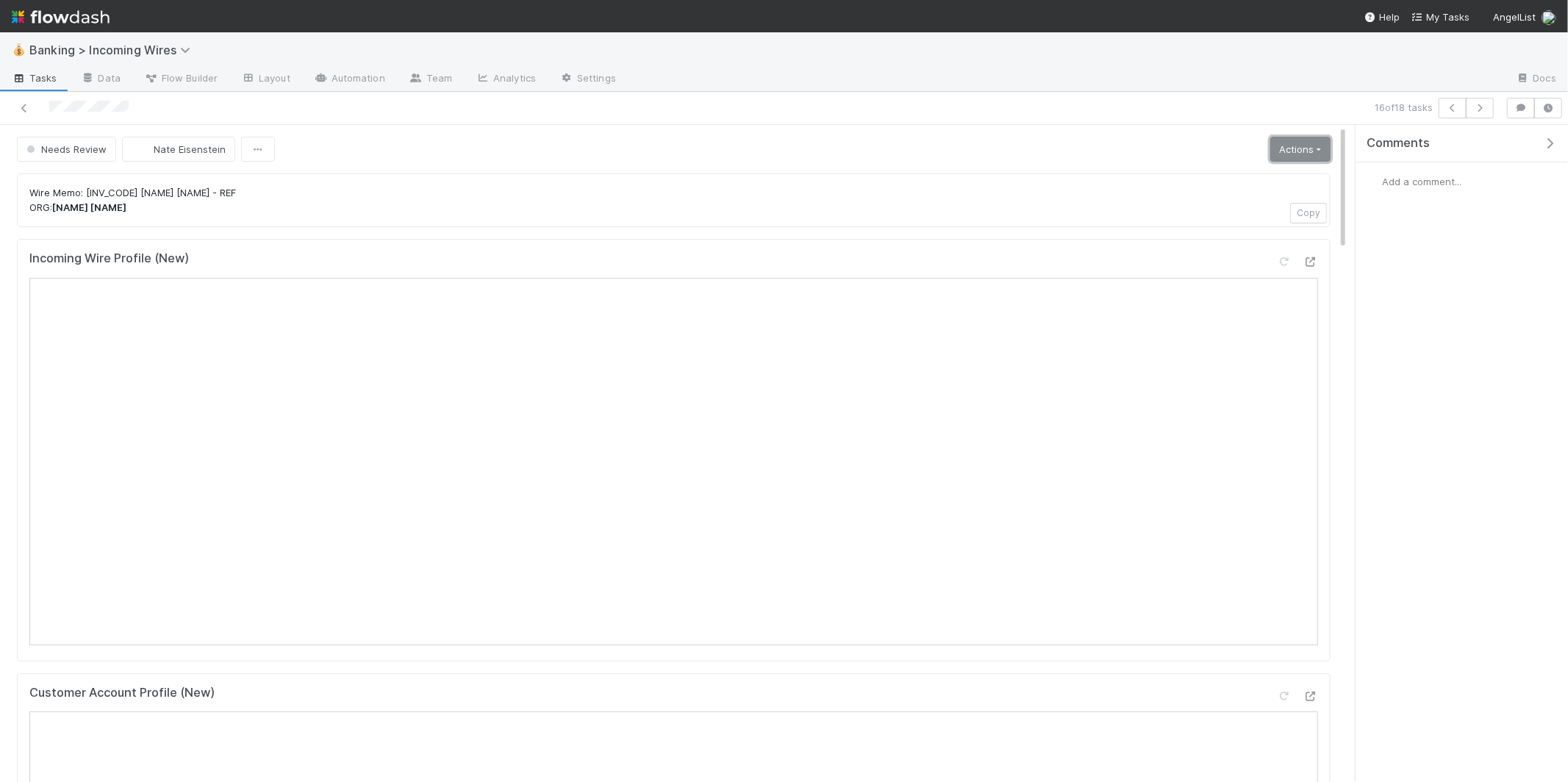 click on "Actions" at bounding box center [1300, 149] 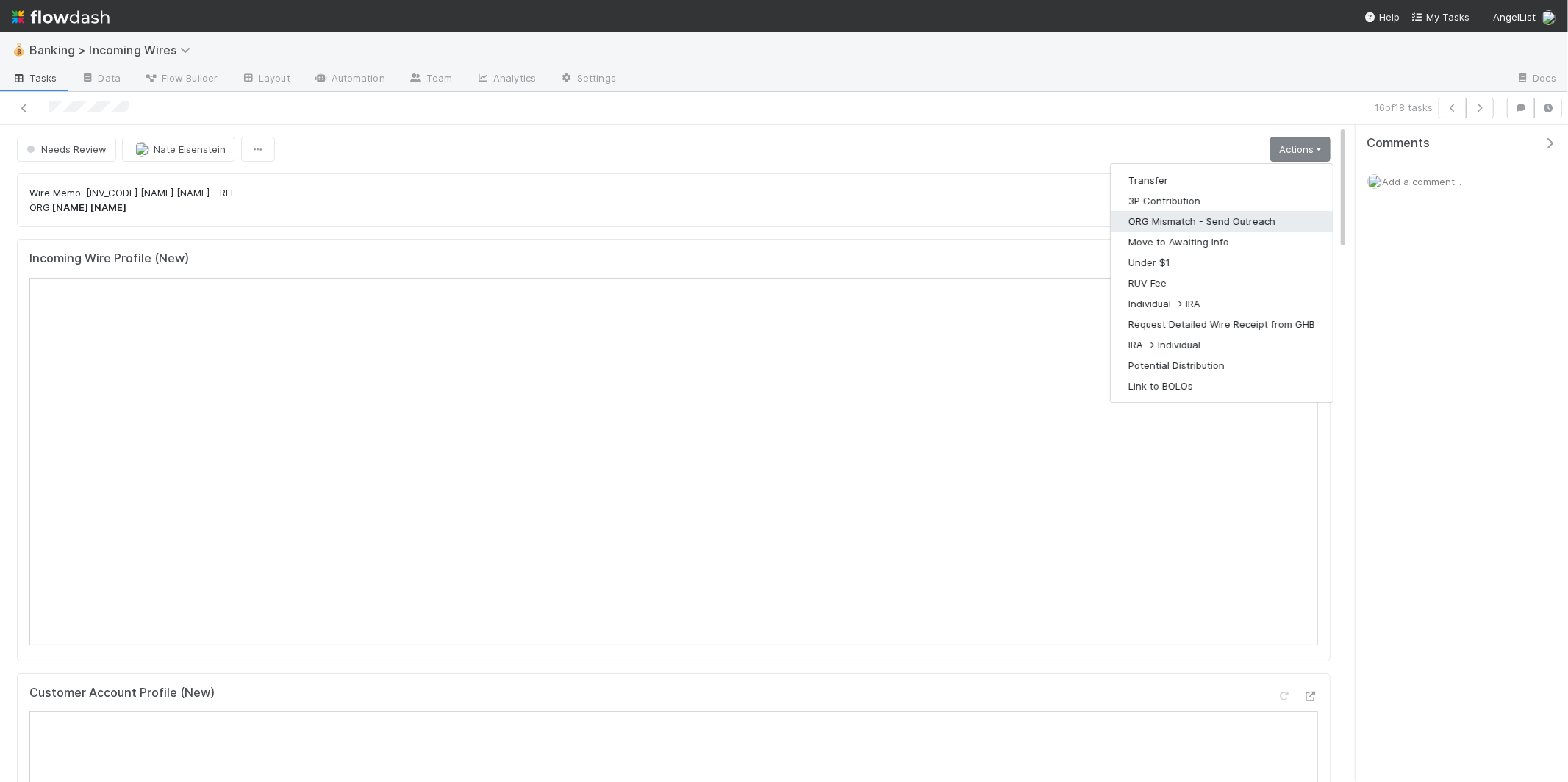 click on "ORG Mismatch - Send Outreach" at bounding box center (1222, 221) 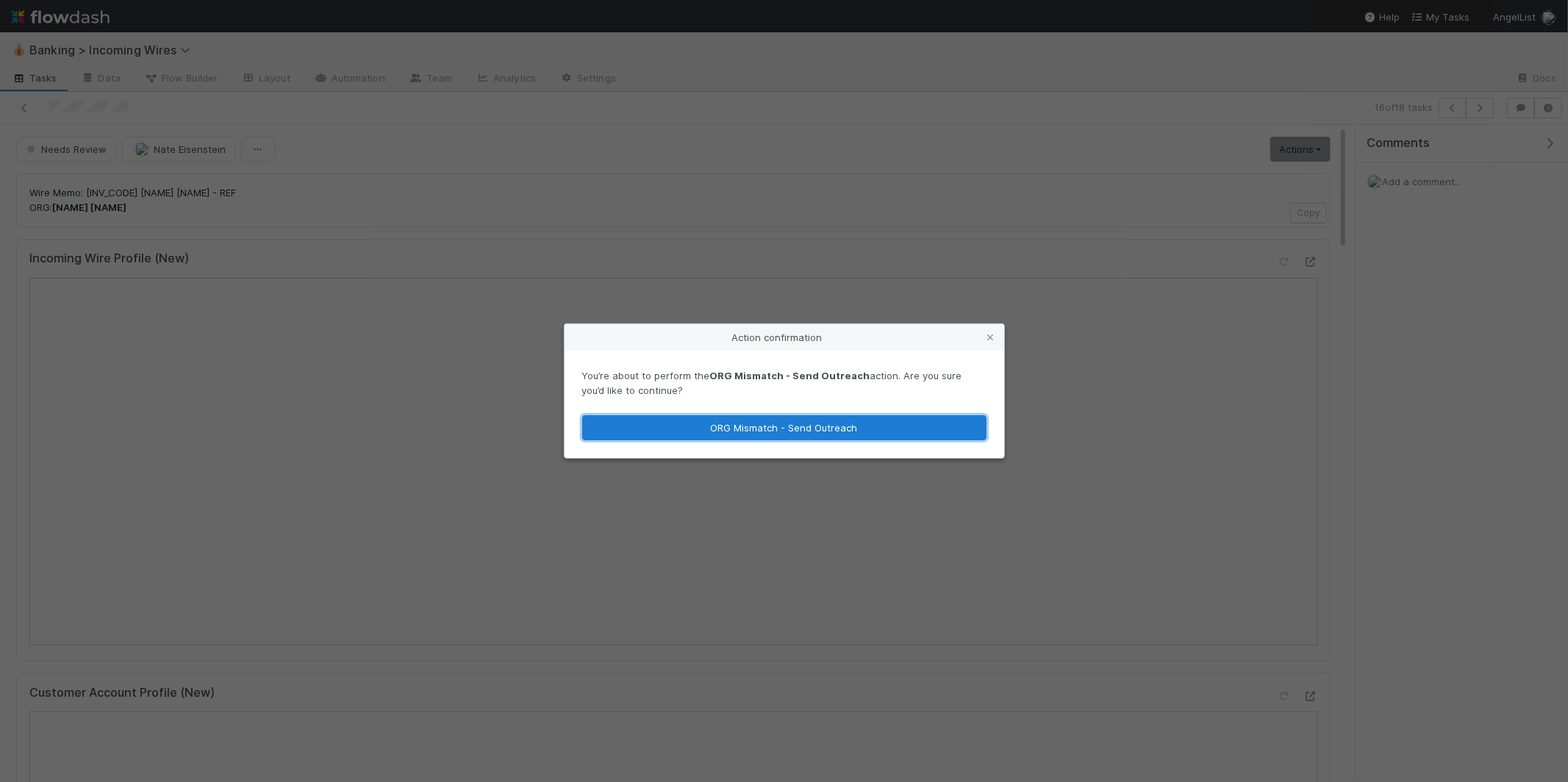 click on "ORG Mismatch - Send Outreach" at bounding box center (784, 428) 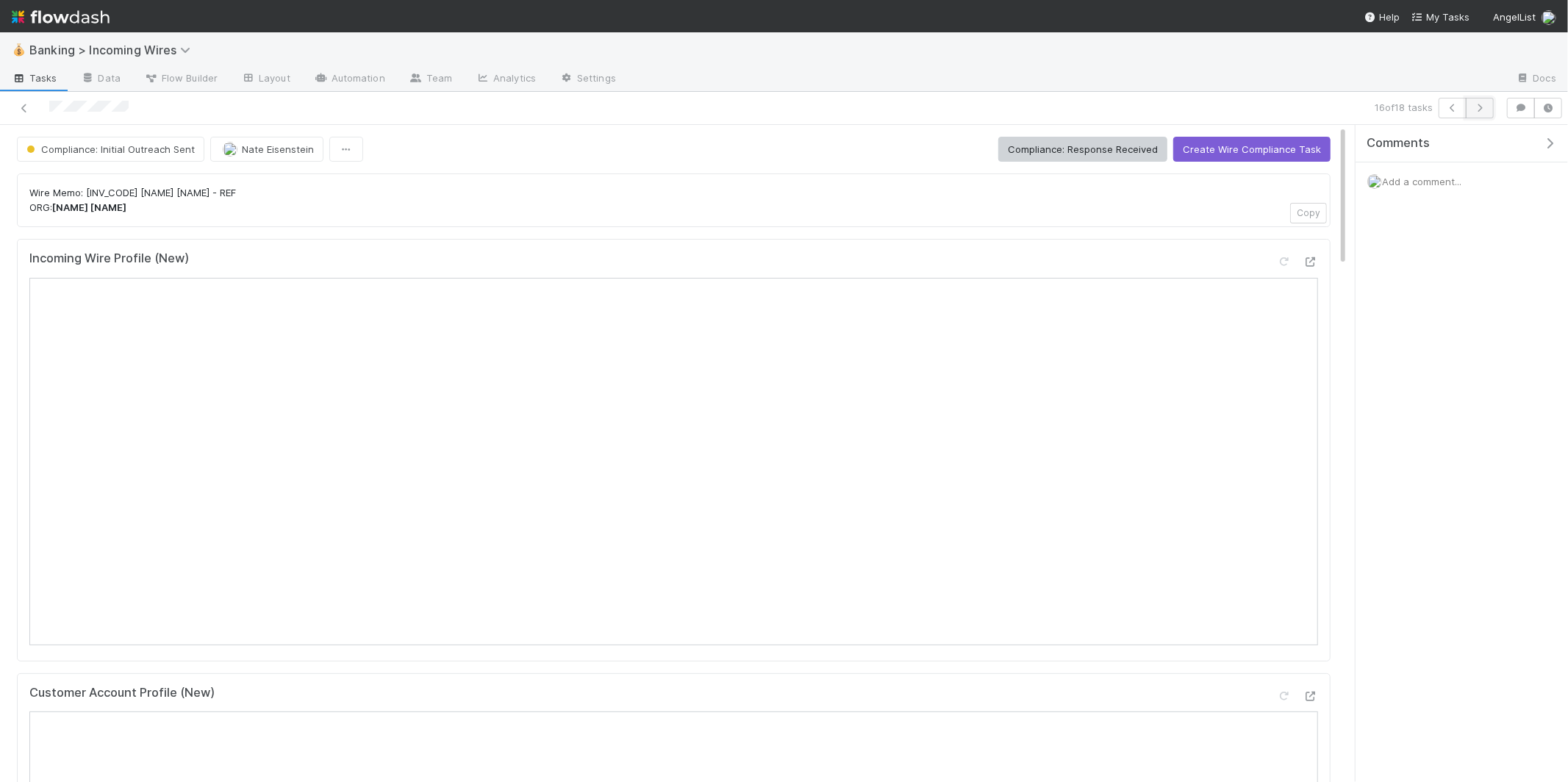 click at bounding box center (1480, 108) 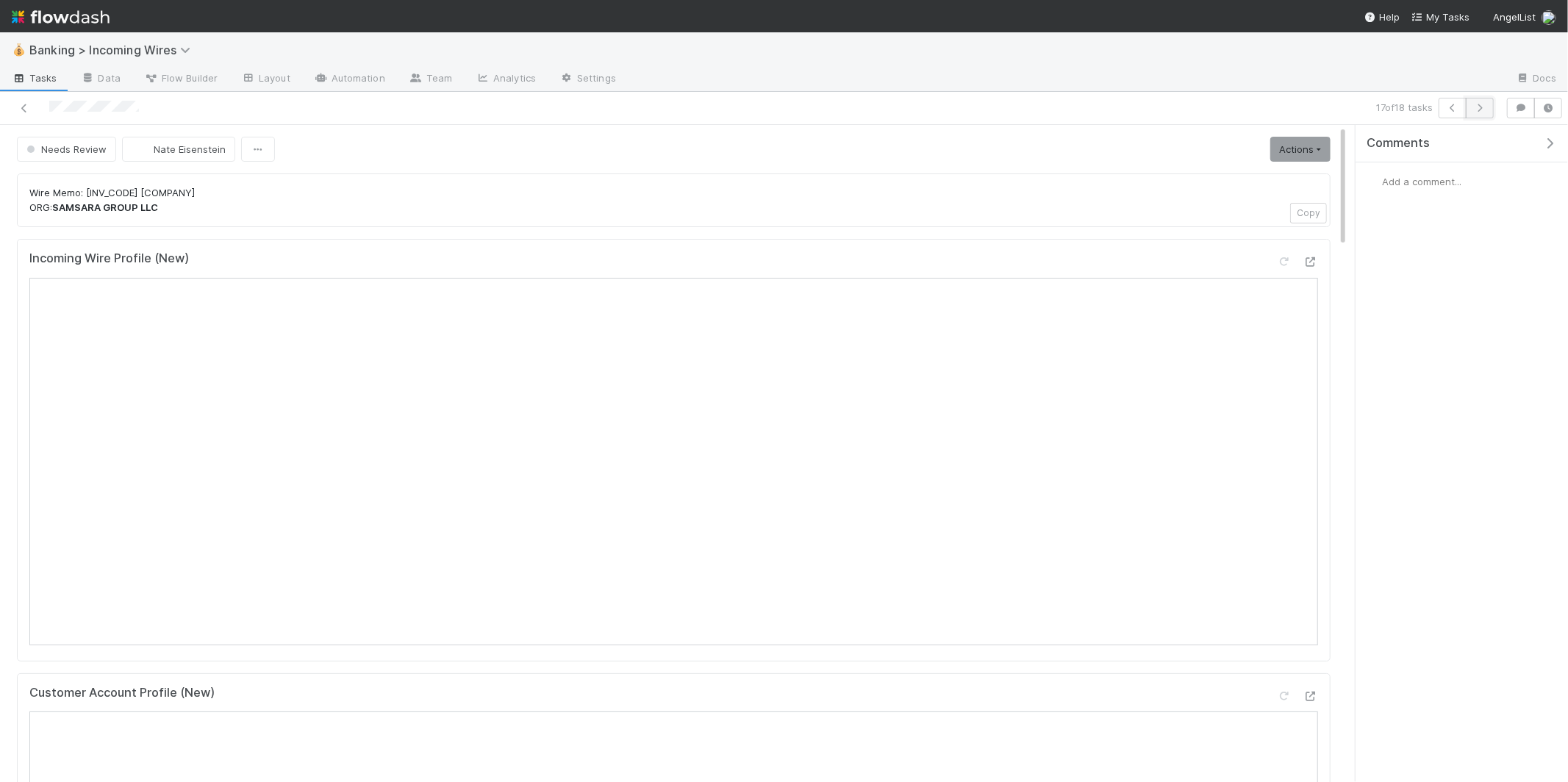 click at bounding box center (1480, 108) 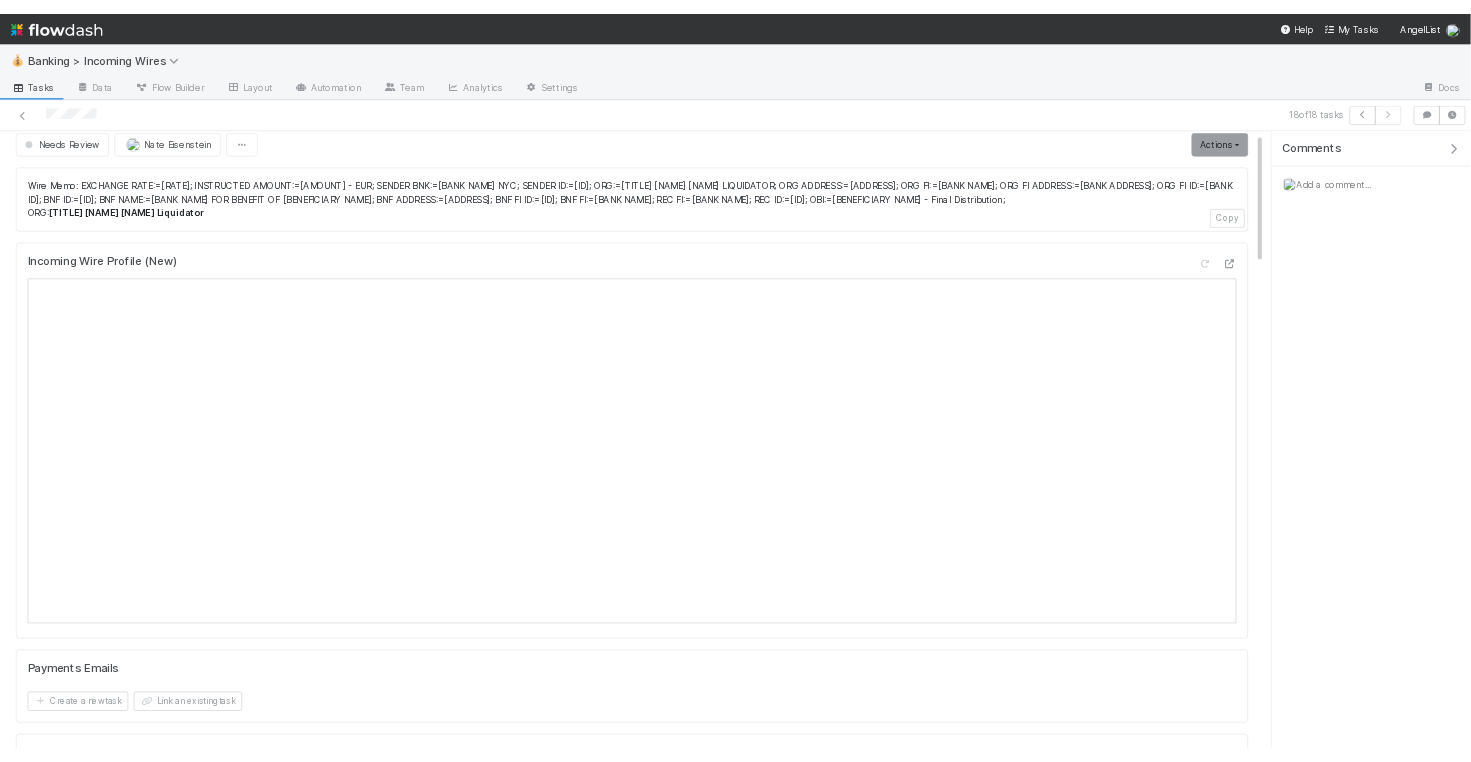 scroll, scrollTop: 0, scrollLeft: 0, axis: both 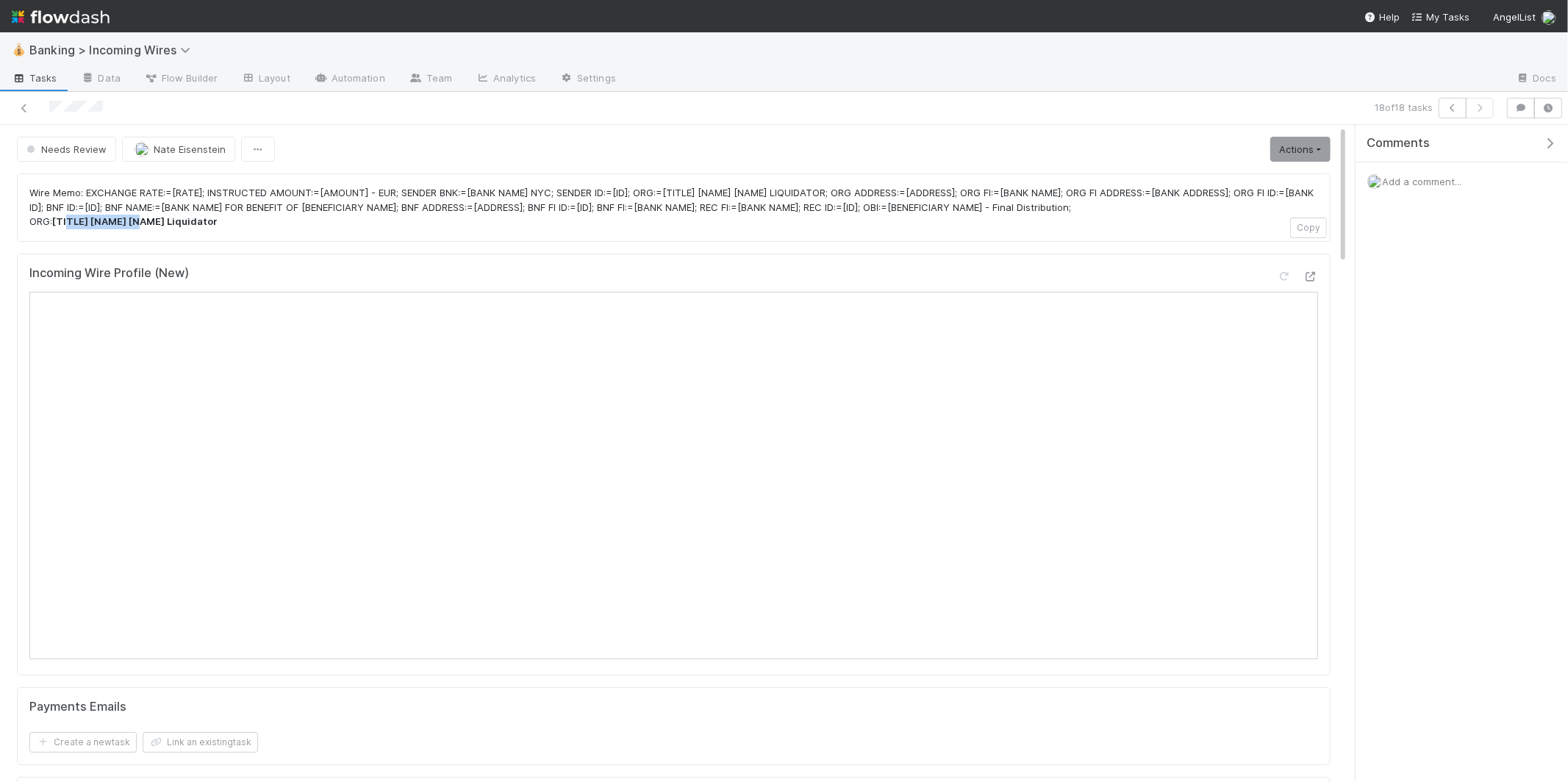 drag, startPoint x: 71, startPoint y: 236, endPoint x: 149, endPoint y: 240, distance: 78.1025 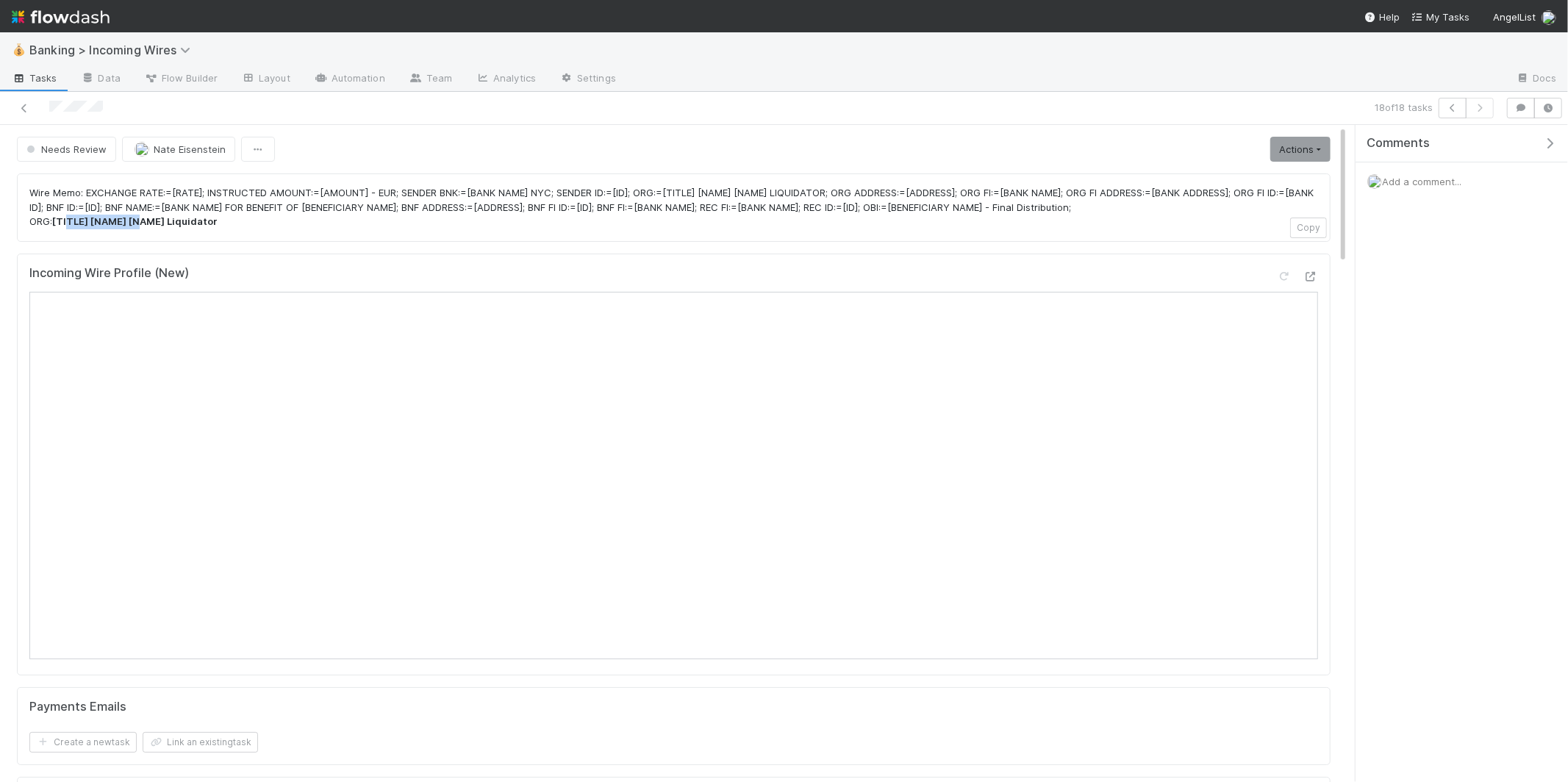 copy on "Desmond Gibney" 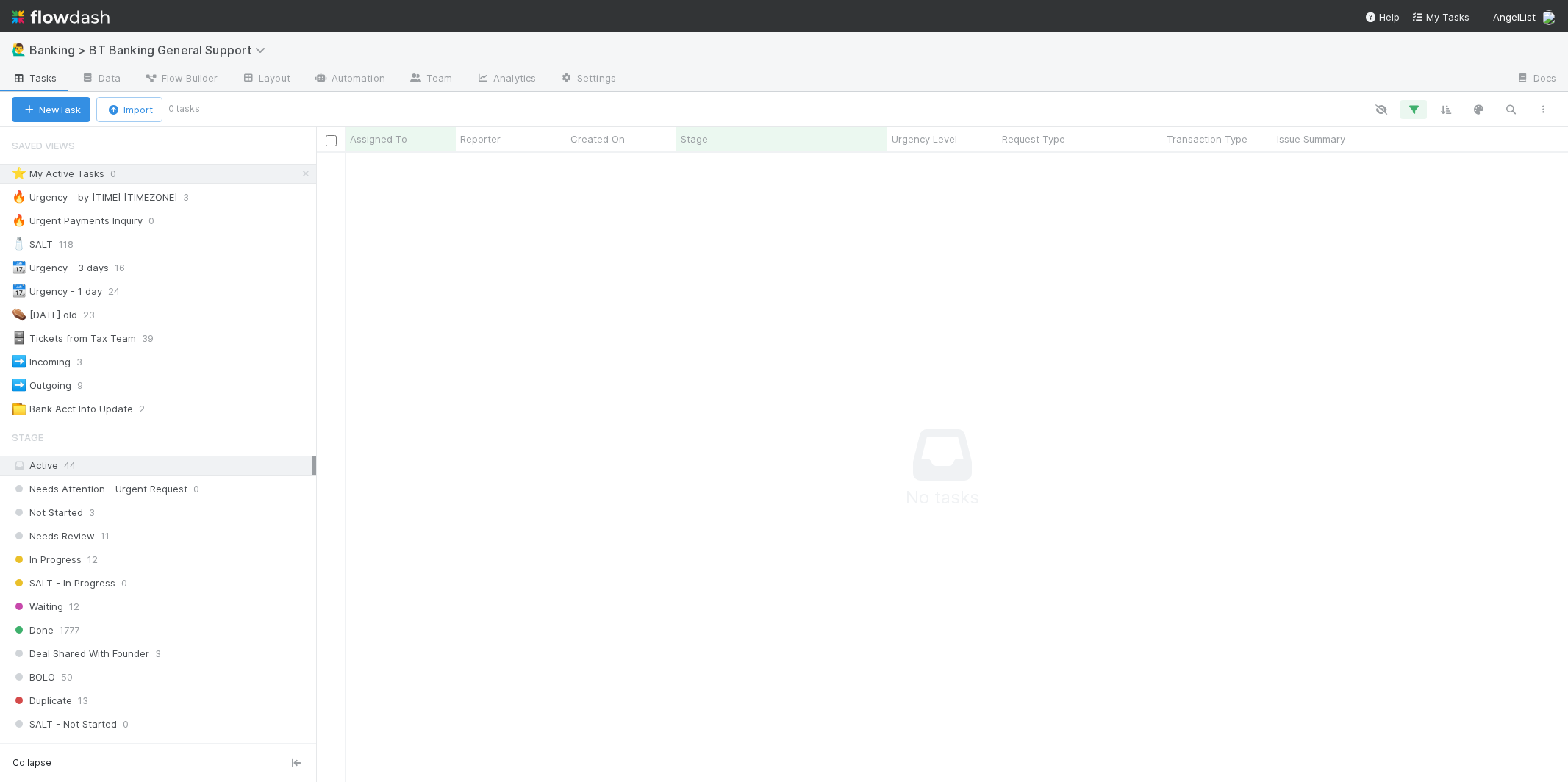 scroll, scrollTop: 0, scrollLeft: 0, axis: both 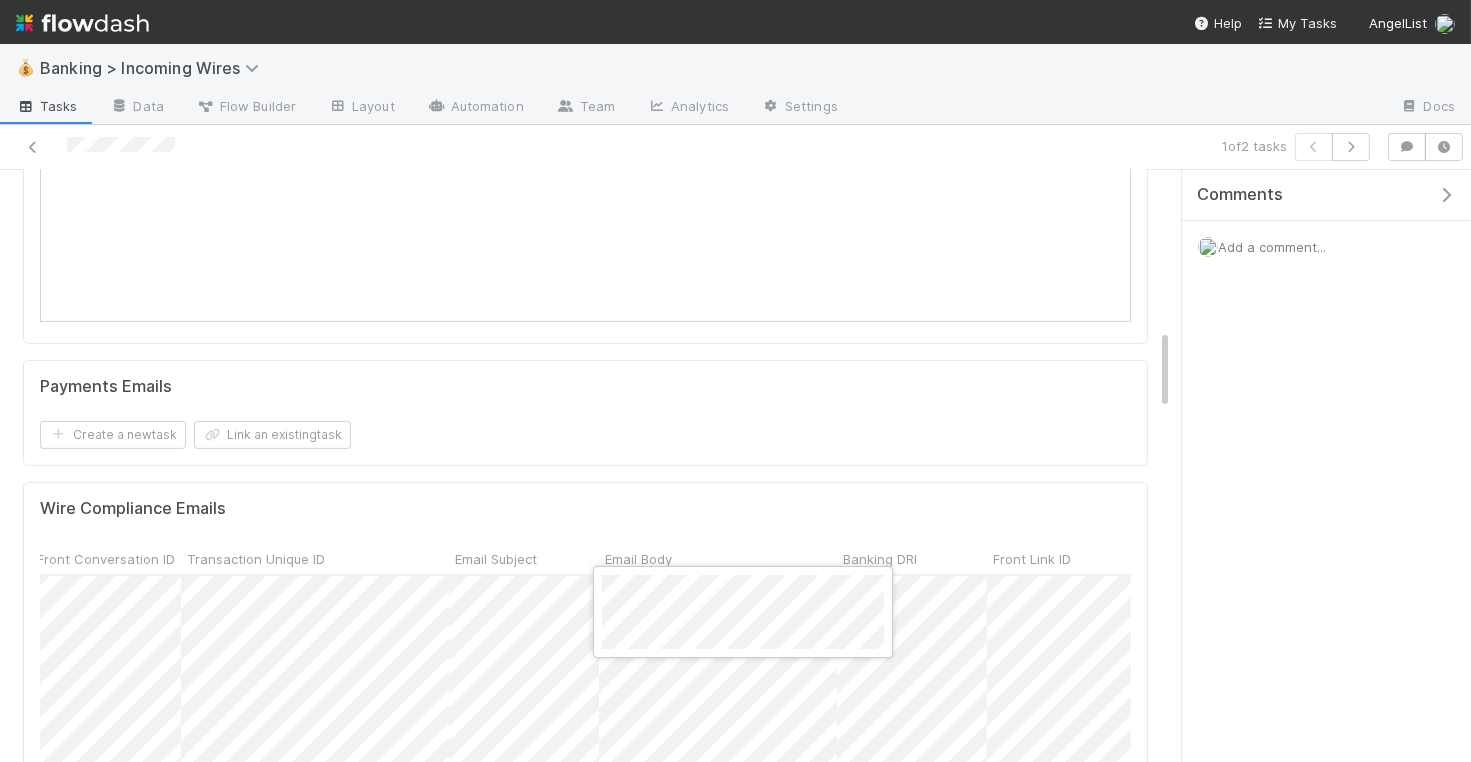 click at bounding box center [735, 381] 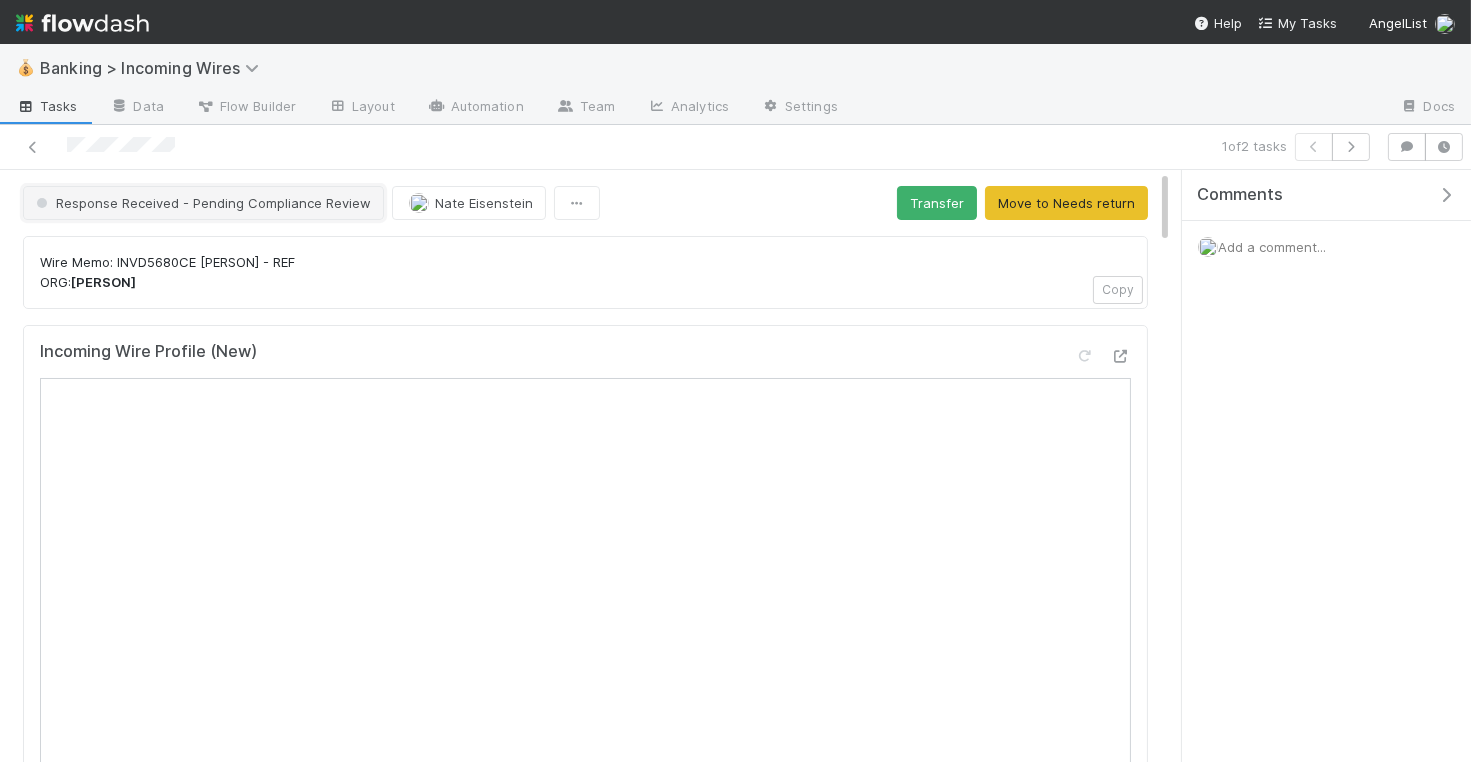 click on "Response Received - Pending Compliance Review" at bounding box center [201, 203] 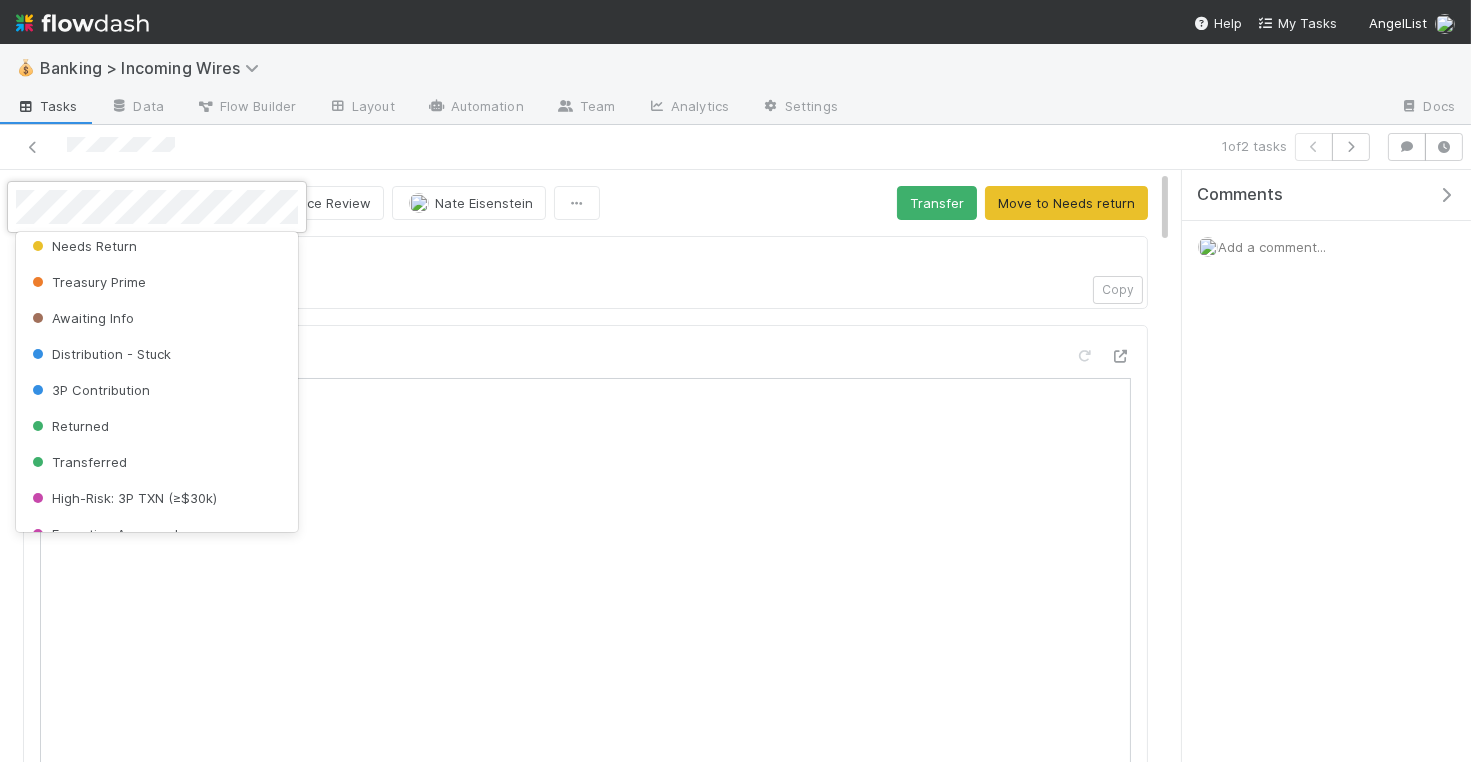 scroll, scrollTop: 103, scrollLeft: 0, axis: vertical 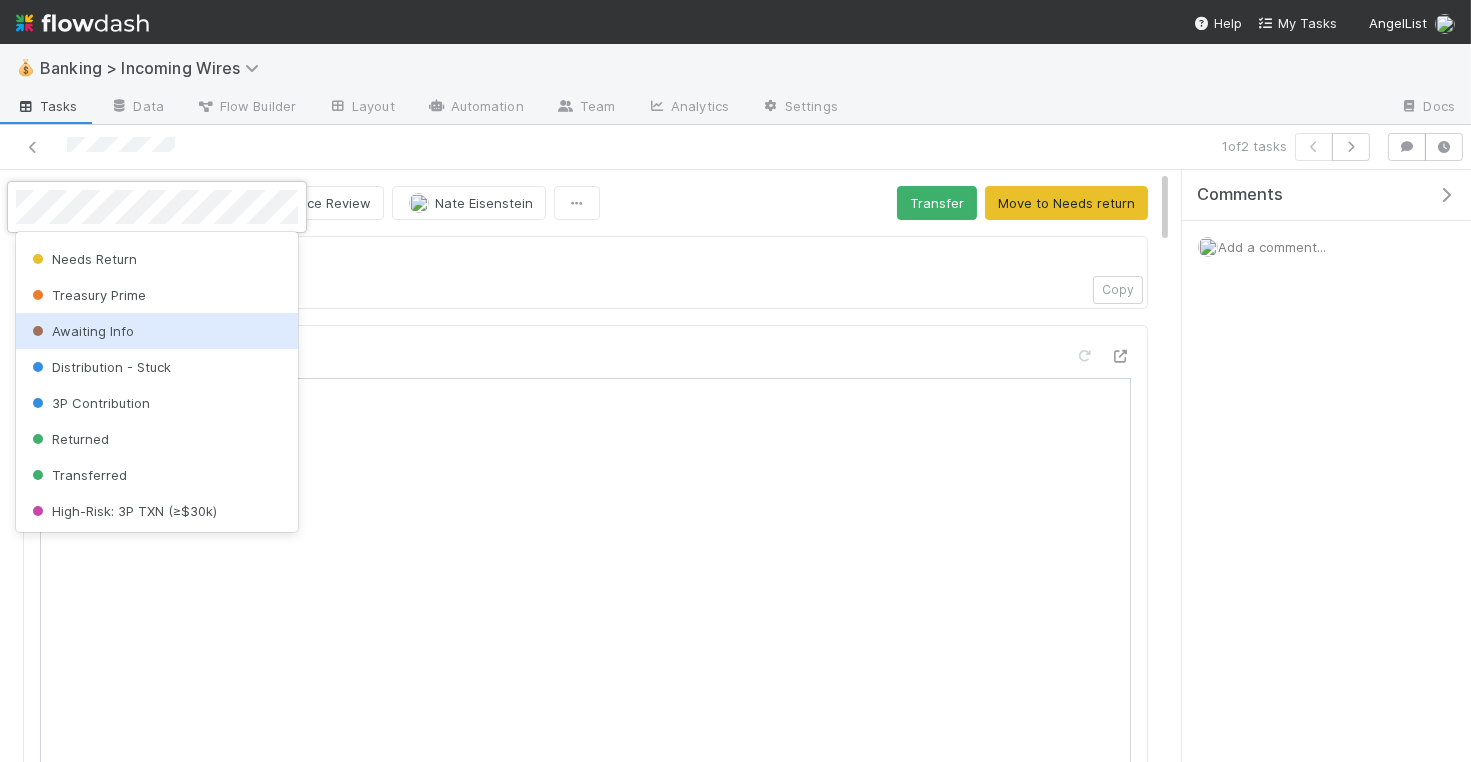 click on "Awaiting Info" at bounding box center [157, 331] 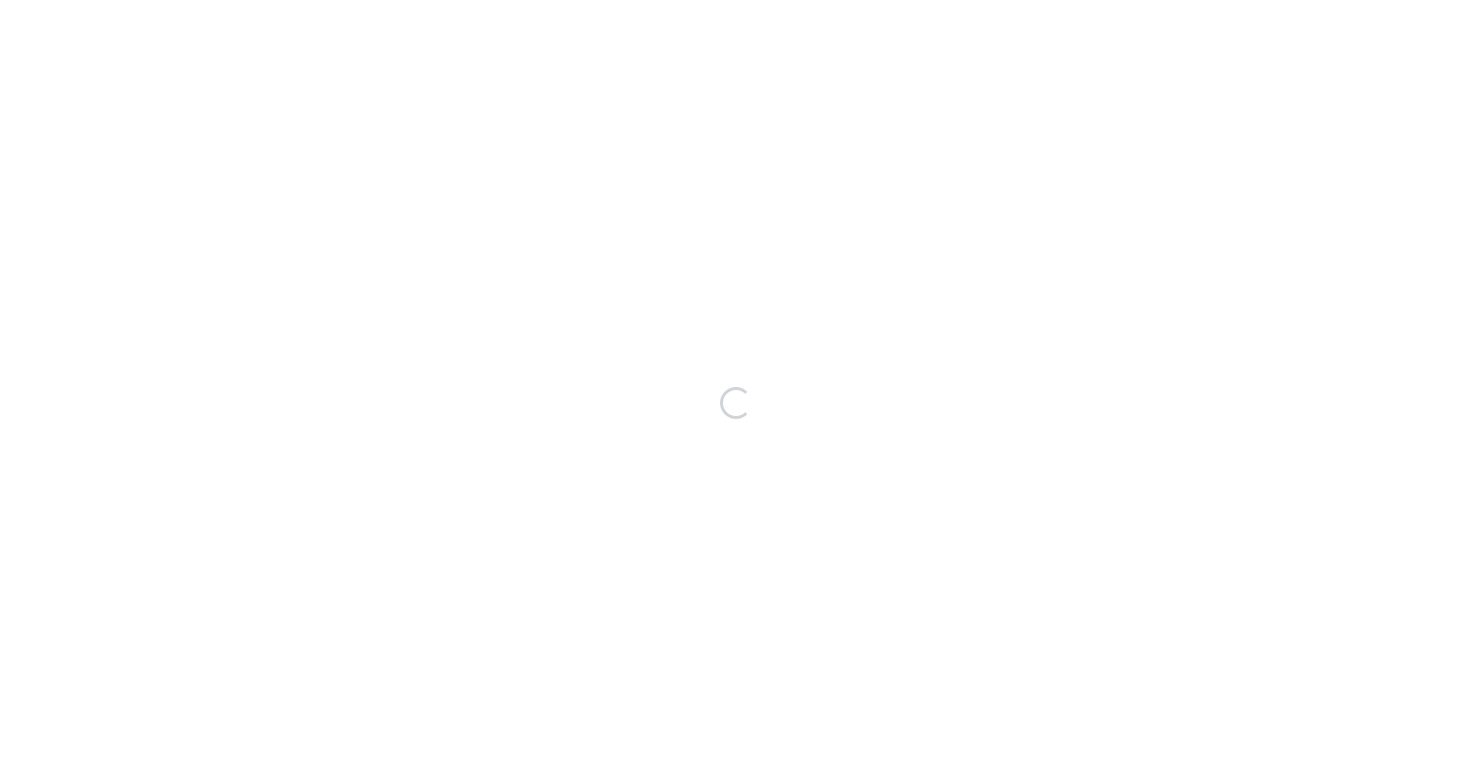 scroll, scrollTop: 0, scrollLeft: 0, axis: both 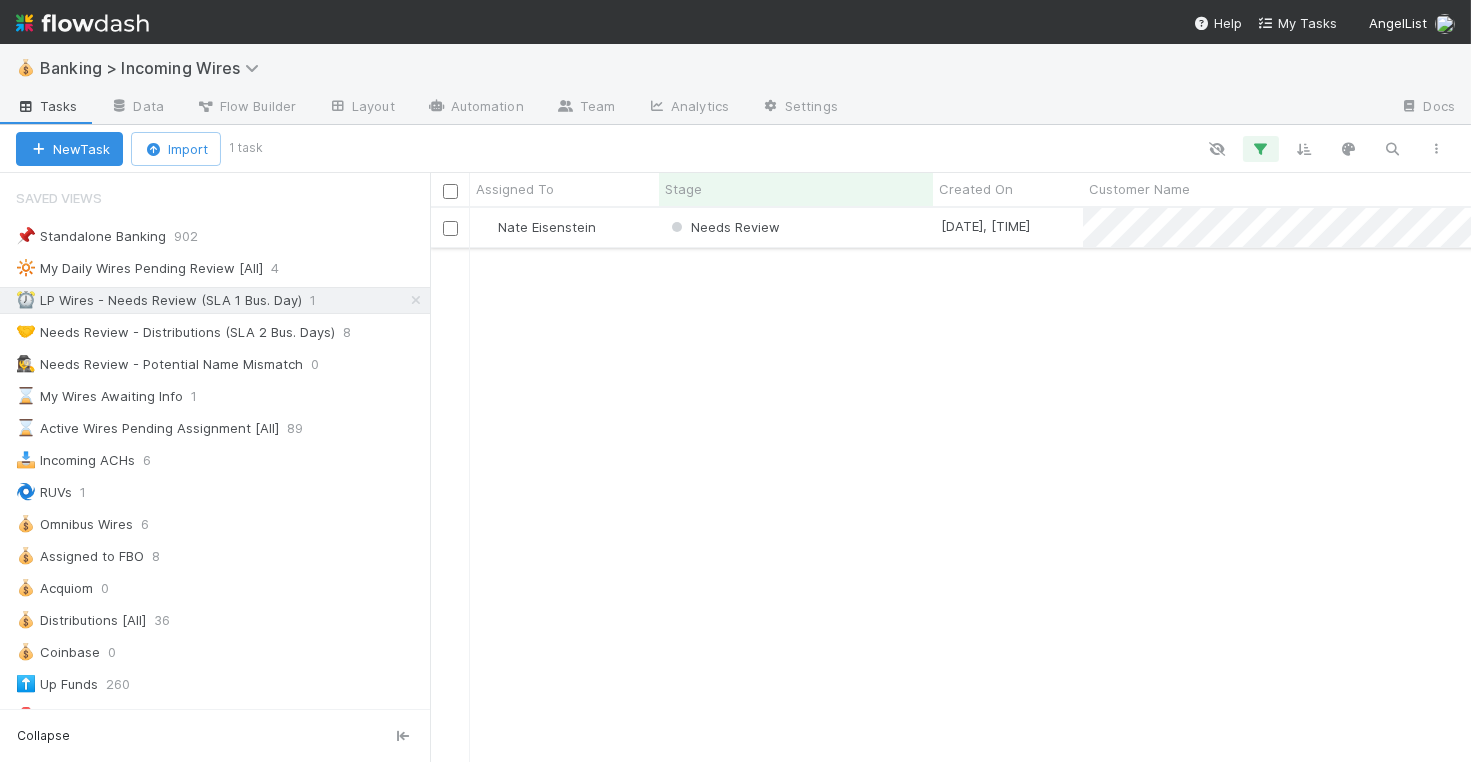 click on "Nate  Eisenstein" at bounding box center [564, 227] 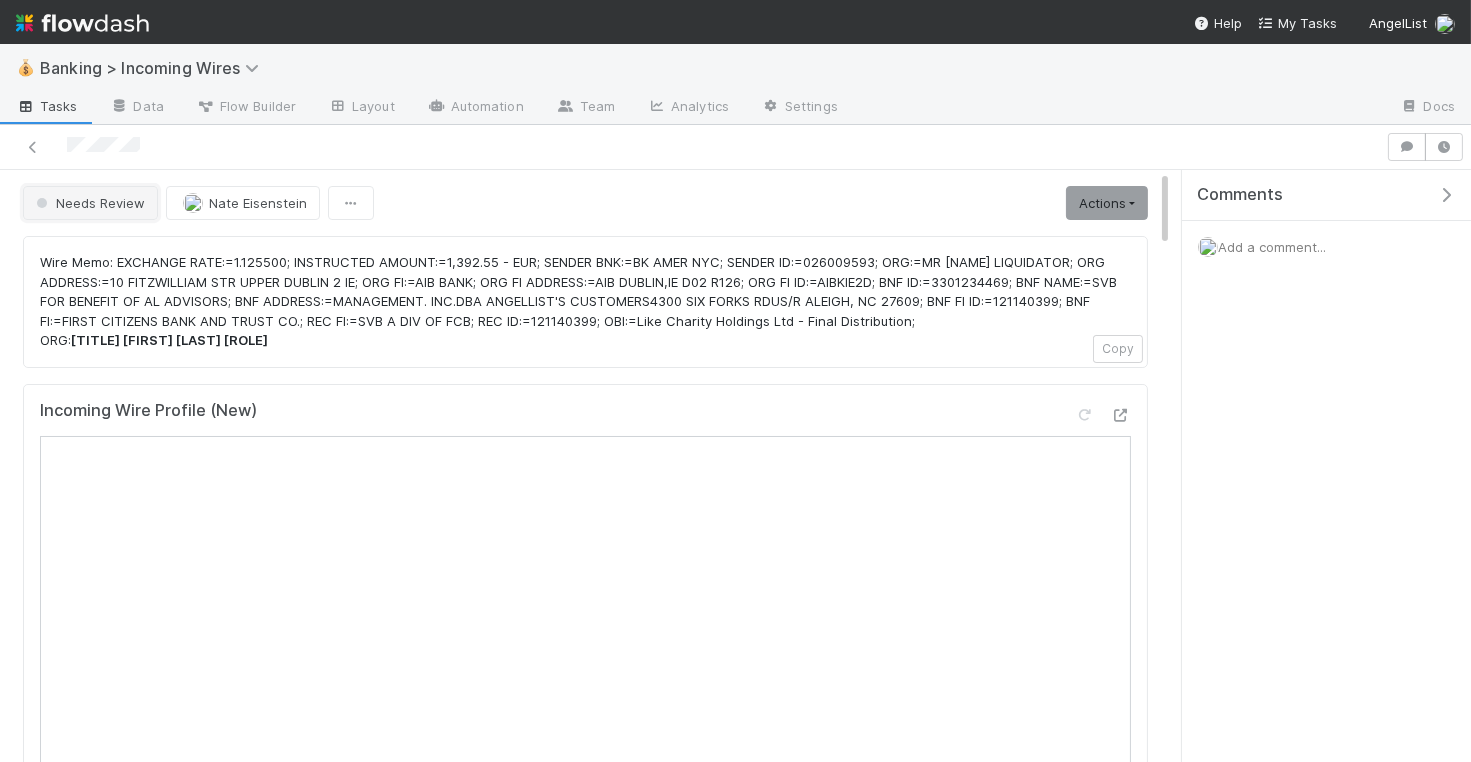 click on "Needs Review" at bounding box center [88, 203] 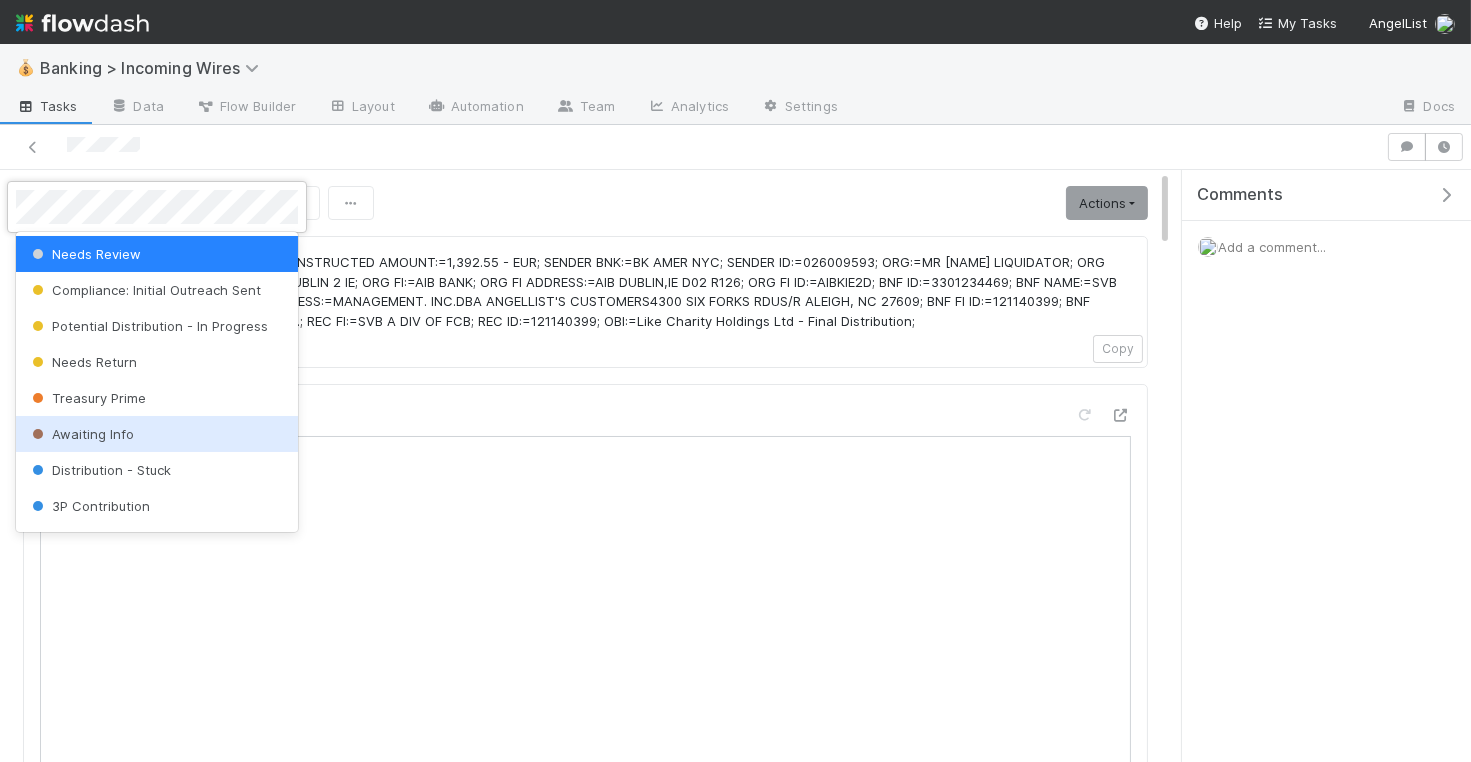 click on "Awaiting Info" at bounding box center [81, 434] 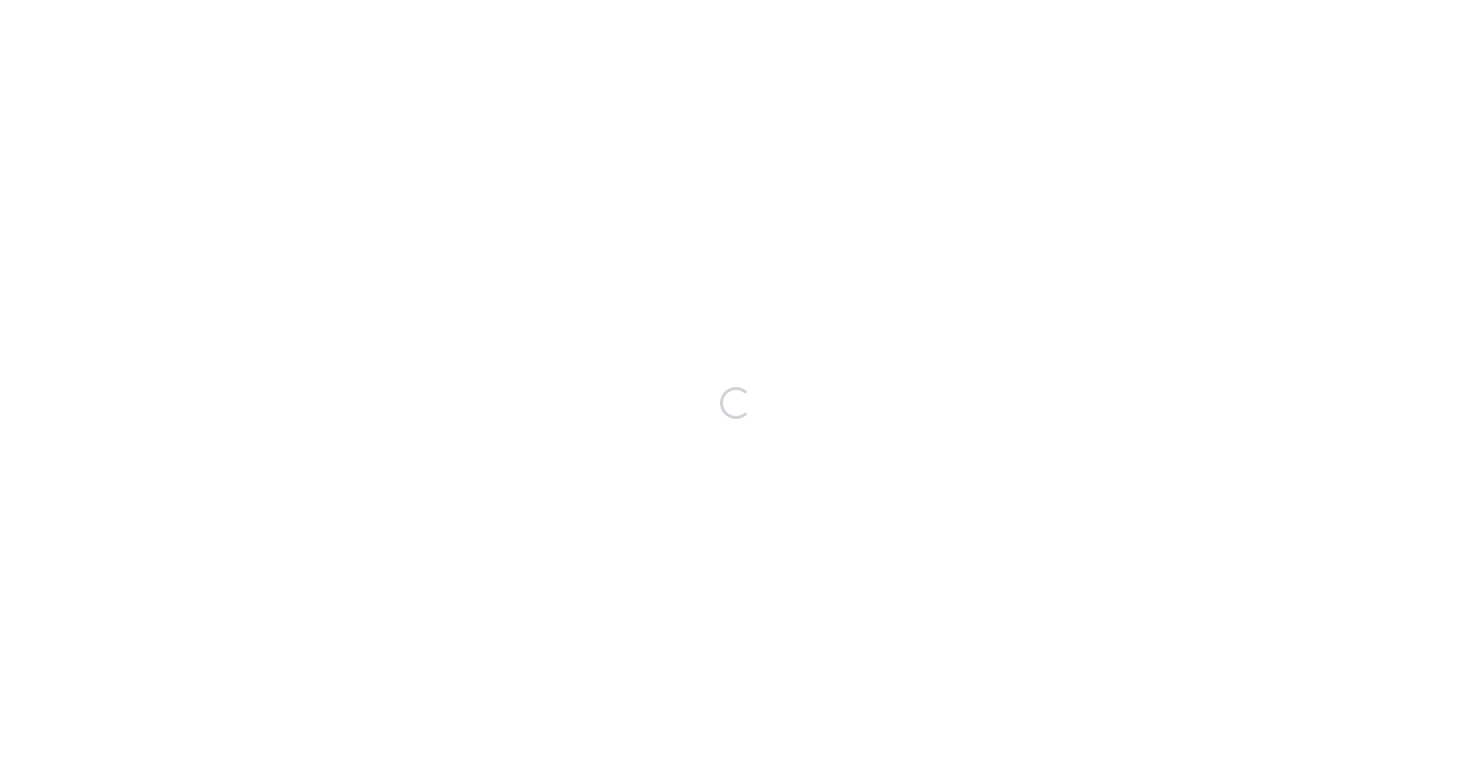 scroll, scrollTop: 0, scrollLeft: 0, axis: both 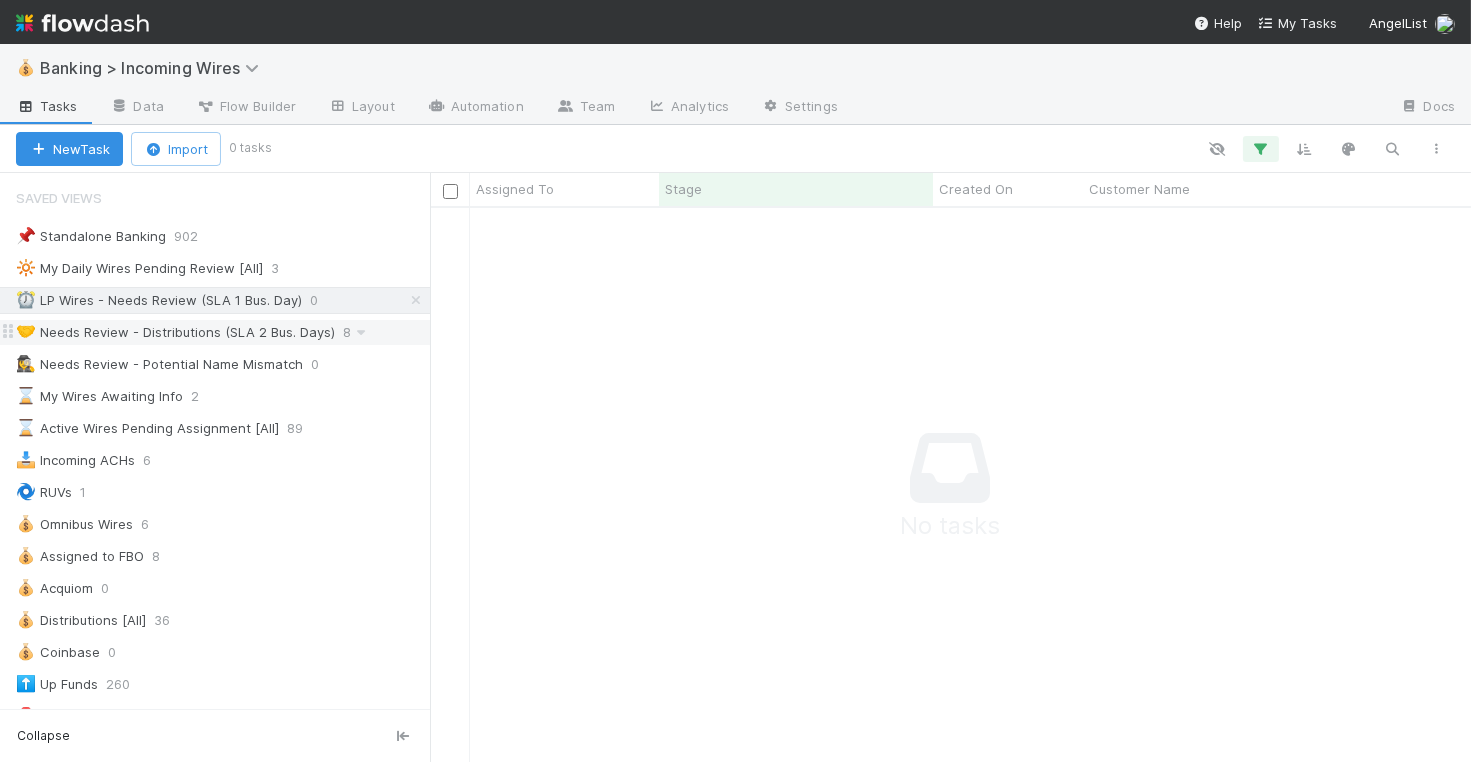 click on "🤝 Needs Review - Distributions (SLA 2 Bus. Days)" at bounding box center [175, 332] 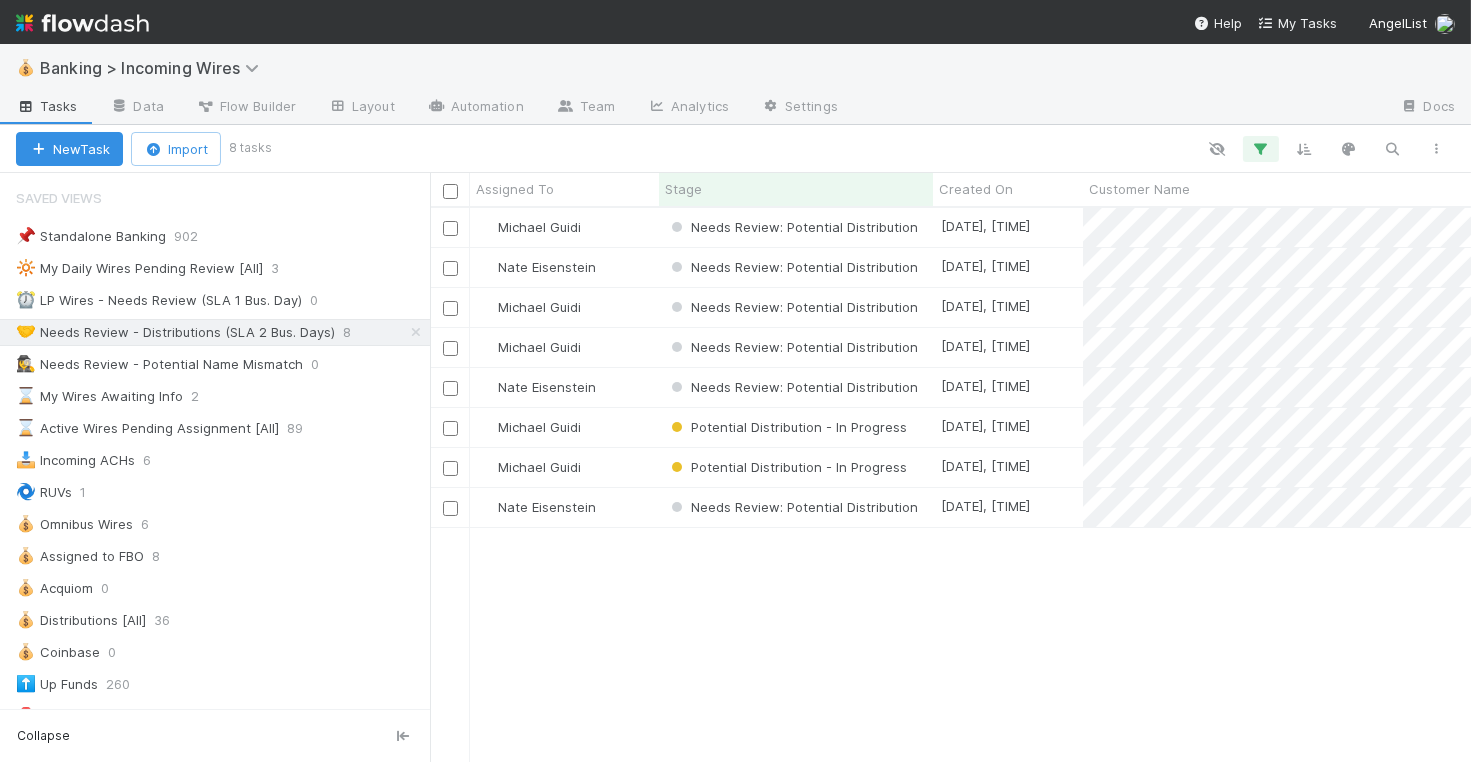 scroll, scrollTop: 1, scrollLeft: 1, axis: both 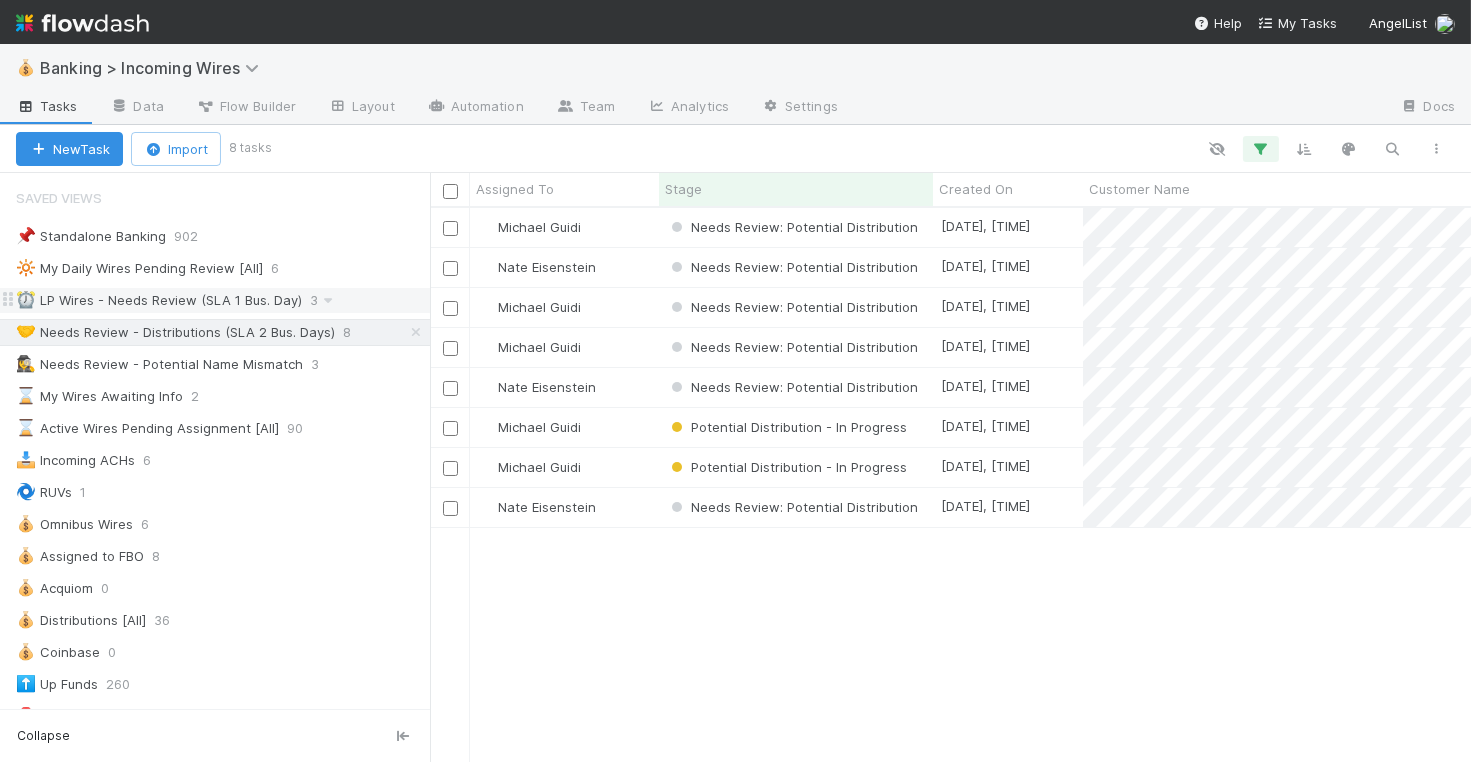 click on "⏰ LP Wires - Needs Review (SLA 1 Bus. Day)" at bounding box center [159, 300] 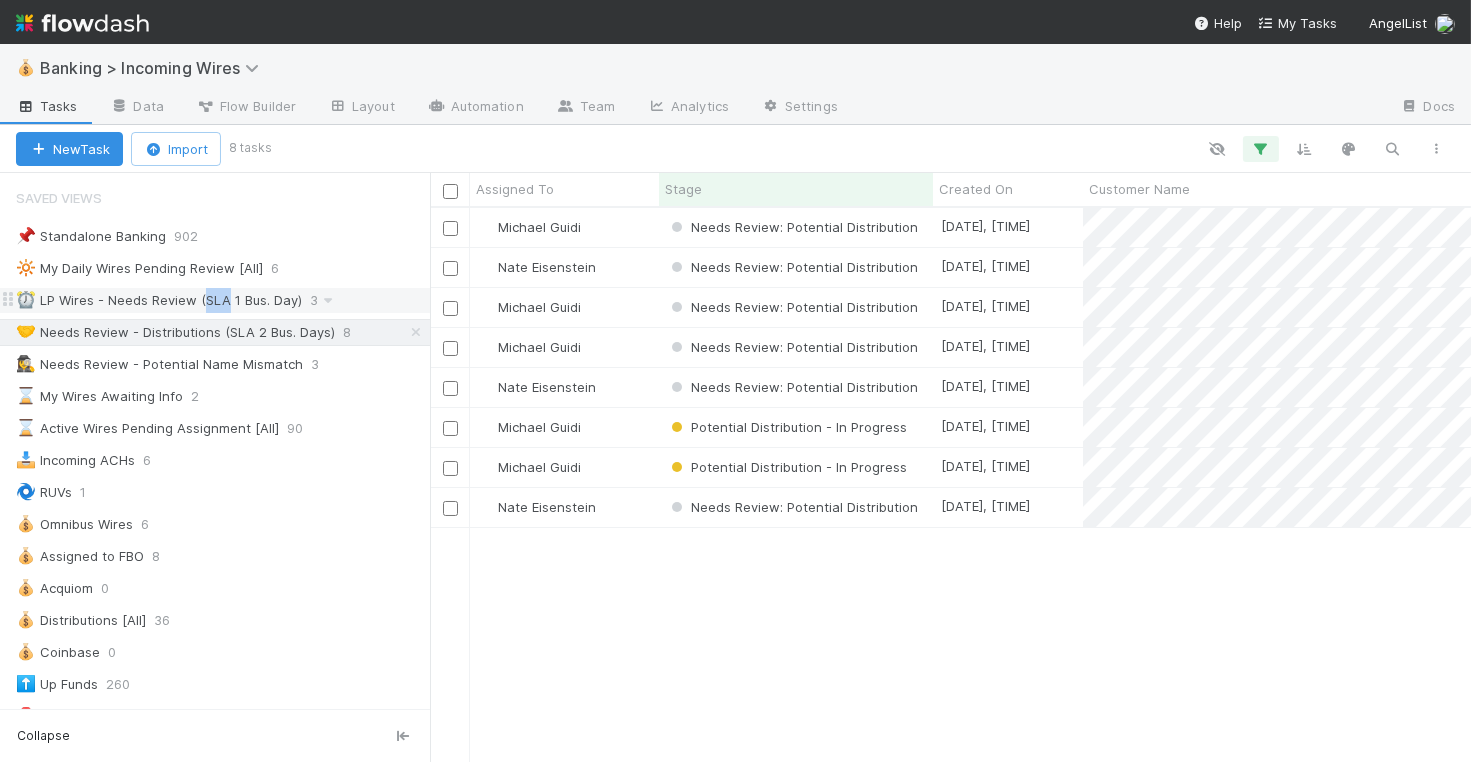 click on "⏰ LP Wires - Needs Review (SLA 1 Bus. Day)" at bounding box center (159, 300) 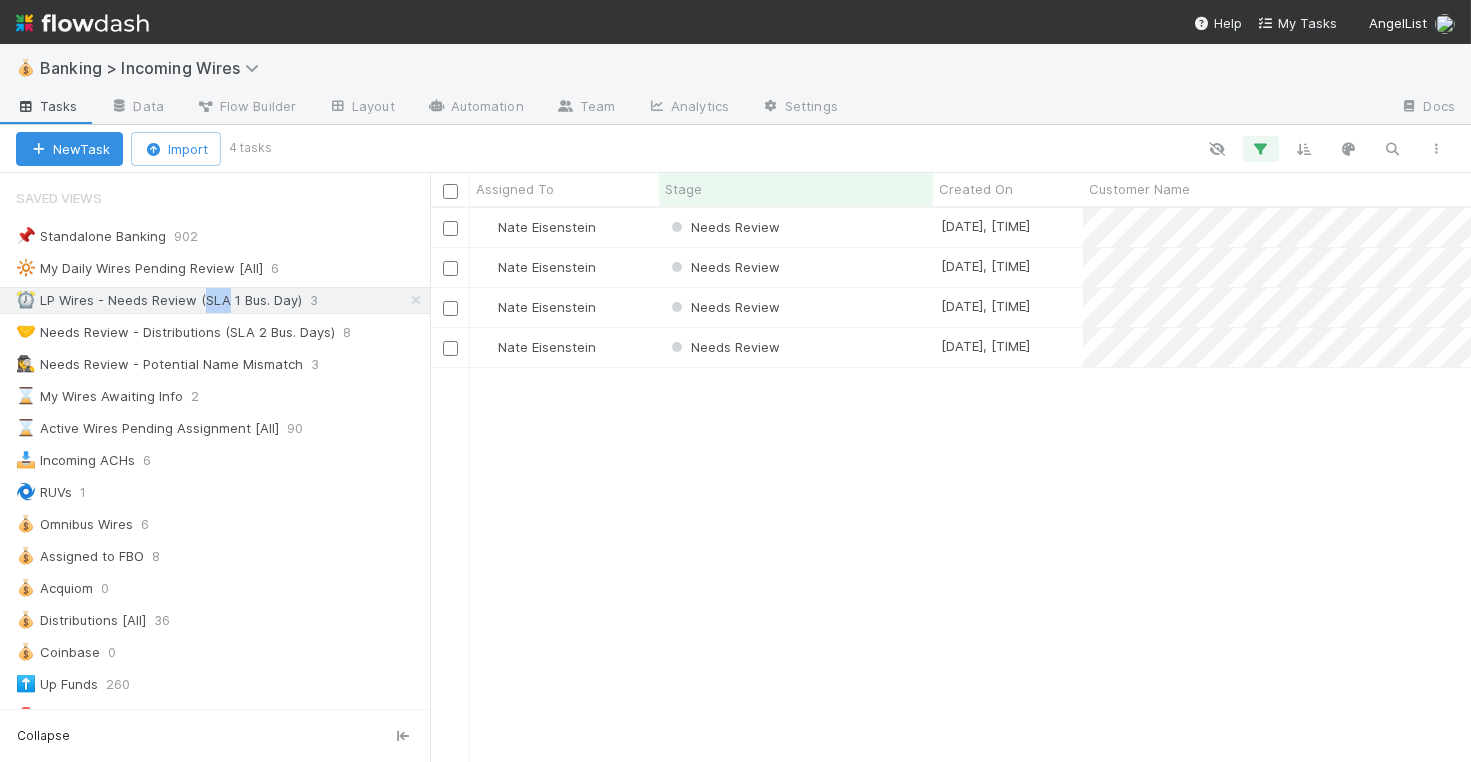 scroll, scrollTop: 1, scrollLeft: 1, axis: both 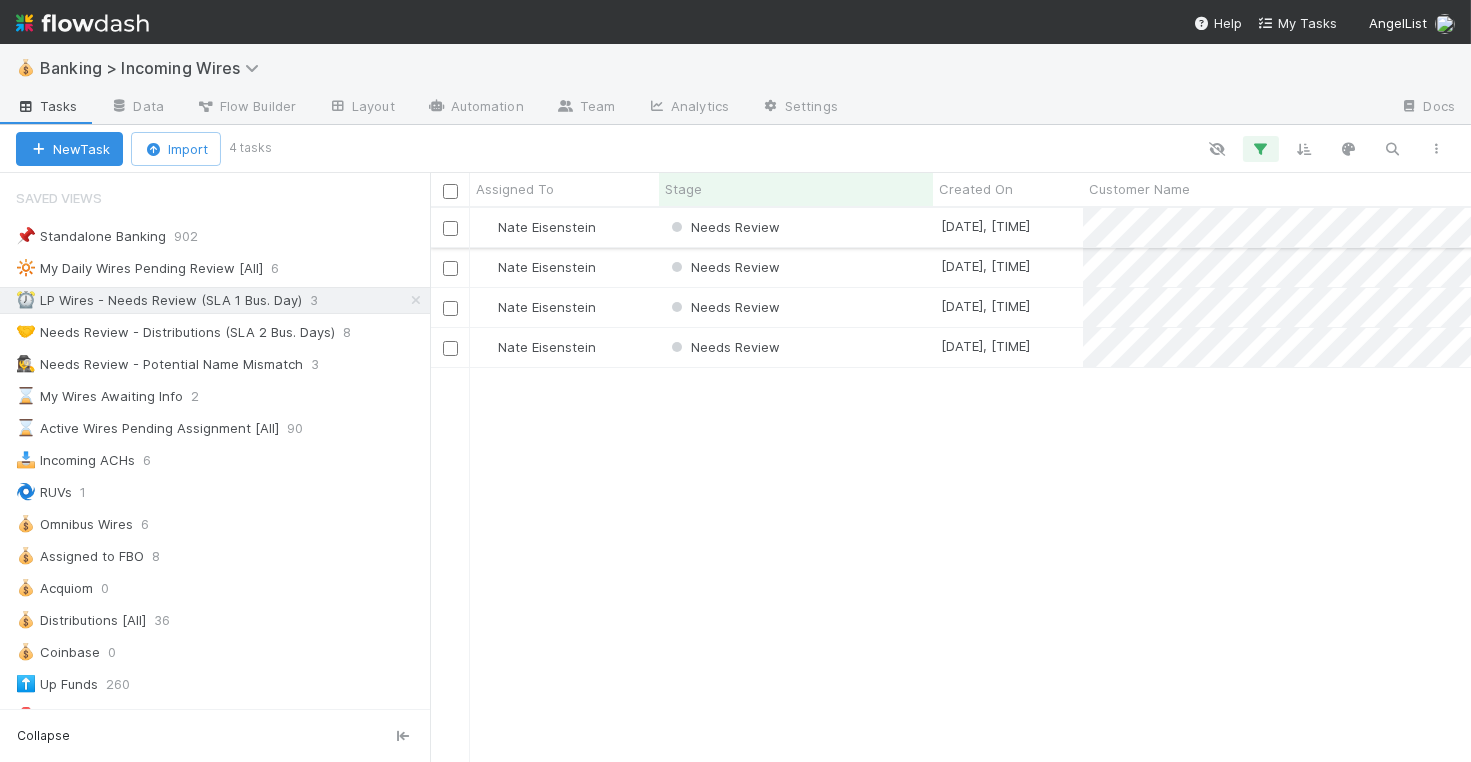 click on "Needs Review" at bounding box center [796, 227] 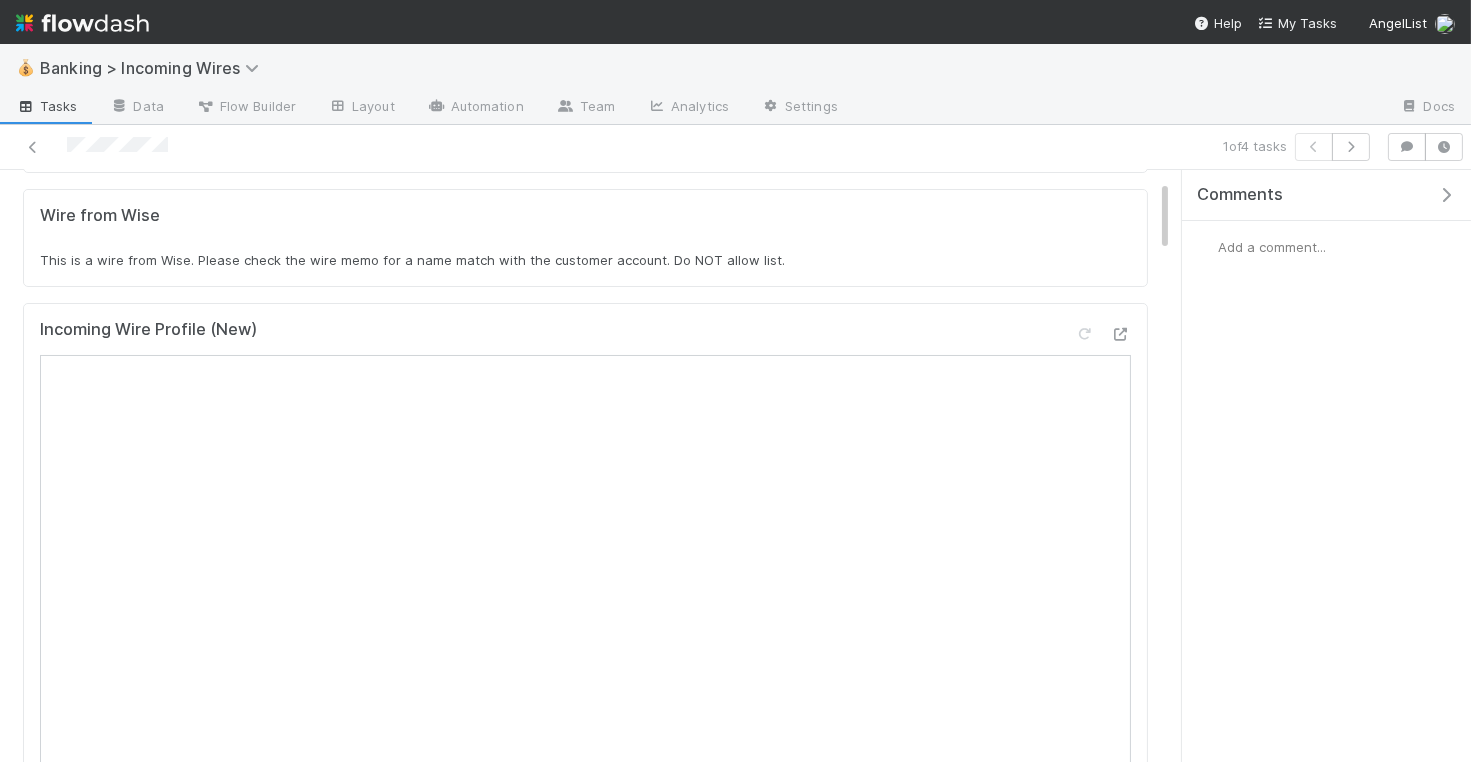 scroll, scrollTop: 148, scrollLeft: 0, axis: vertical 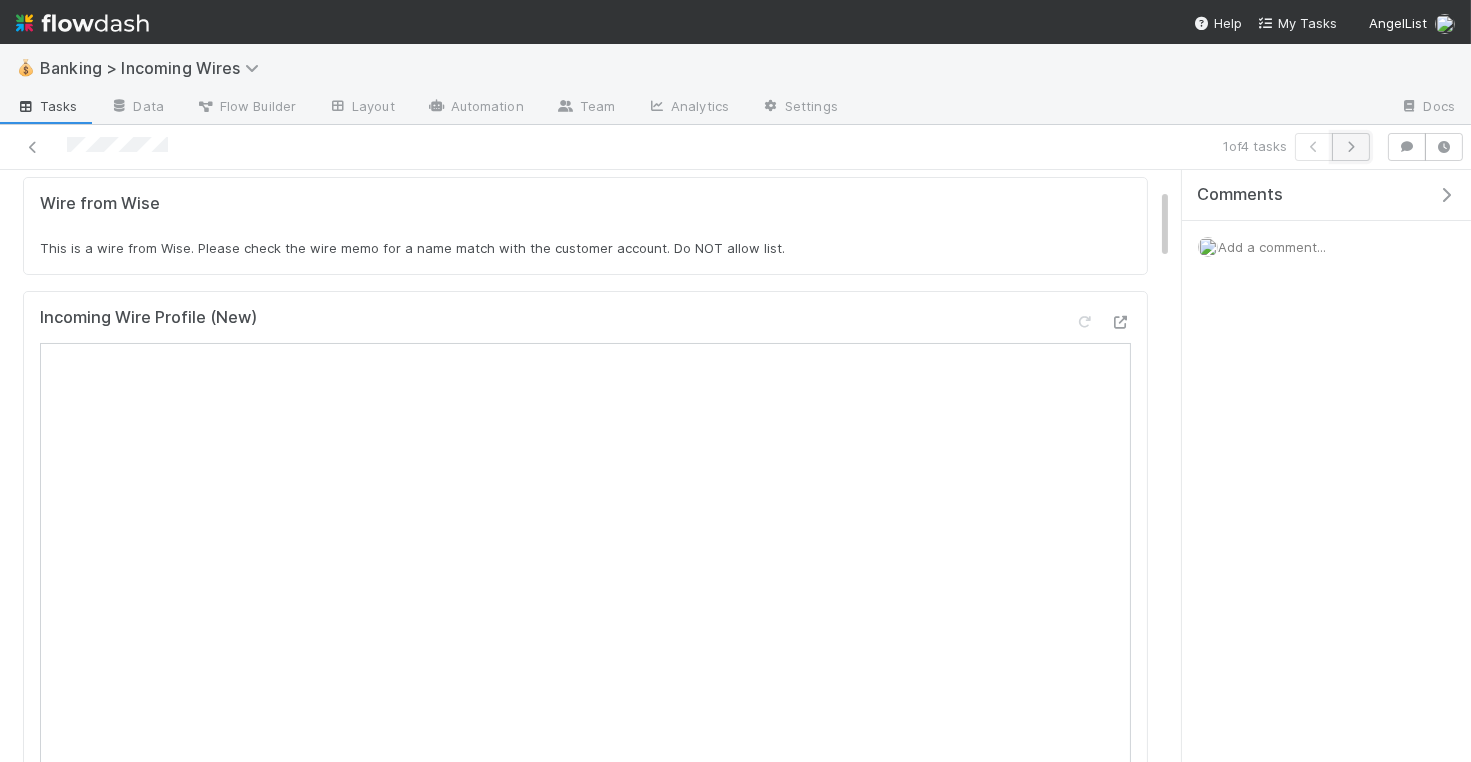 click at bounding box center (1351, 147) 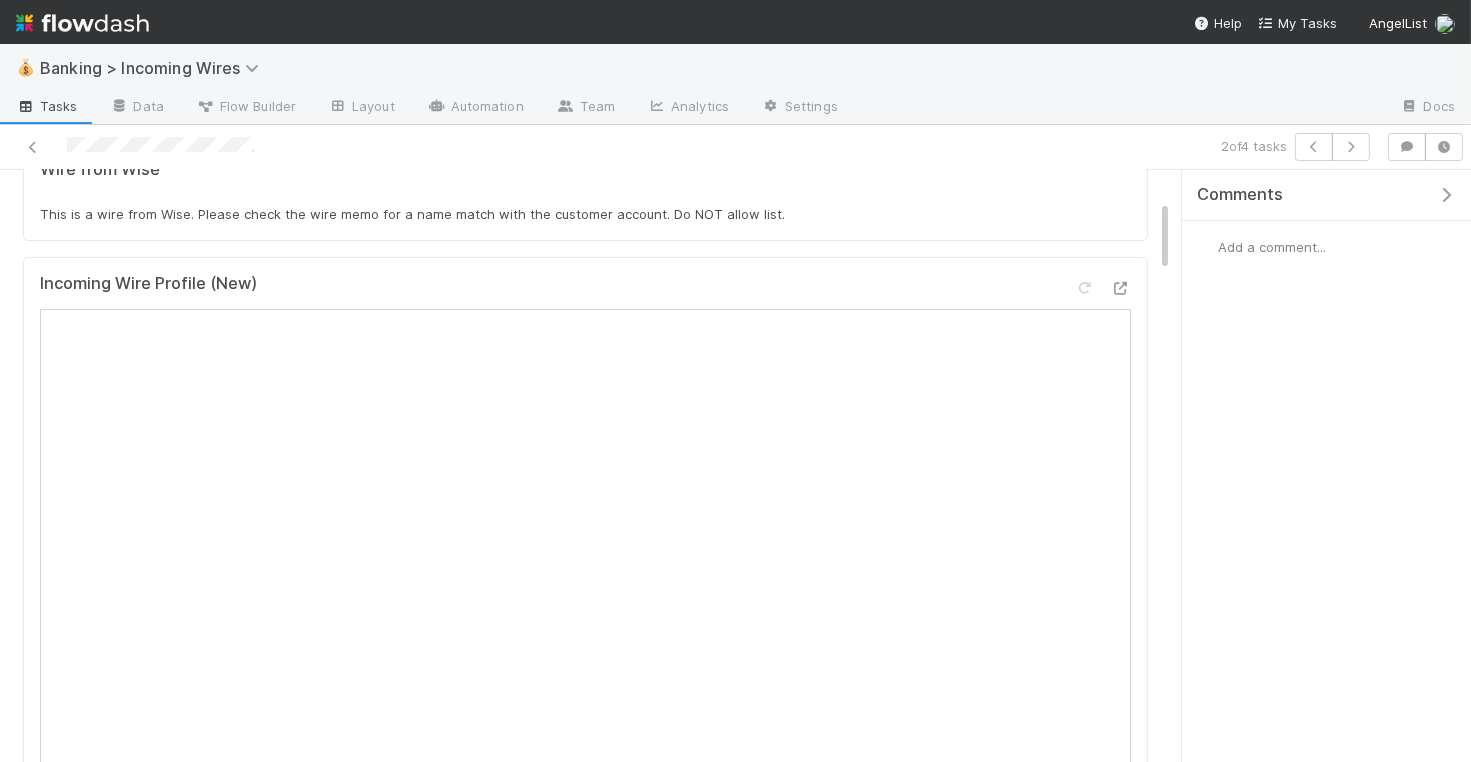 scroll, scrollTop: 266, scrollLeft: 0, axis: vertical 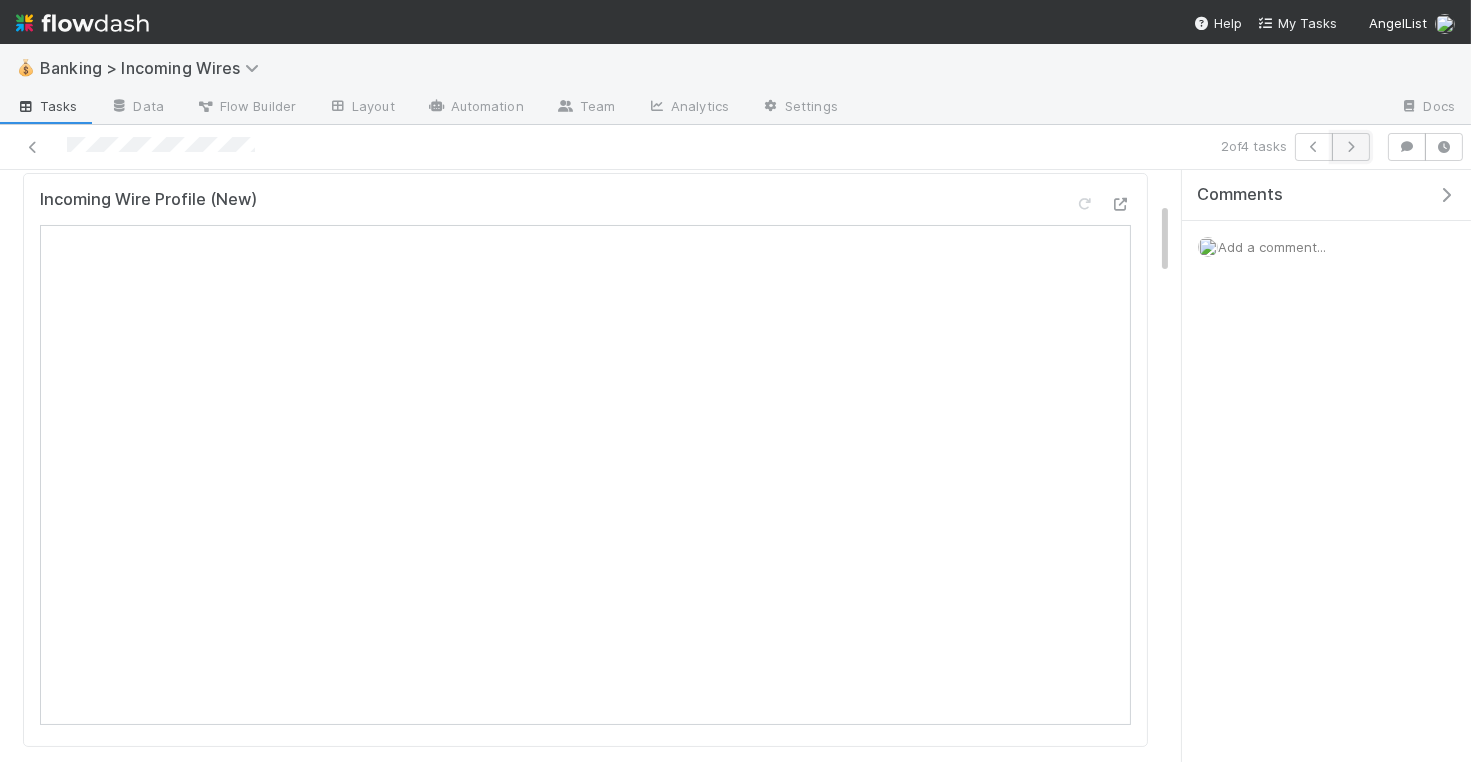click at bounding box center [1351, 147] 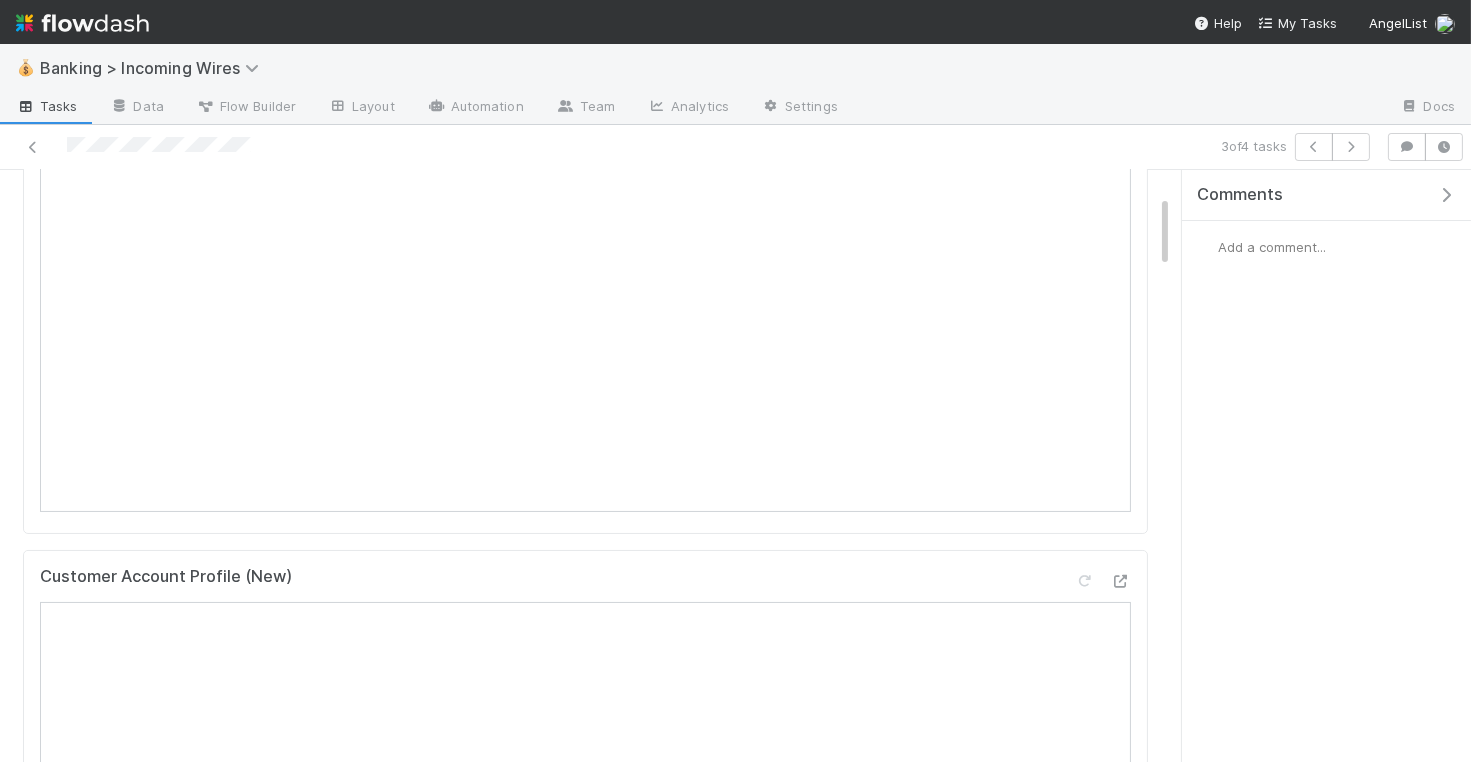 scroll, scrollTop: 0, scrollLeft: 0, axis: both 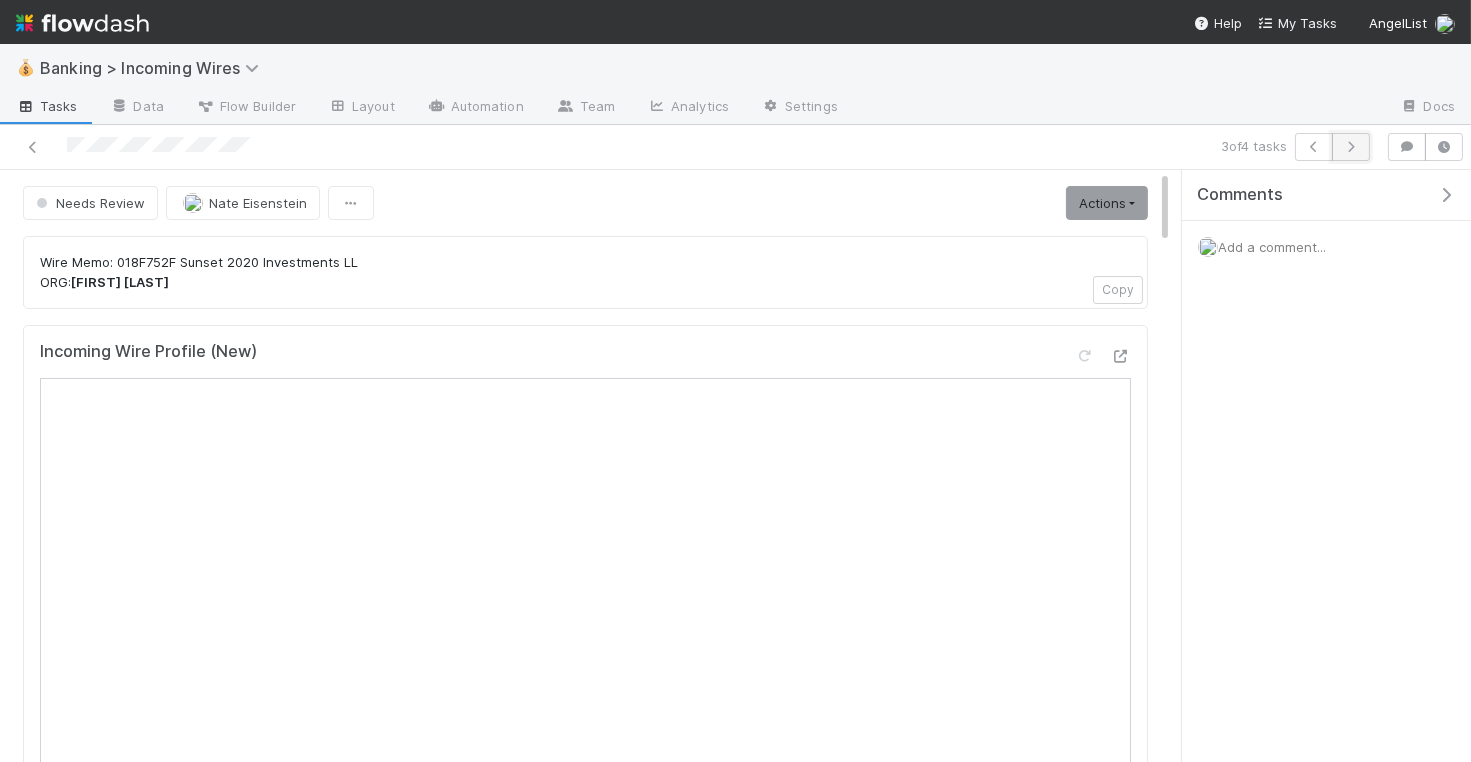 click at bounding box center [1351, 147] 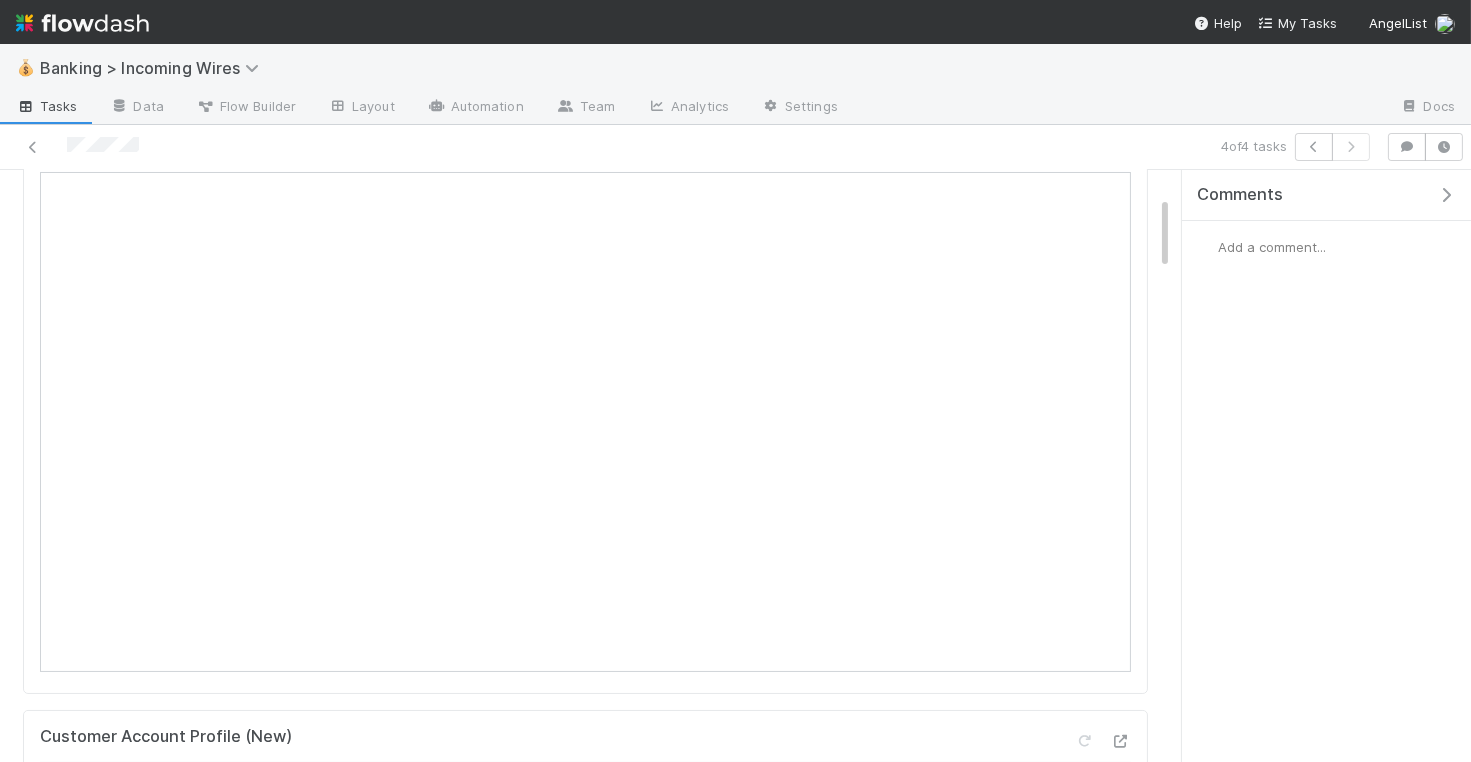 scroll, scrollTop: 211, scrollLeft: 0, axis: vertical 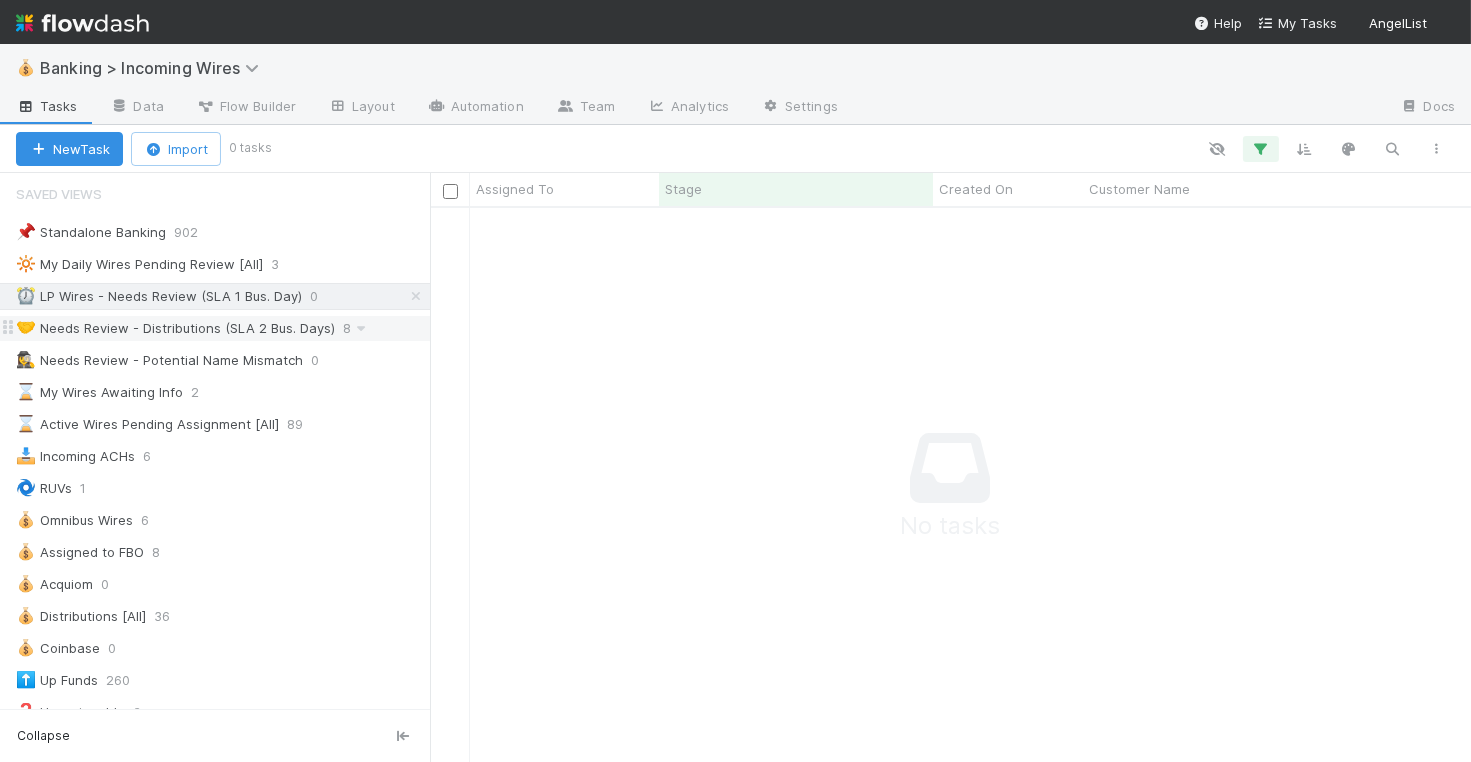 click on "🤝 Needs Review - Distributions (SLA 2 Bus. Days)" at bounding box center [175, 328] 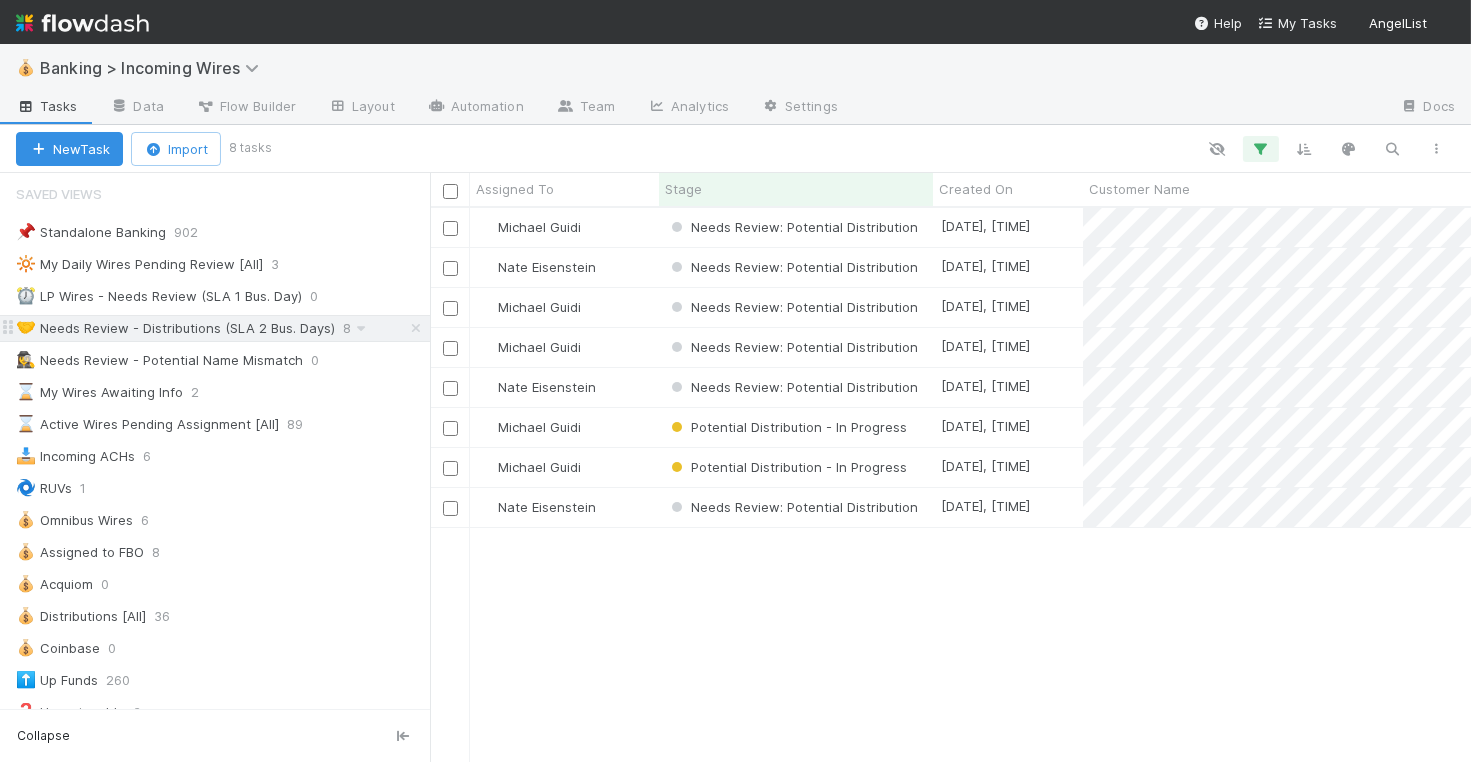 scroll, scrollTop: 1, scrollLeft: 1, axis: both 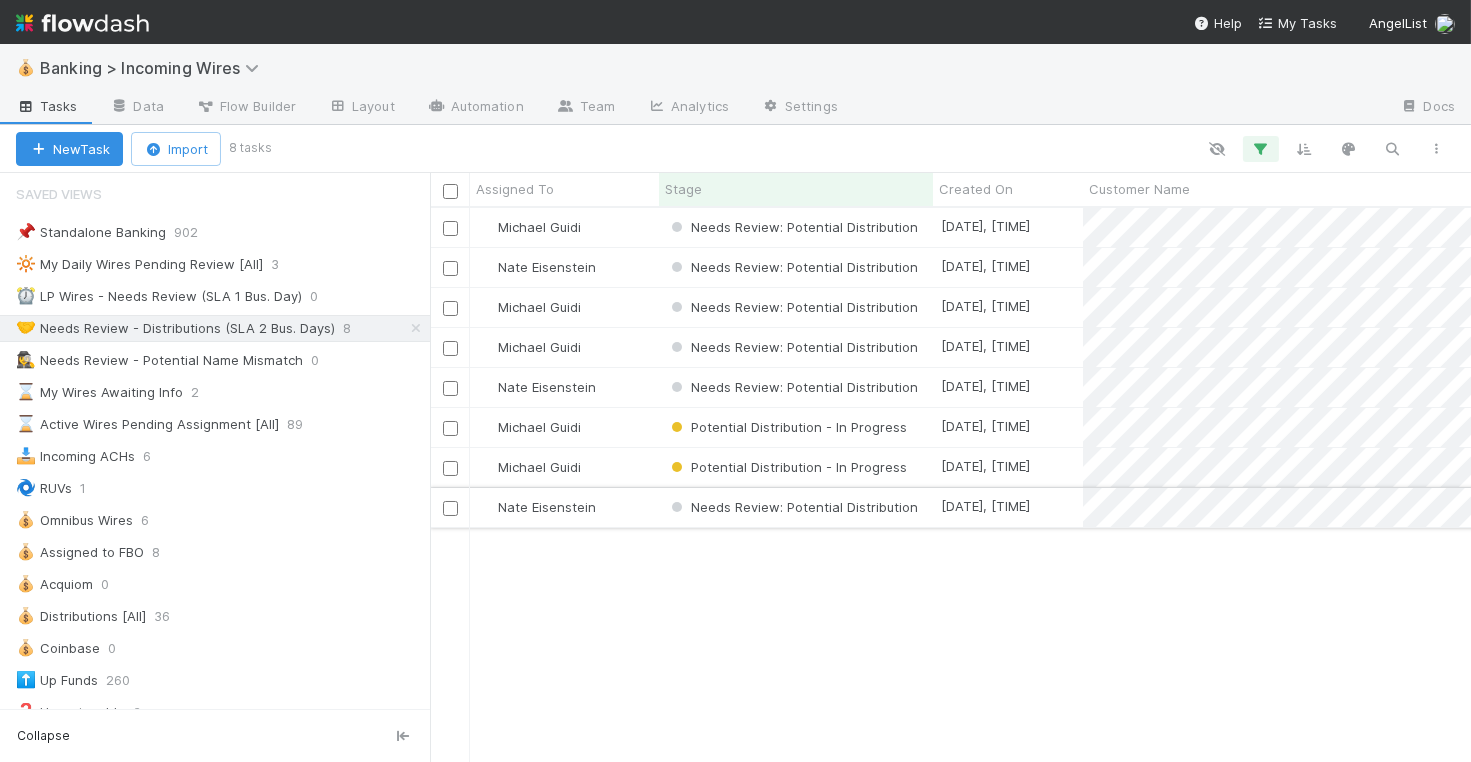 click on "Nate  Eisenstein" at bounding box center [564, 507] 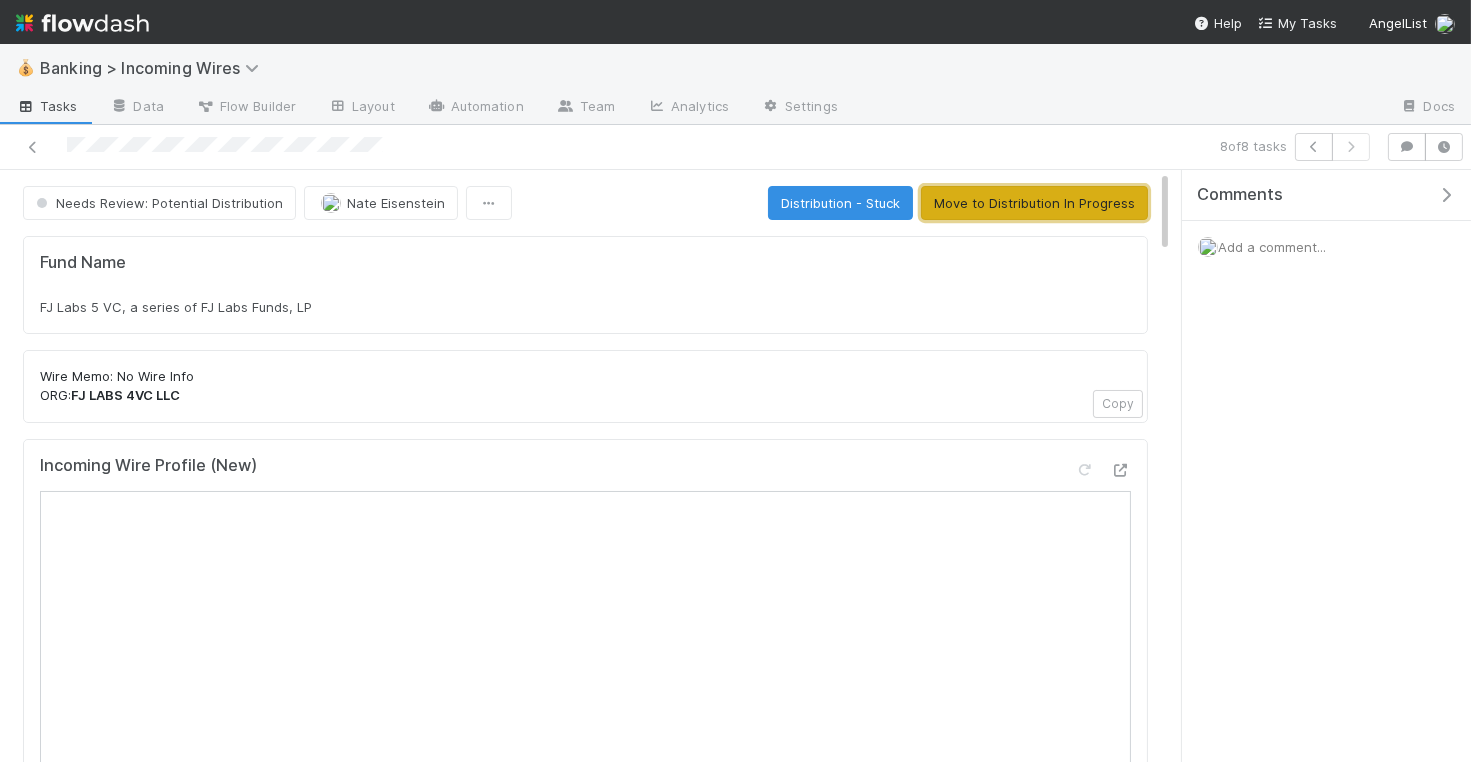 click on "Move to Distribution In Progress" at bounding box center [1034, 203] 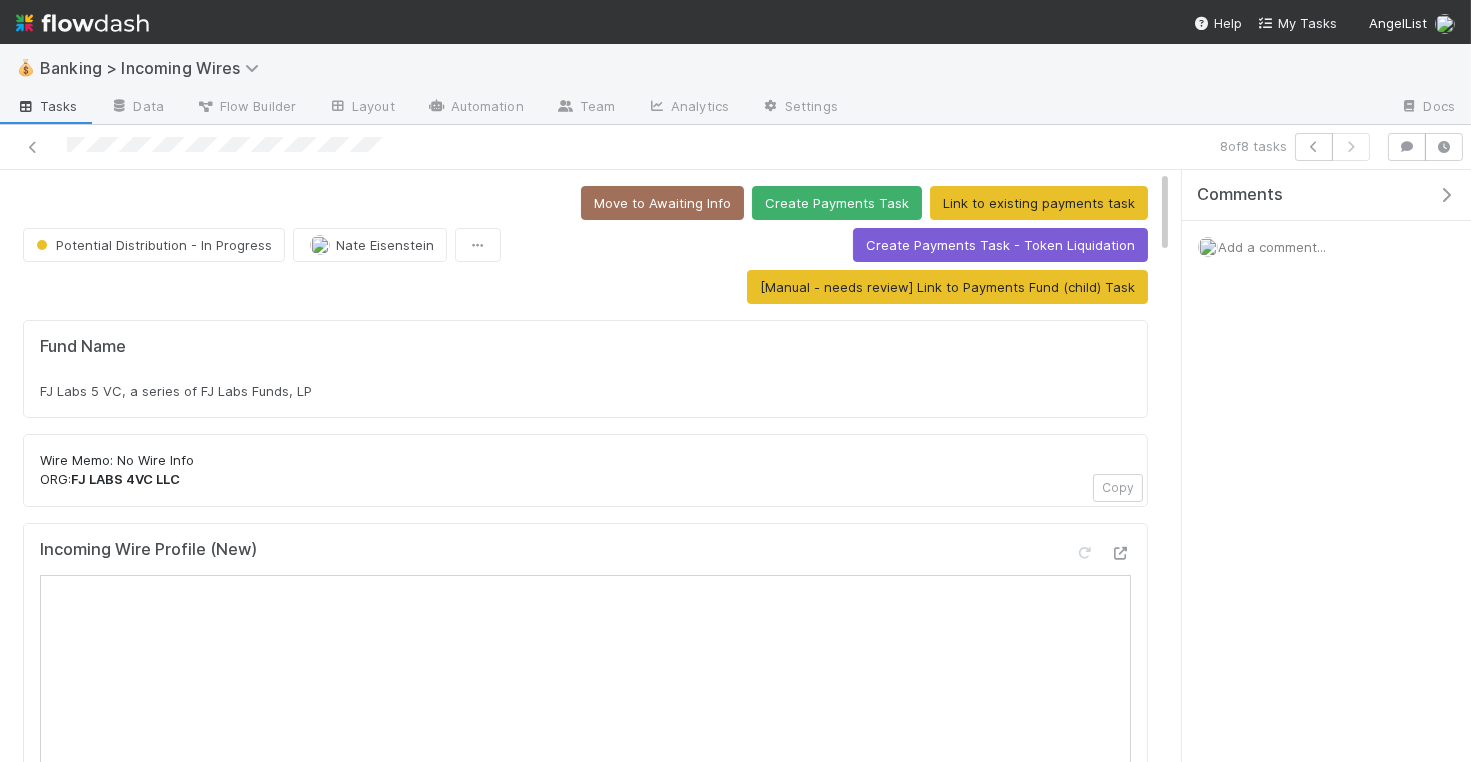 click on "FJ Labs 5 VC, a series of FJ Labs Funds, LP" at bounding box center (585, 391) 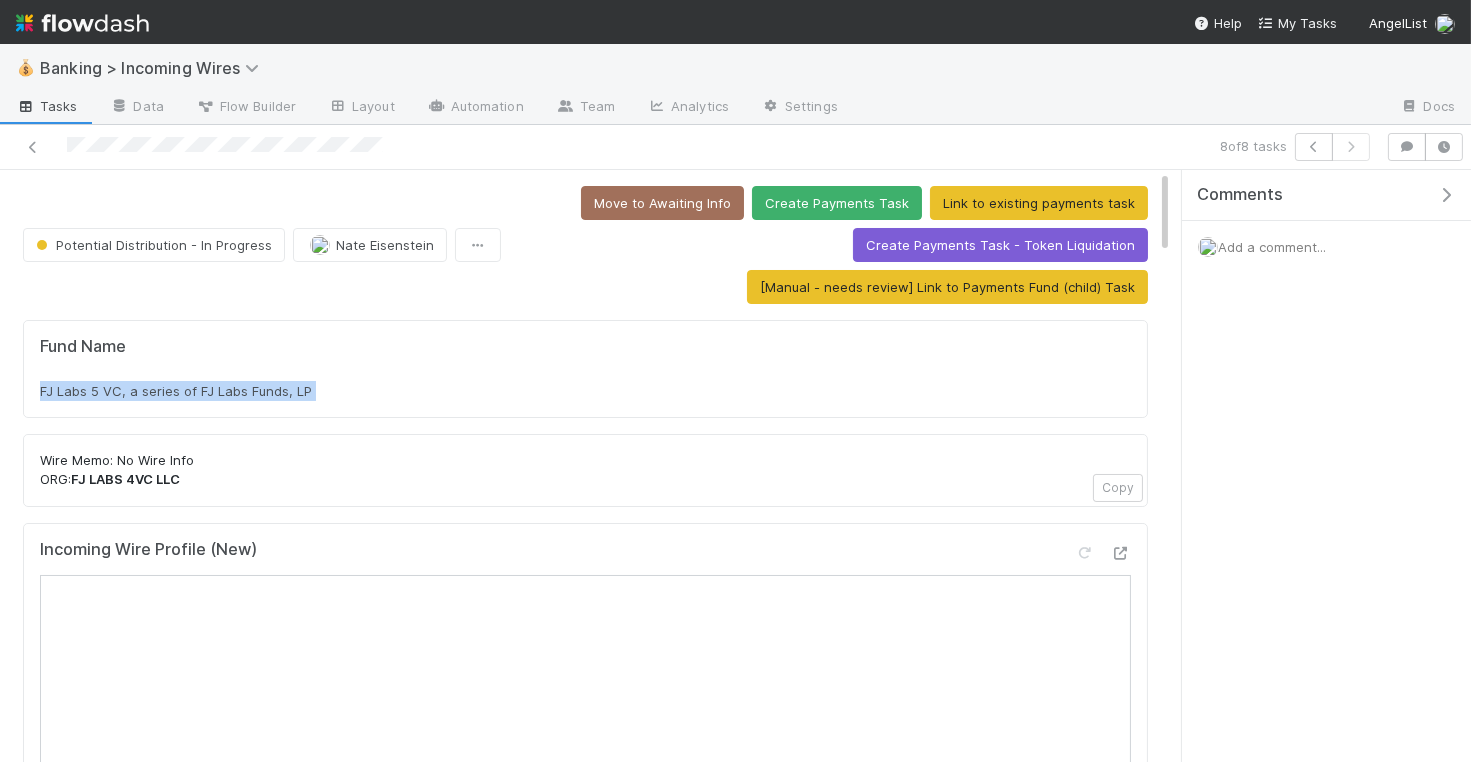 click on "FJ Labs 5 VC, a series of FJ Labs Funds, LP" at bounding box center [585, 391] 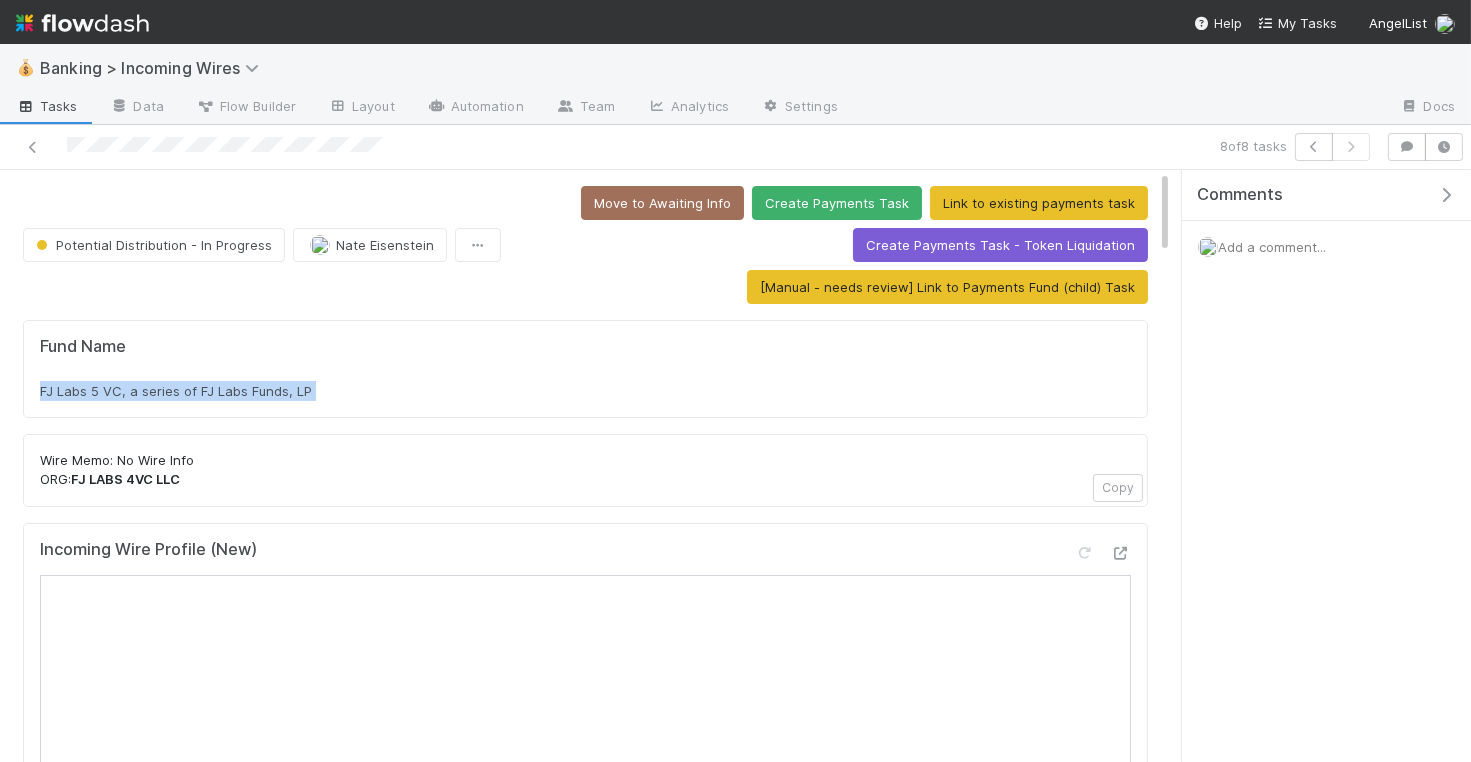 copy on "FJ Labs 5 VC, a series of FJ Labs Funds, LP" 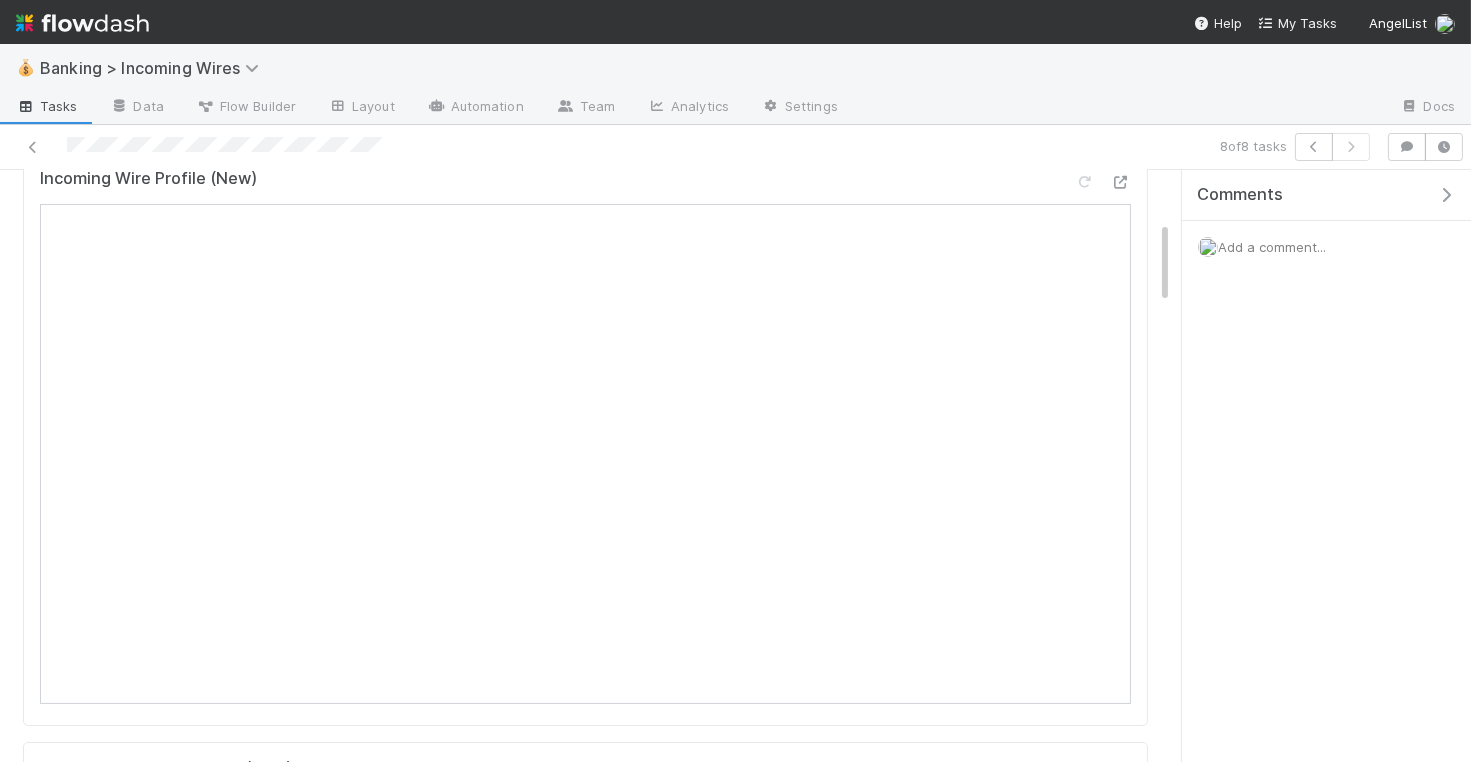 scroll, scrollTop: 0, scrollLeft: 0, axis: both 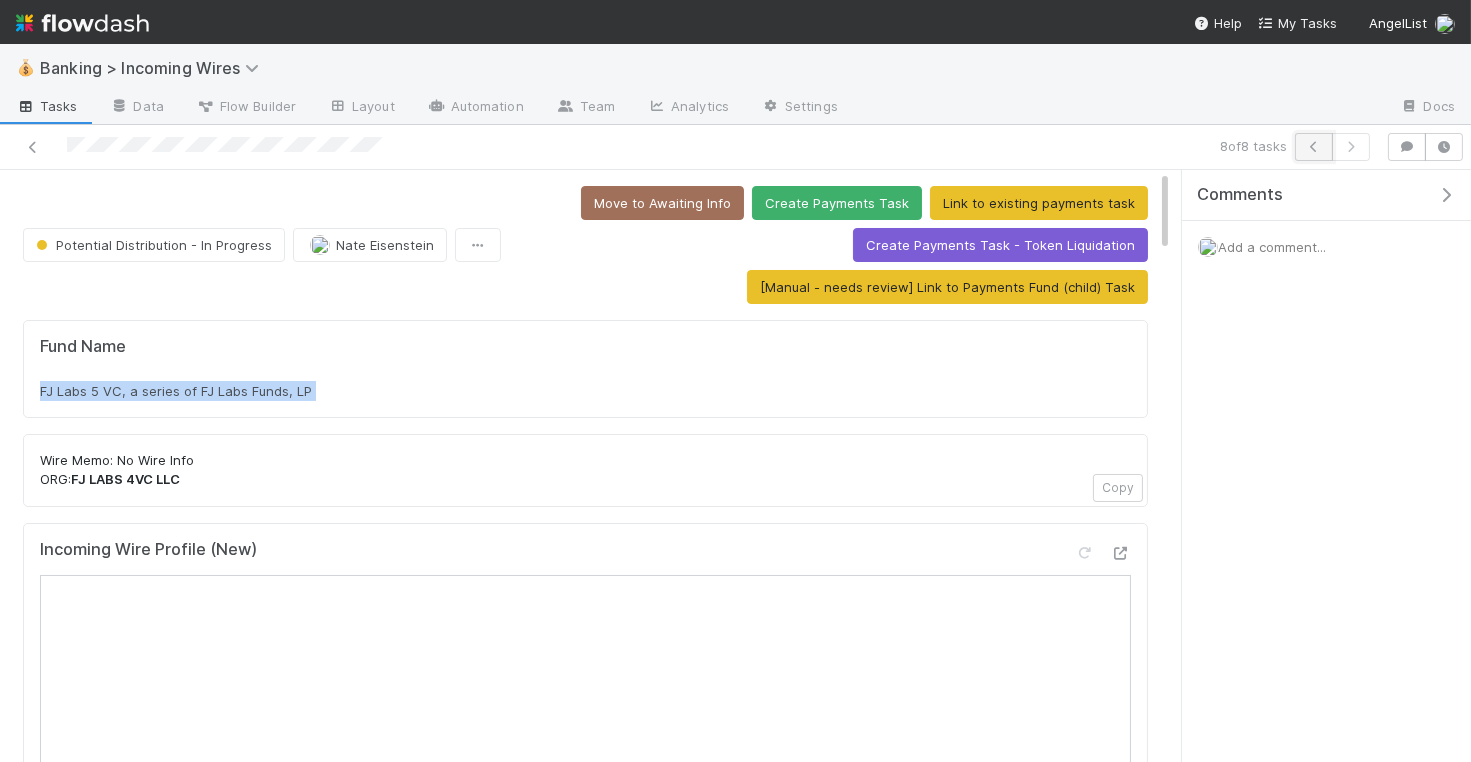 click at bounding box center [1314, 147] 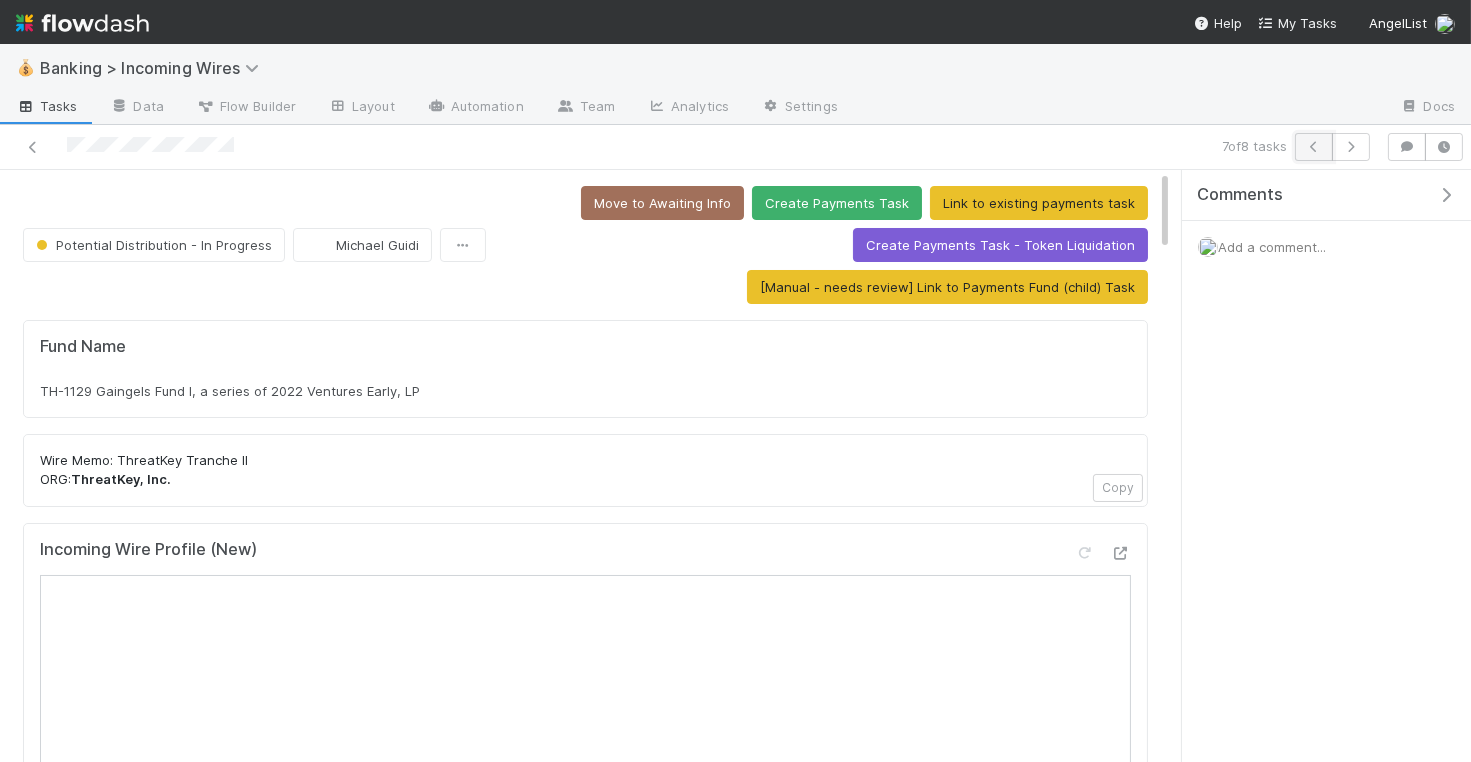 click at bounding box center [1314, 147] 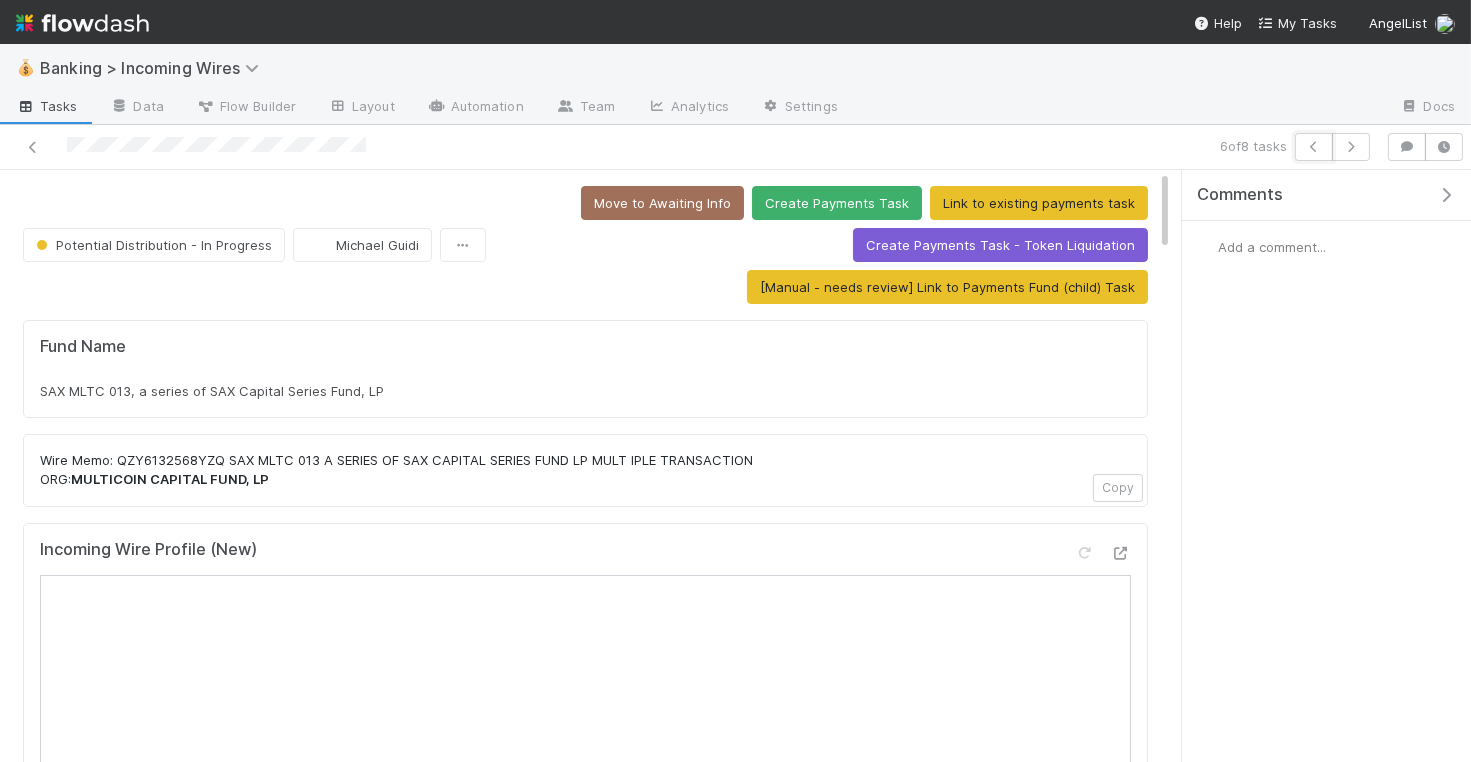 click at bounding box center [1314, 147] 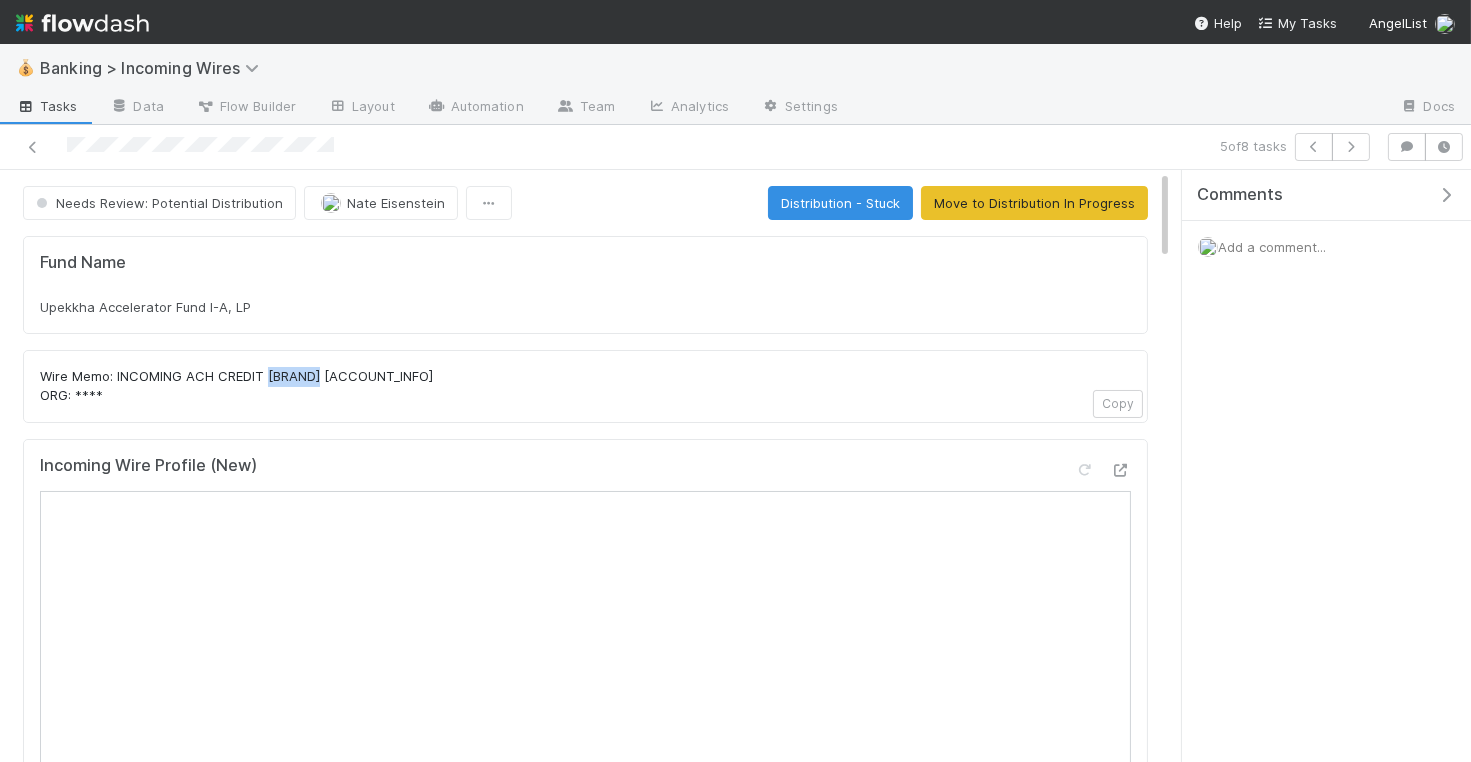 drag, startPoint x: 270, startPoint y: 378, endPoint x: 327, endPoint y: 381, distance: 57.07889 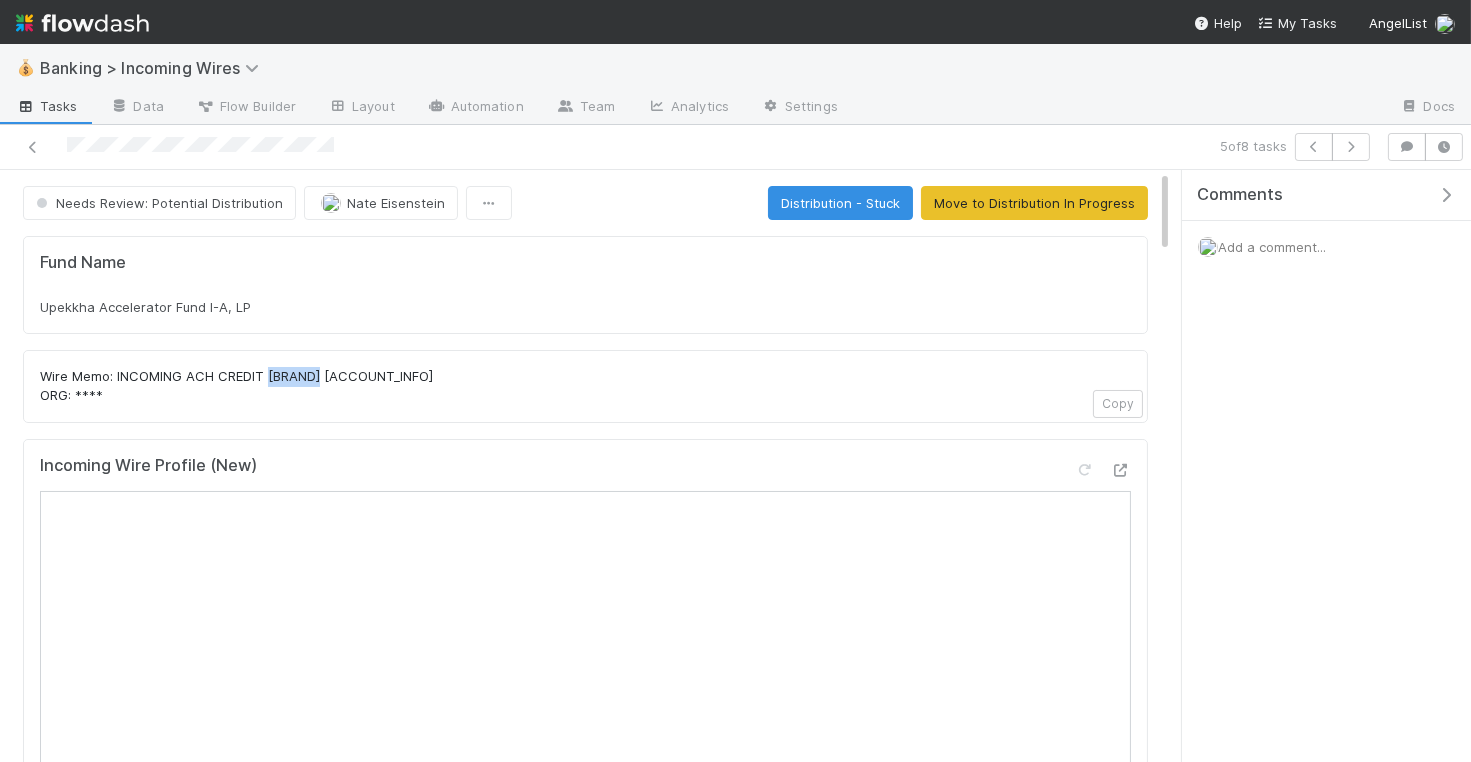 copy on "UPEKKHA" 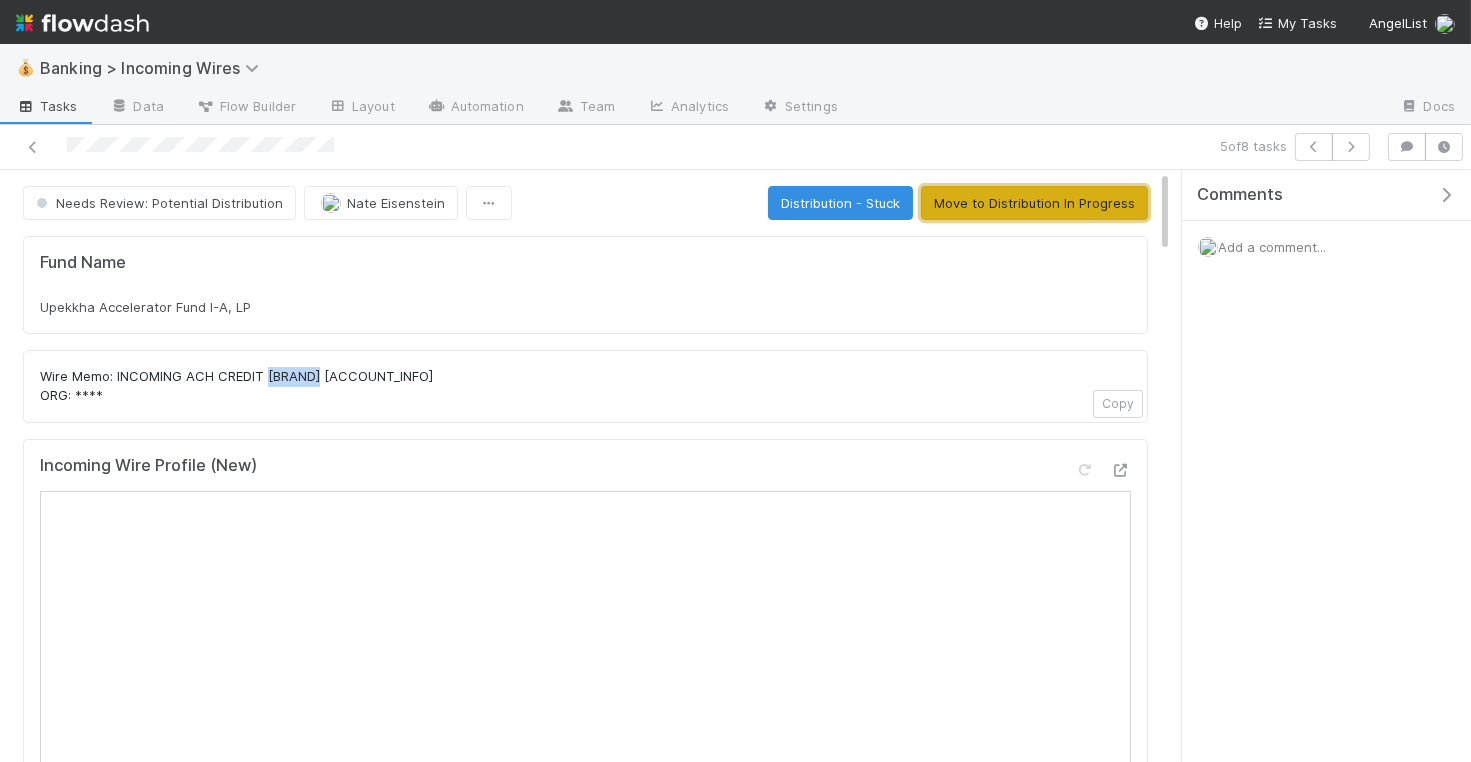 drag, startPoint x: 1105, startPoint y: 198, endPoint x: 1062, endPoint y: 232, distance: 54.81788 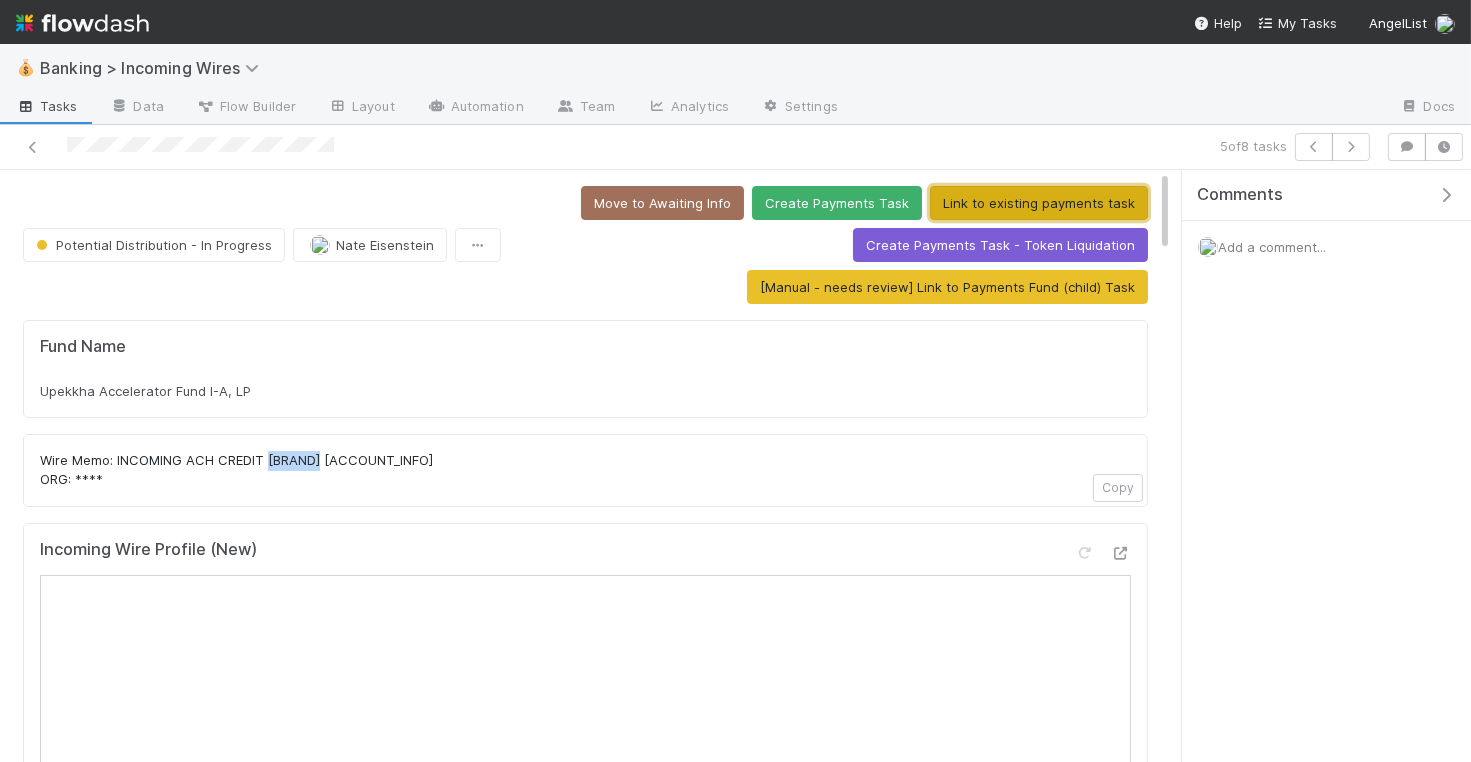 click on "Link to existing payments task" at bounding box center [1039, 203] 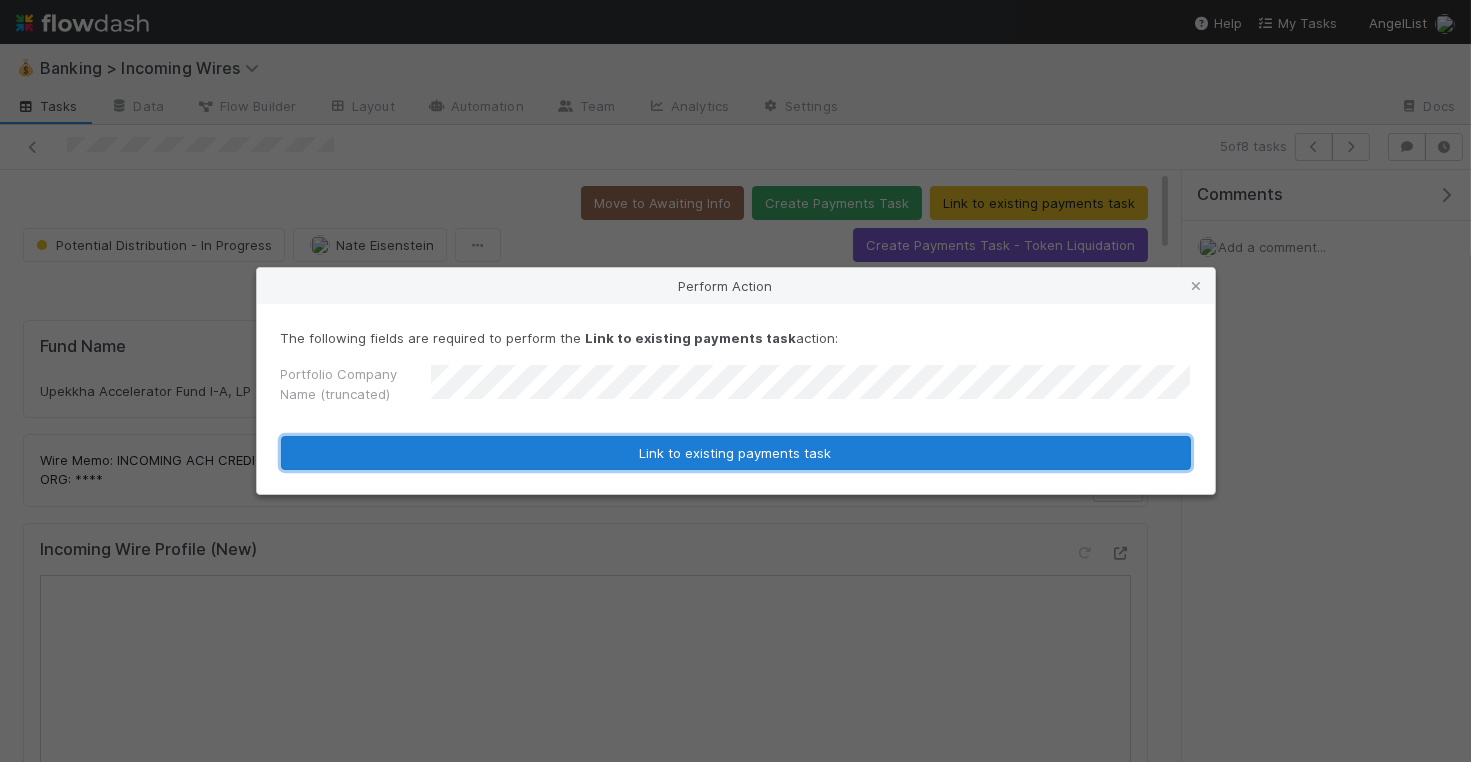 click on "Link to existing payments task" at bounding box center (736, 453) 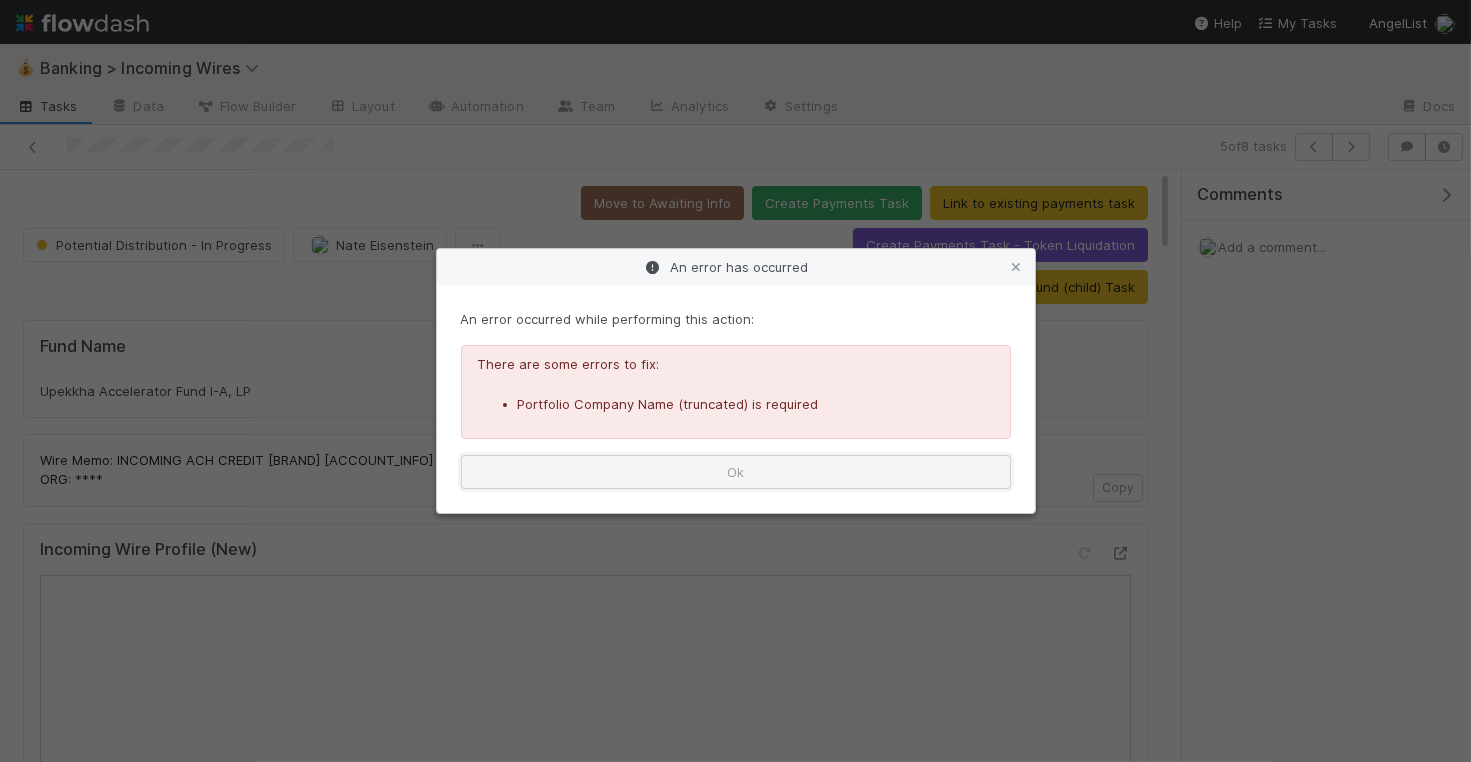 drag, startPoint x: 860, startPoint y: 464, endPoint x: 896, endPoint y: 419, distance: 57.628117 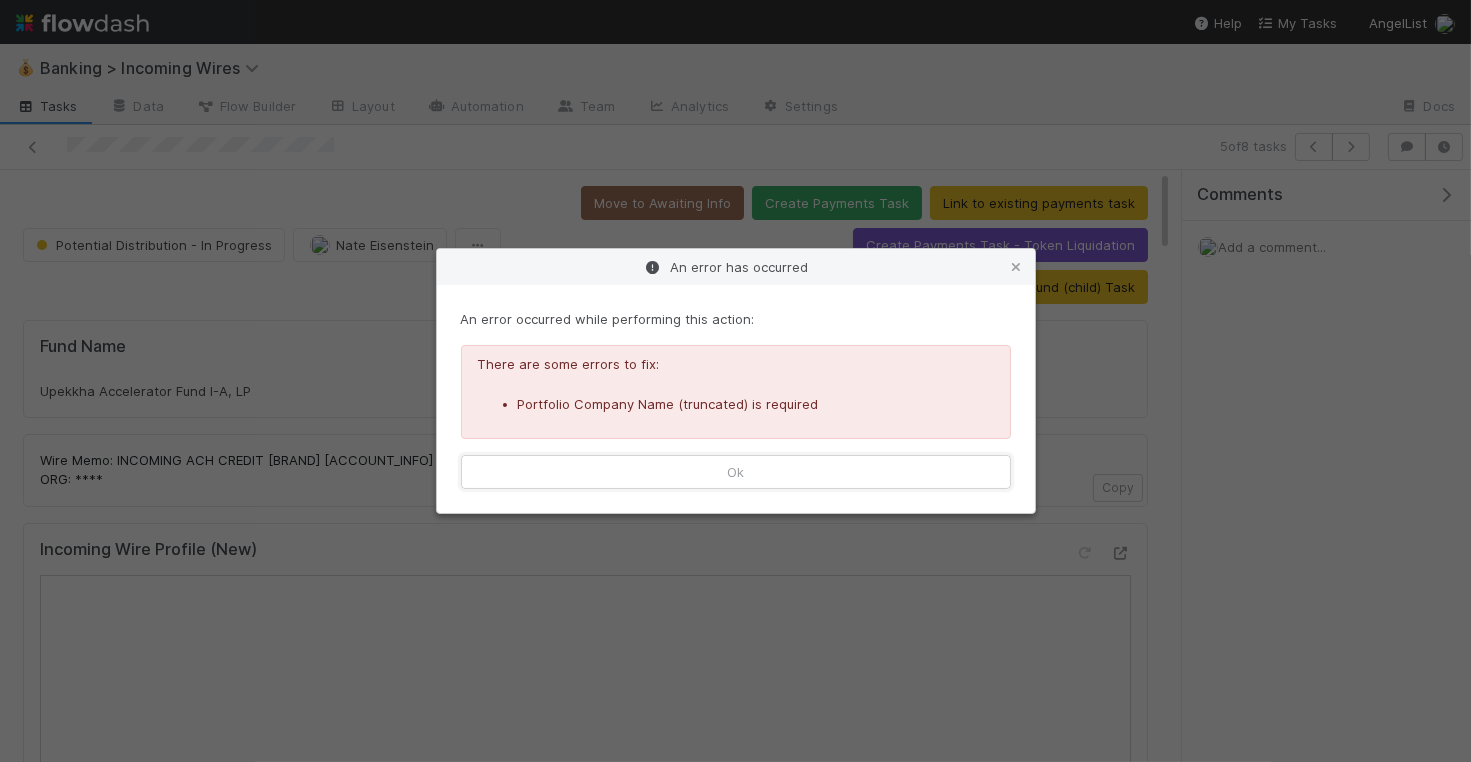 click on "Ok" at bounding box center (736, 472) 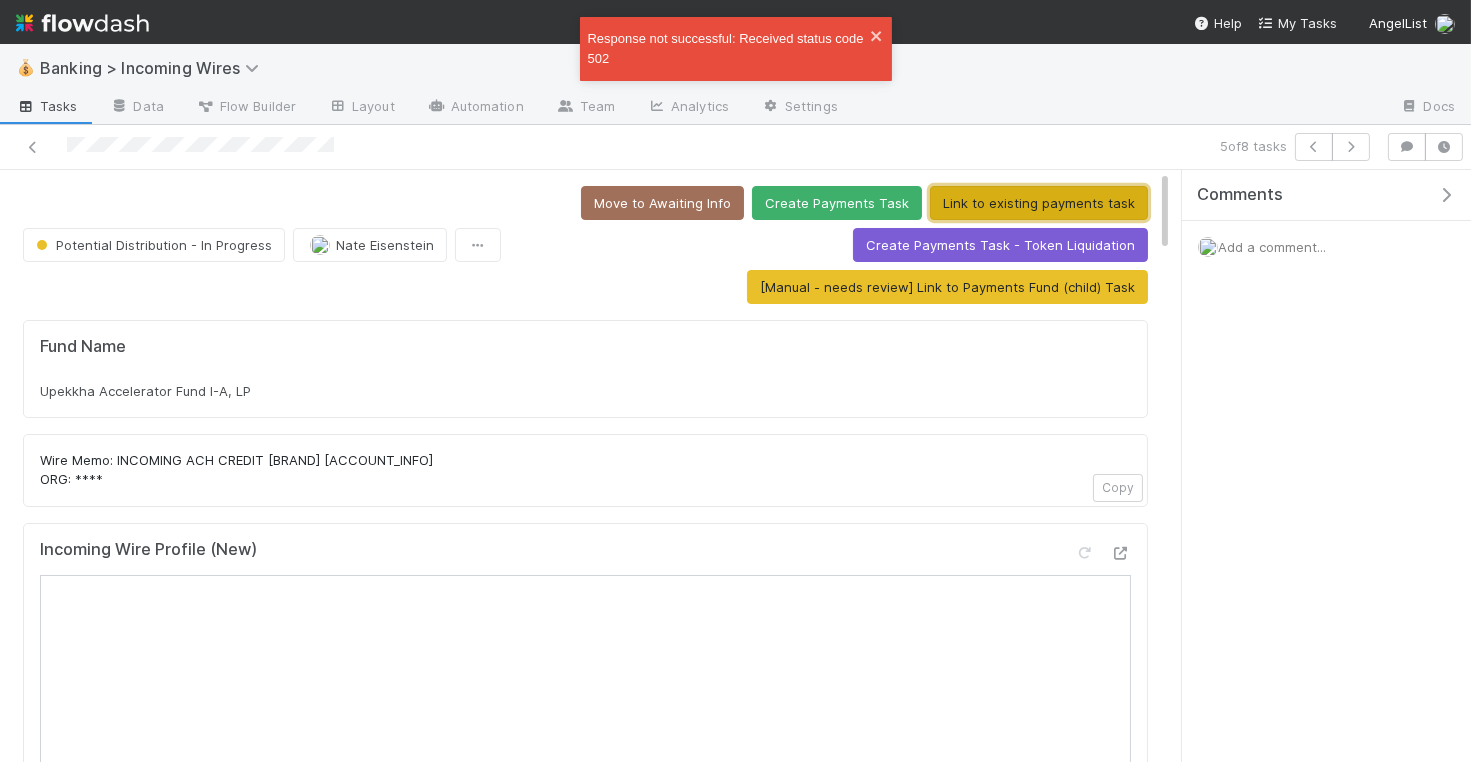 click on "Link to existing payments task" at bounding box center (1039, 203) 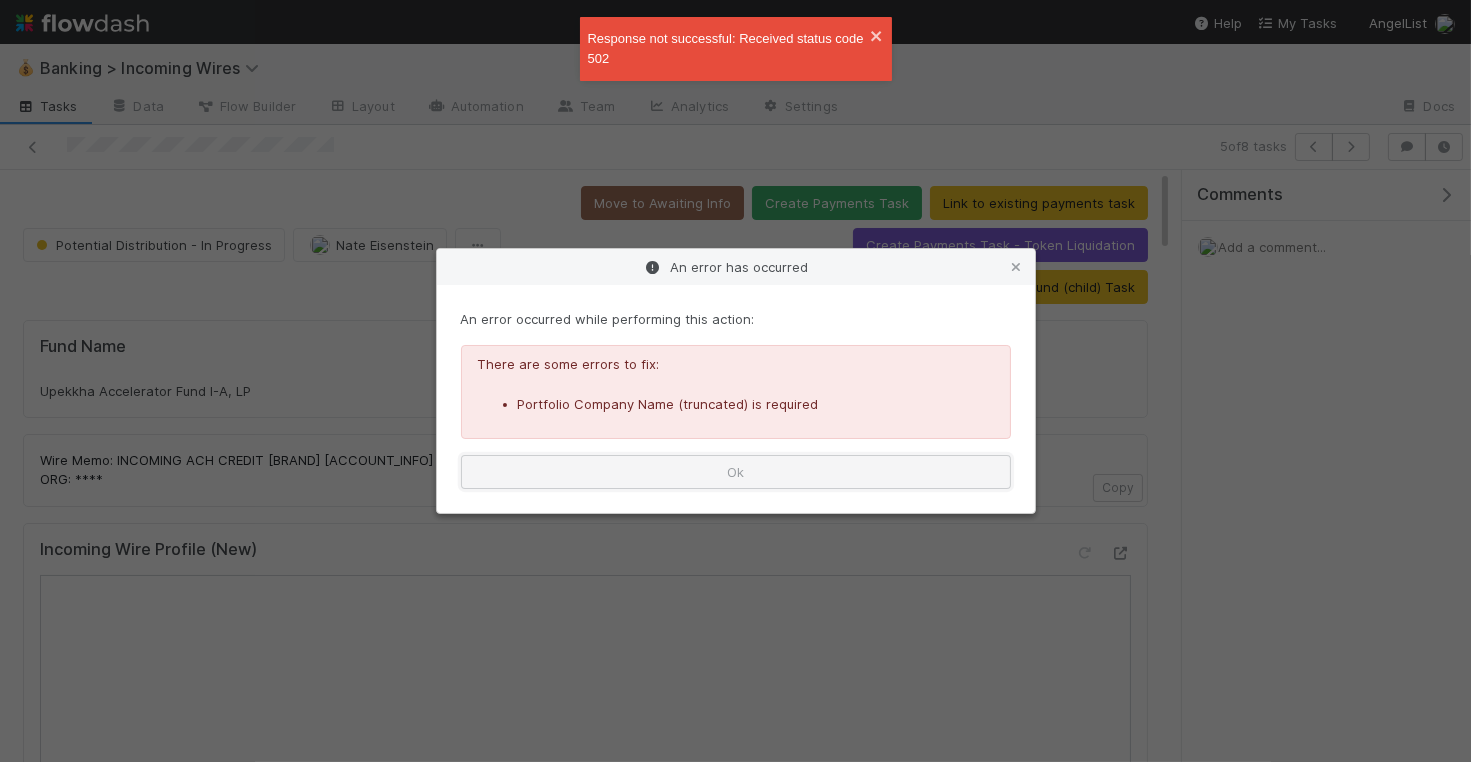 click on "Ok" at bounding box center (736, 472) 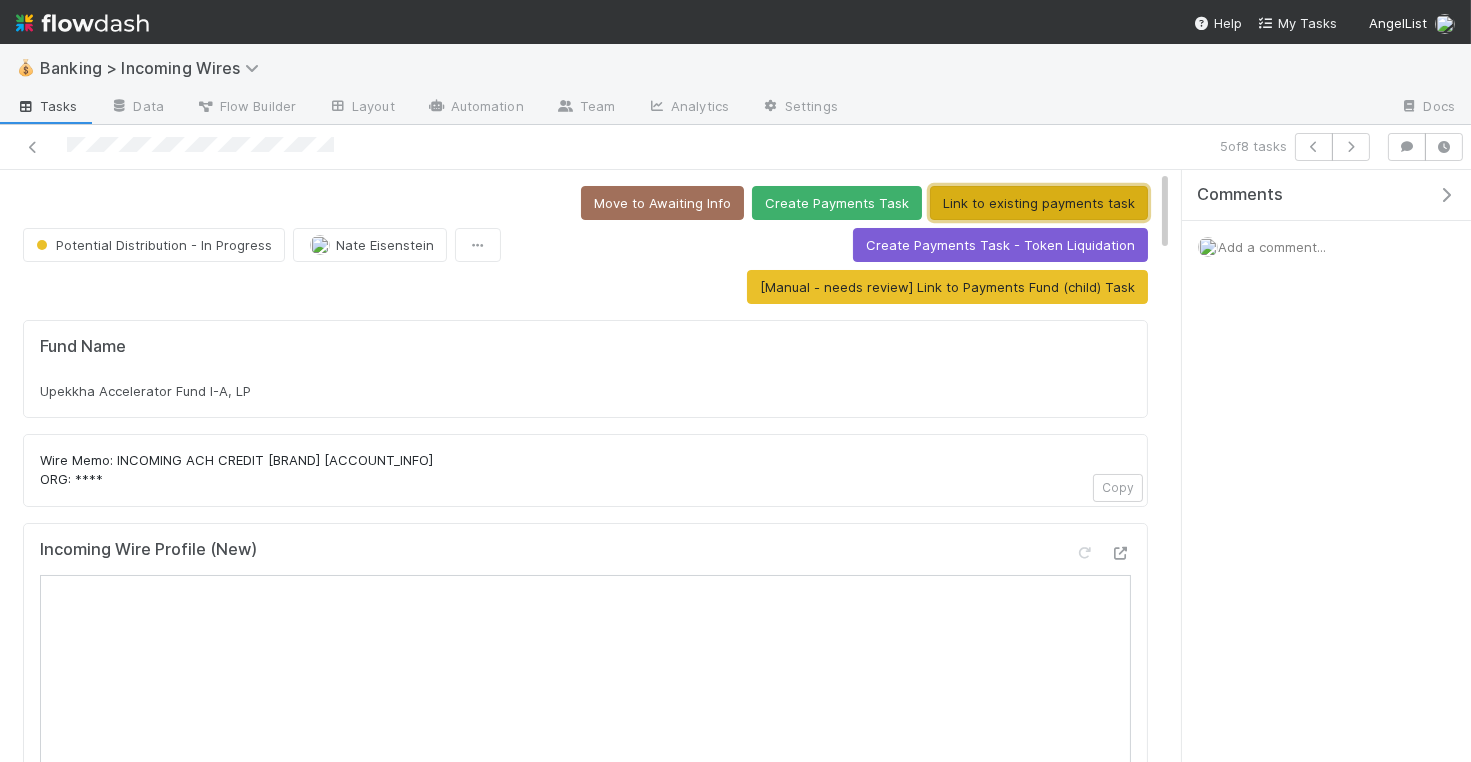 click on "Link to existing payments task" at bounding box center [1039, 203] 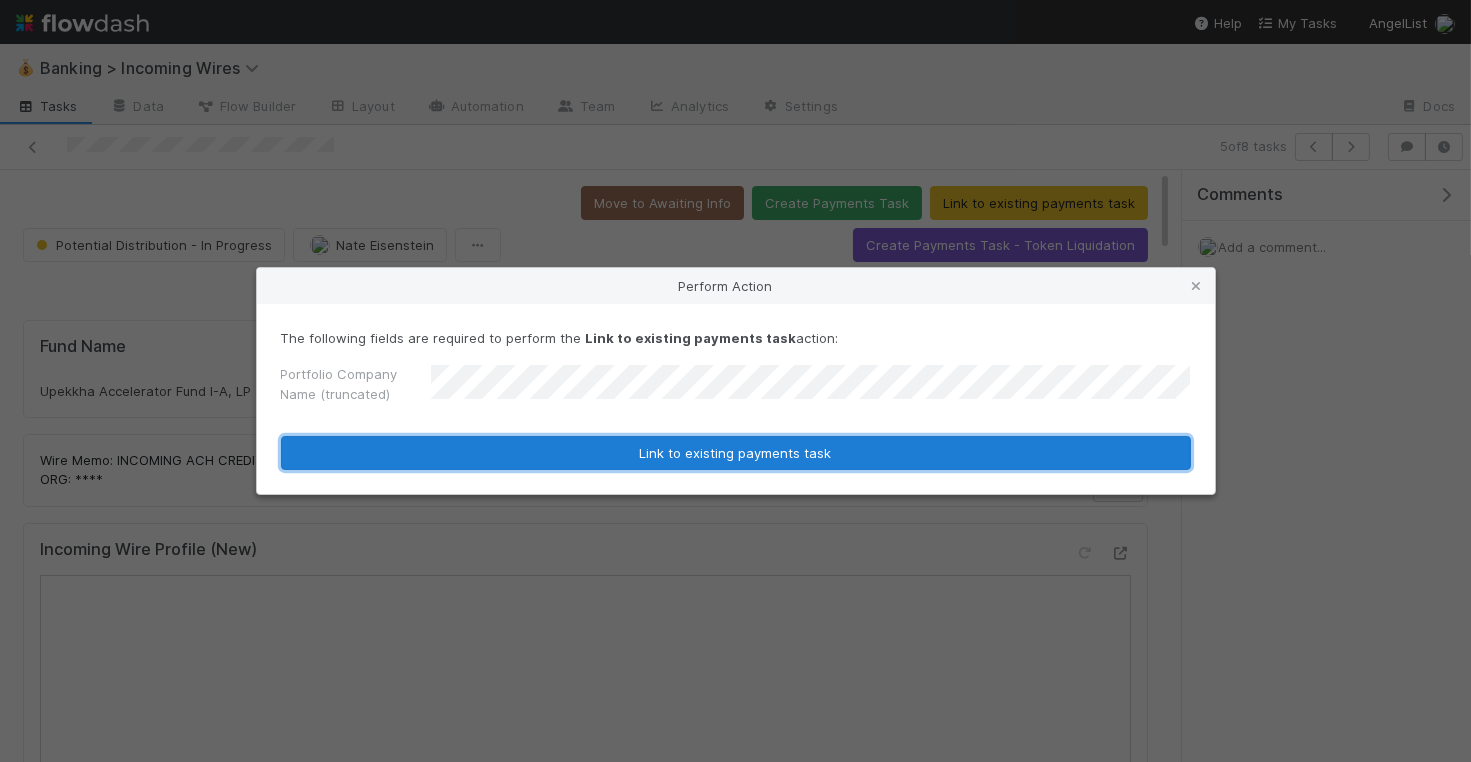 click on "Link to existing payments task" at bounding box center (736, 453) 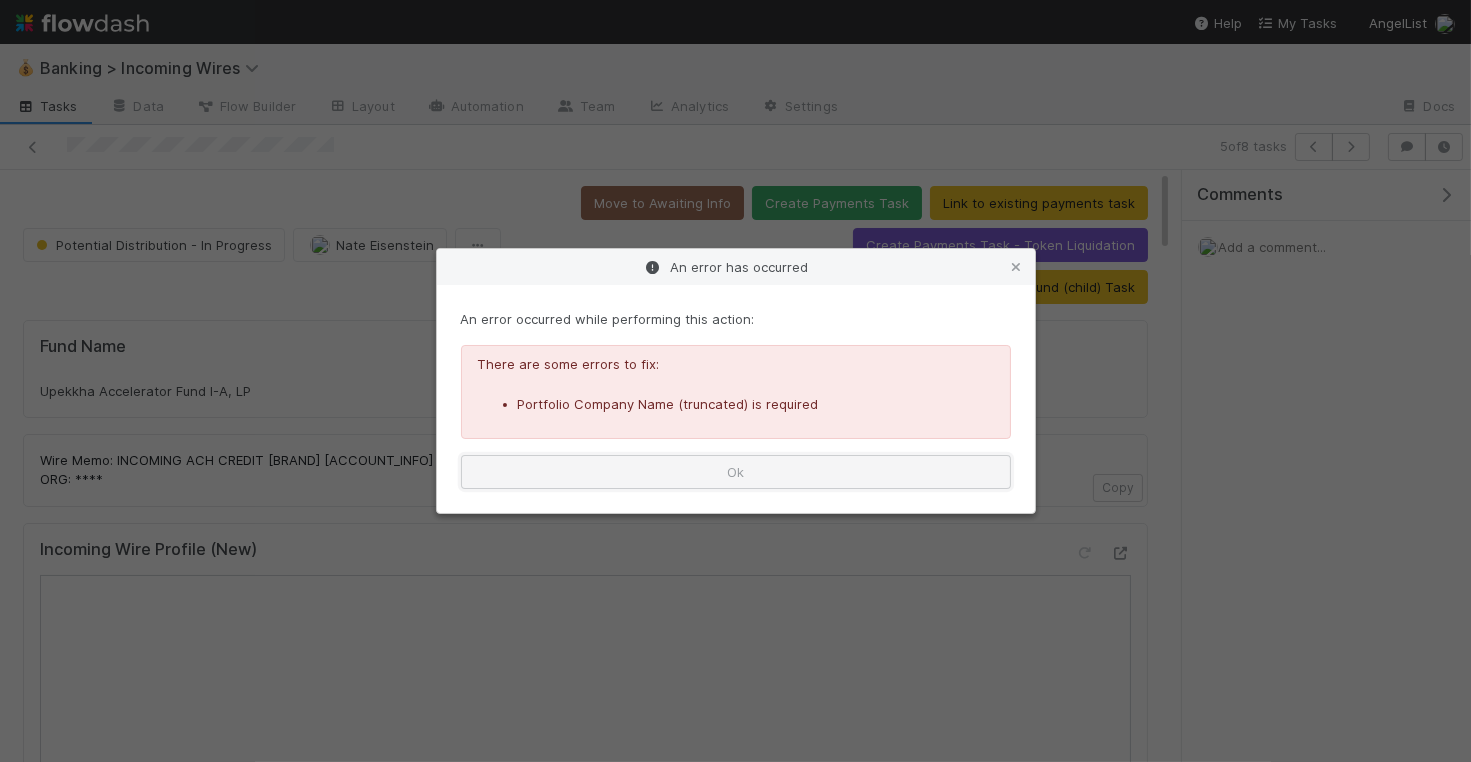 click on "Ok" at bounding box center (736, 472) 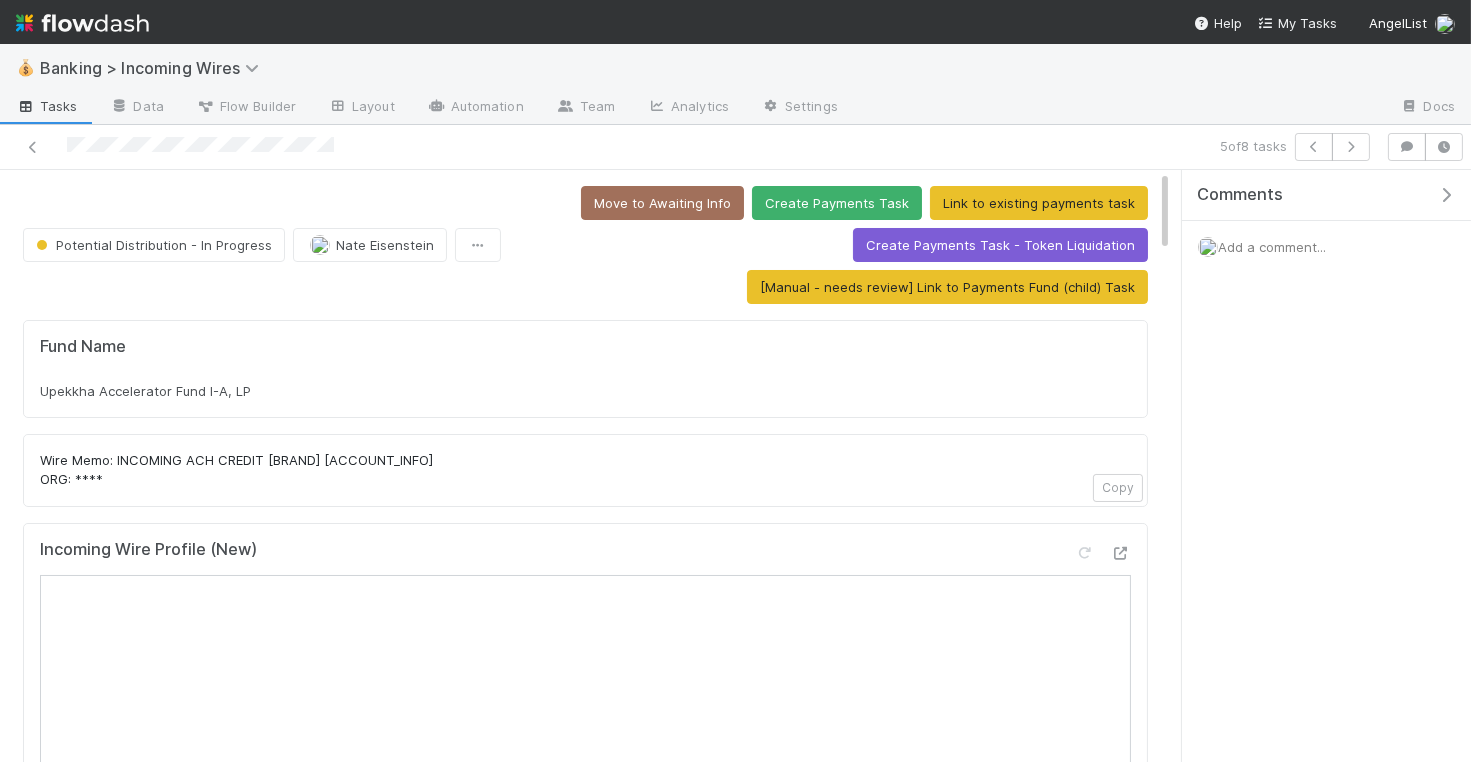 click on "Upekkha Accelerator Fund I-A, LP" at bounding box center [585, 391] 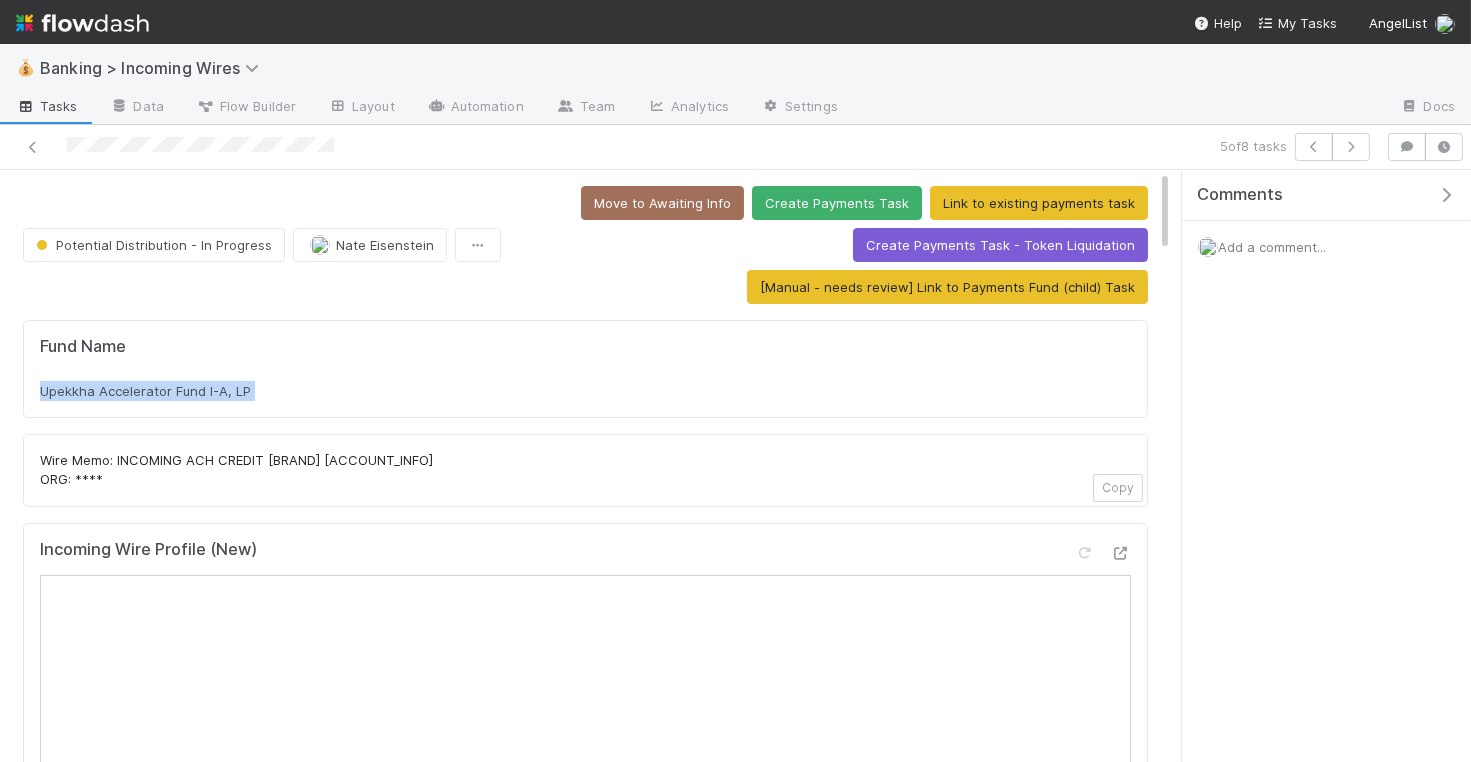 click on "Upekkha Accelerator Fund I-A, LP" at bounding box center (585, 391) 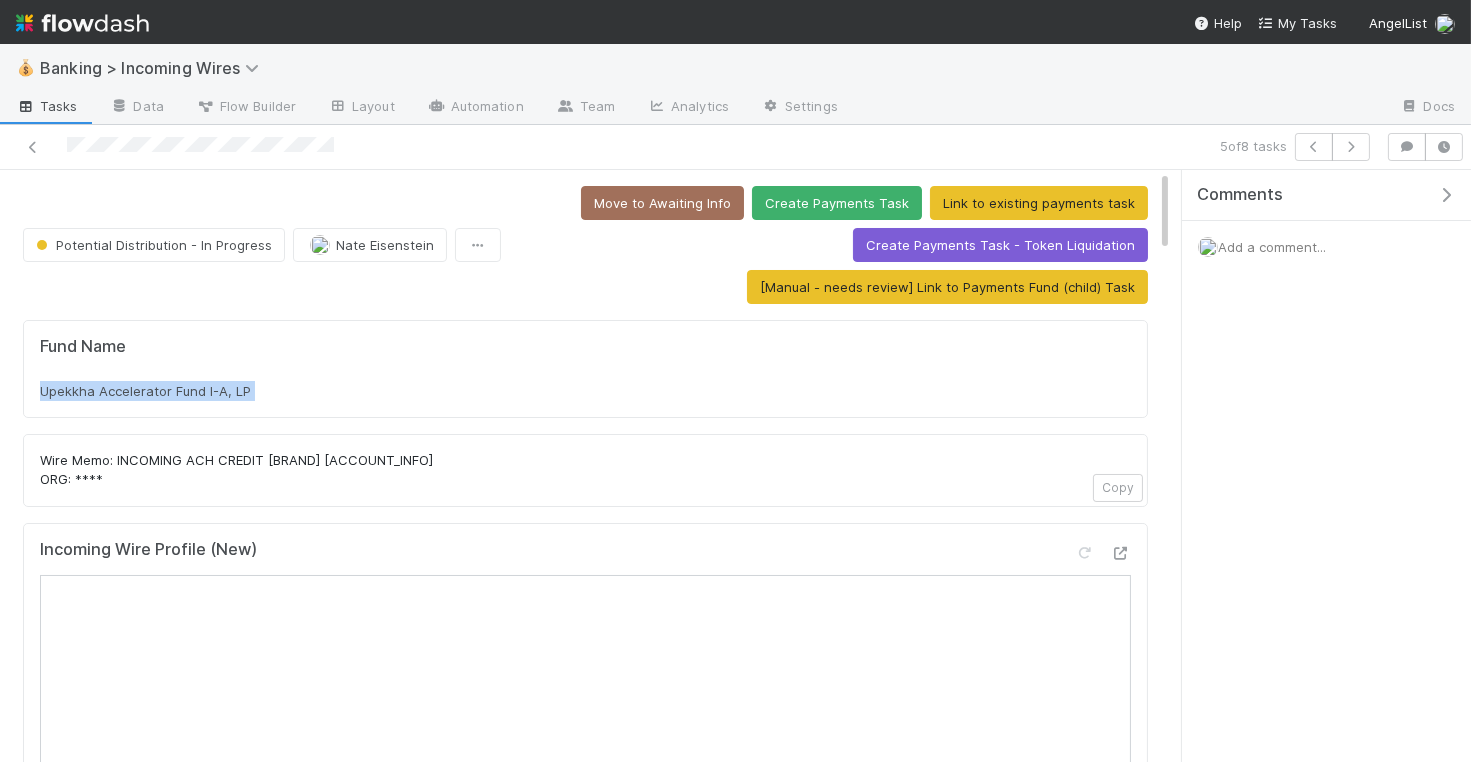 copy on "Upekkha Accelerator Fund I-A, LP" 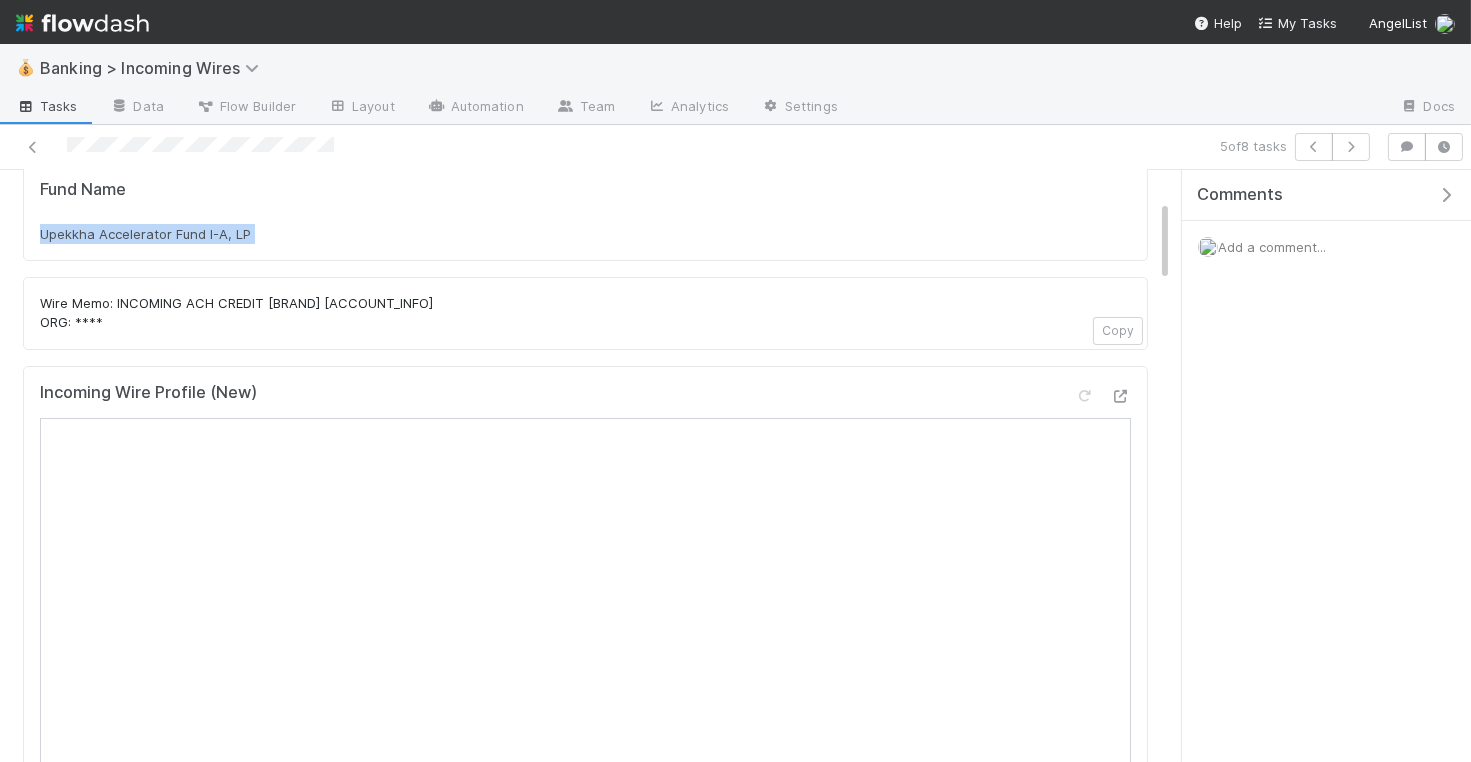 scroll, scrollTop: 0, scrollLeft: 0, axis: both 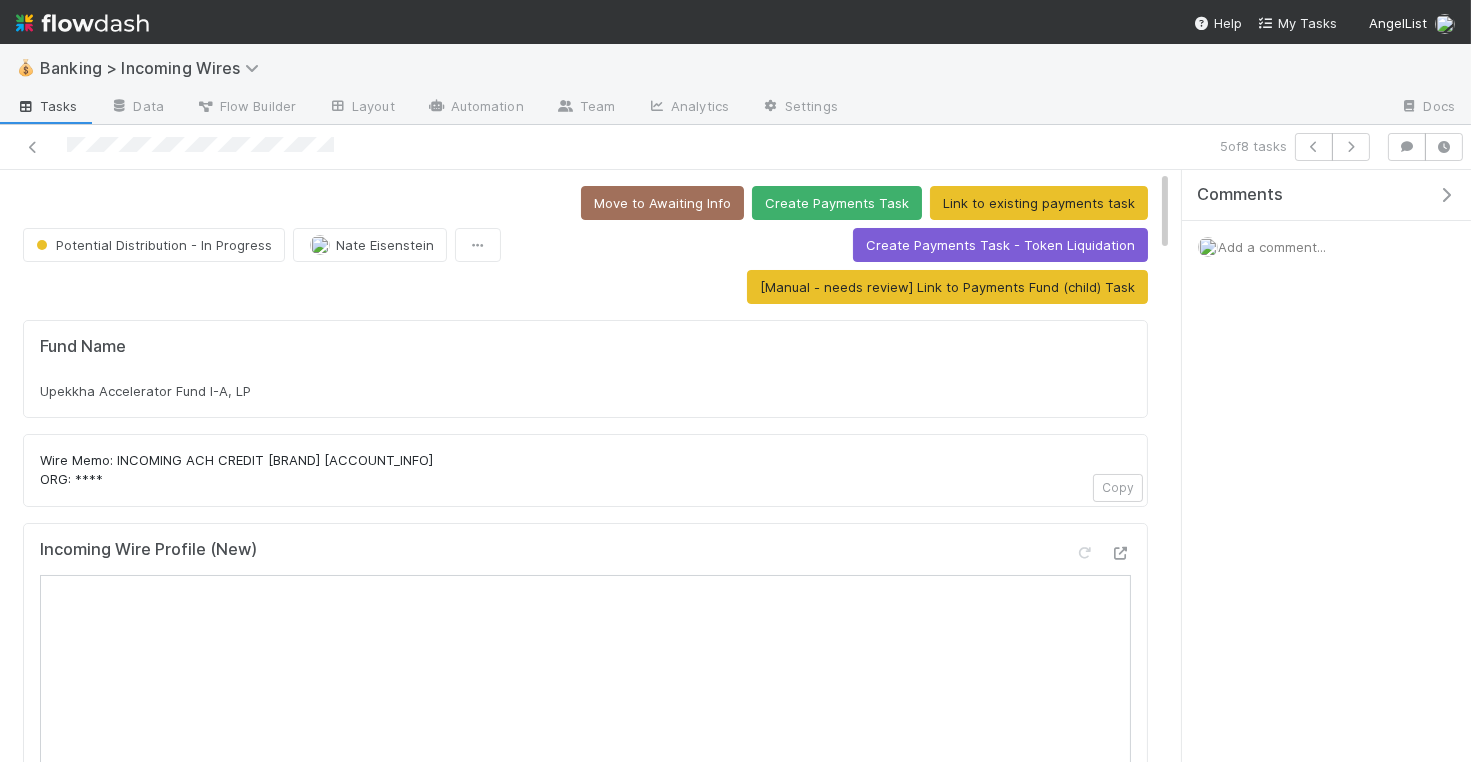 click on "Fund Name Upekkha Accelerator Fund I-A, LP" at bounding box center (585, 369) 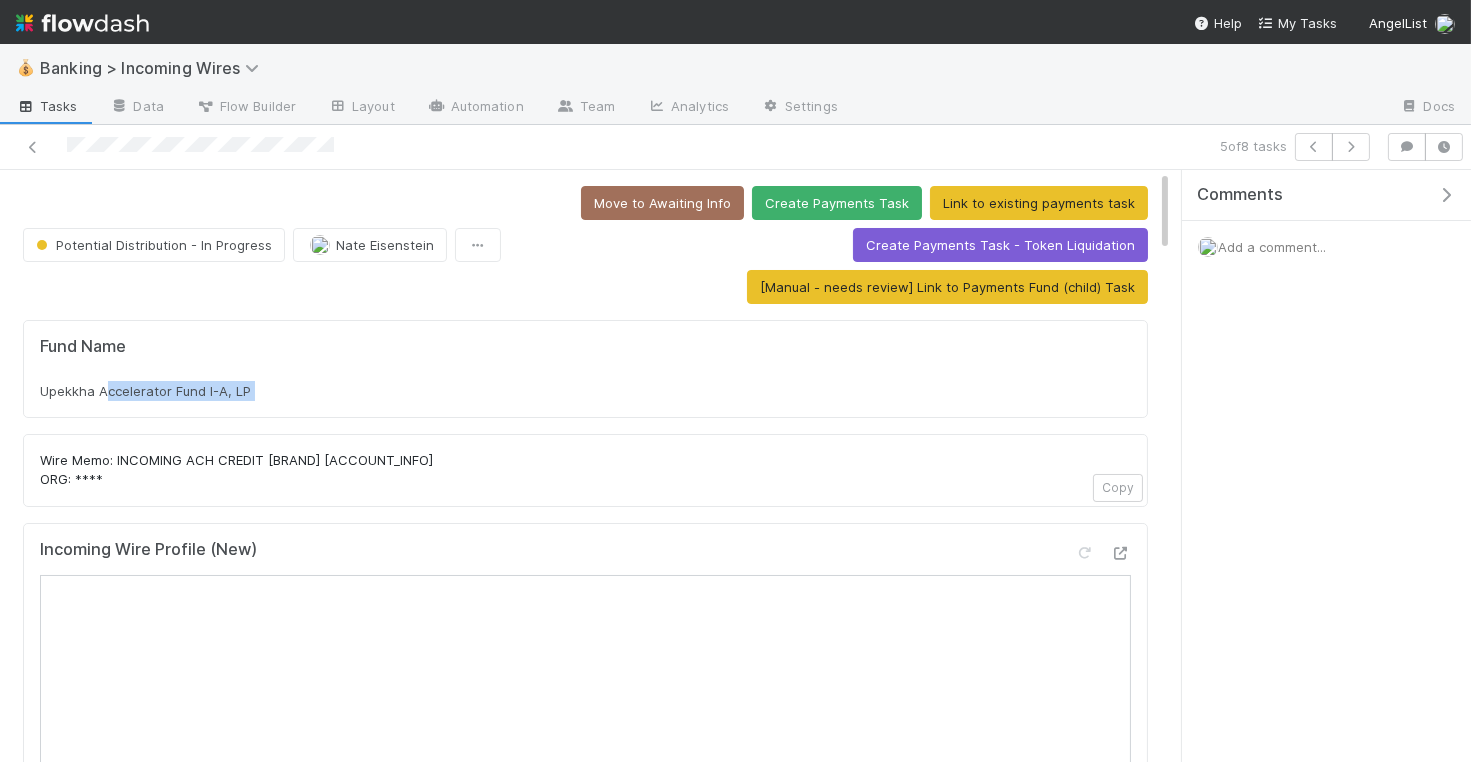 click on "Upekkha Accelerator Fund I-A, LP" at bounding box center [145, 391] 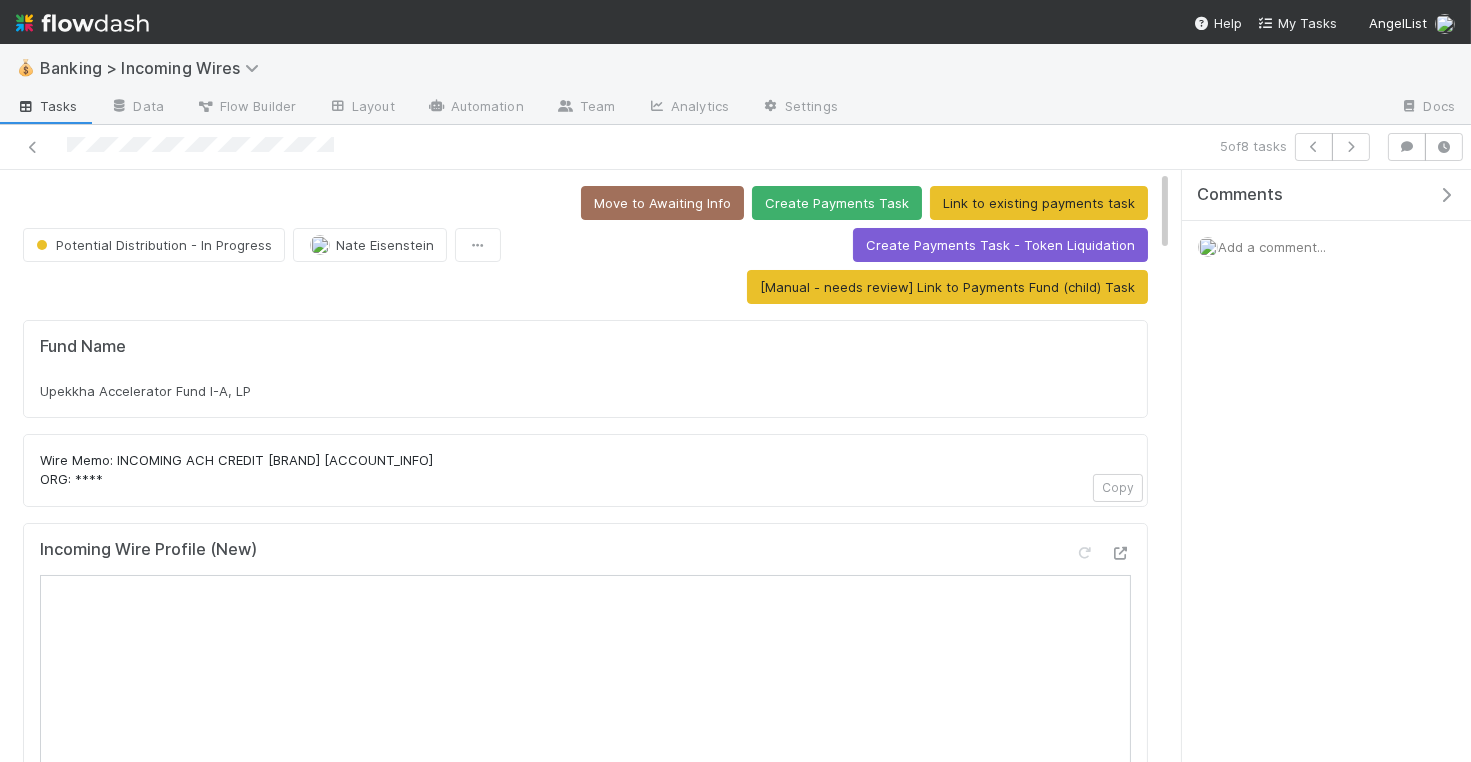 click on "Fund Name Upekkha Accelerator Fund I-A, LP" at bounding box center (585, 369) 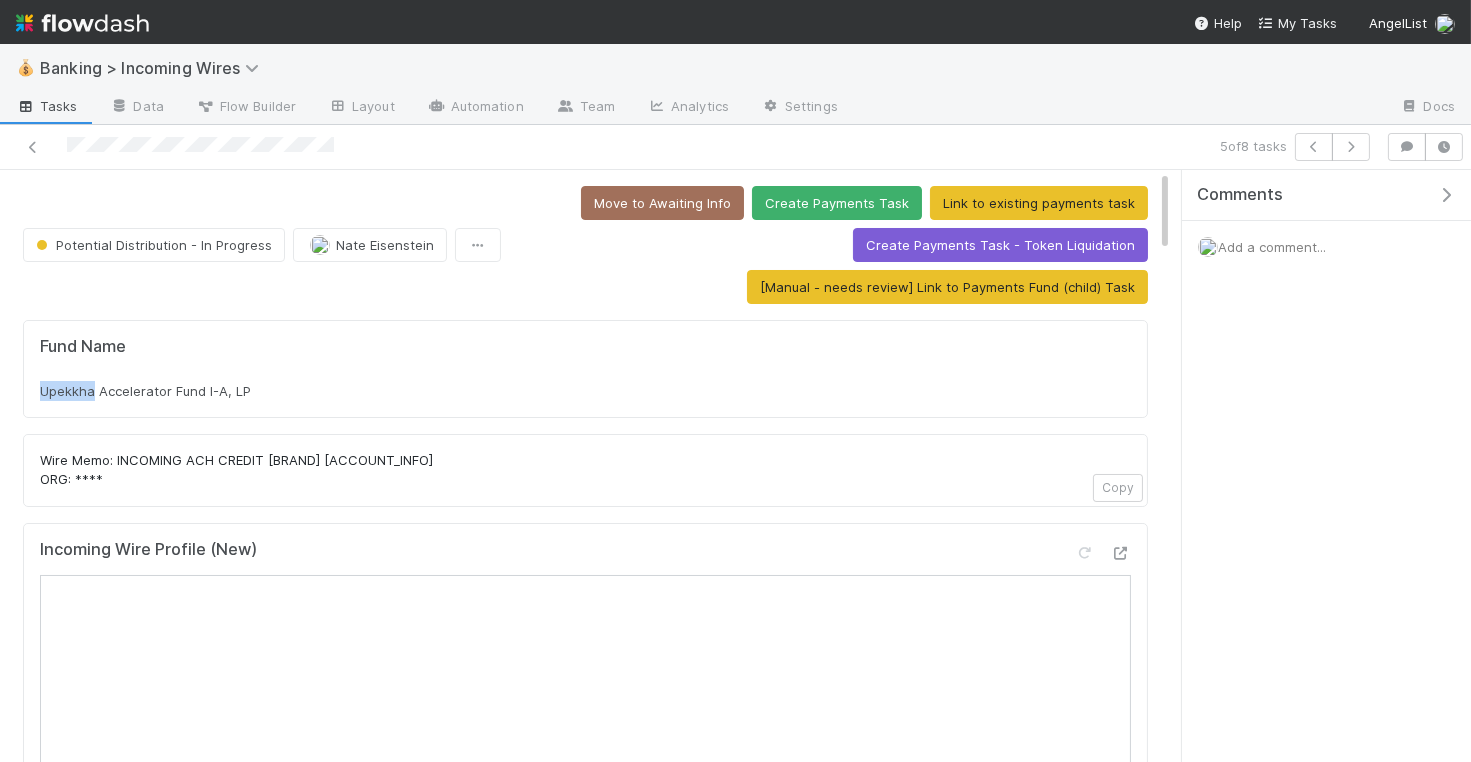 drag, startPoint x: 39, startPoint y: 389, endPoint x: 87, endPoint y: 389, distance: 48 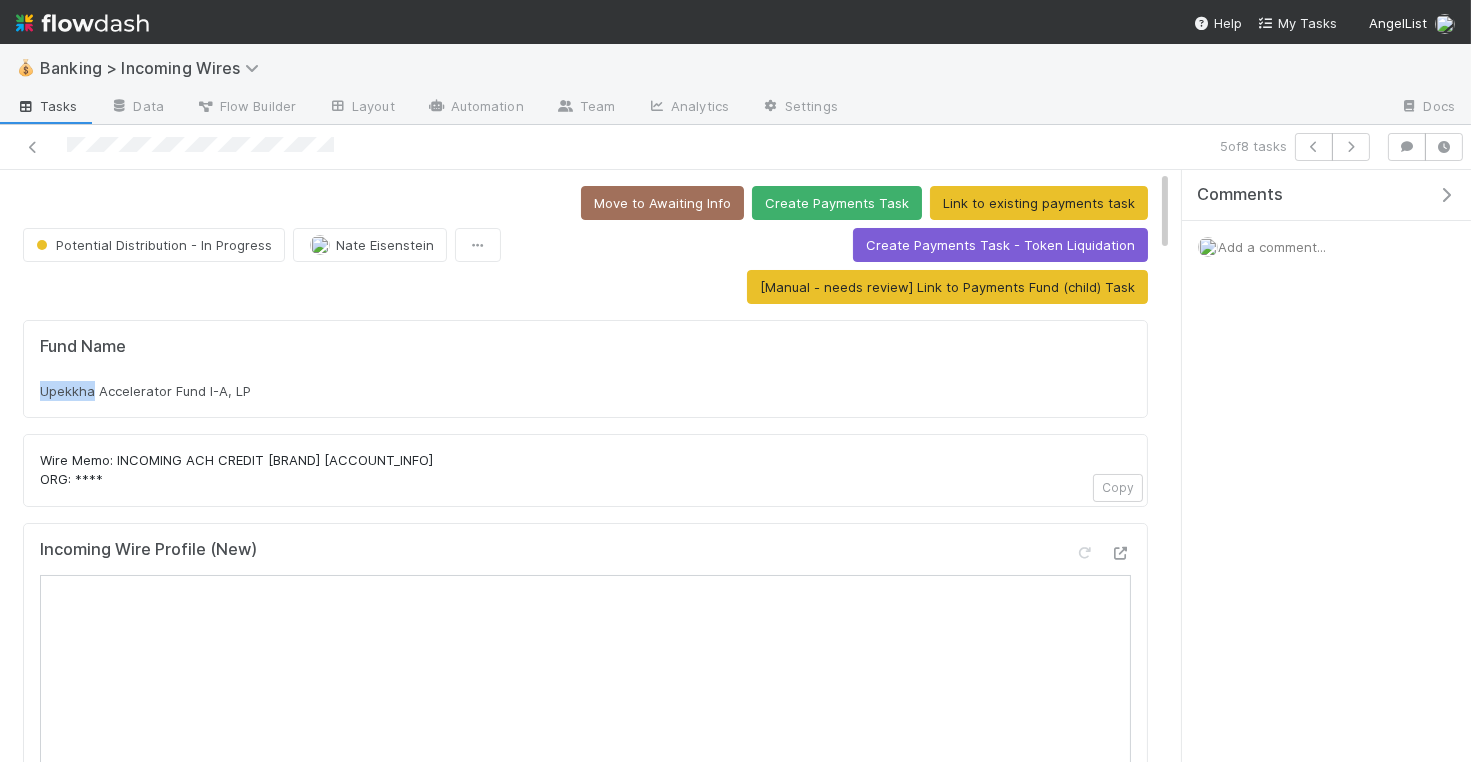 copy on "Upekkha" 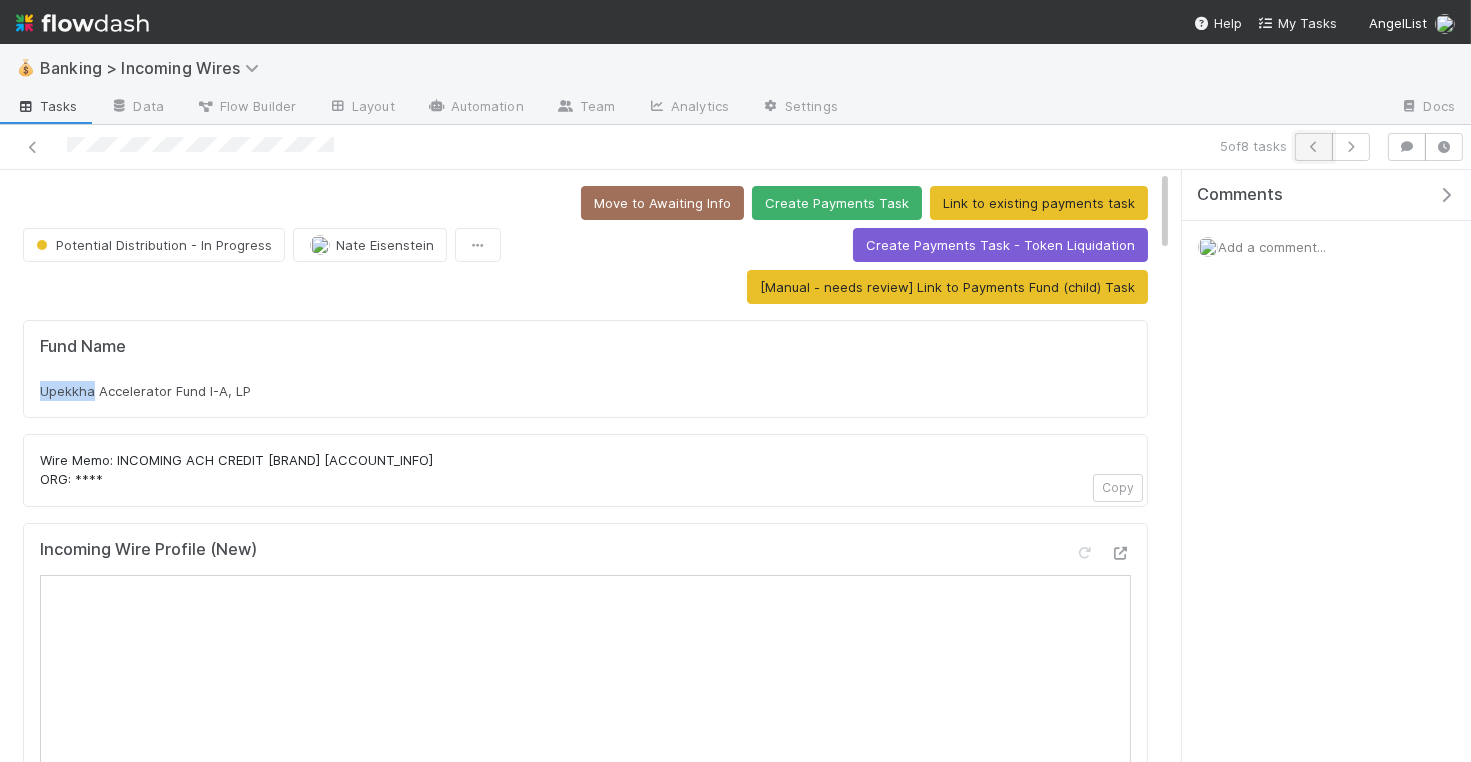 click at bounding box center (1314, 147) 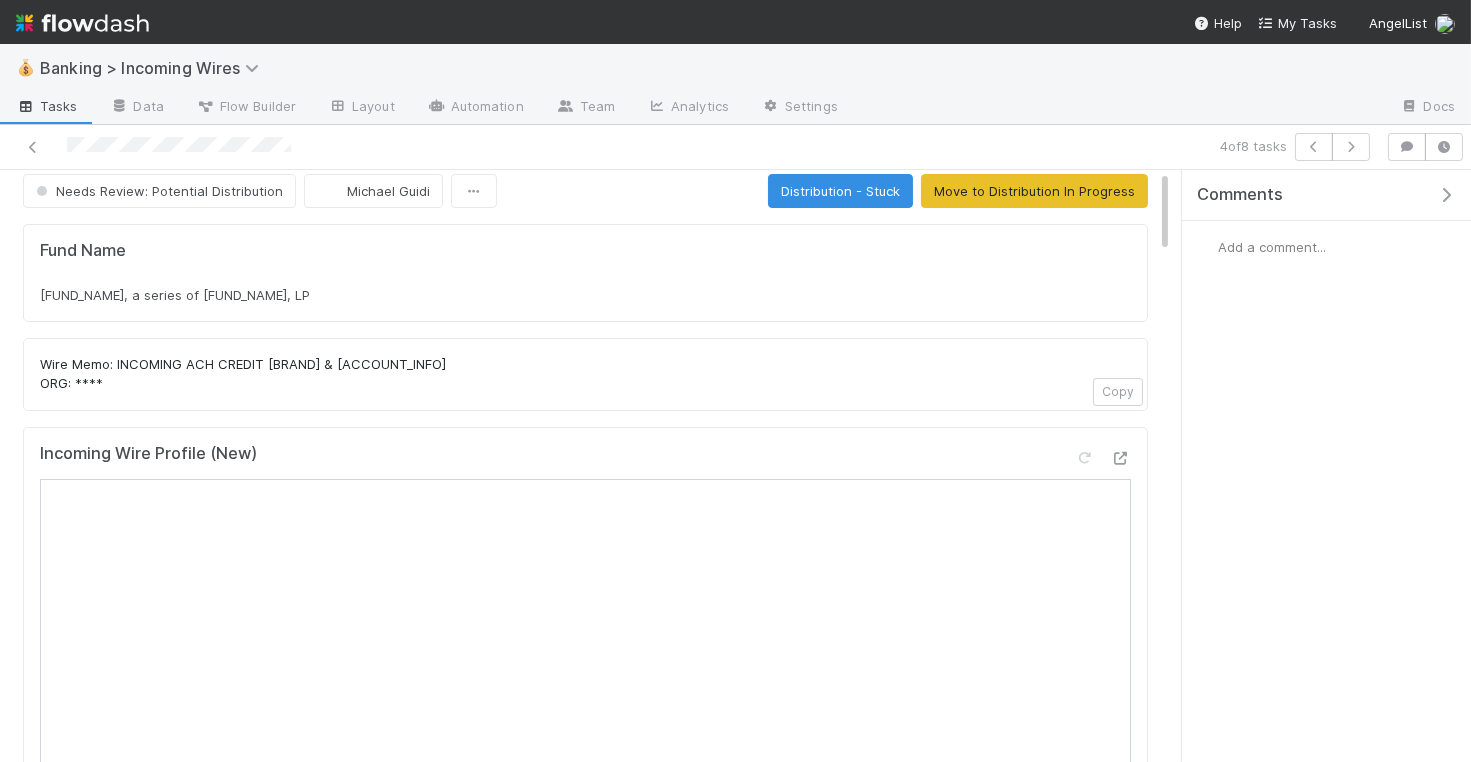 scroll, scrollTop: 0, scrollLeft: 0, axis: both 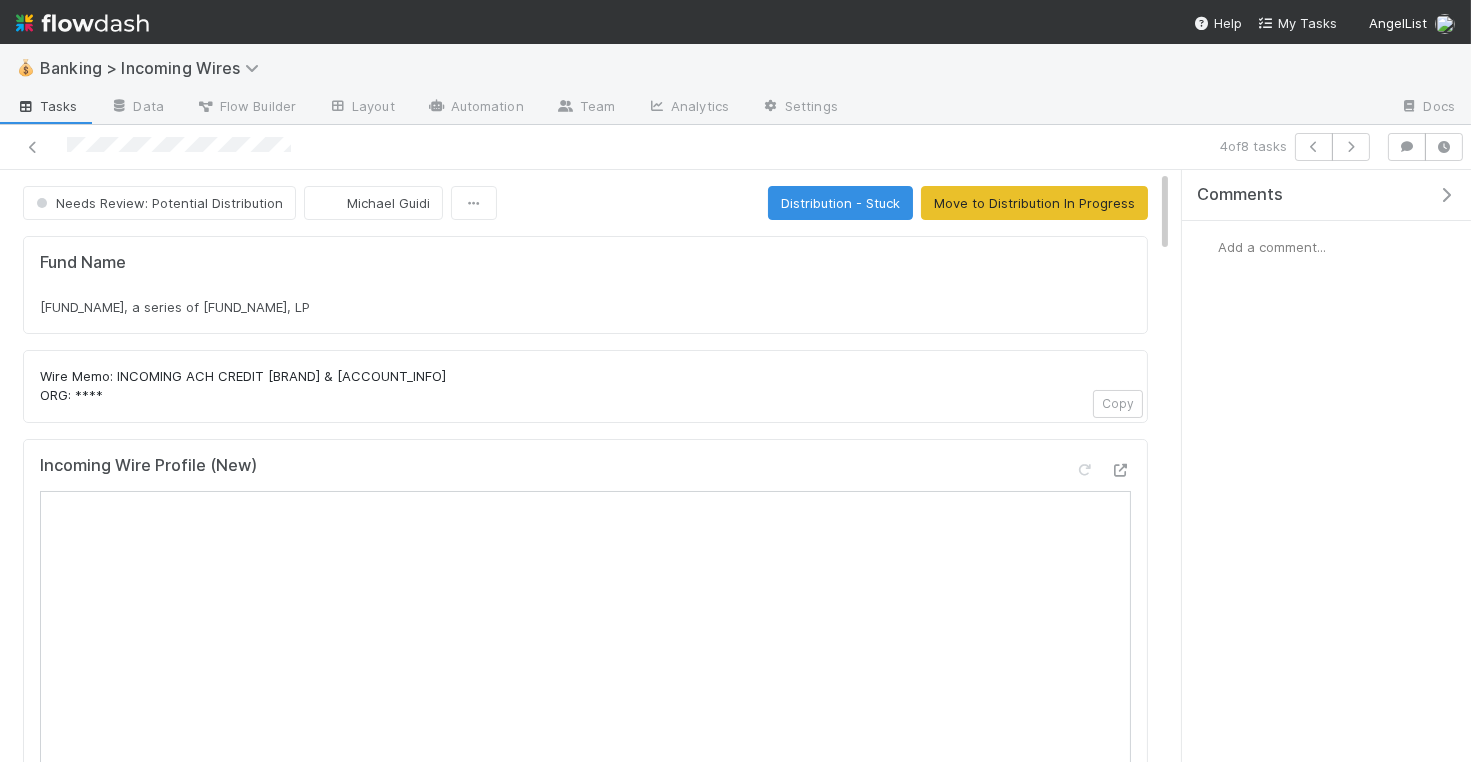 click on "Virta Venture CO Fund I, a series of AngelList Omnibus II, LP" at bounding box center [585, 307] 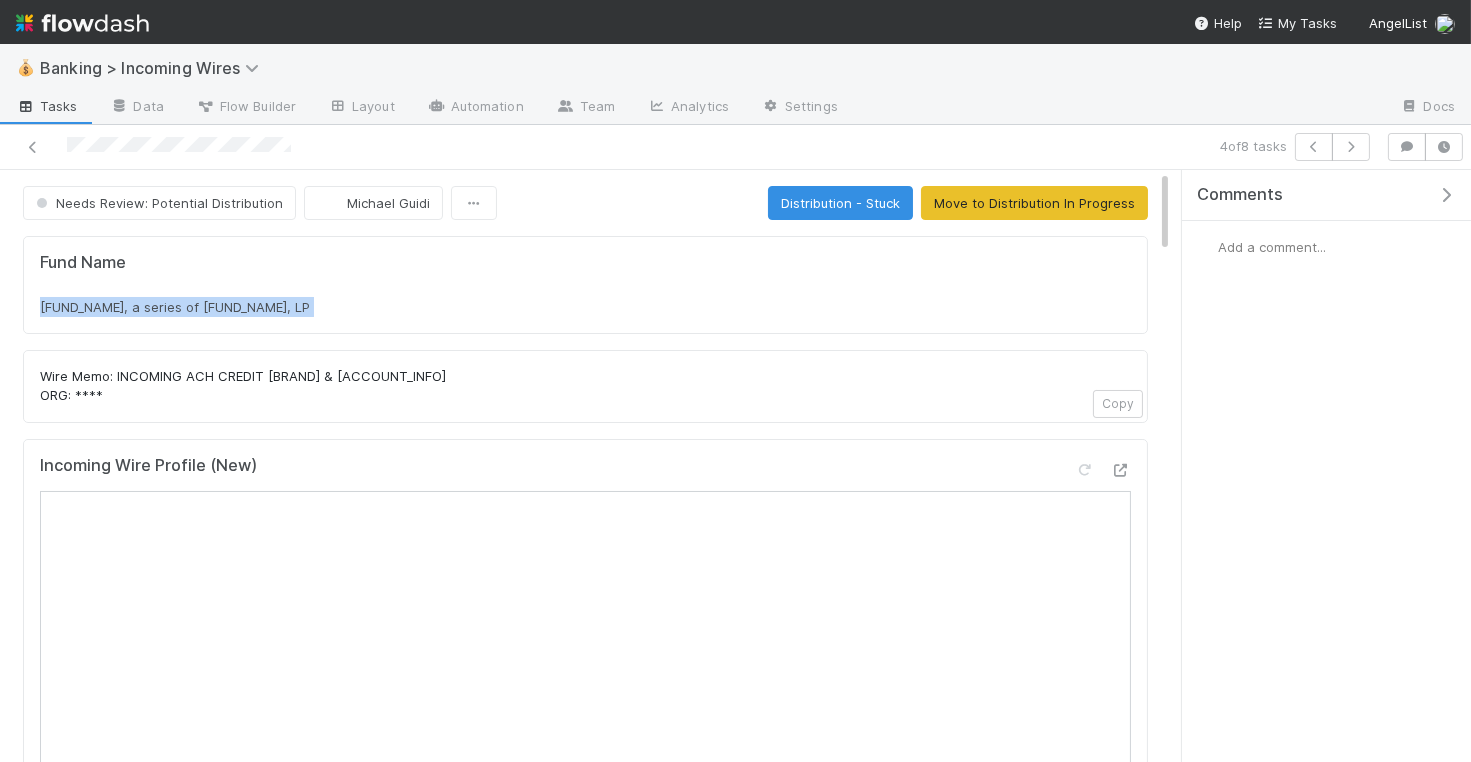 click on "Virta Venture CO Fund I, a series of AngelList Omnibus II, LP" at bounding box center [585, 307] 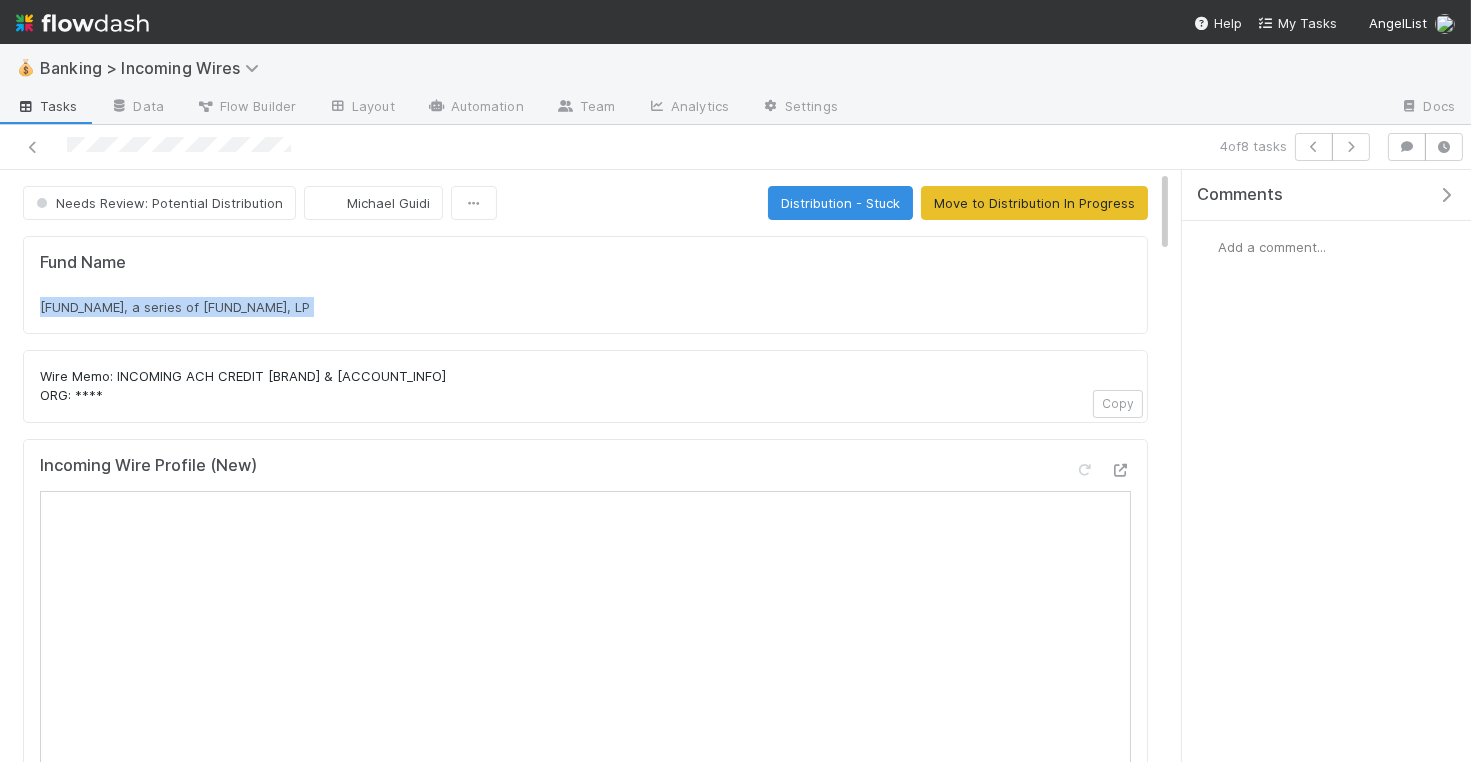 copy on "Virta Venture CO Fund I, a series of AngelList Omnibus II, LP" 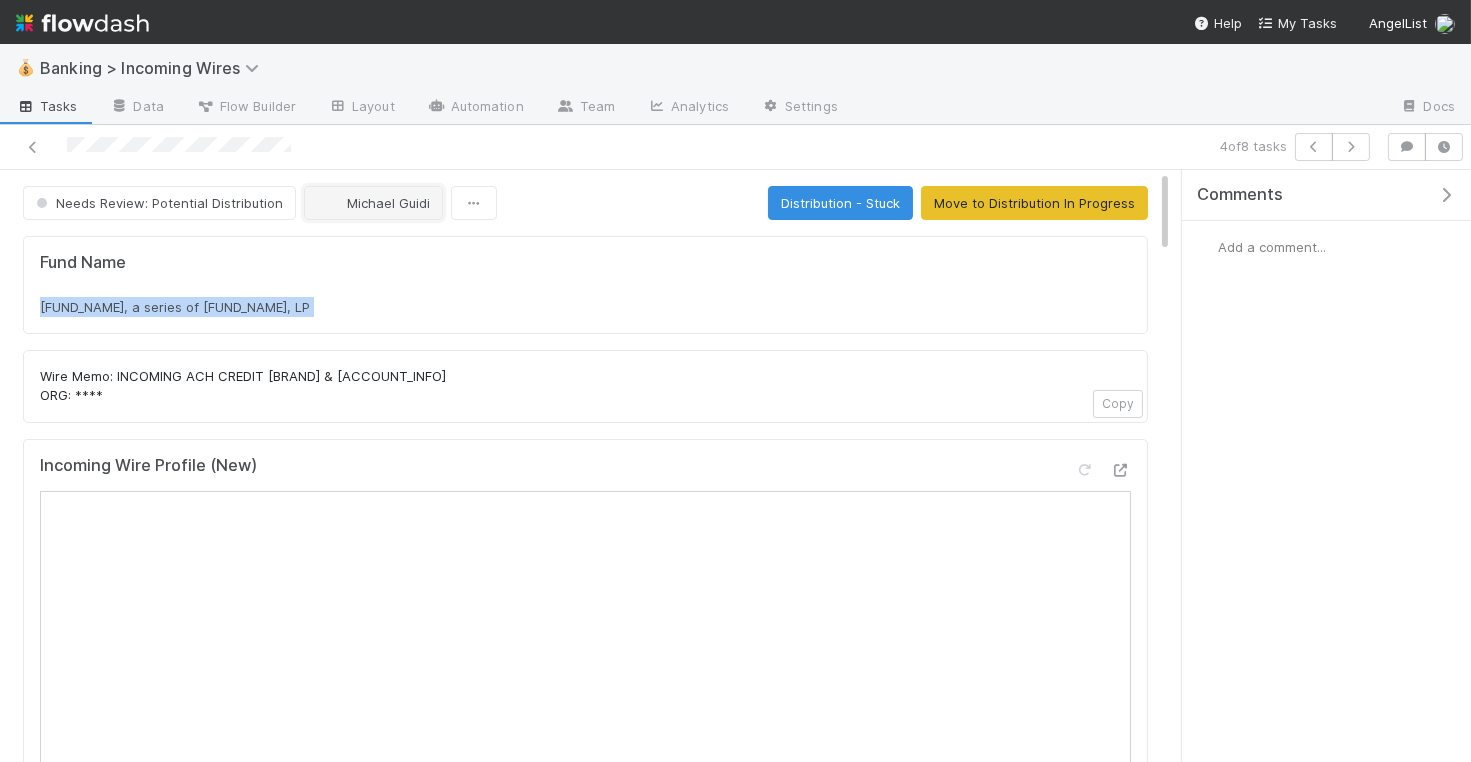 click on "Michael Guidi" at bounding box center (388, 203) 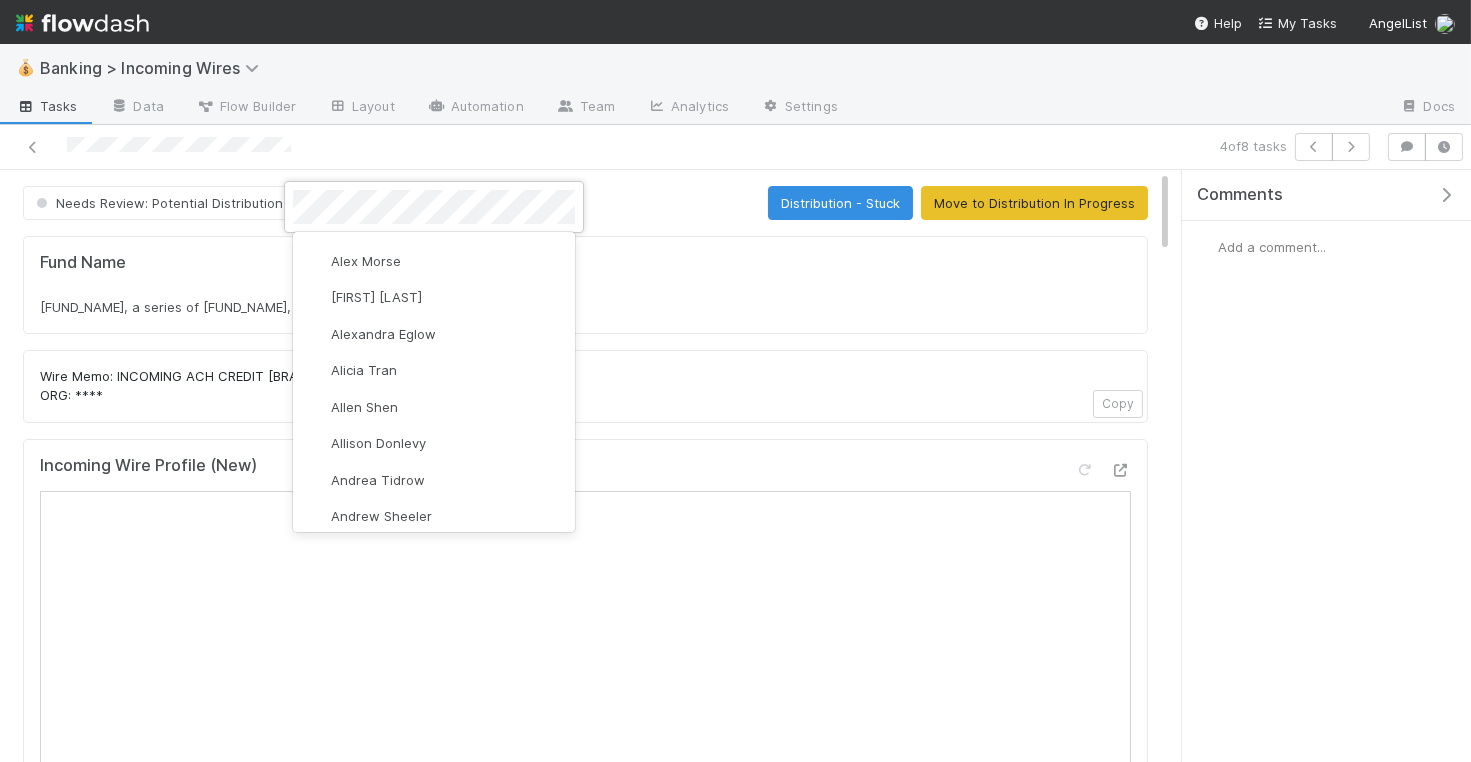 scroll, scrollTop: 0, scrollLeft: 0, axis: both 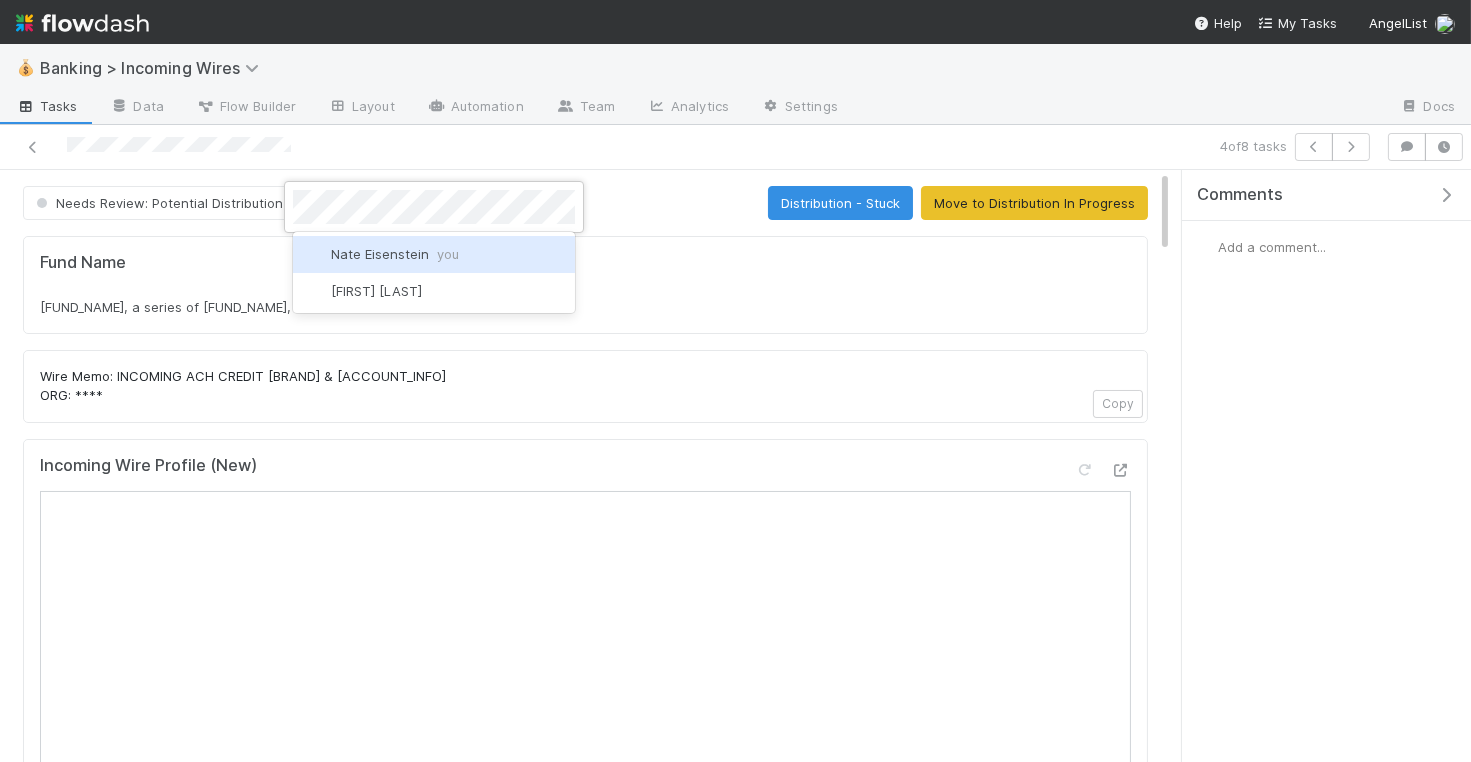 click on "Nate  Eisenstein you" at bounding box center (395, 254) 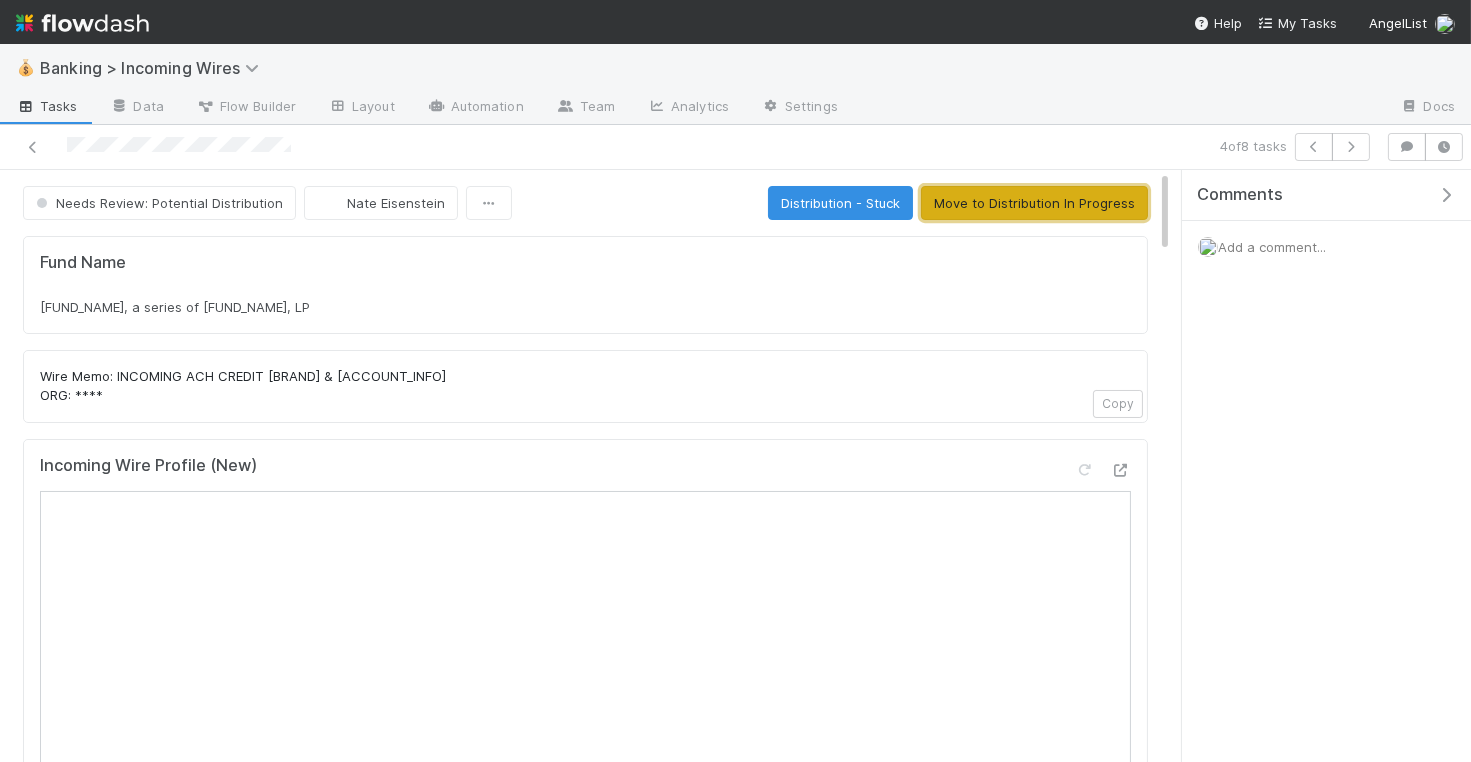 click on "Move to Distribution In Progress" at bounding box center (1034, 203) 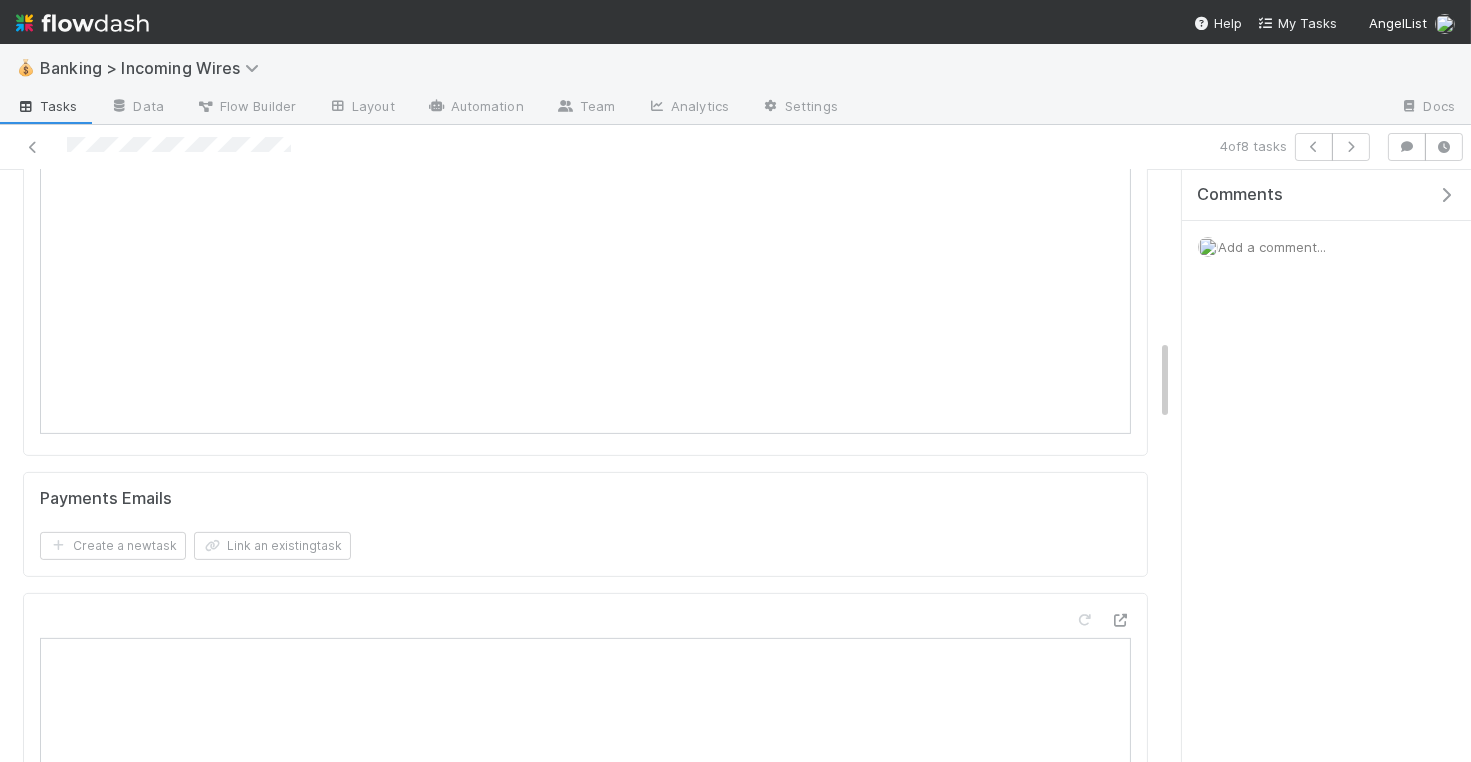 scroll, scrollTop: 1315, scrollLeft: 0, axis: vertical 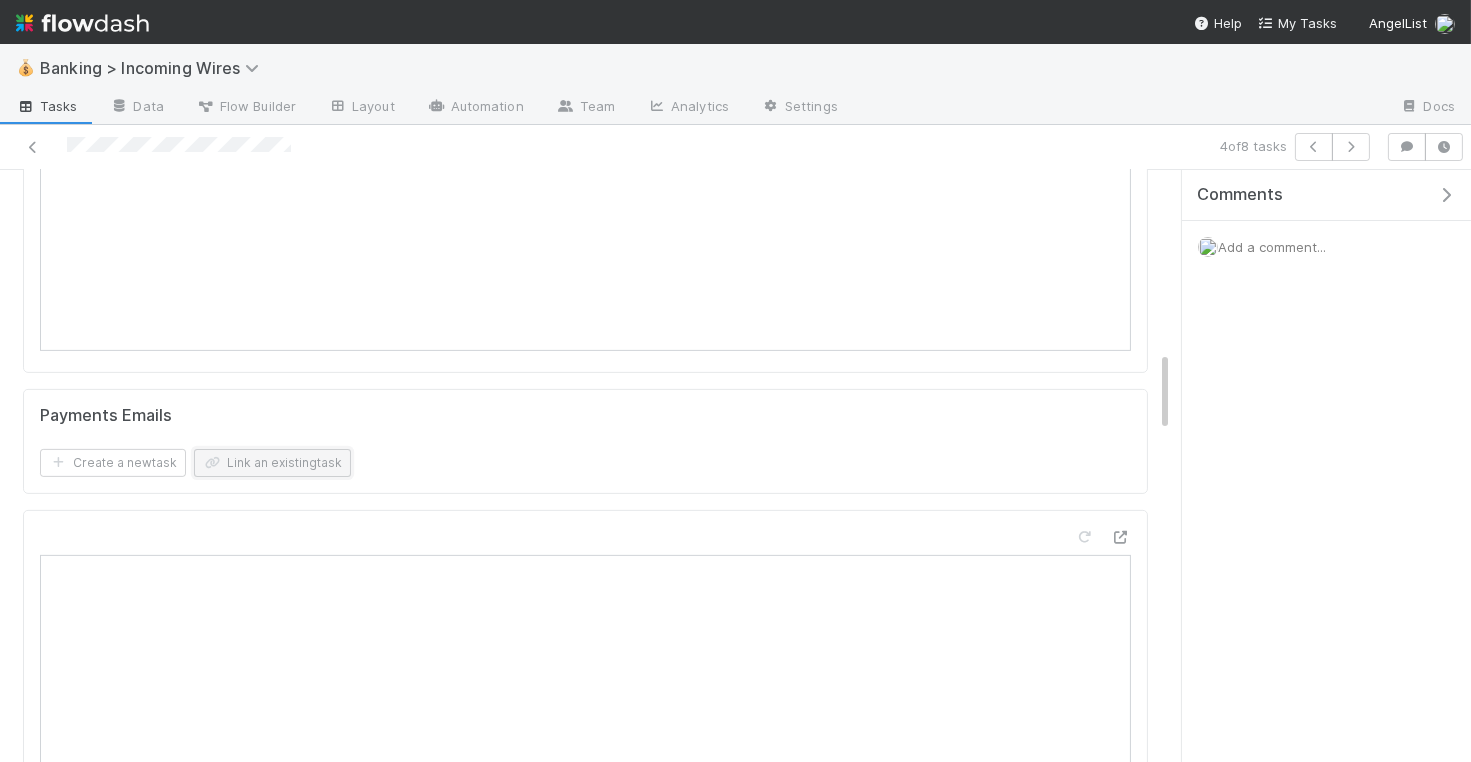 click on "Link an existing  task" at bounding box center (272, 463) 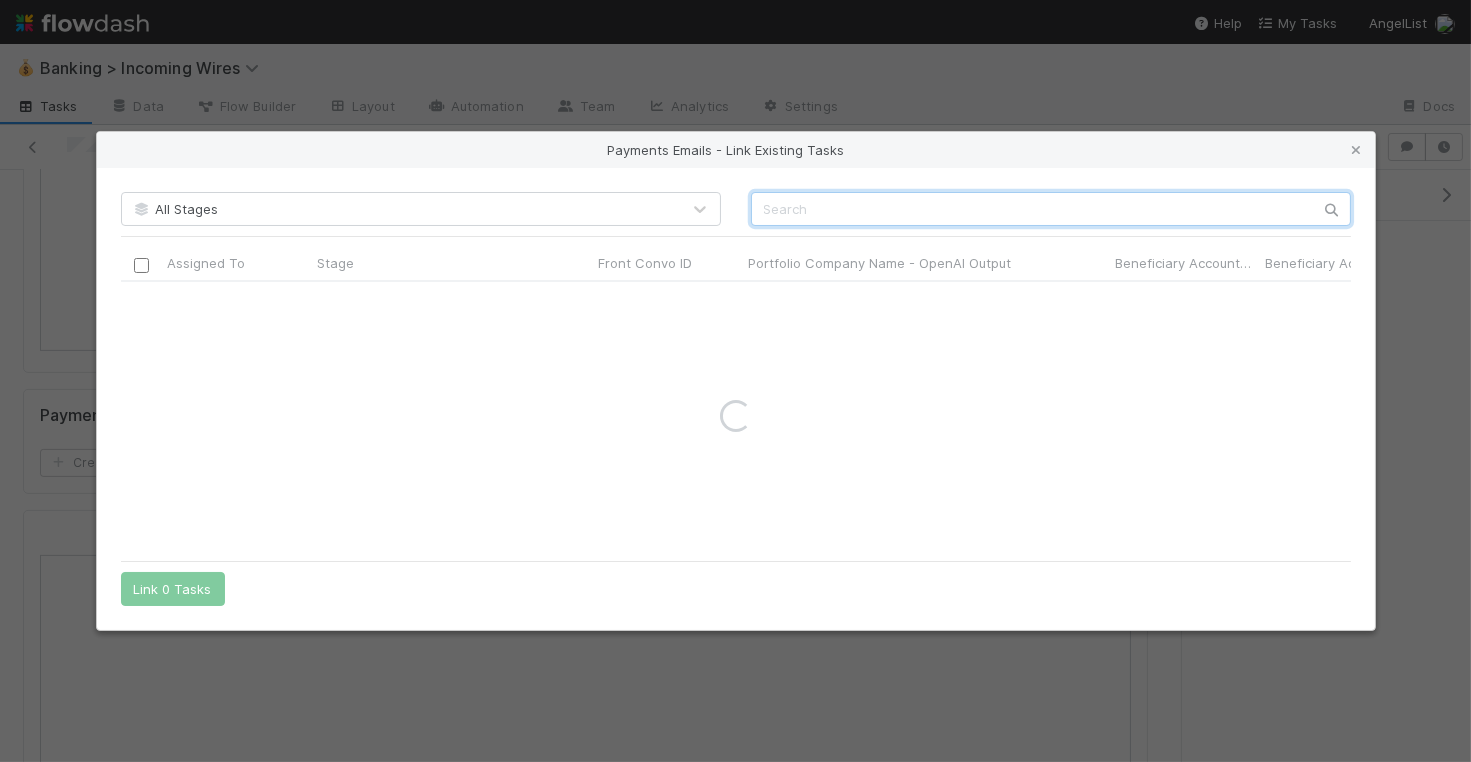 click at bounding box center [1051, 209] 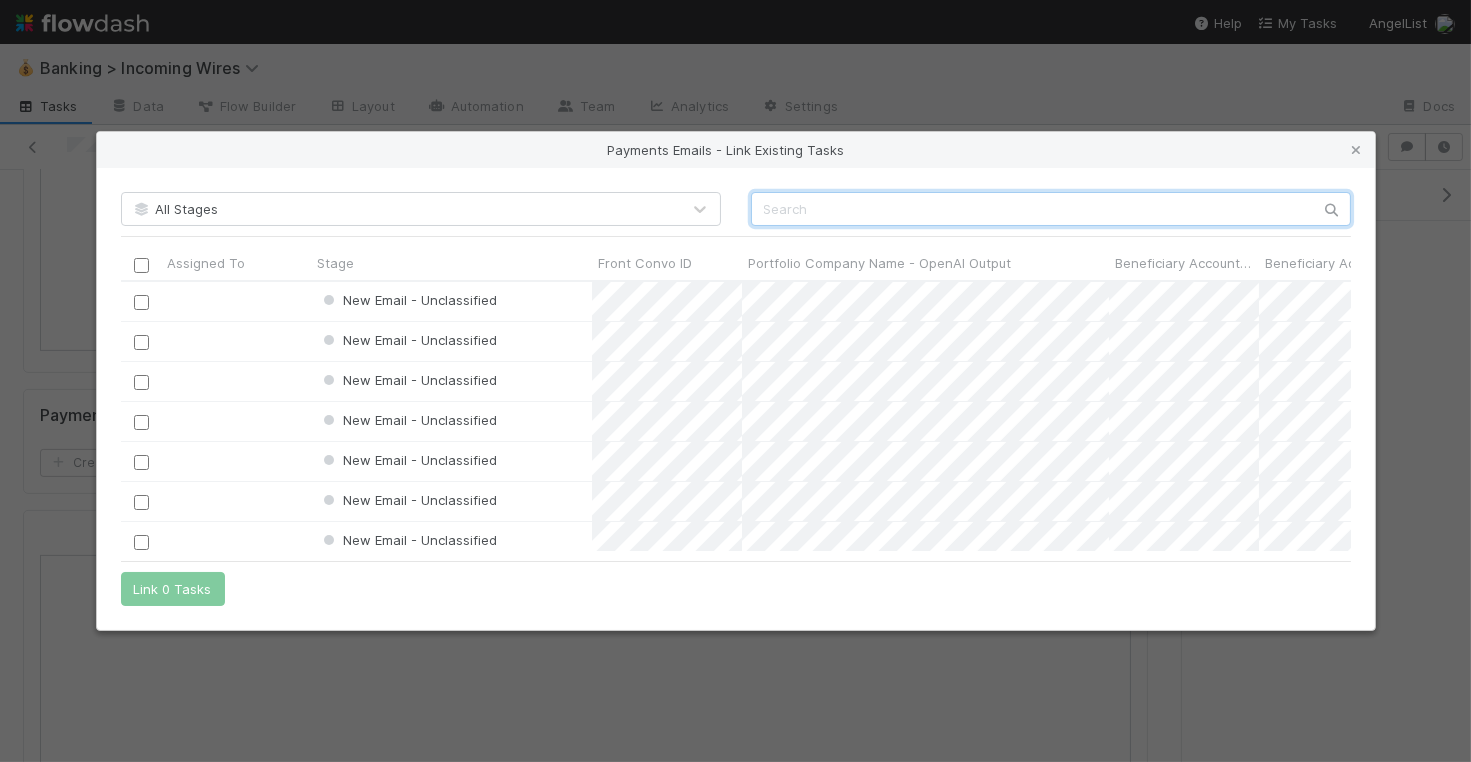 scroll, scrollTop: 1, scrollLeft: 1, axis: both 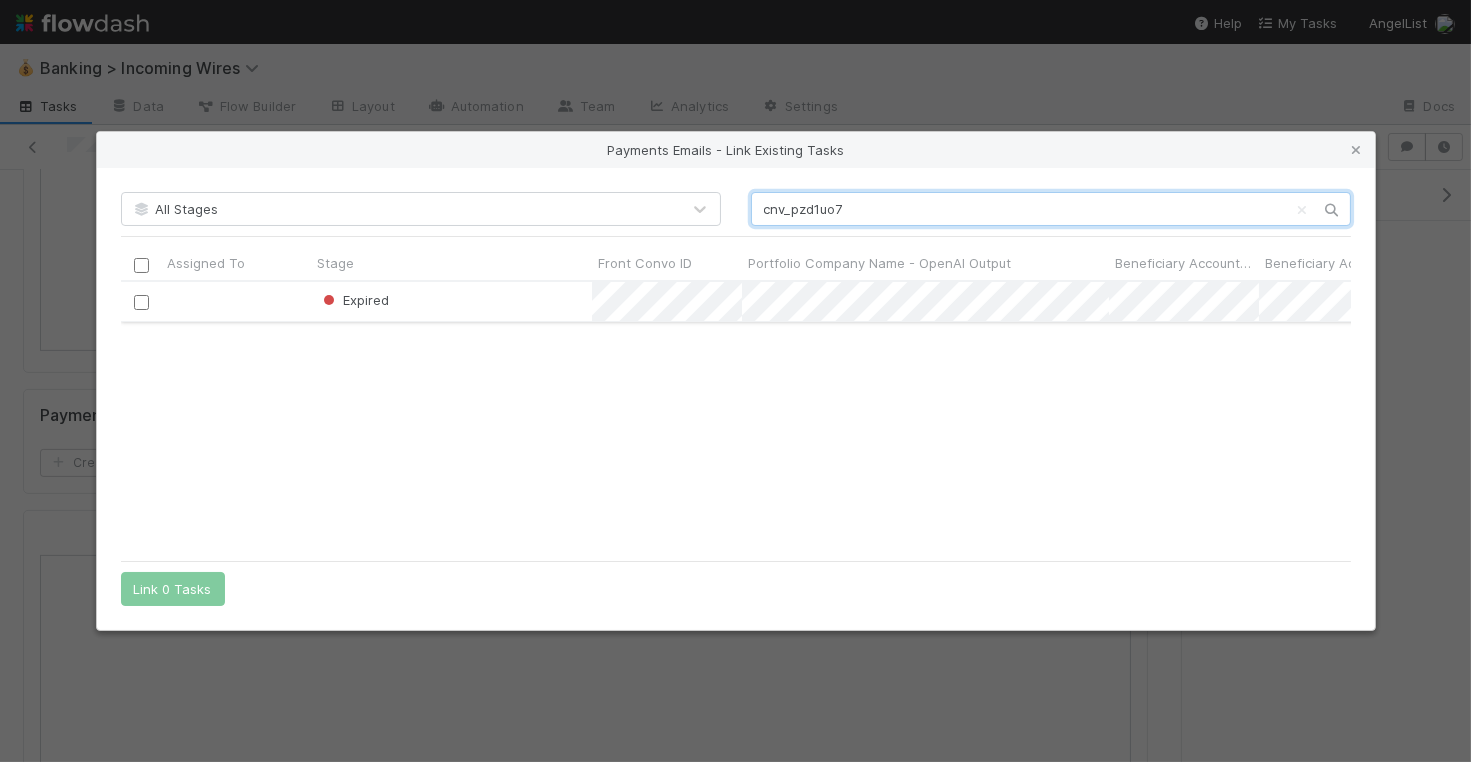 type on "cnv_pzd1uo7" 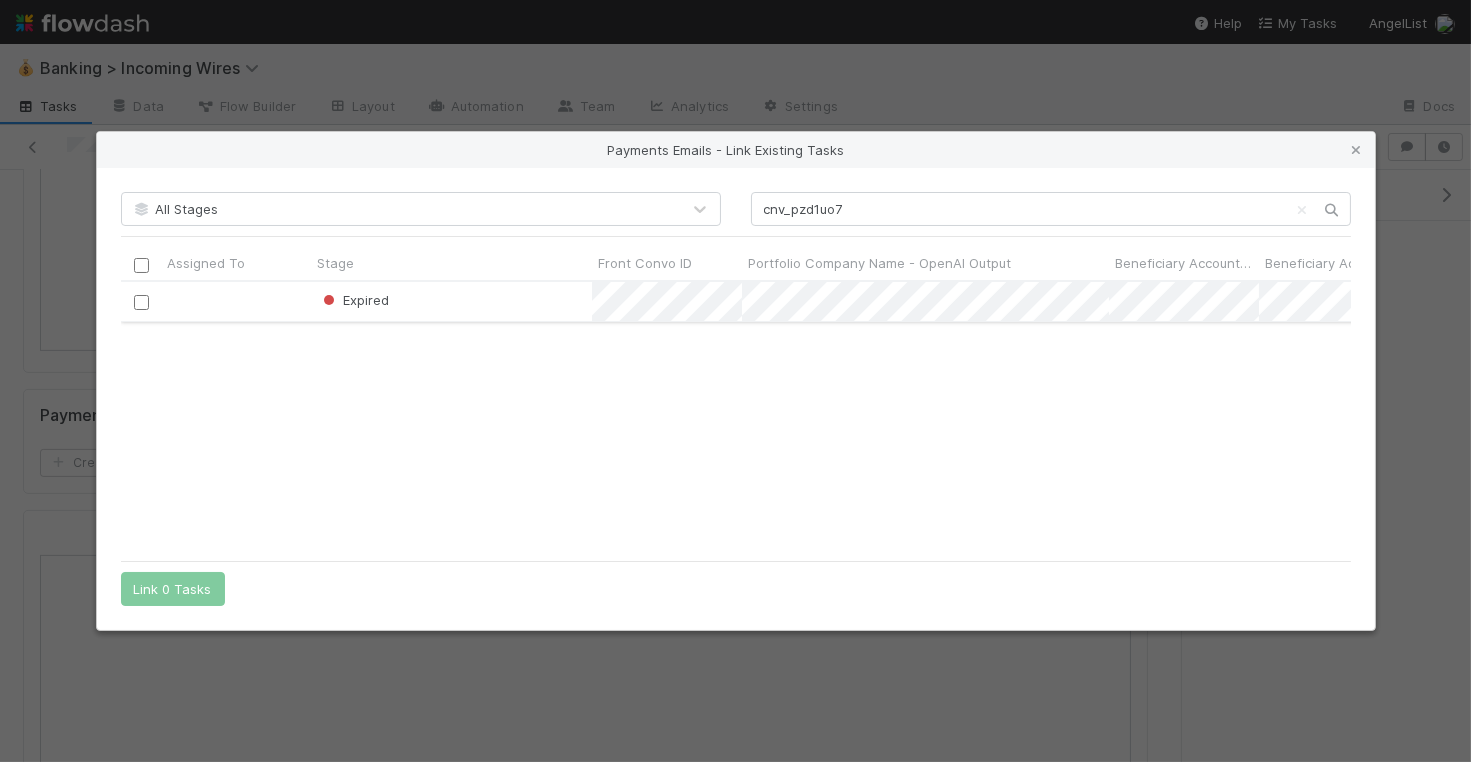 click at bounding box center (140, 302) 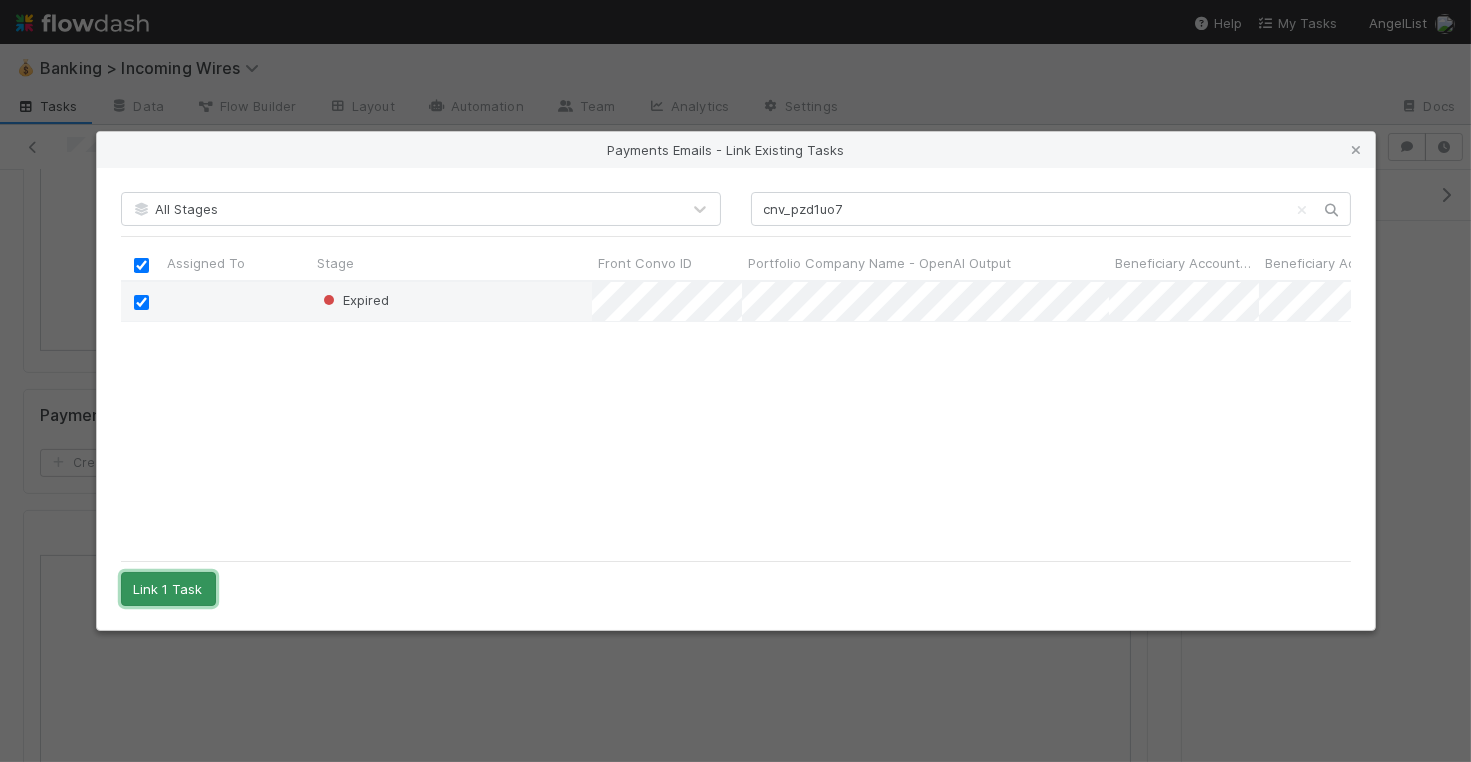 click on "Link   1 Task" at bounding box center (168, 589) 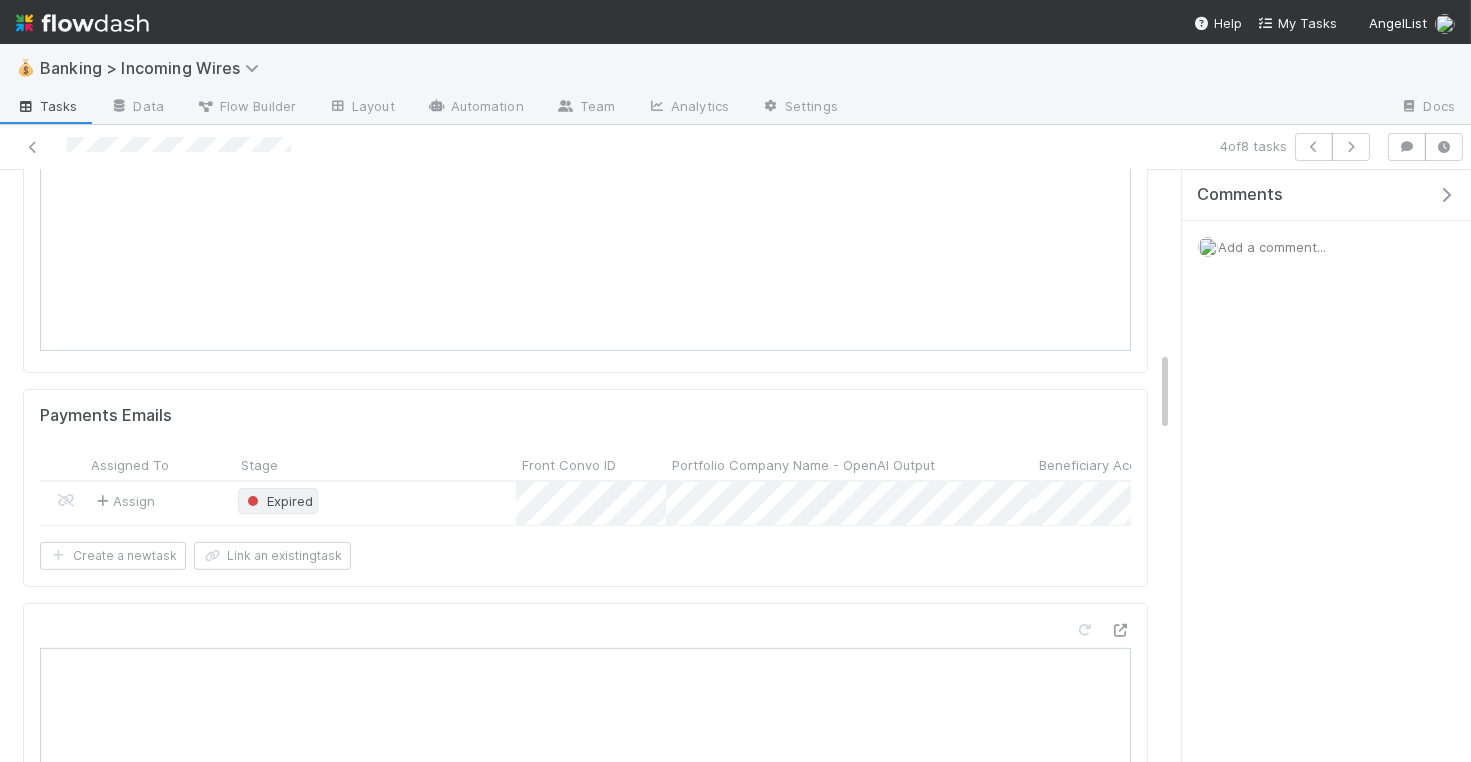 click on "Expired" at bounding box center (278, 501) 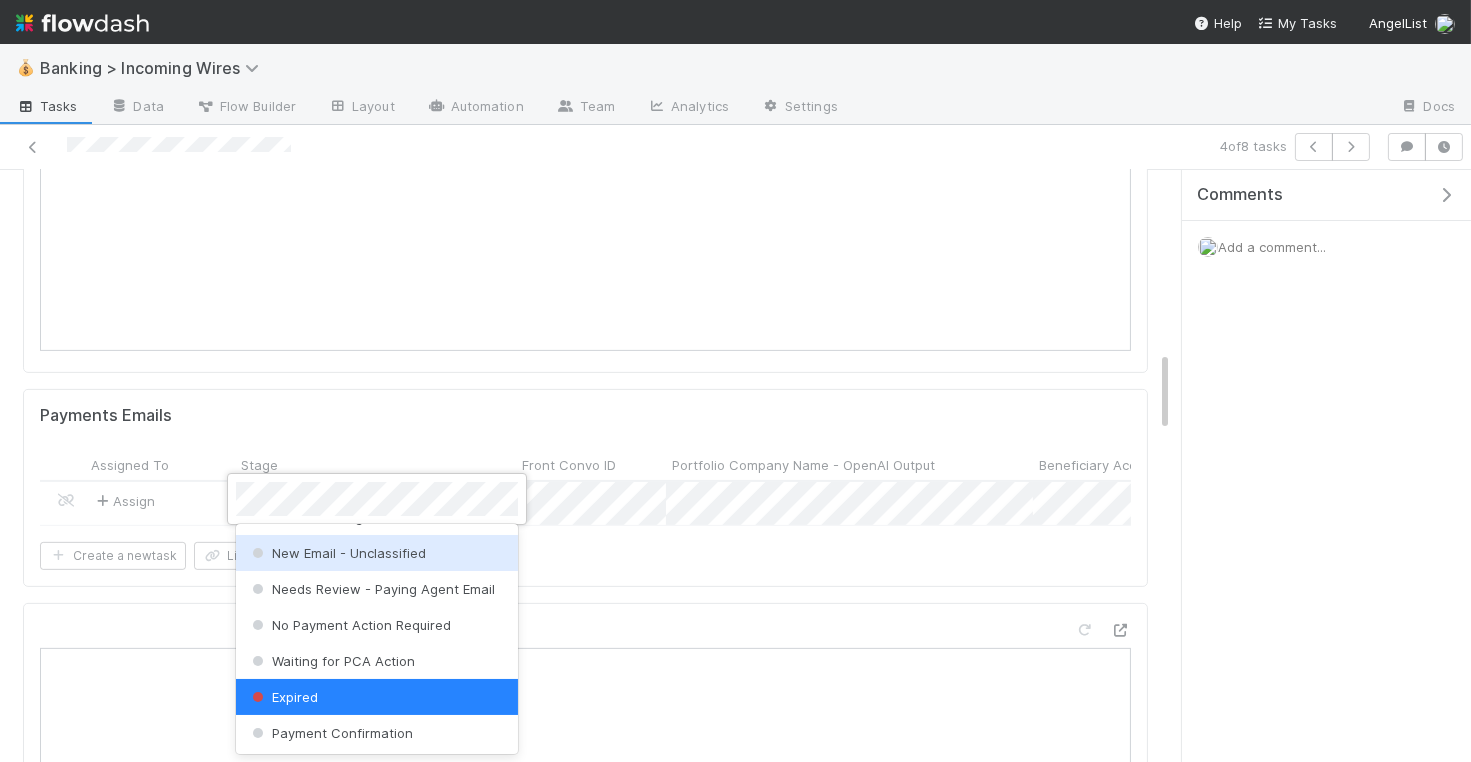 scroll, scrollTop: 0, scrollLeft: 0, axis: both 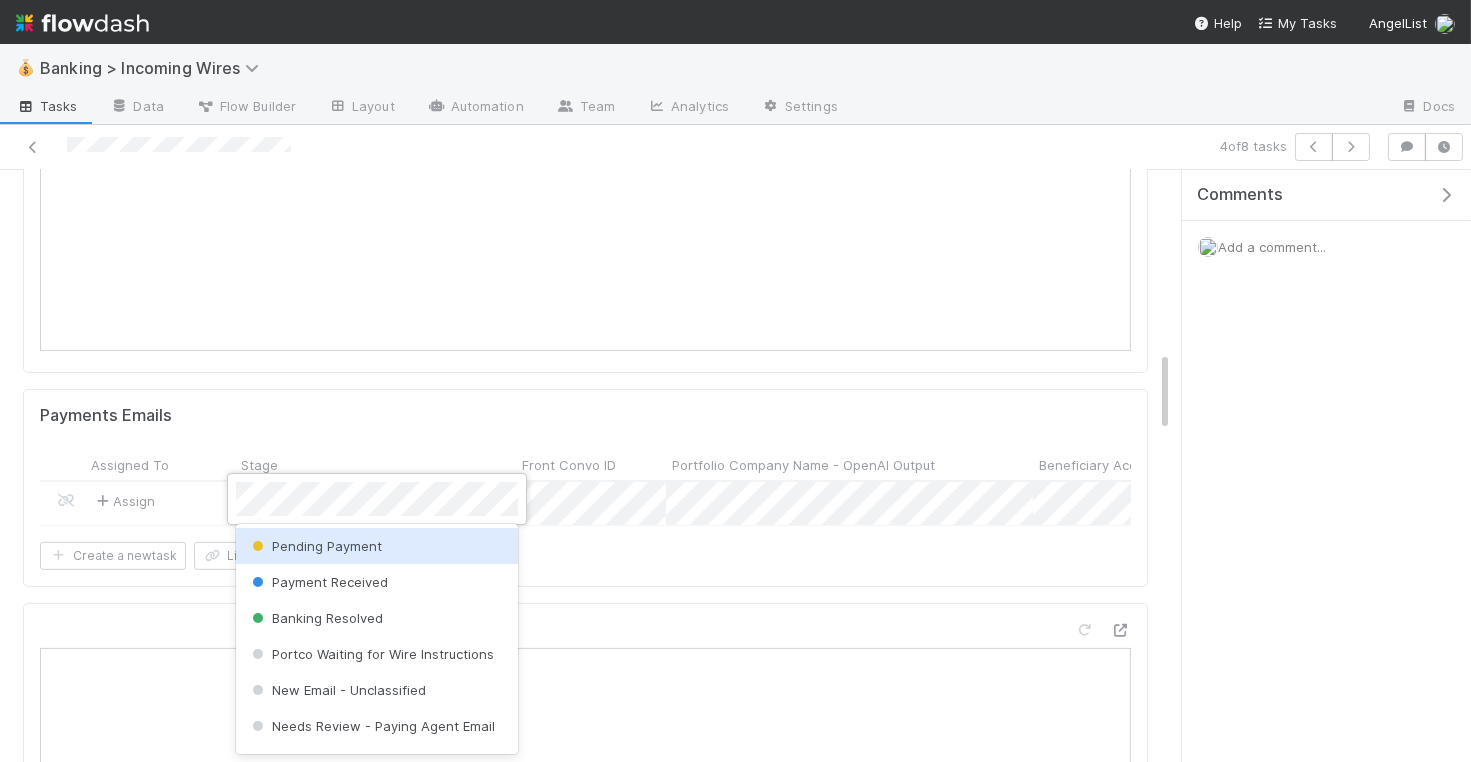 click on "Pending Payment" at bounding box center (315, 546) 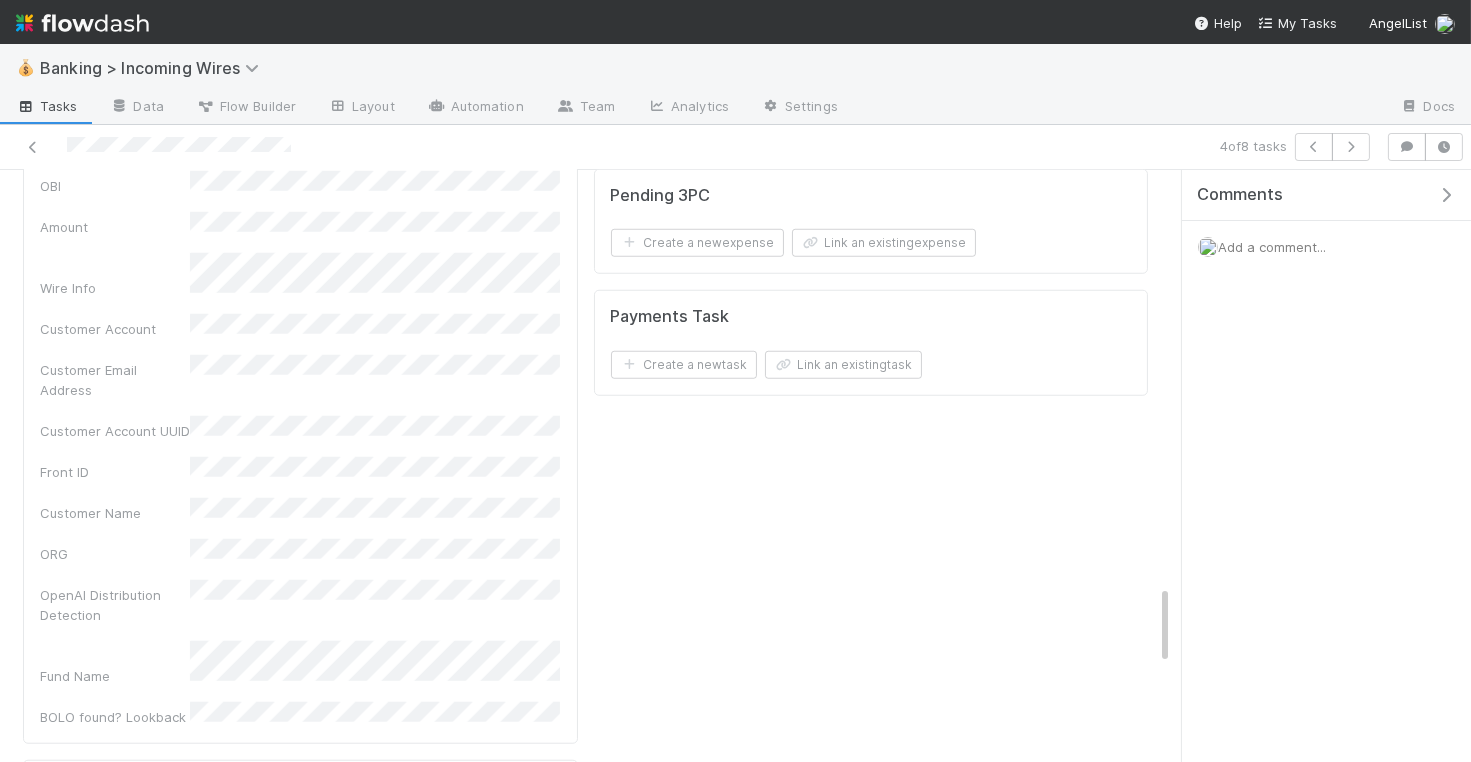 scroll, scrollTop: 3022, scrollLeft: 0, axis: vertical 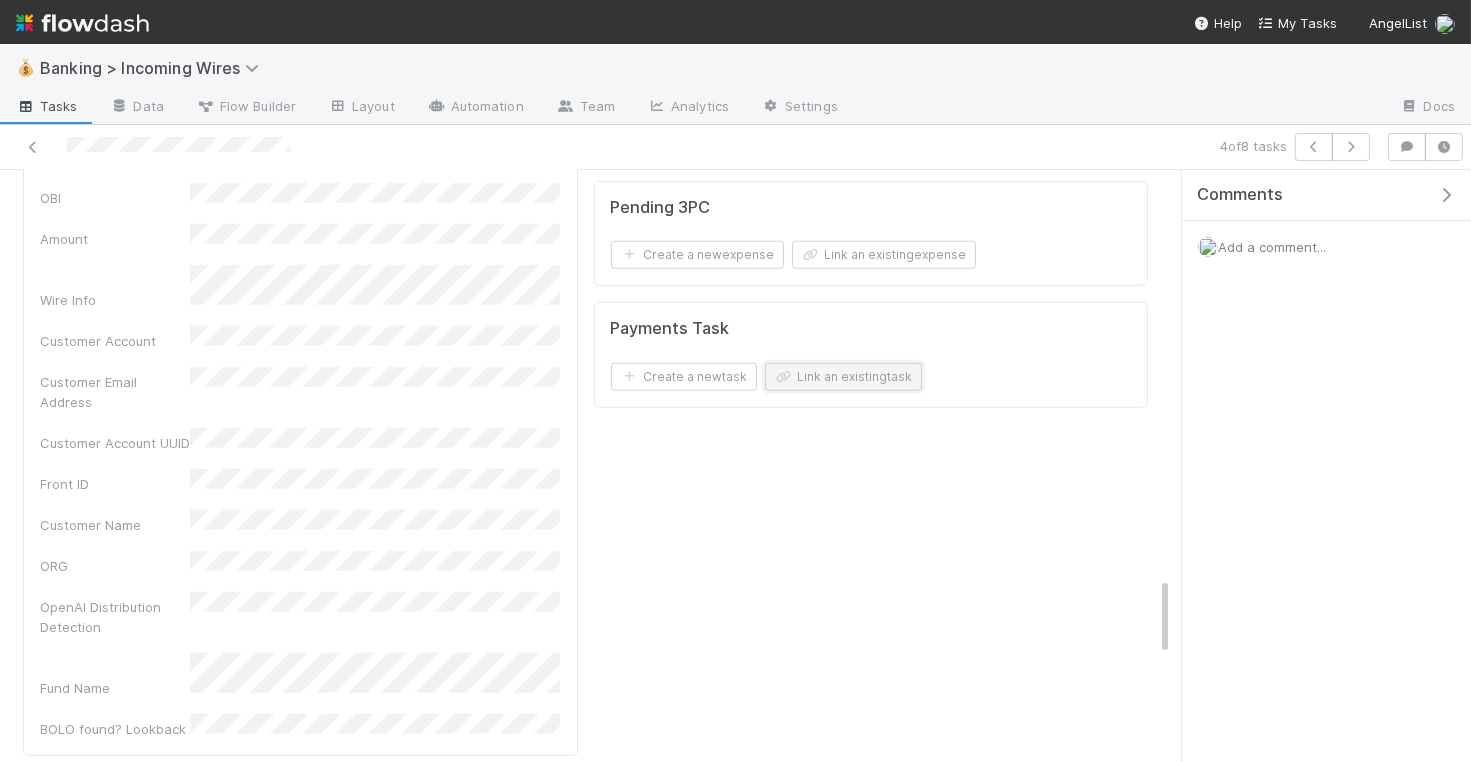 click on "Link an existing  task" at bounding box center [843, 377] 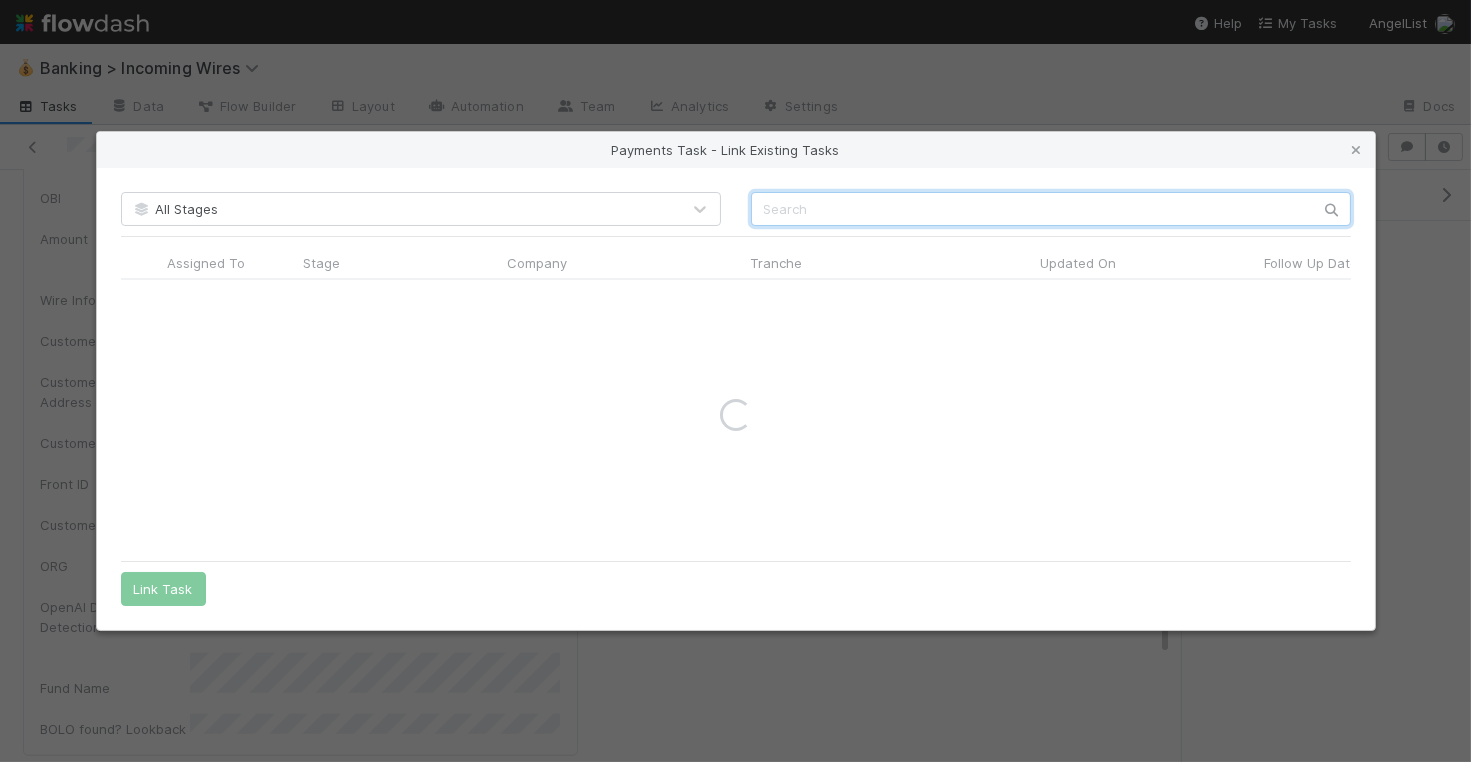 click at bounding box center [1051, 209] 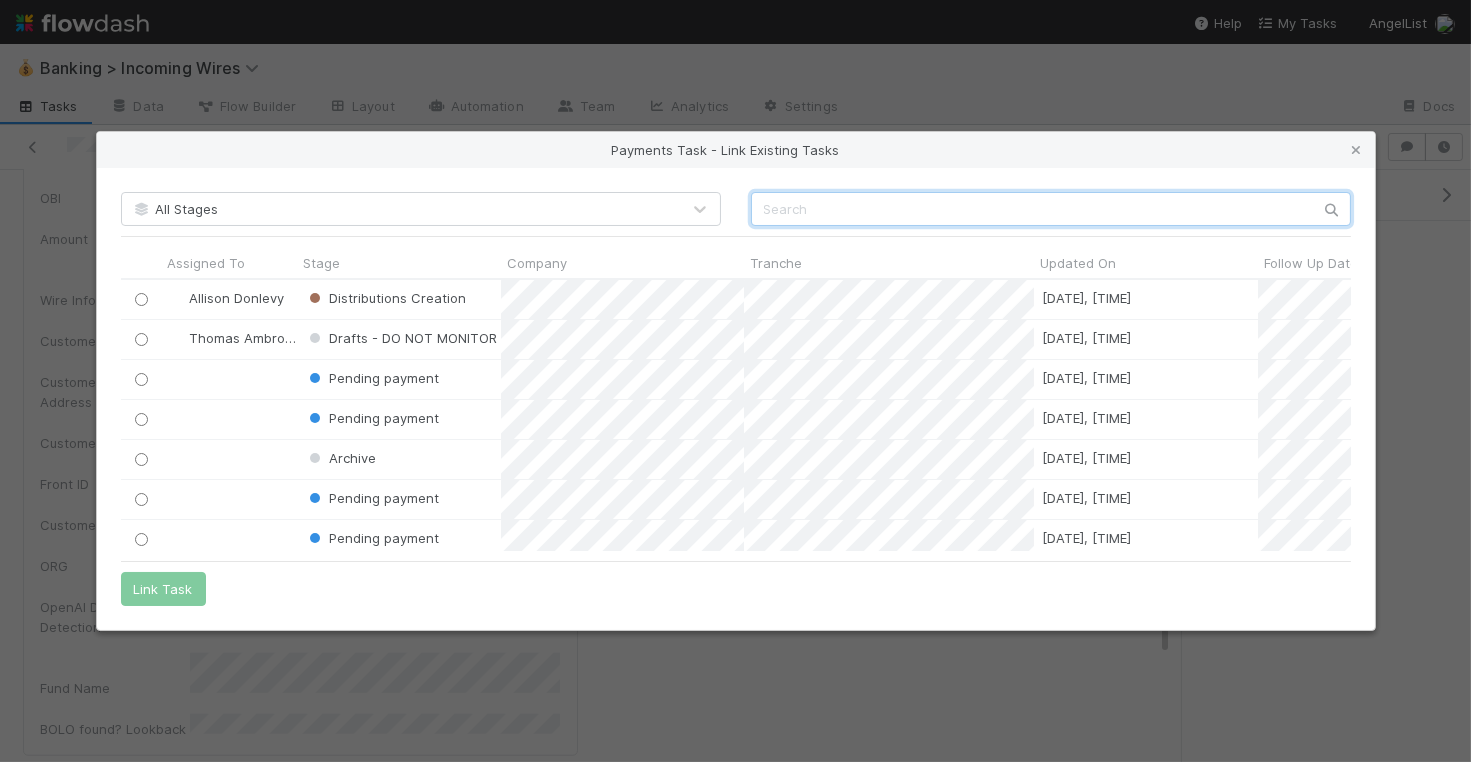 scroll, scrollTop: 1, scrollLeft: 1, axis: both 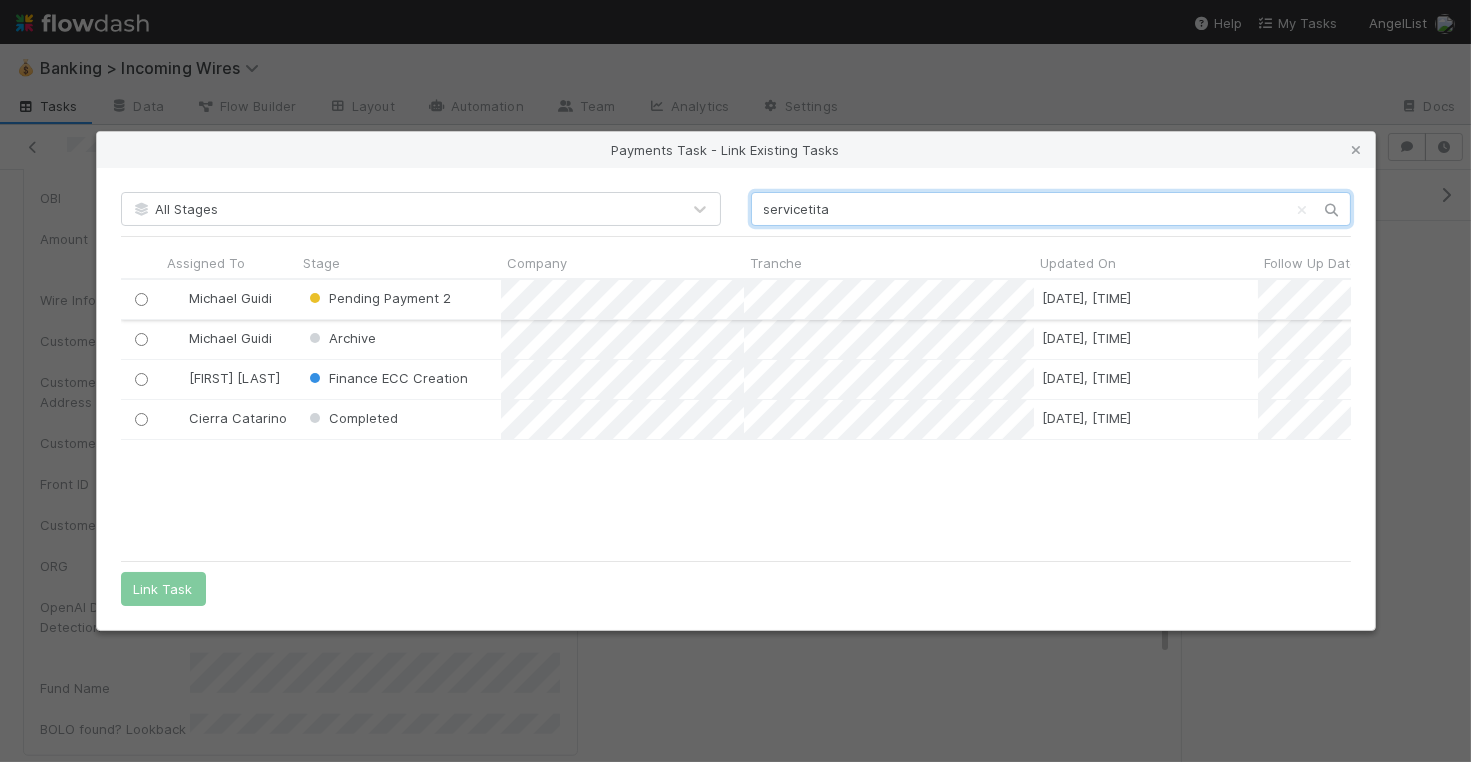 type on "servicetita" 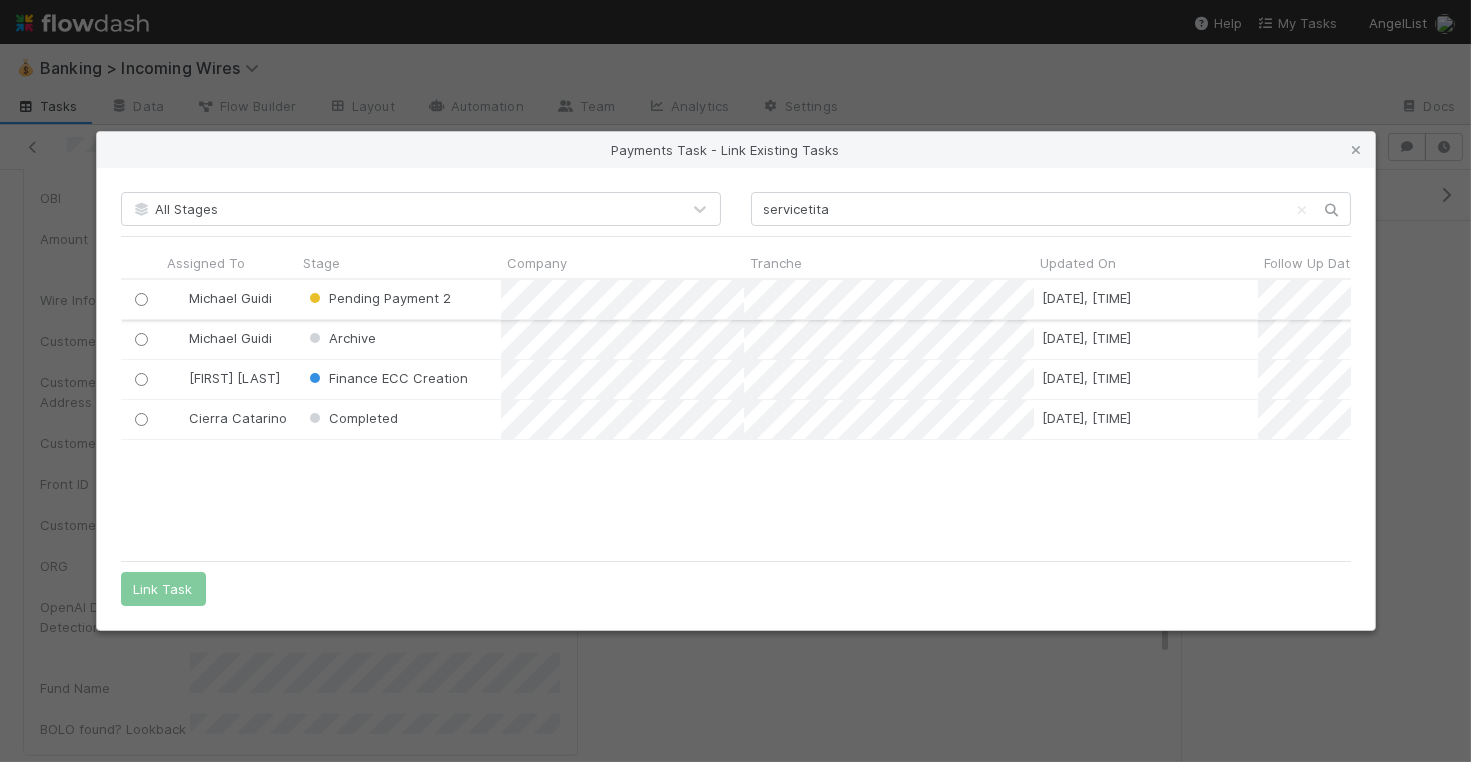 click at bounding box center (140, 299) 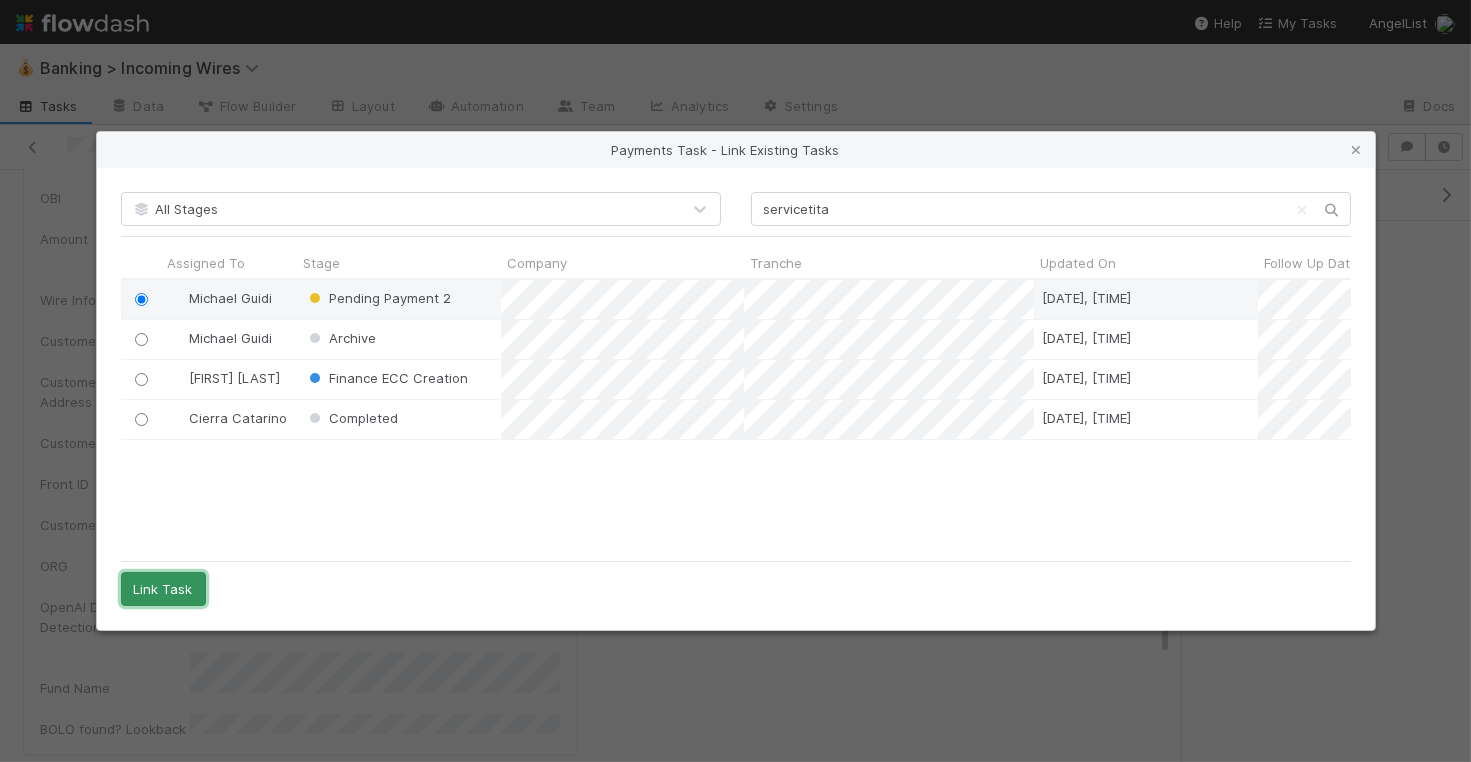 click on "Link   Task" at bounding box center [163, 589] 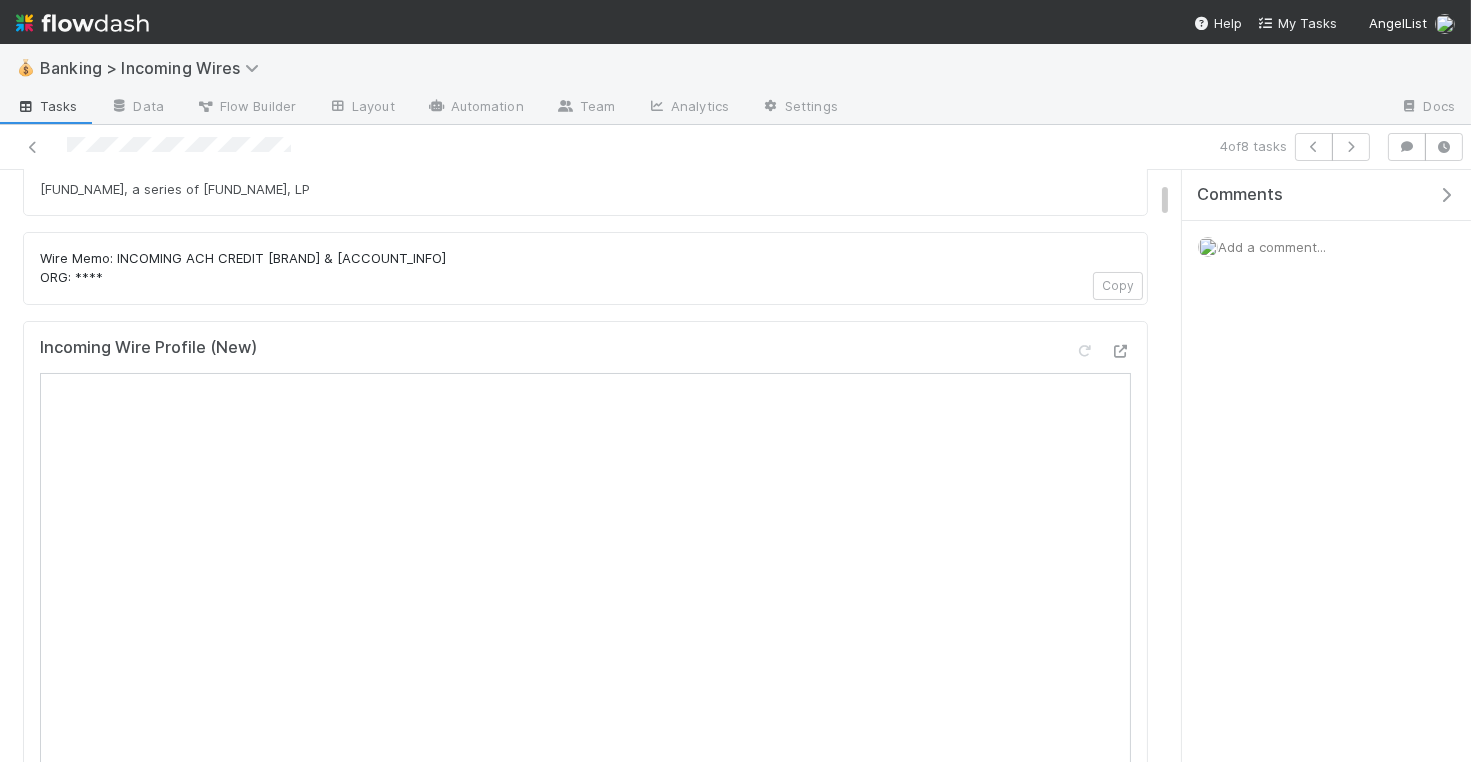 scroll, scrollTop: 236, scrollLeft: 0, axis: vertical 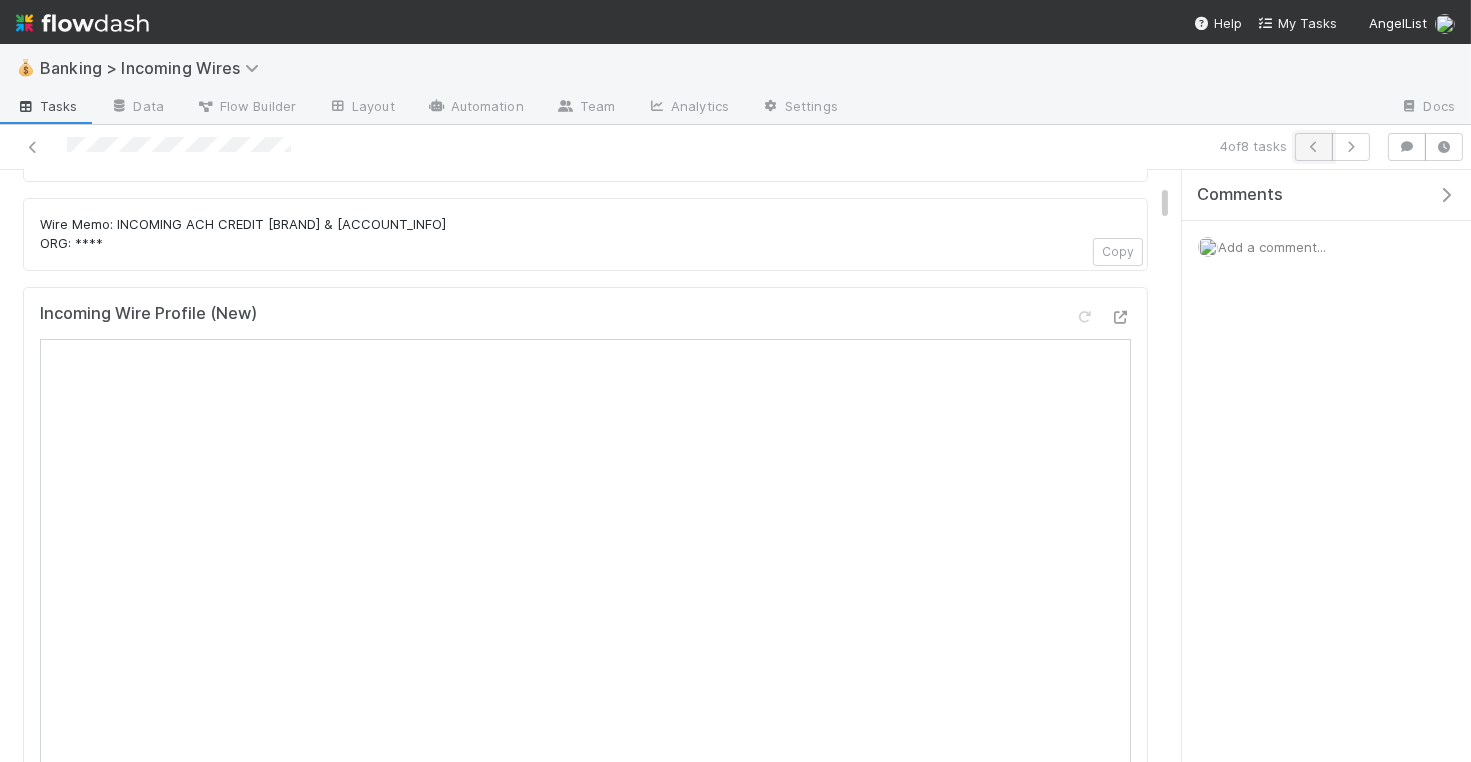 click at bounding box center (1314, 147) 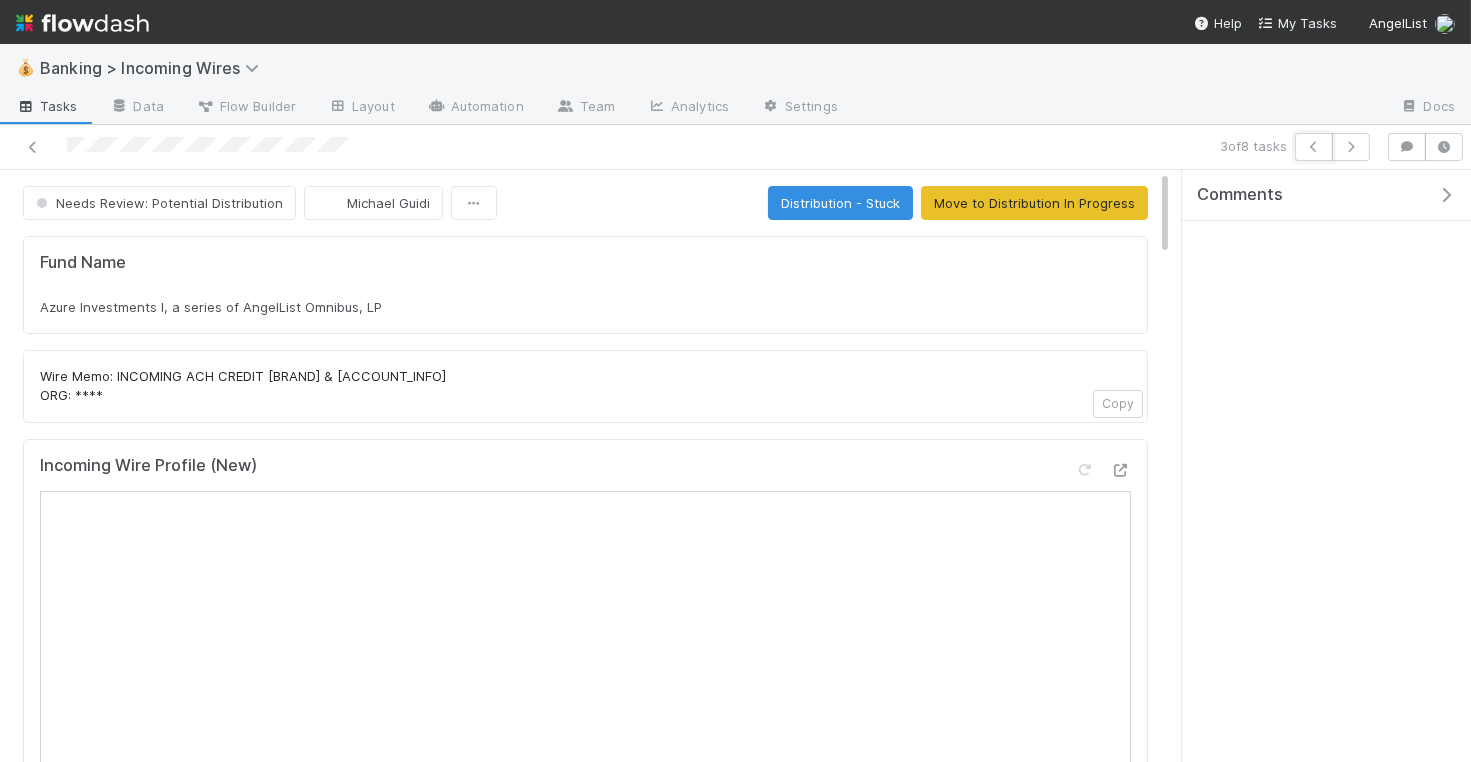 click at bounding box center (1314, 147) 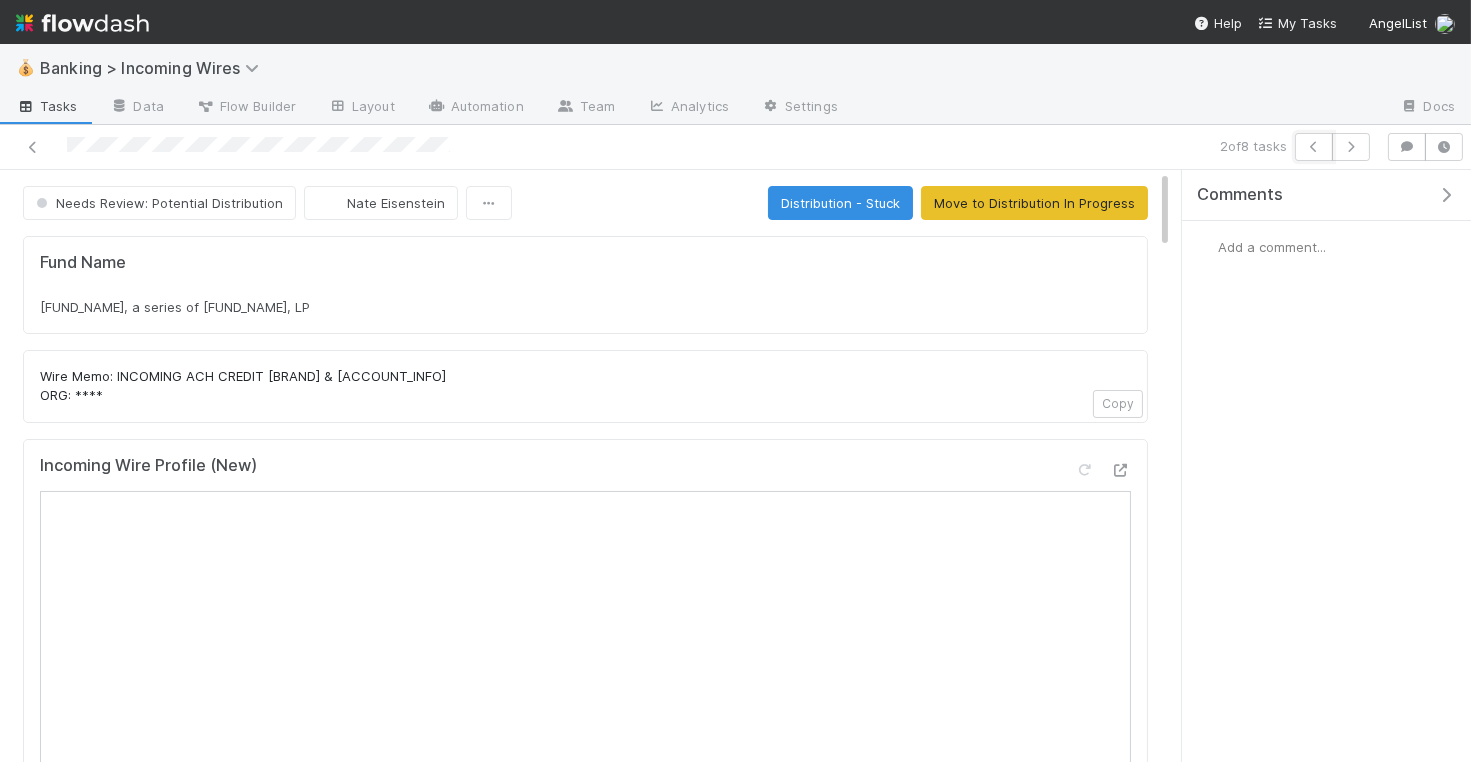 click at bounding box center [1314, 147] 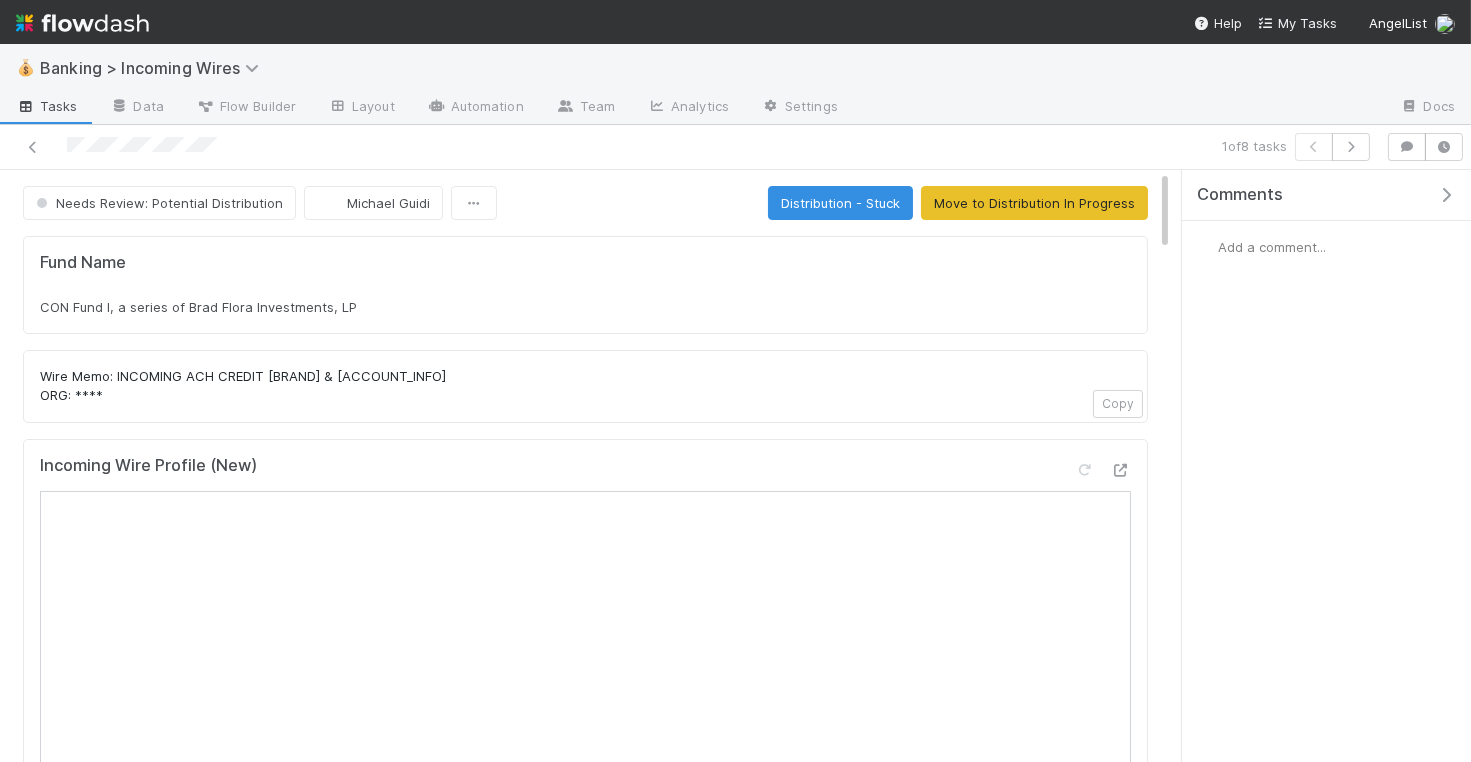click on "CON Fund I, a series of Brad Flora Investments, LP" at bounding box center [585, 307] 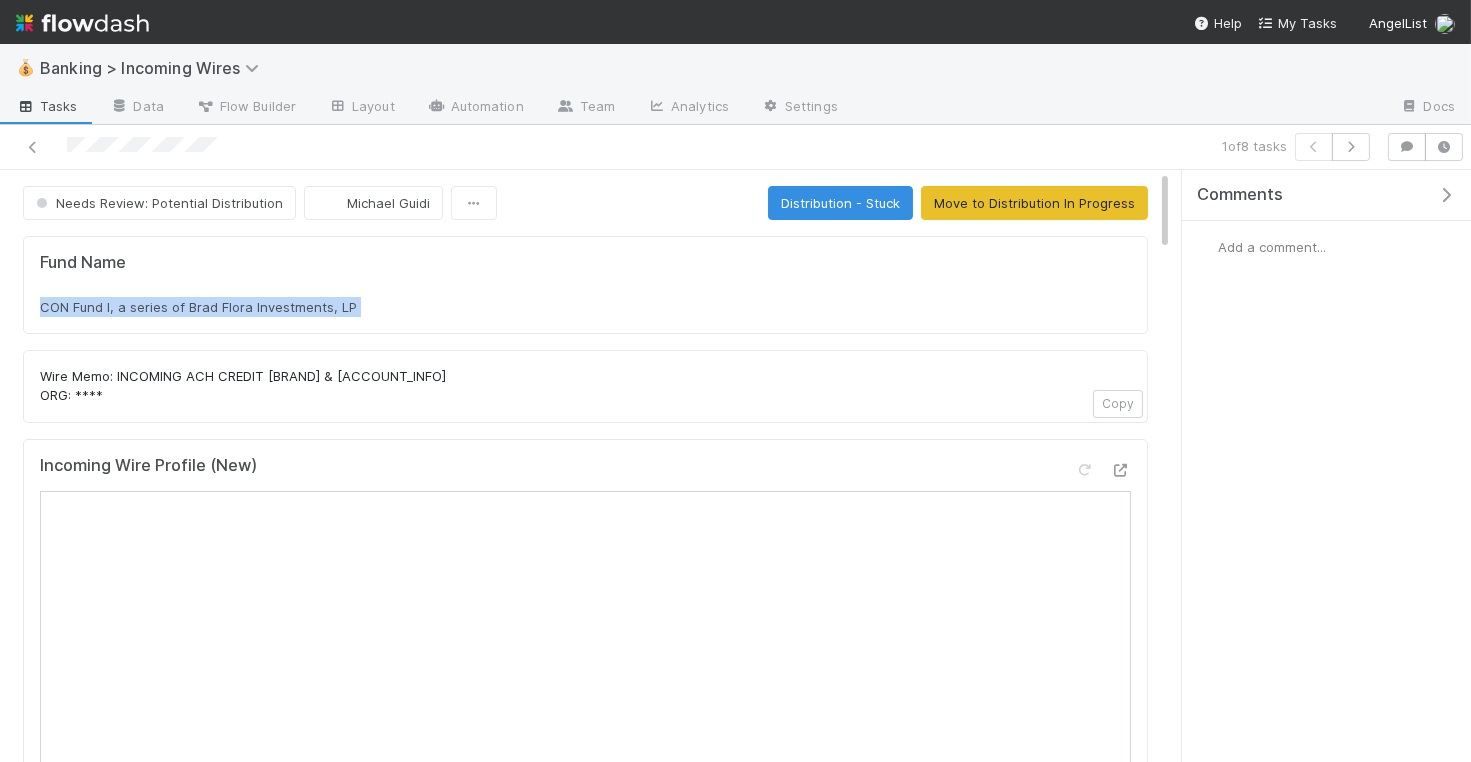 click on "CON Fund I, a series of Brad Flora Investments, LP" at bounding box center (585, 307) 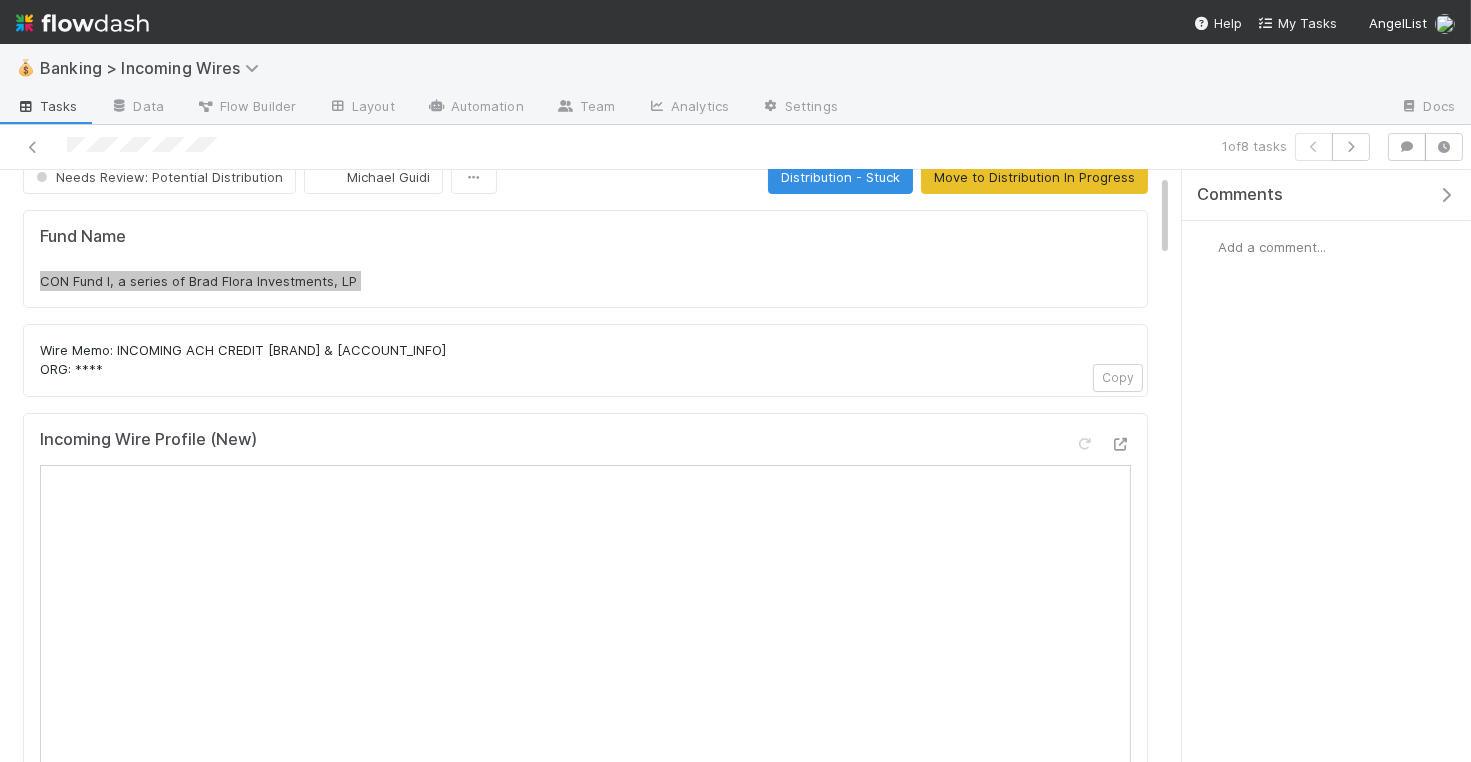 scroll, scrollTop: 0, scrollLeft: 0, axis: both 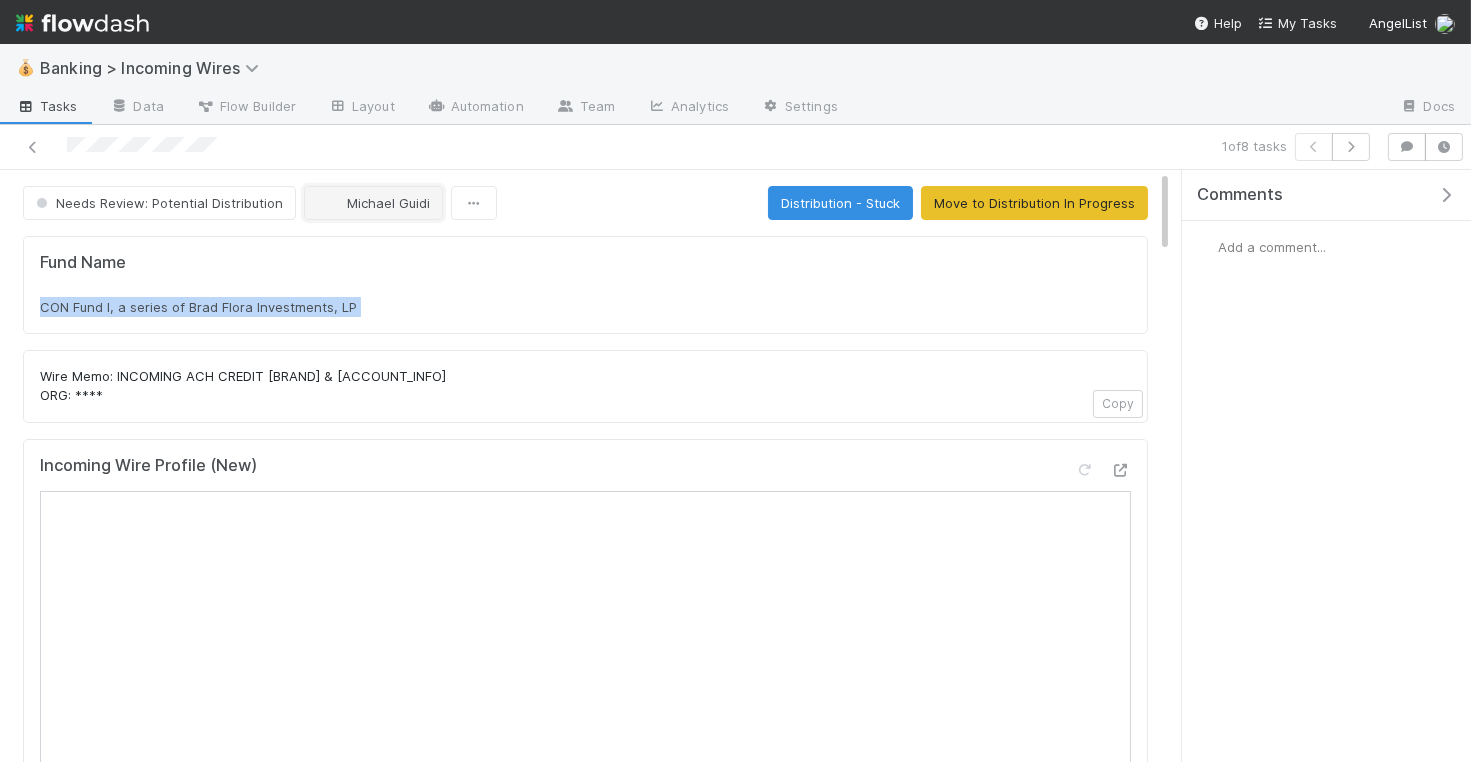 click on "Michael Guidi" at bounding box center [375, 203] 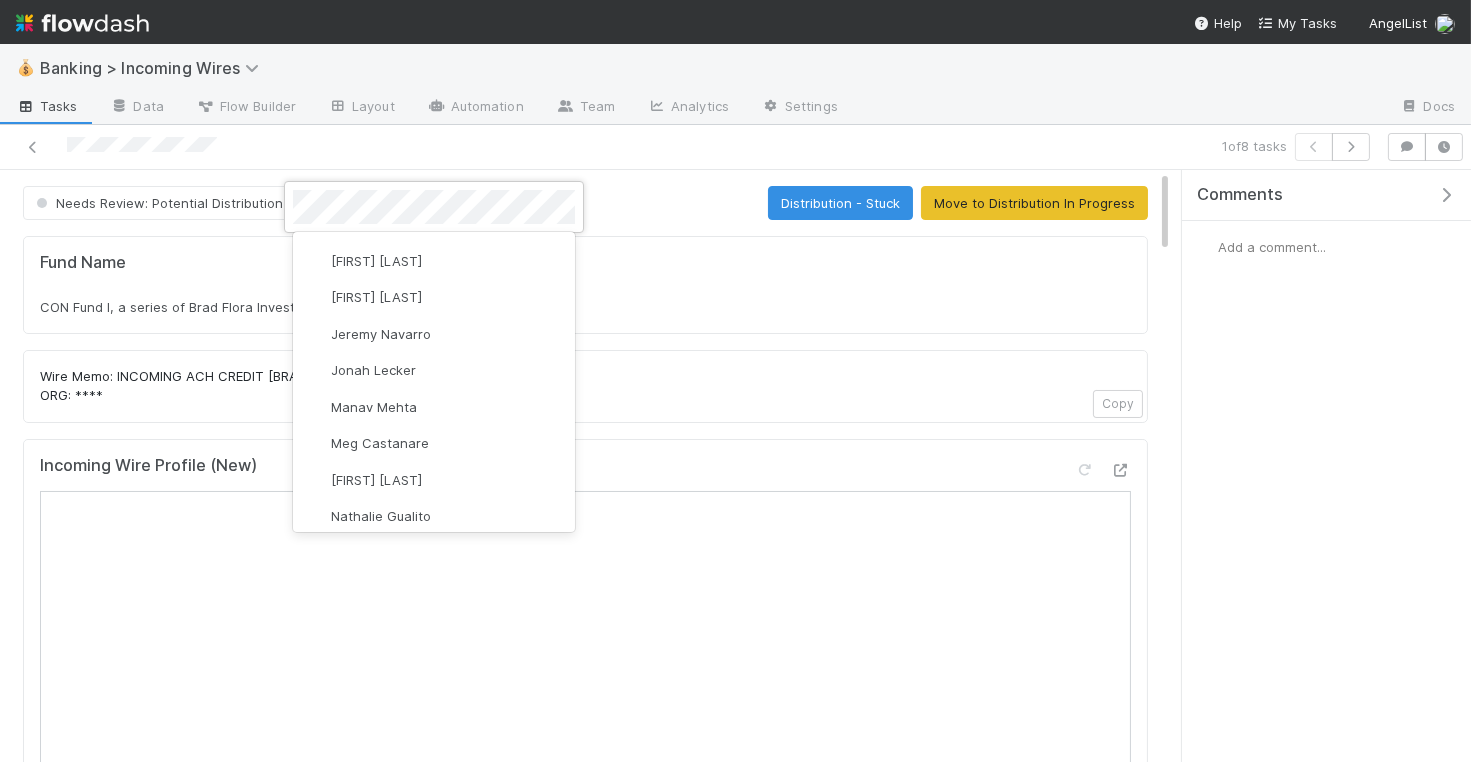 scroll, scrollTop: 0, scrollLeft: 0, axis: both 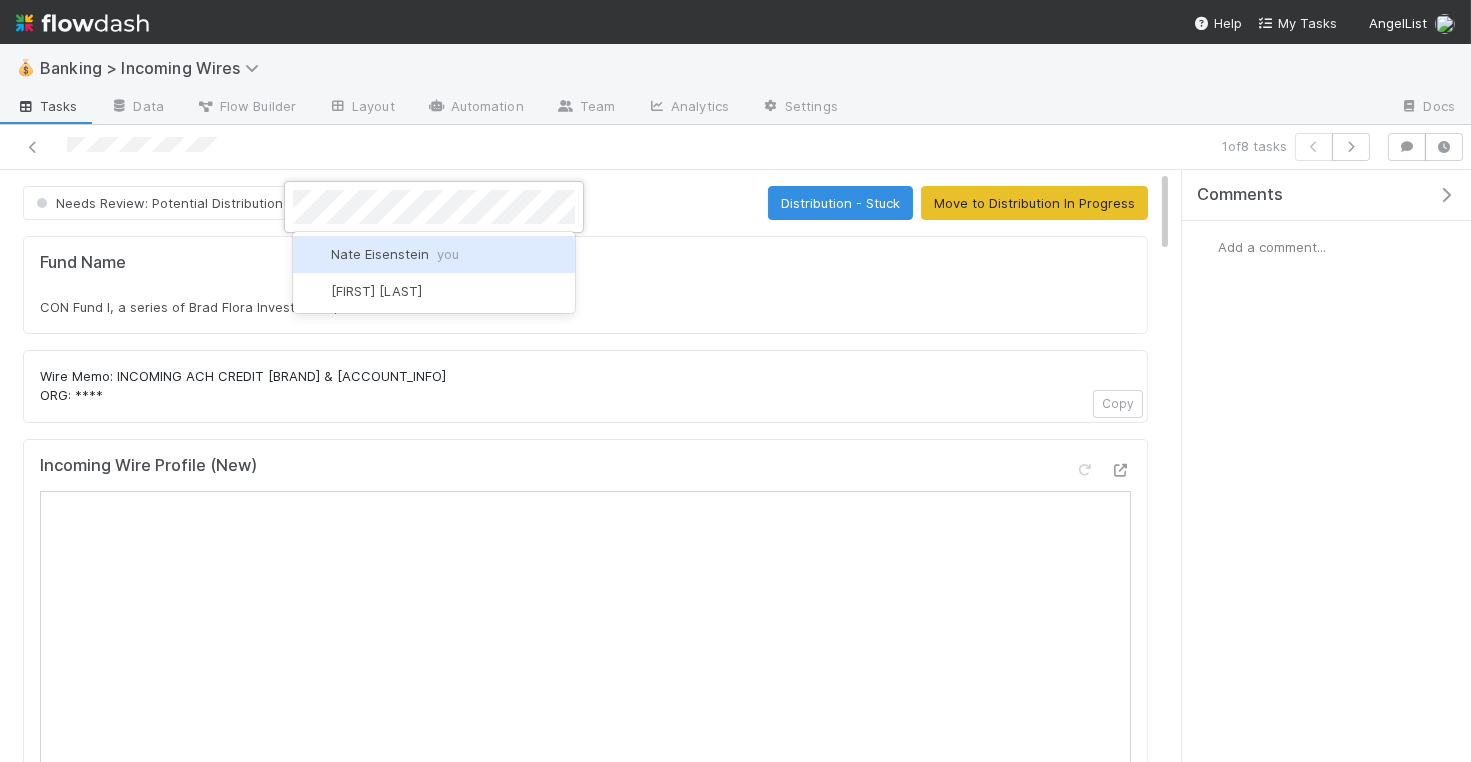click on "Nate  Eisenstein you" at bounding box center (395, 254) 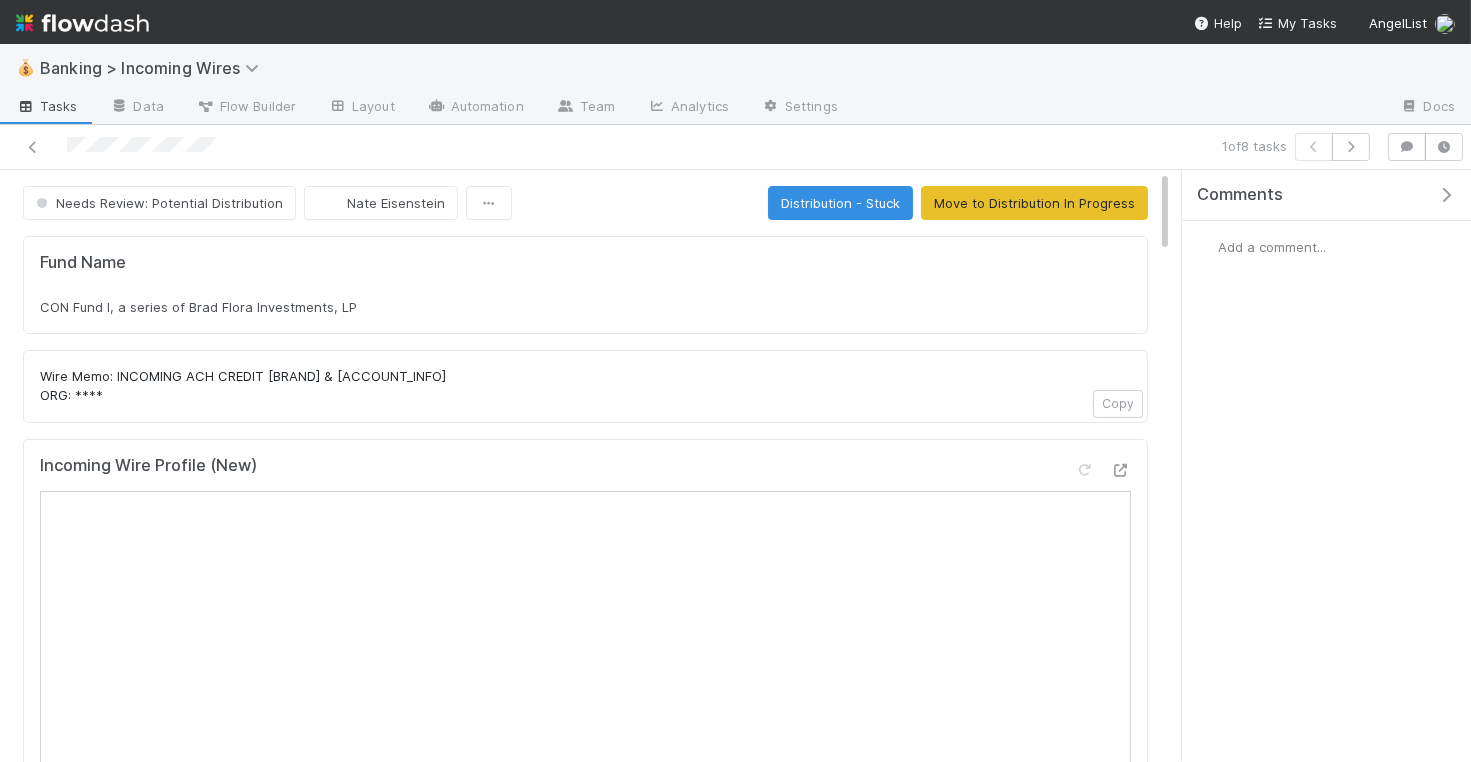 click on "CON Fund I, a series of Brad Flora Investments, LP" at bounding box center [198, 307] 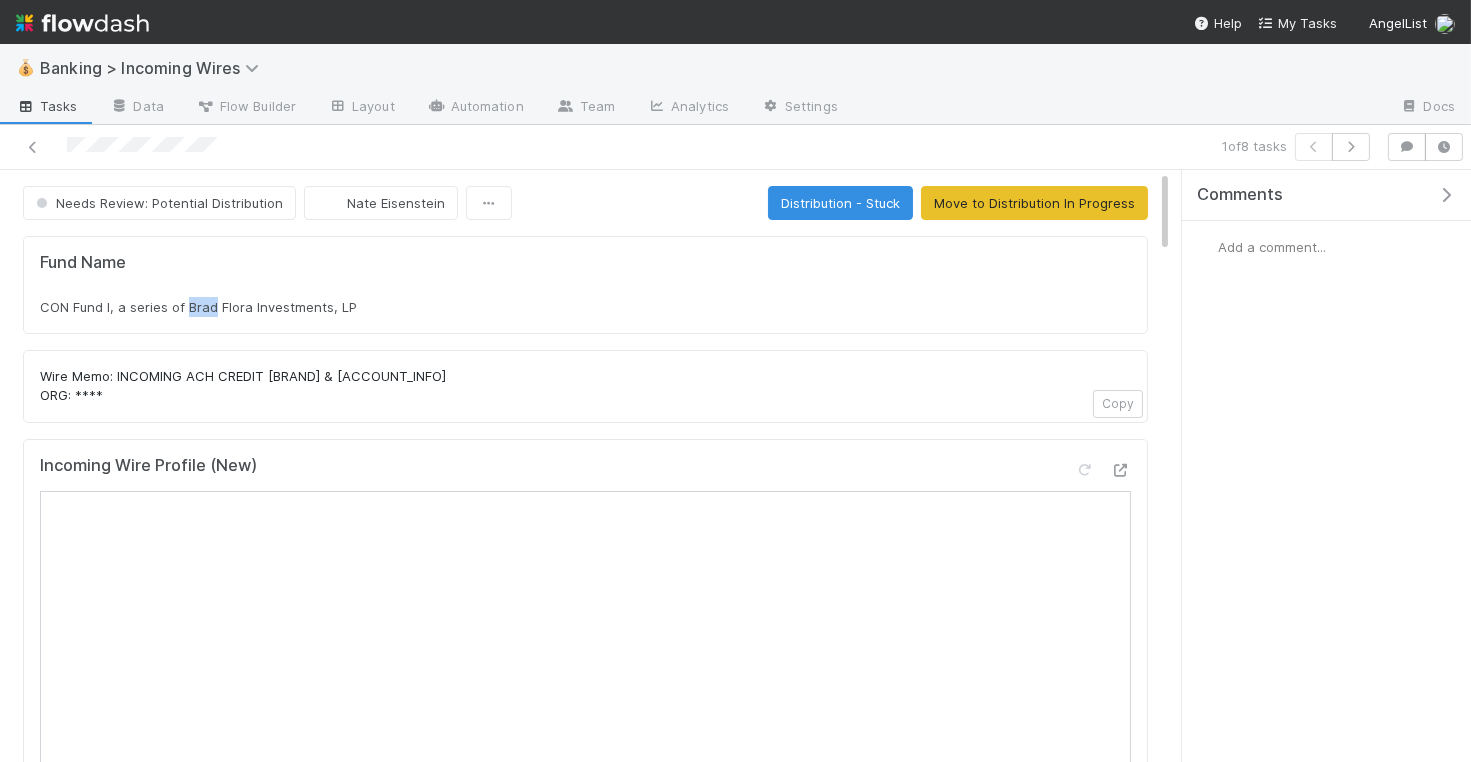 click on "CON Fund I, a series of Brad Flora Investments, LP" at bounding box center (198, 307) 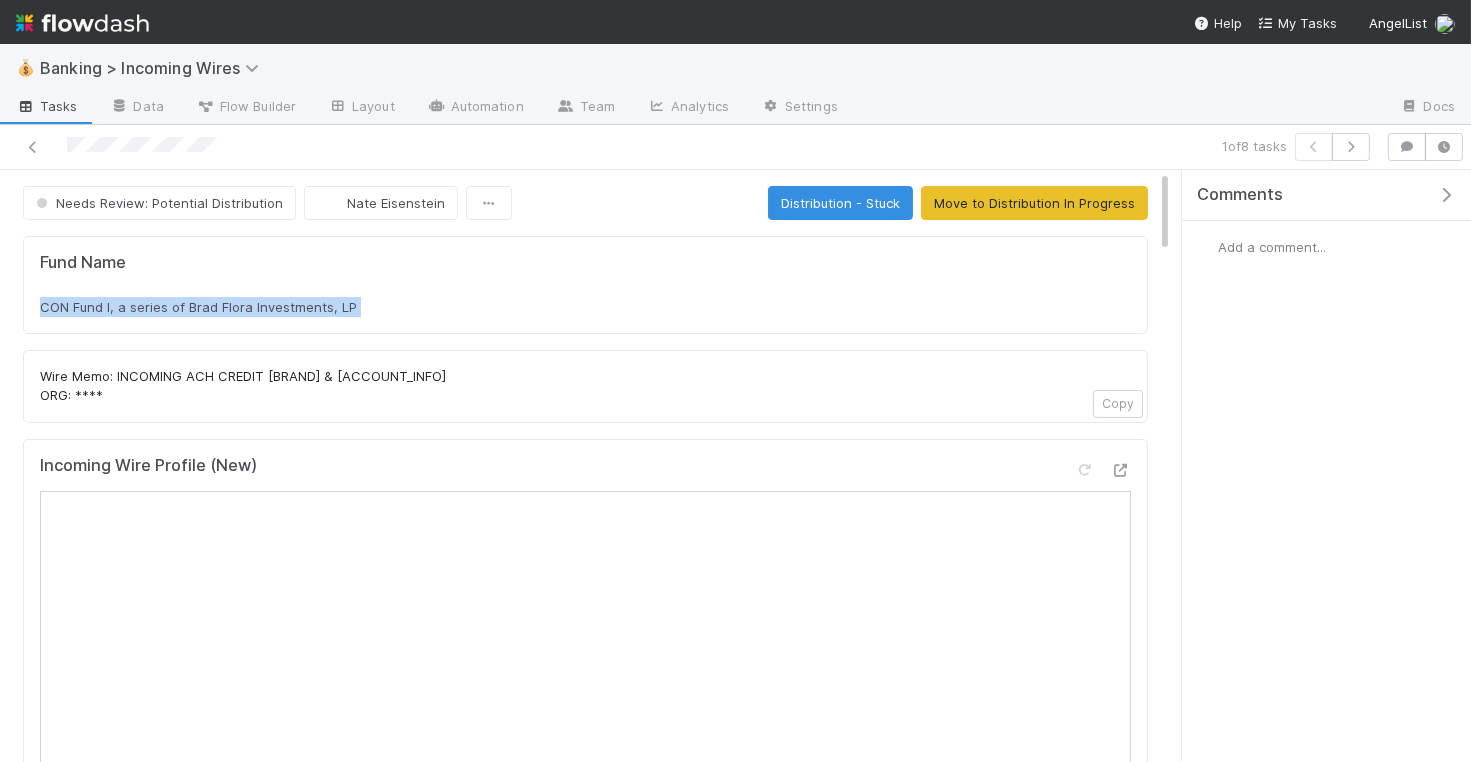 click on "CON Fund I, a series of Brad Flora Investments, LP" at bounding box center (198, 307) 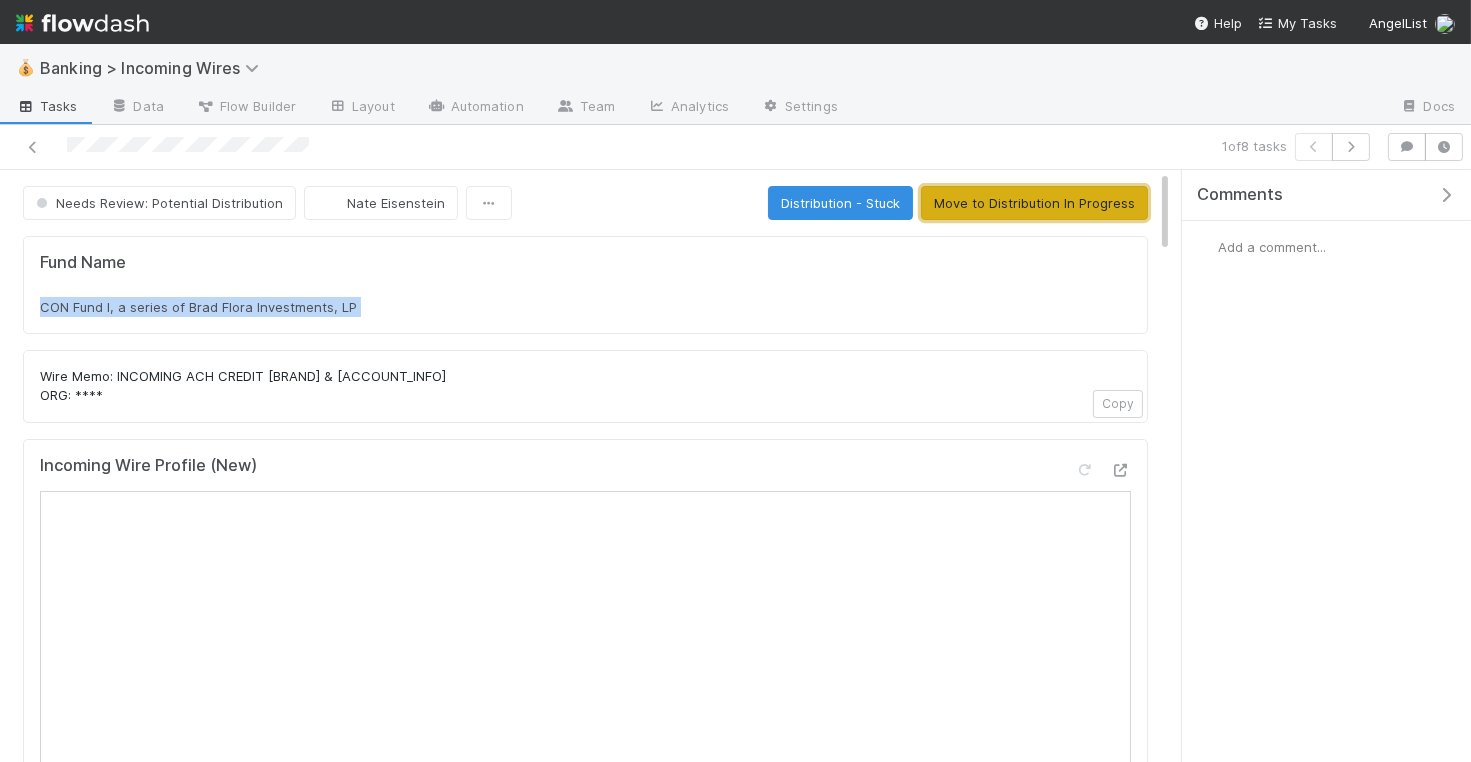 drag, startPoint x: 1010, startPoint y: 204, endPoint x: 1055, endPoint y: 227, distance: 50.537113 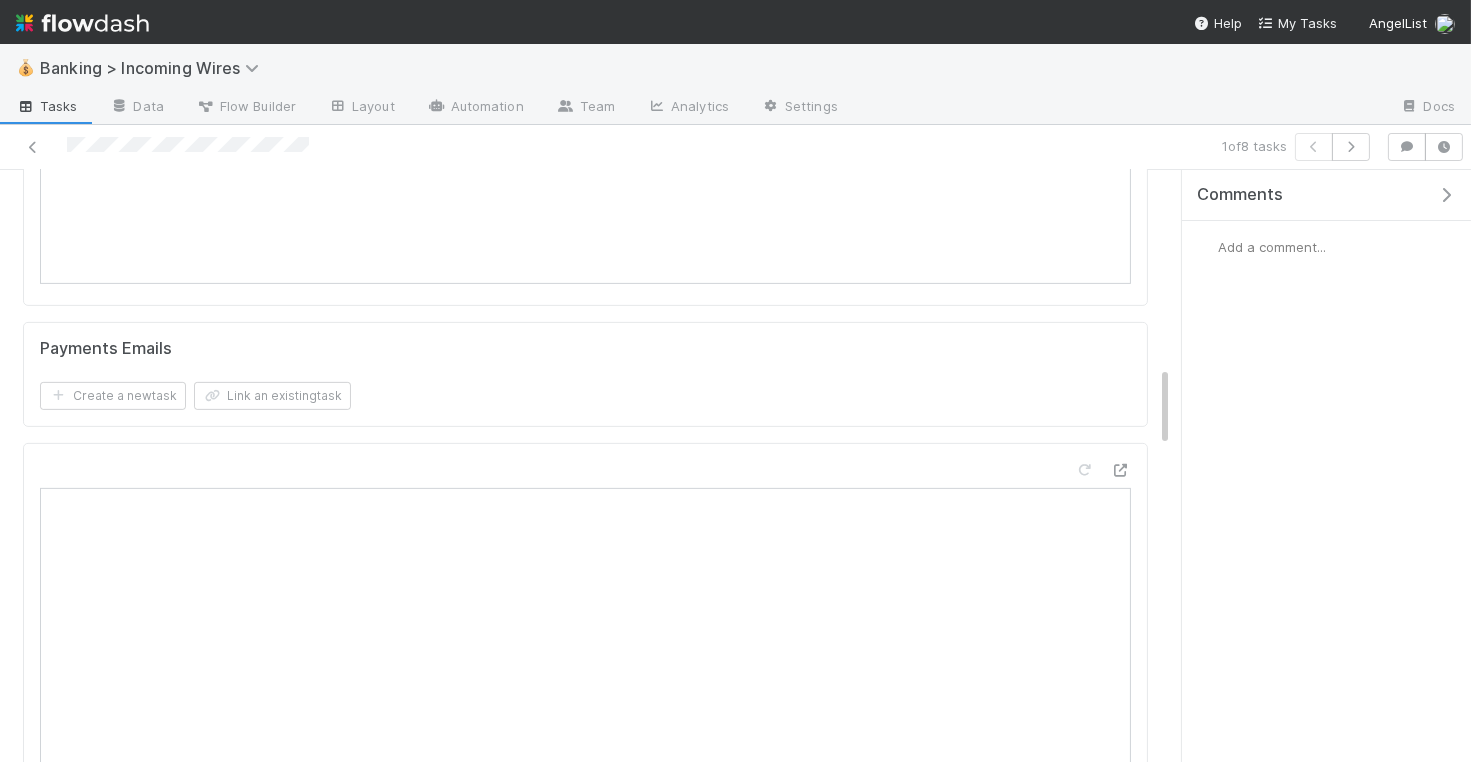 scroll, scrollTop: 1425, scrollLeft: 0, axis: vertical 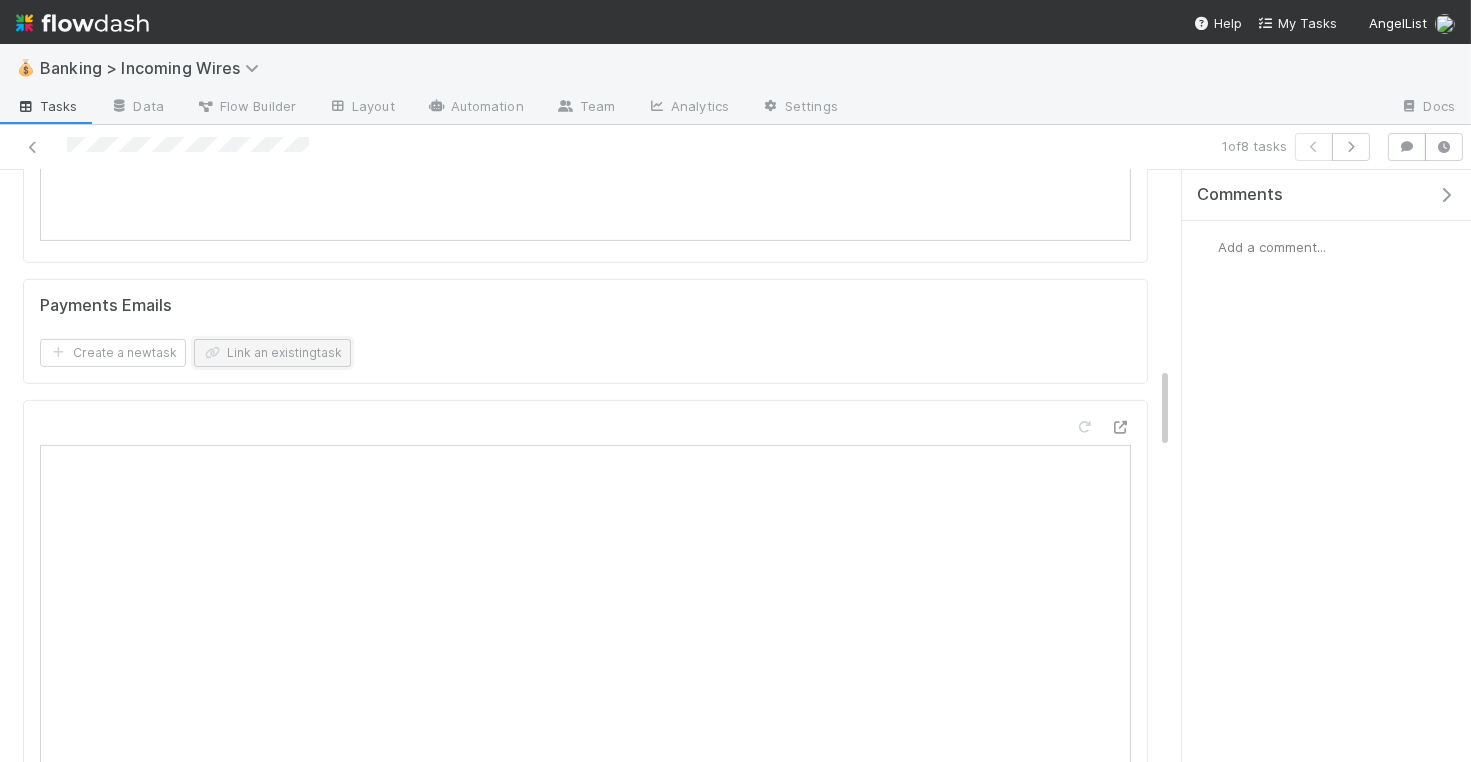 click on "Link an existing  task" at bounding box center (272, 353) 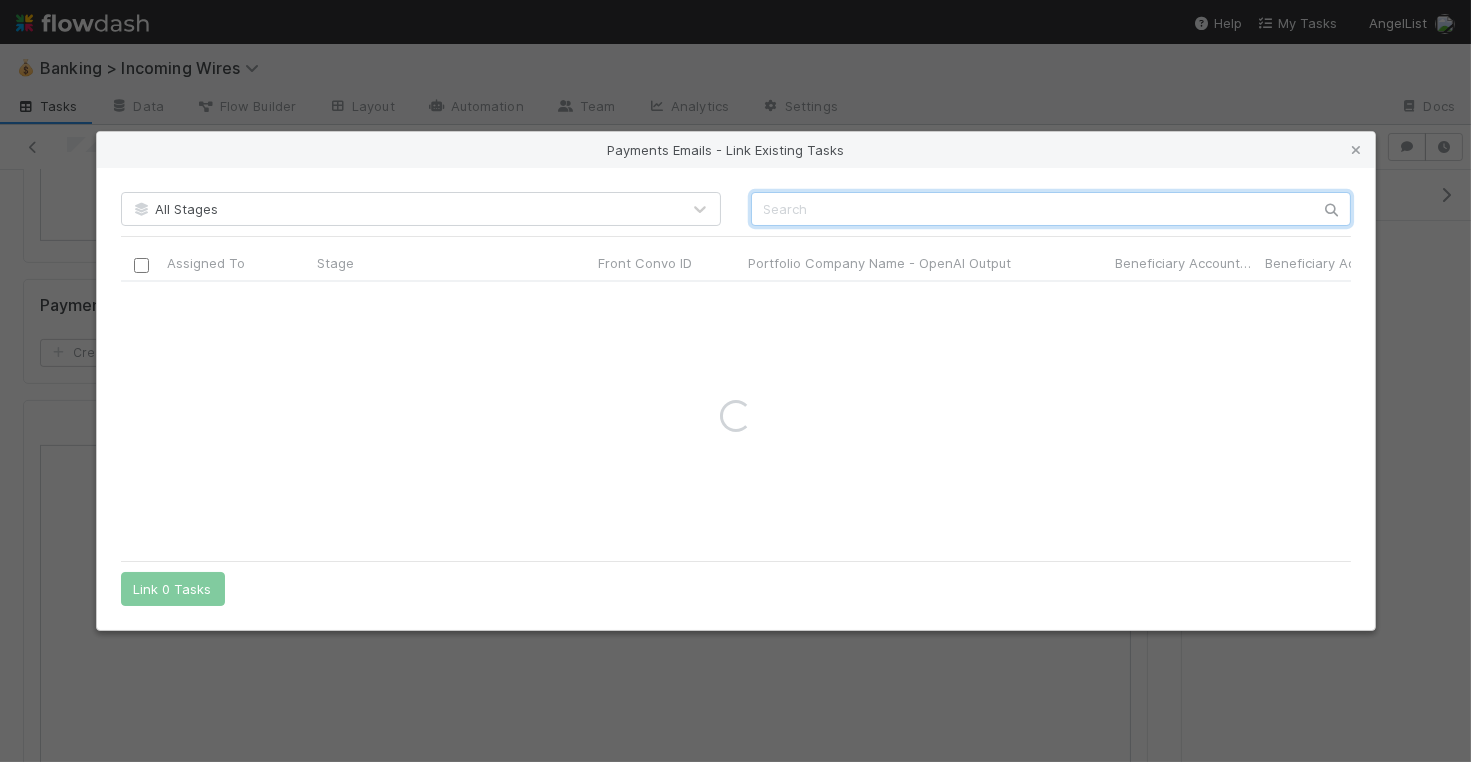 click at bounding box center (1051, 209) 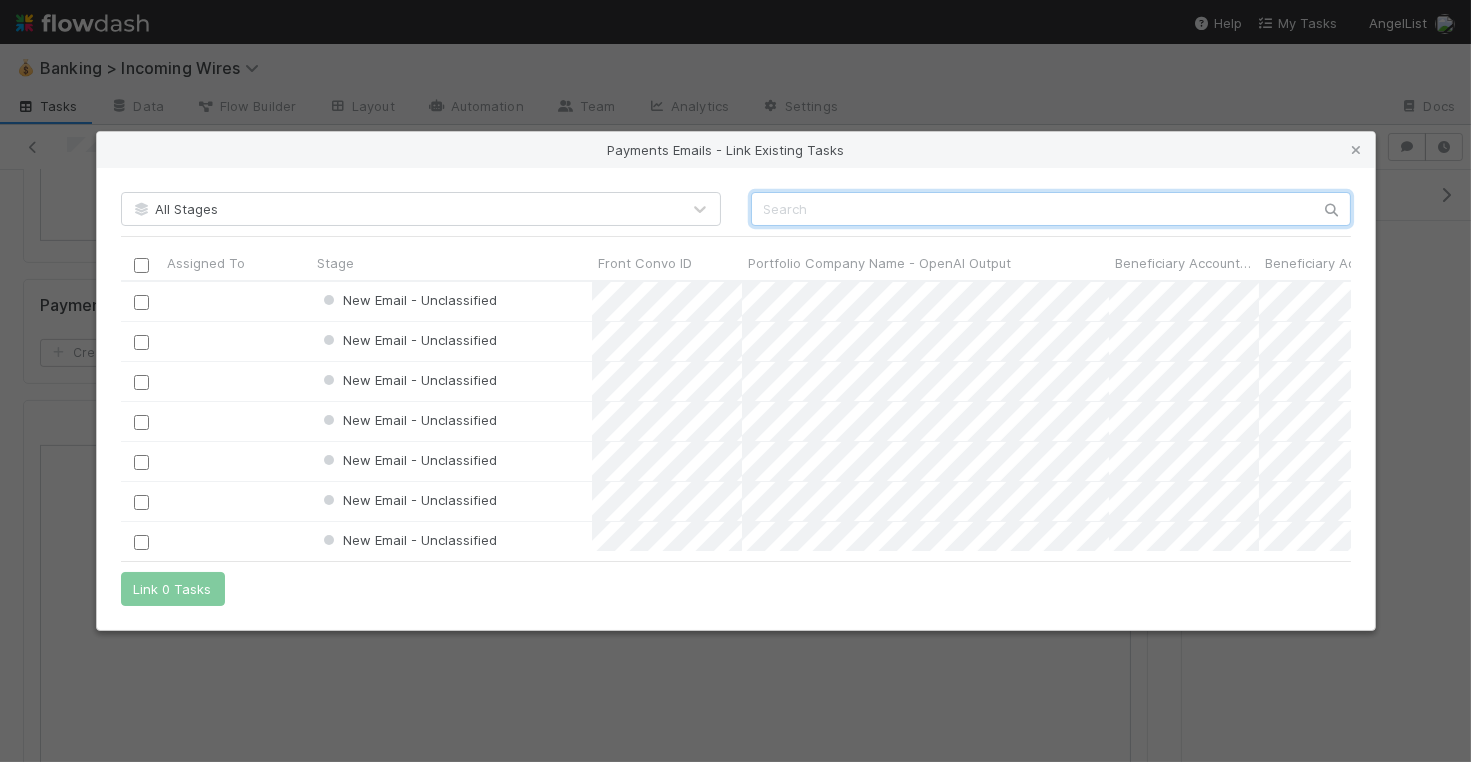 scroll, scrollTop: 1, scrollLeft: 1, axis: both 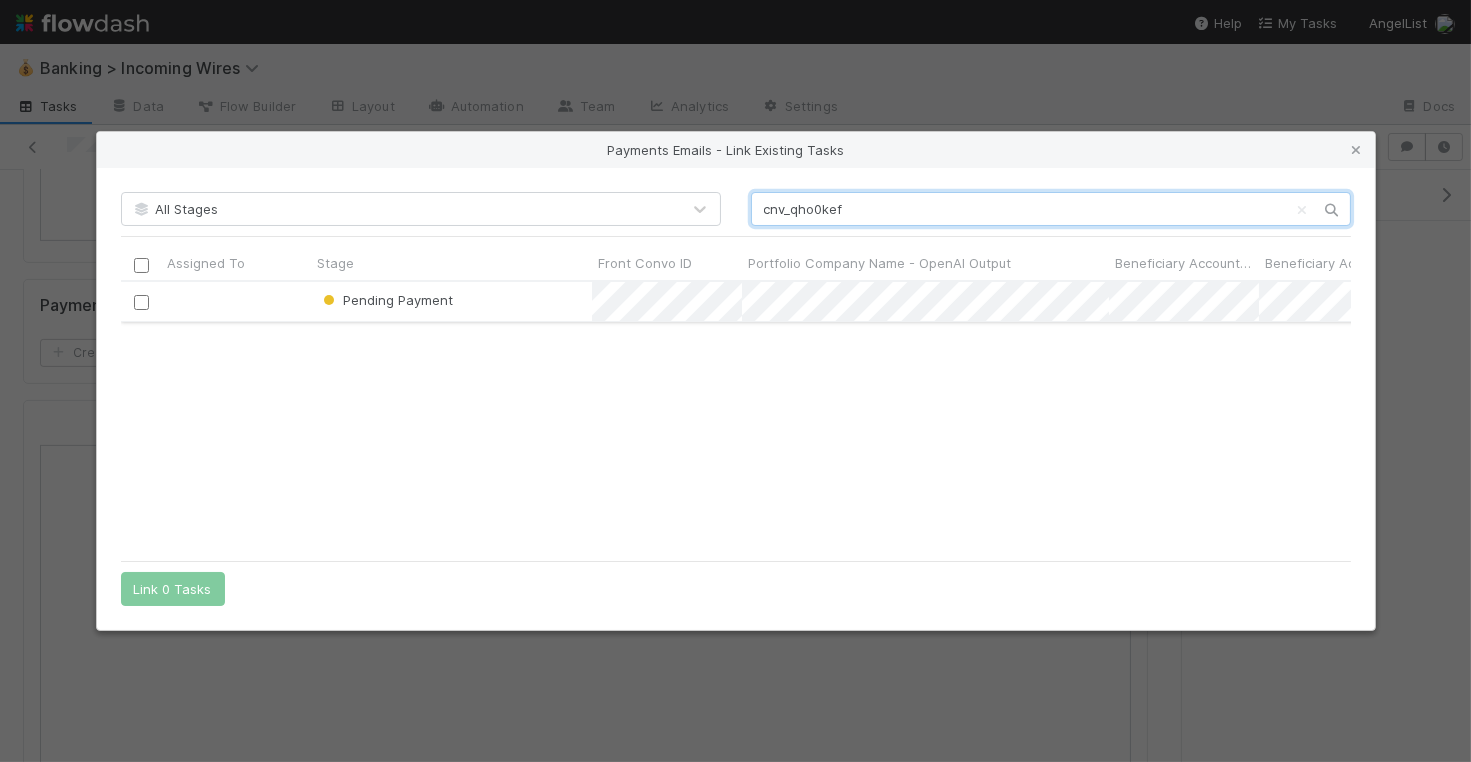 type on "cnv_qho0kef" 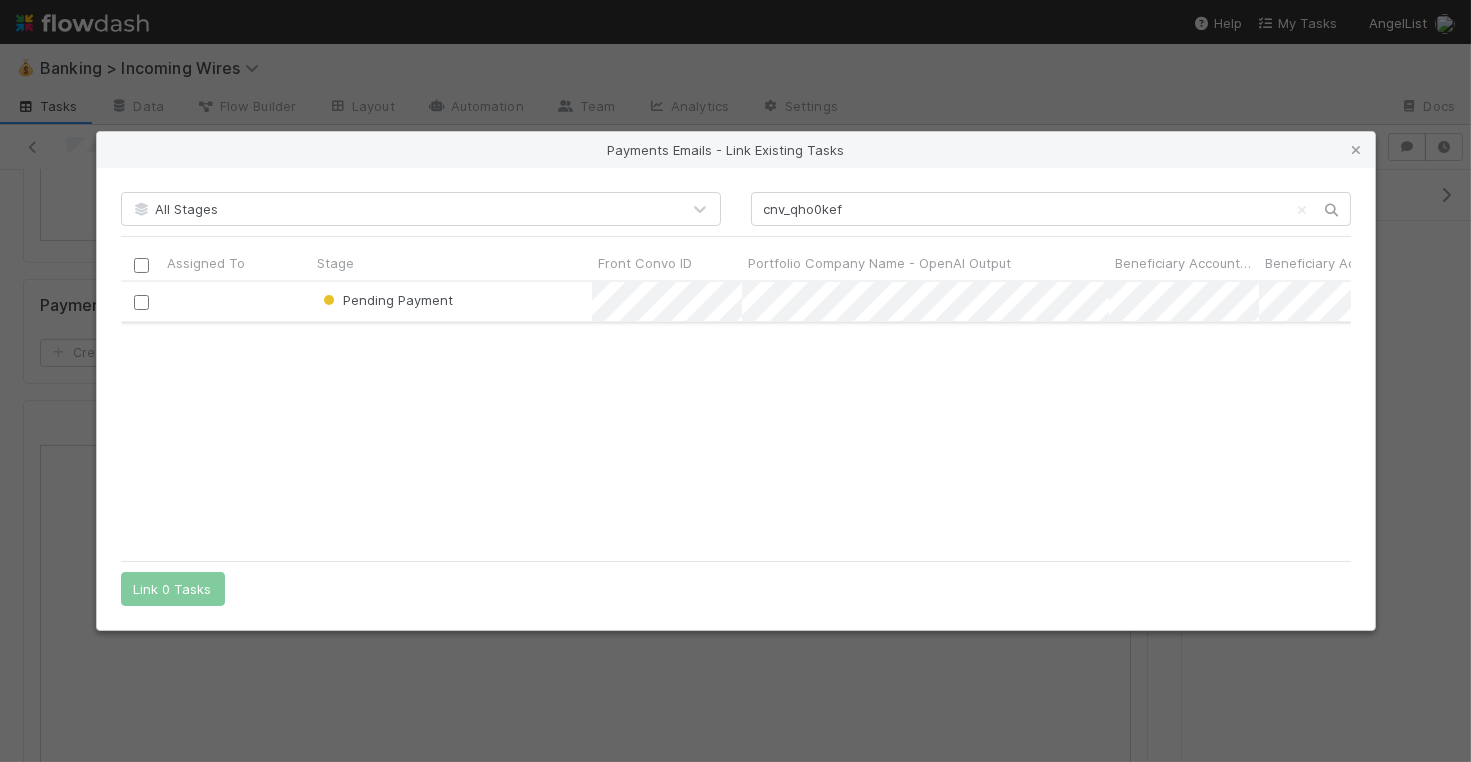 click at bounding box center (140, 302) 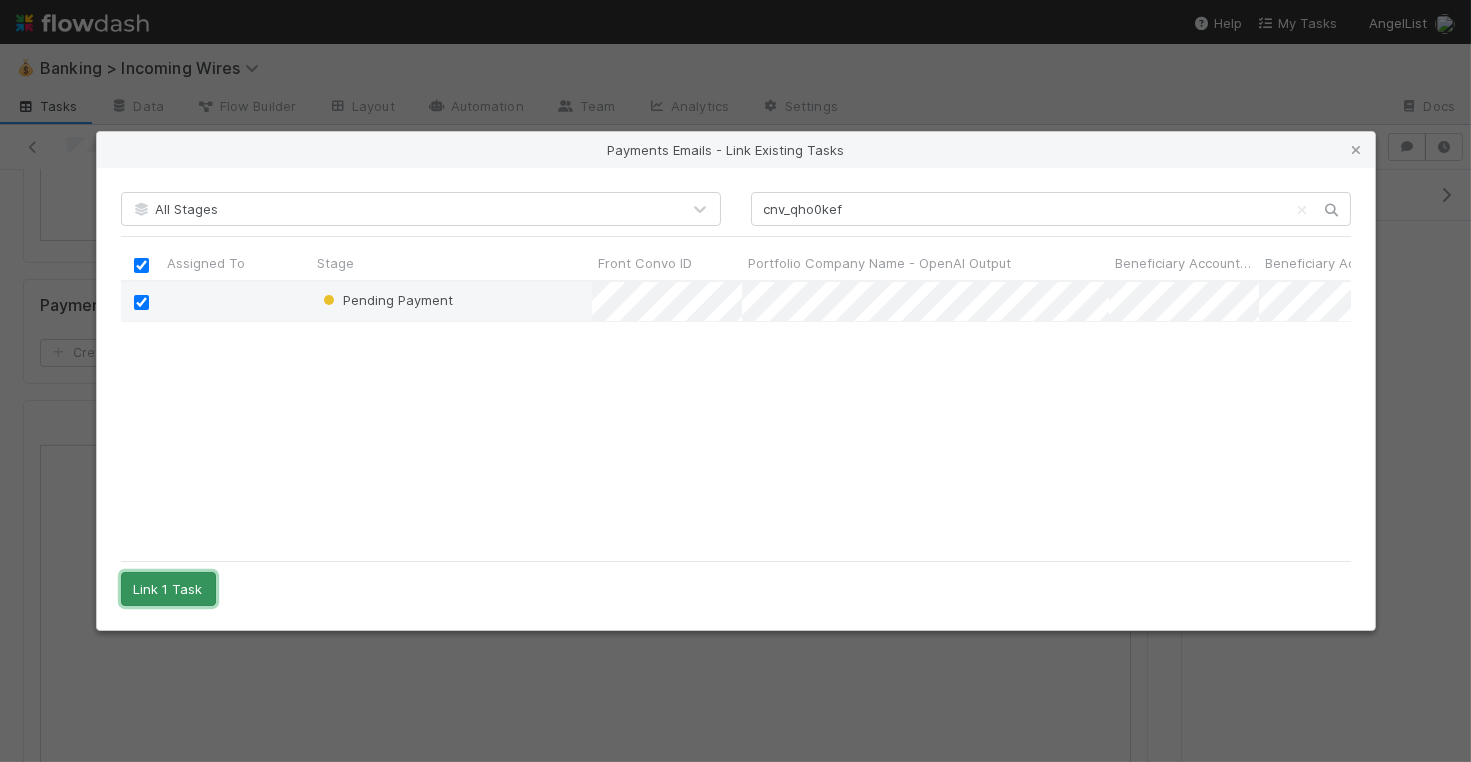 click on "Link   1 Task" at bounding box center (168, 589) 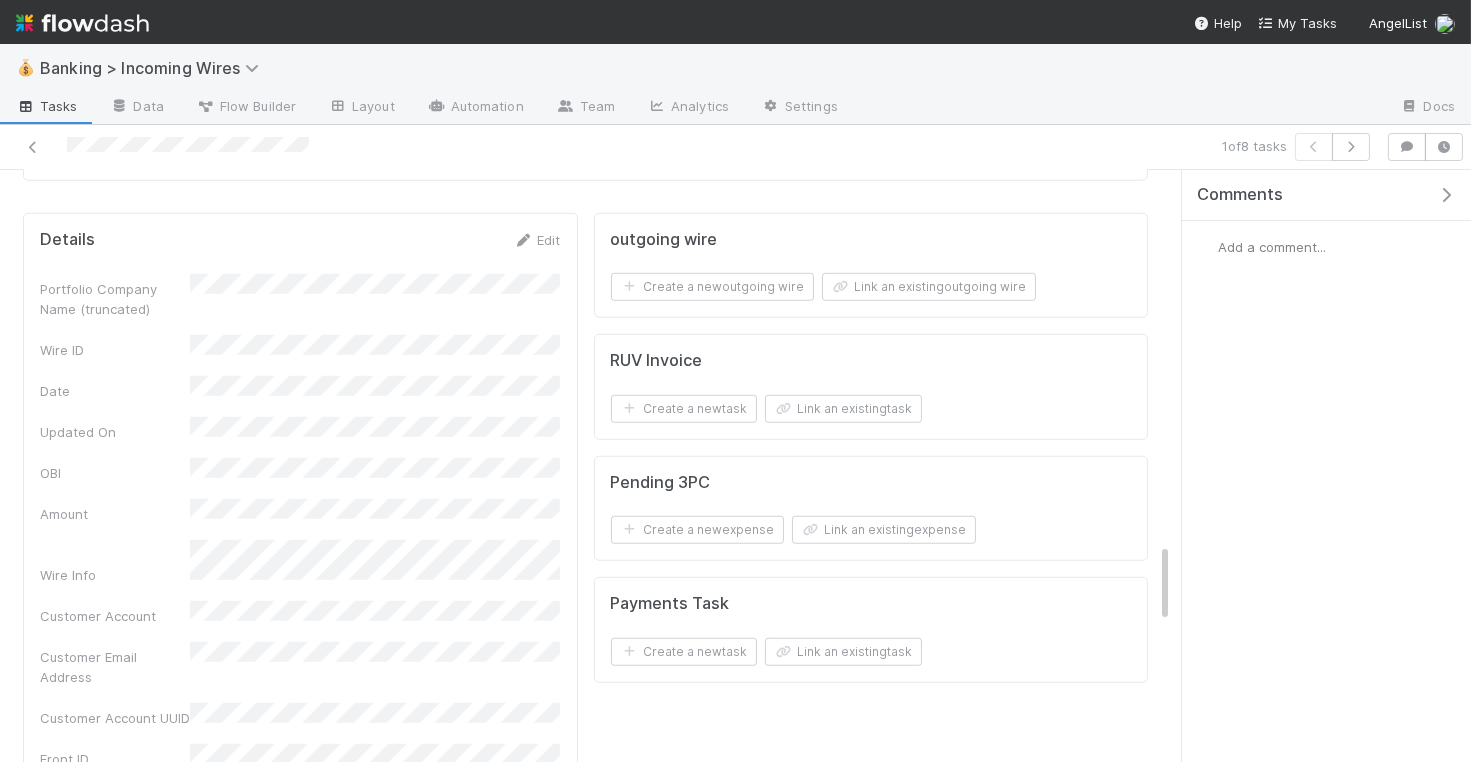 scroll, scrollTop: 2755, scrollLeft: 0, axis: vertical 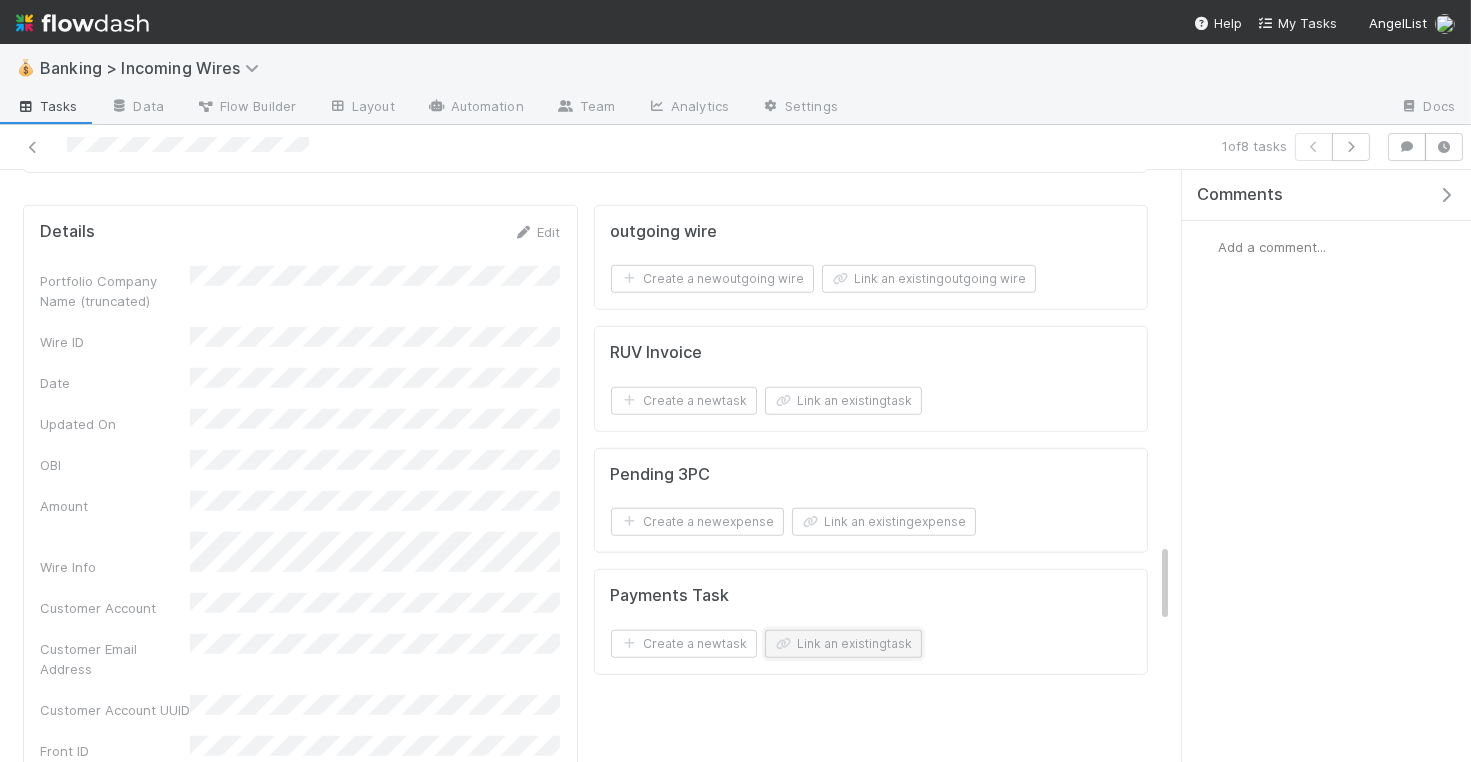 click on "Link an existing  task" at bounding box center (843, 644) 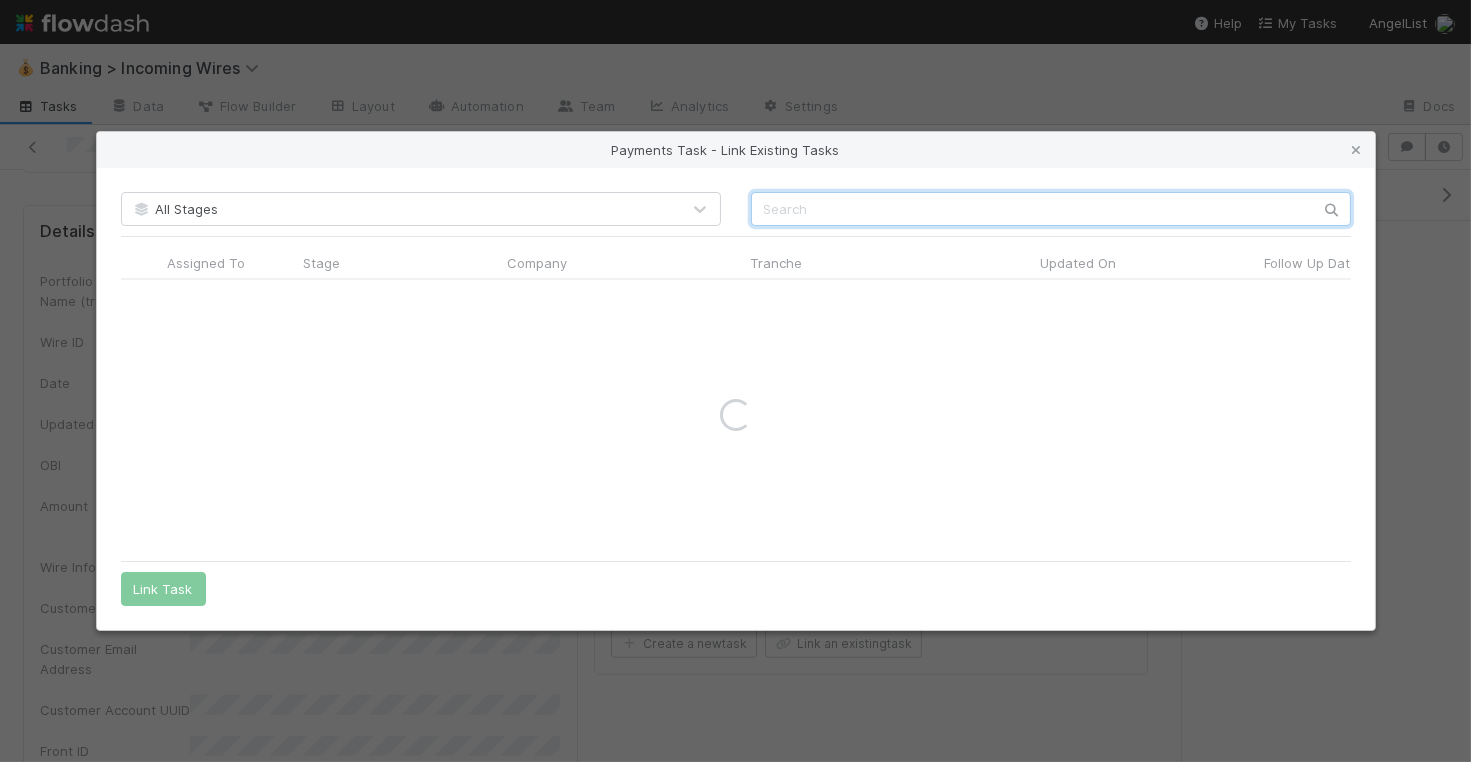 click at bounding box center (1051, 209) 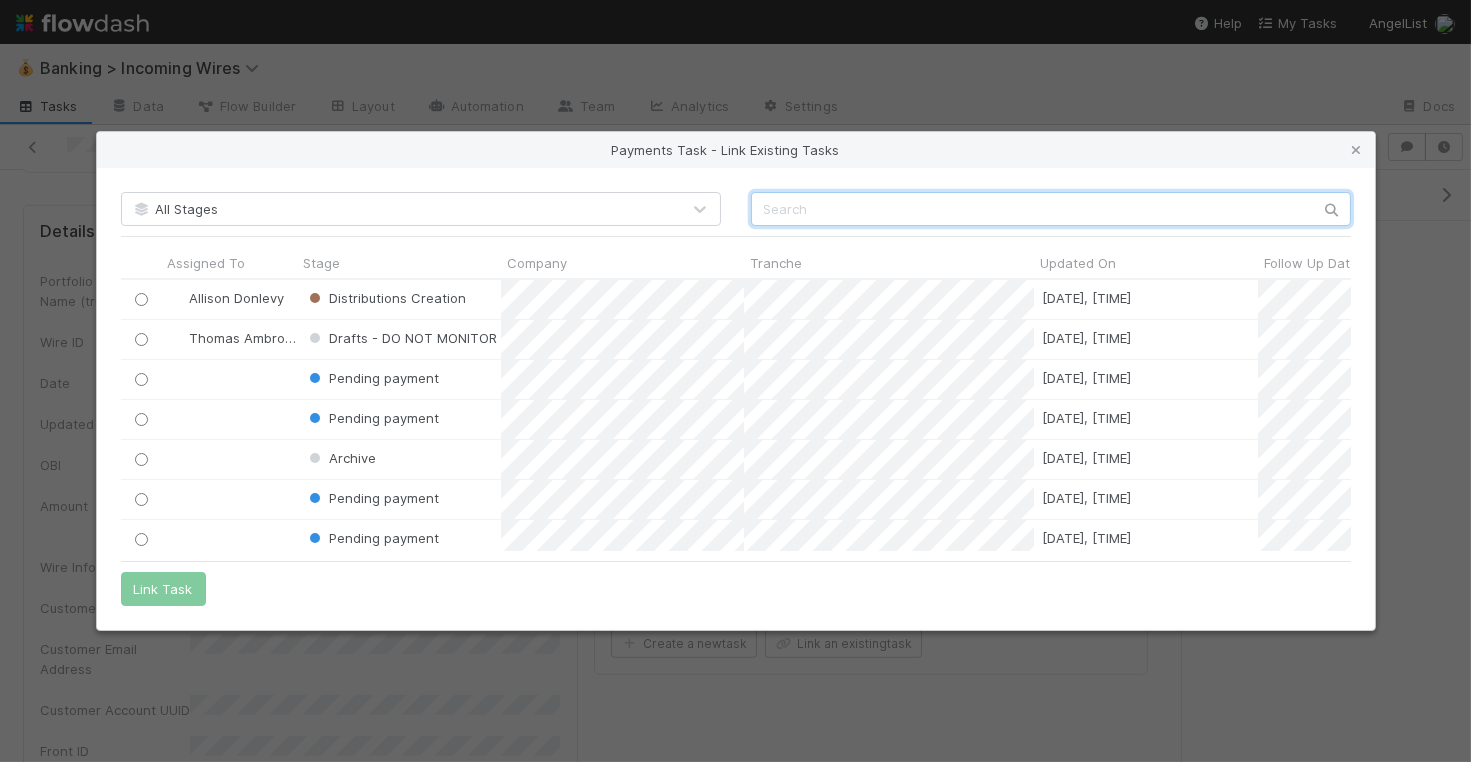 scroll, scrollTop: 1, scrollLeft: 1, axis: both 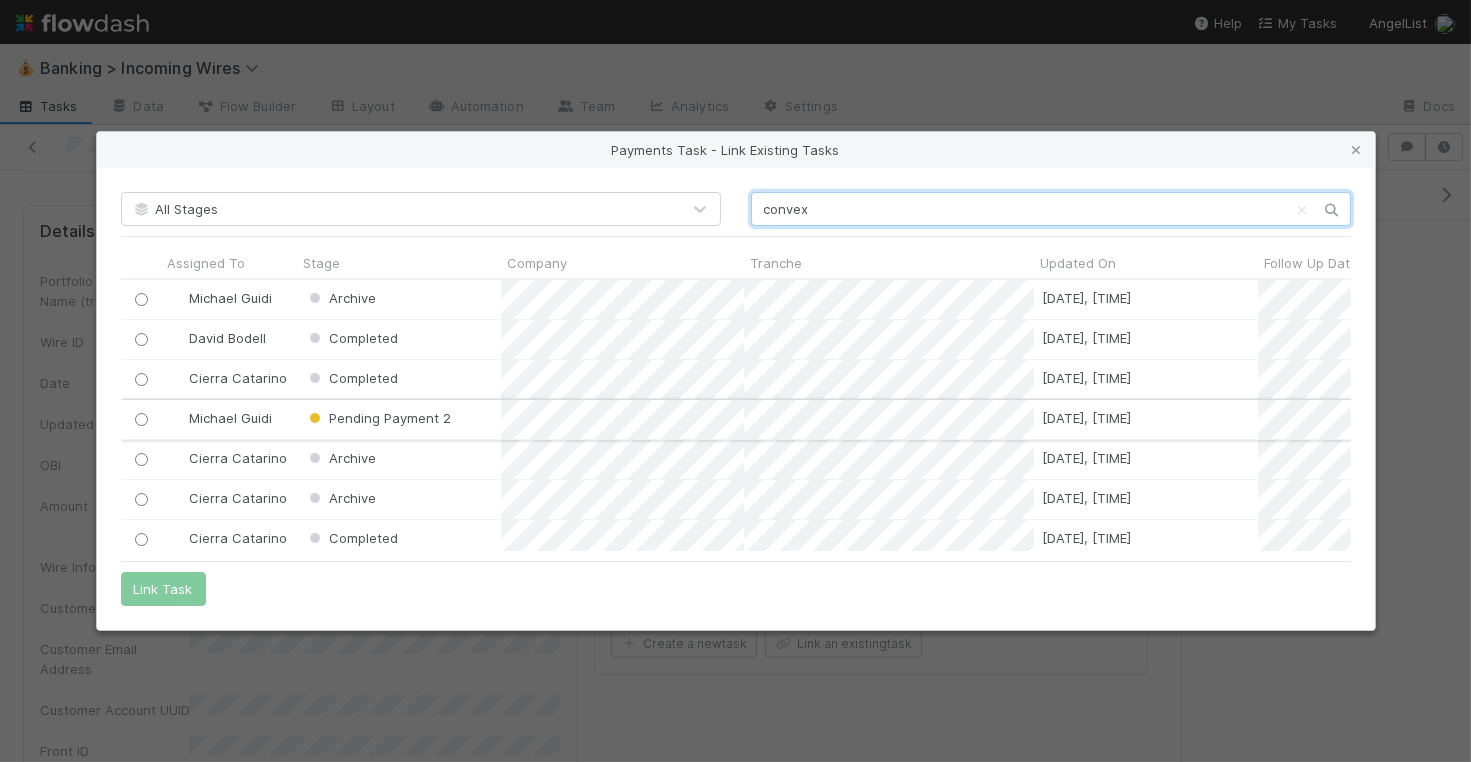type on "convex" 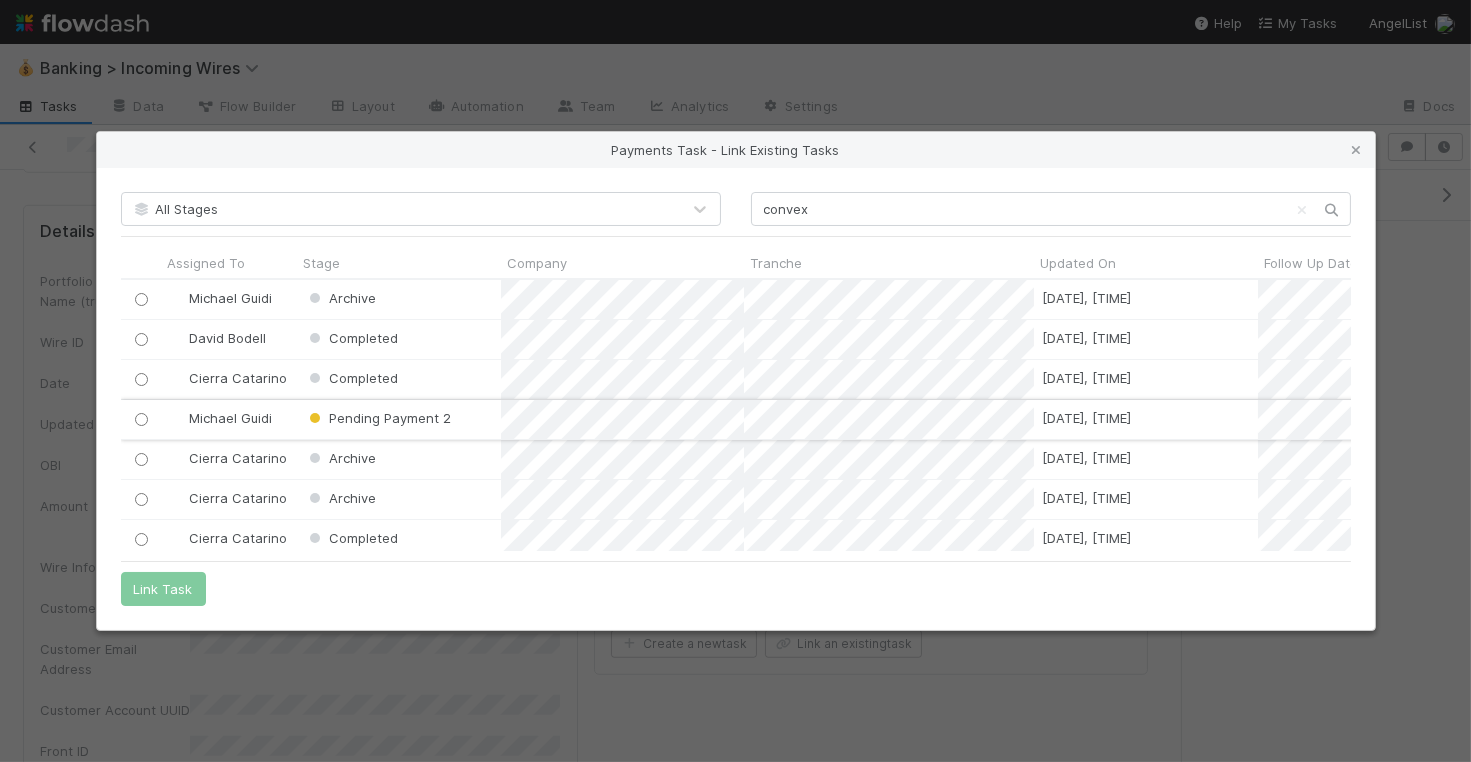 click at bounding box center [140, 419] 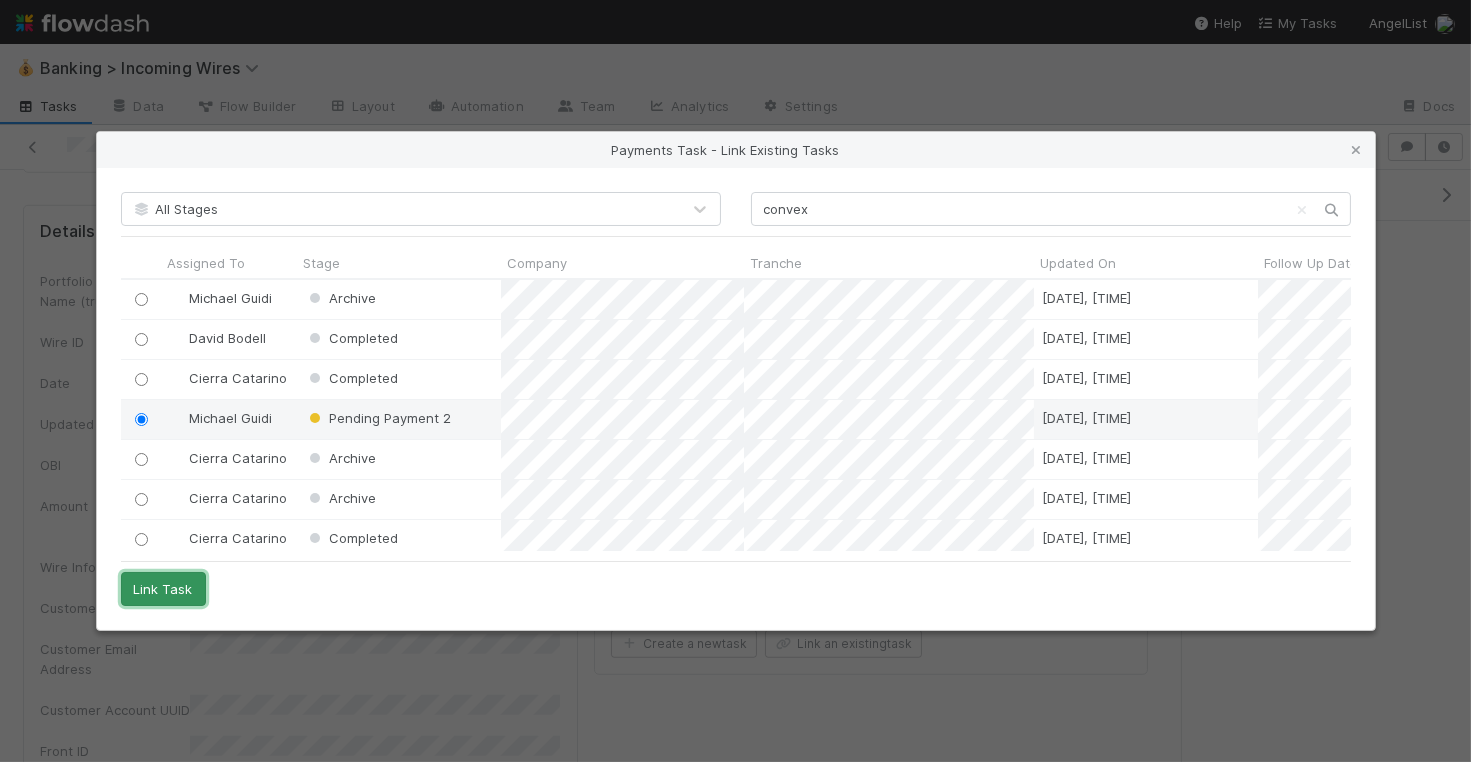 click on "Link   Task" at bounding box center [163, 589] 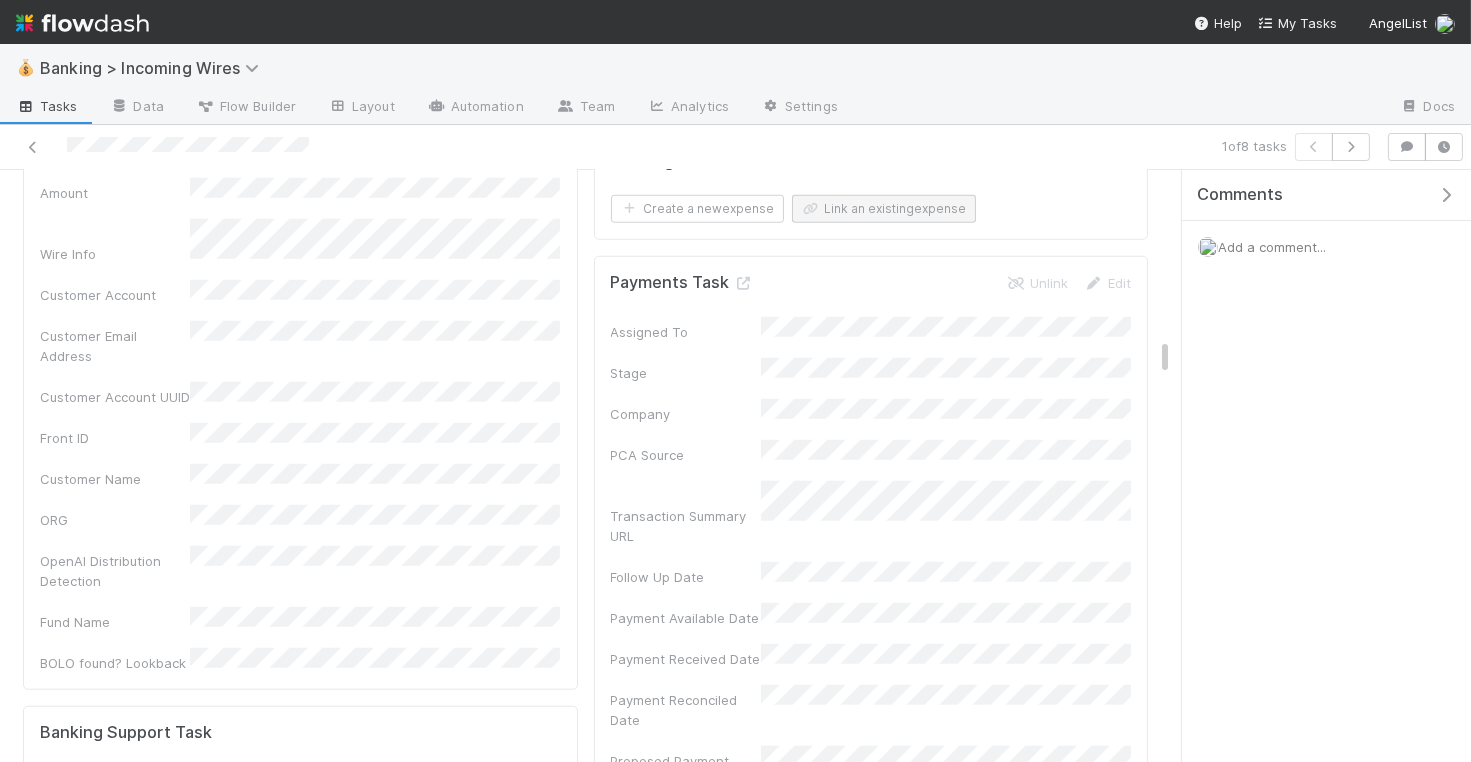 scroll, scrollTop: 3074, scrollLeft: 0, axis: vertical 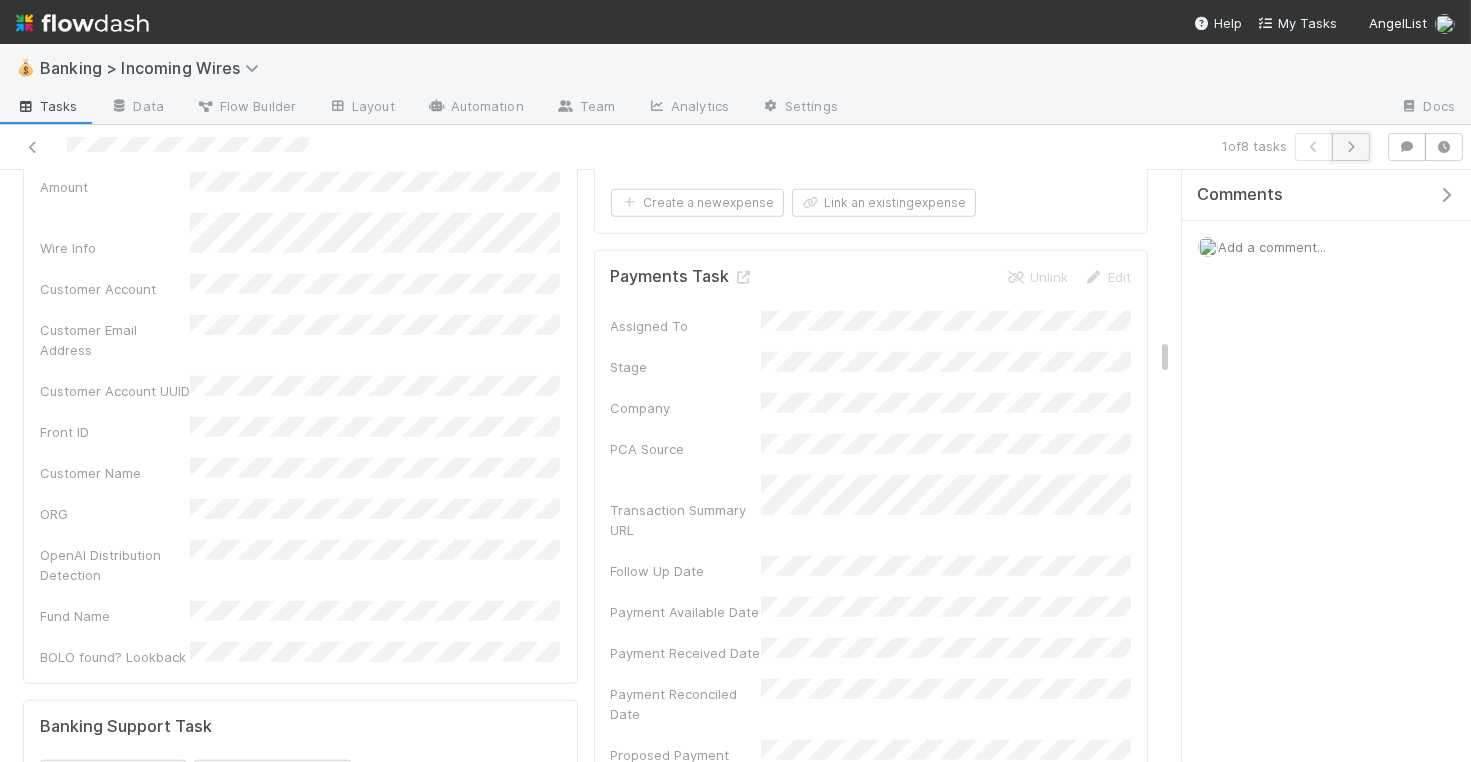 click at bounding box center (1351, 147) 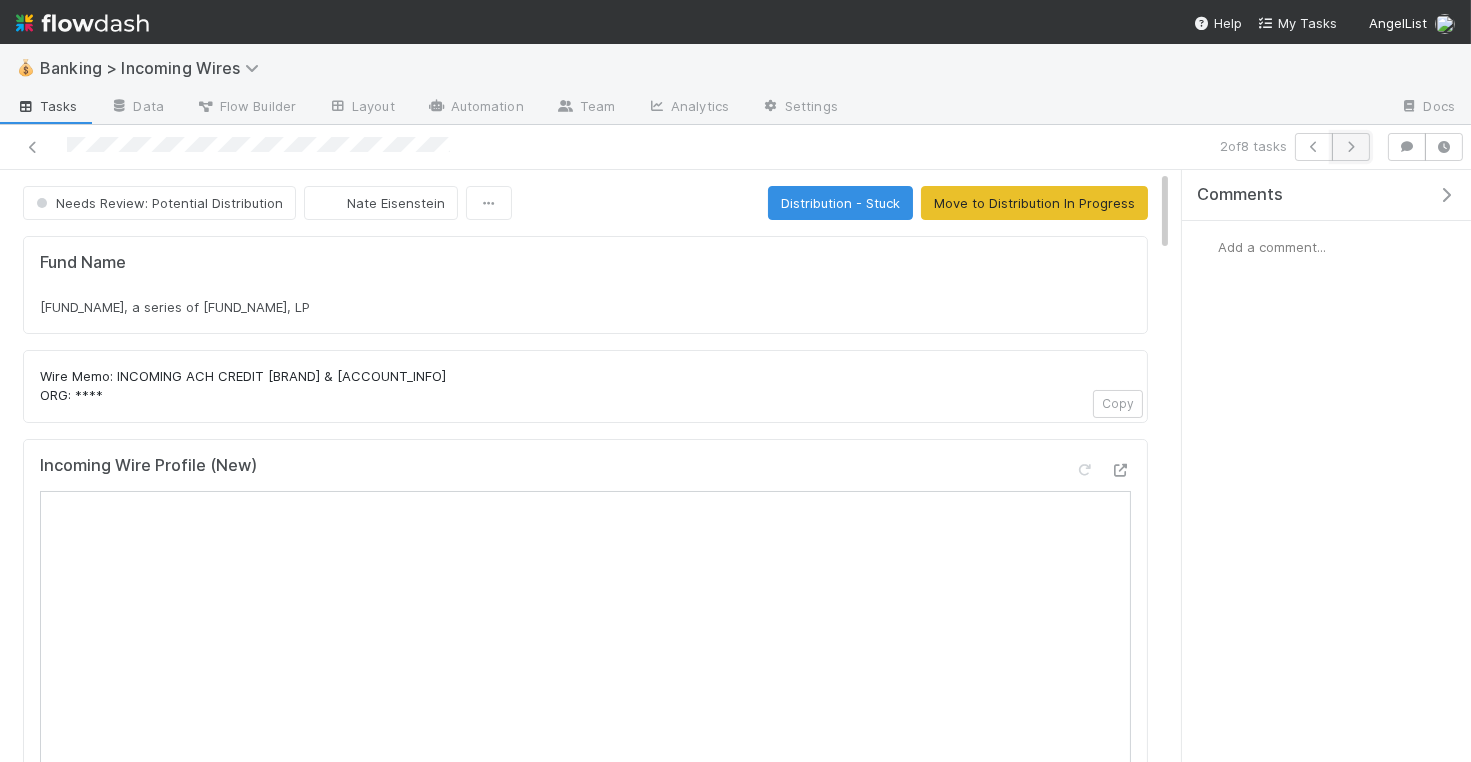 click at bounding box center [1351, 147] 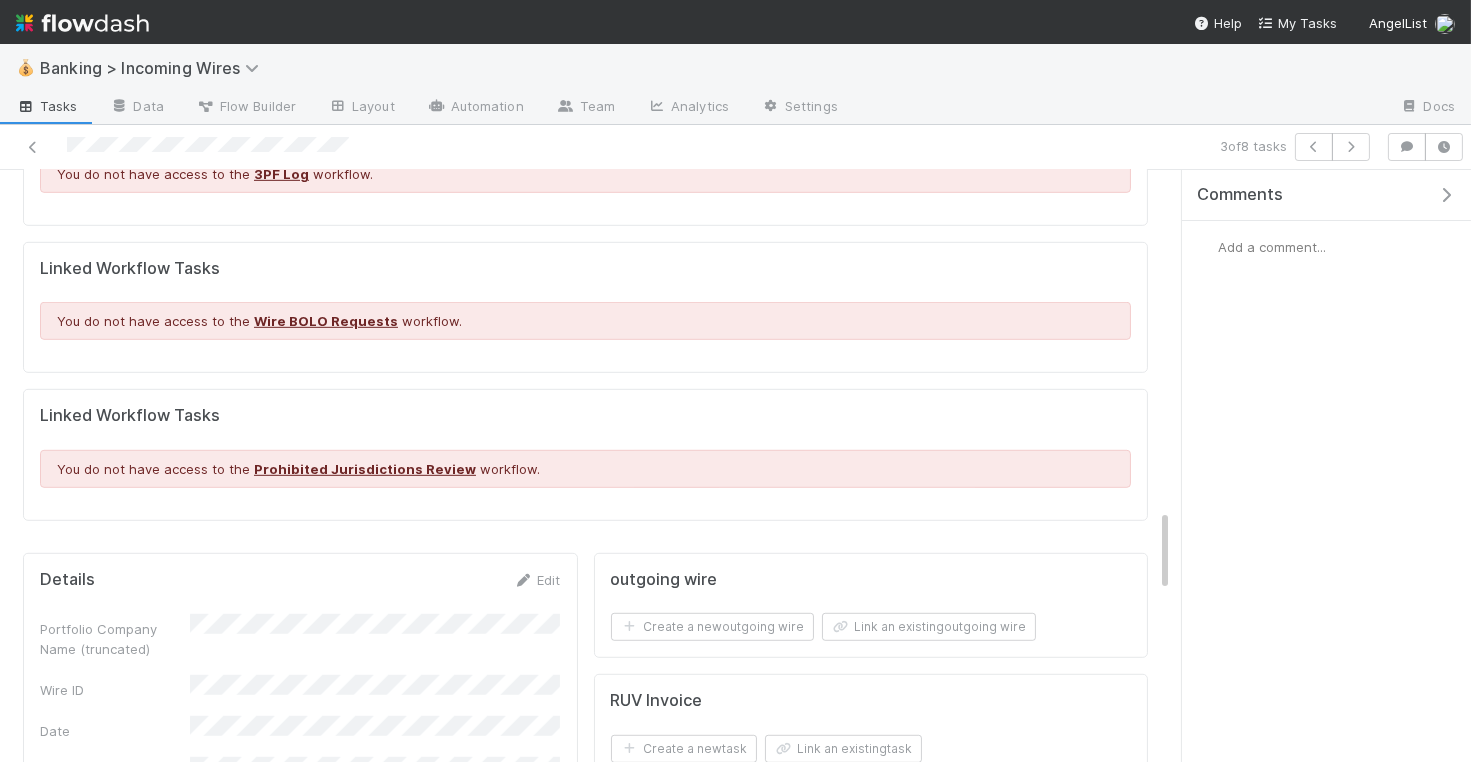 scroll, scrollTop: 1473, scrollLeft: 0, axis: vertical 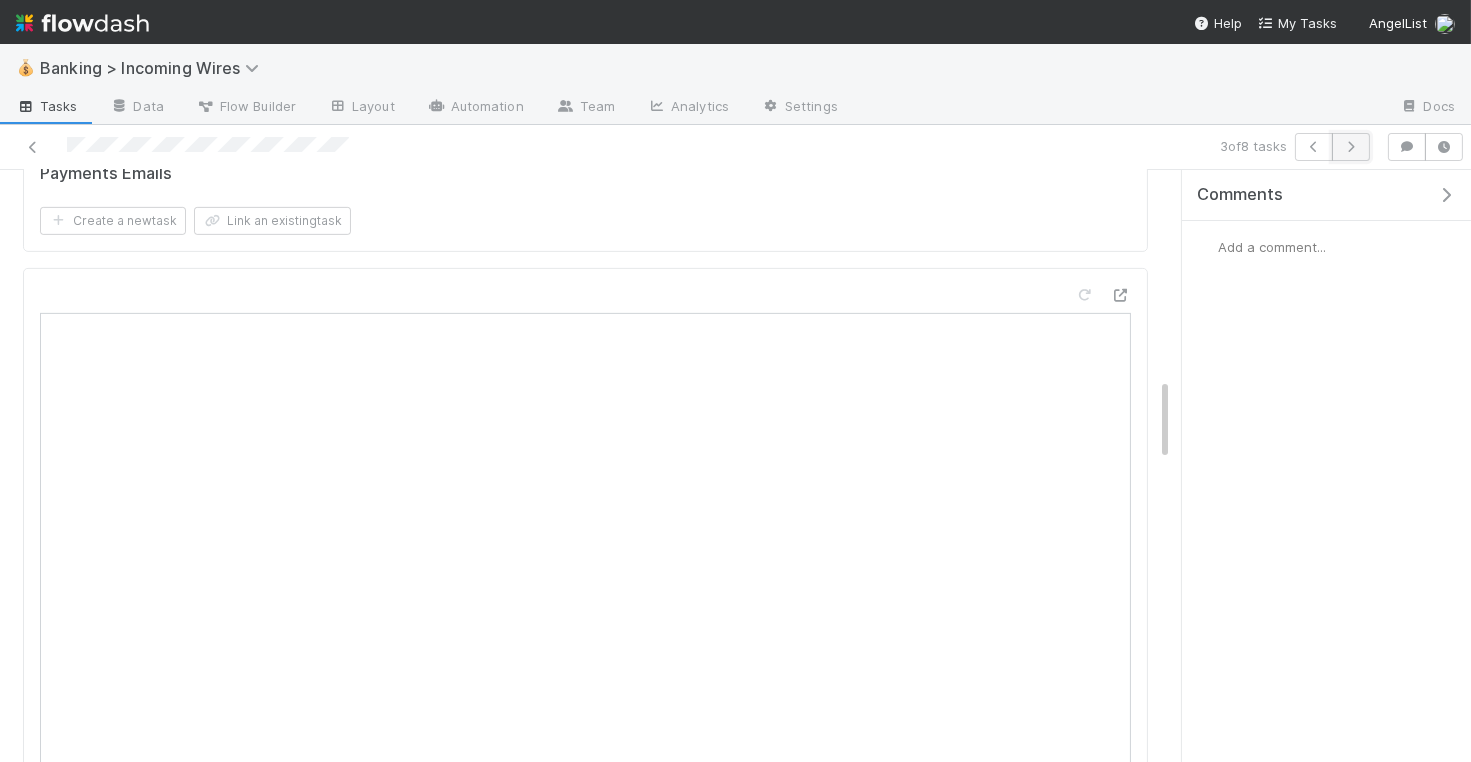 click at bounding box center [1351, 147] 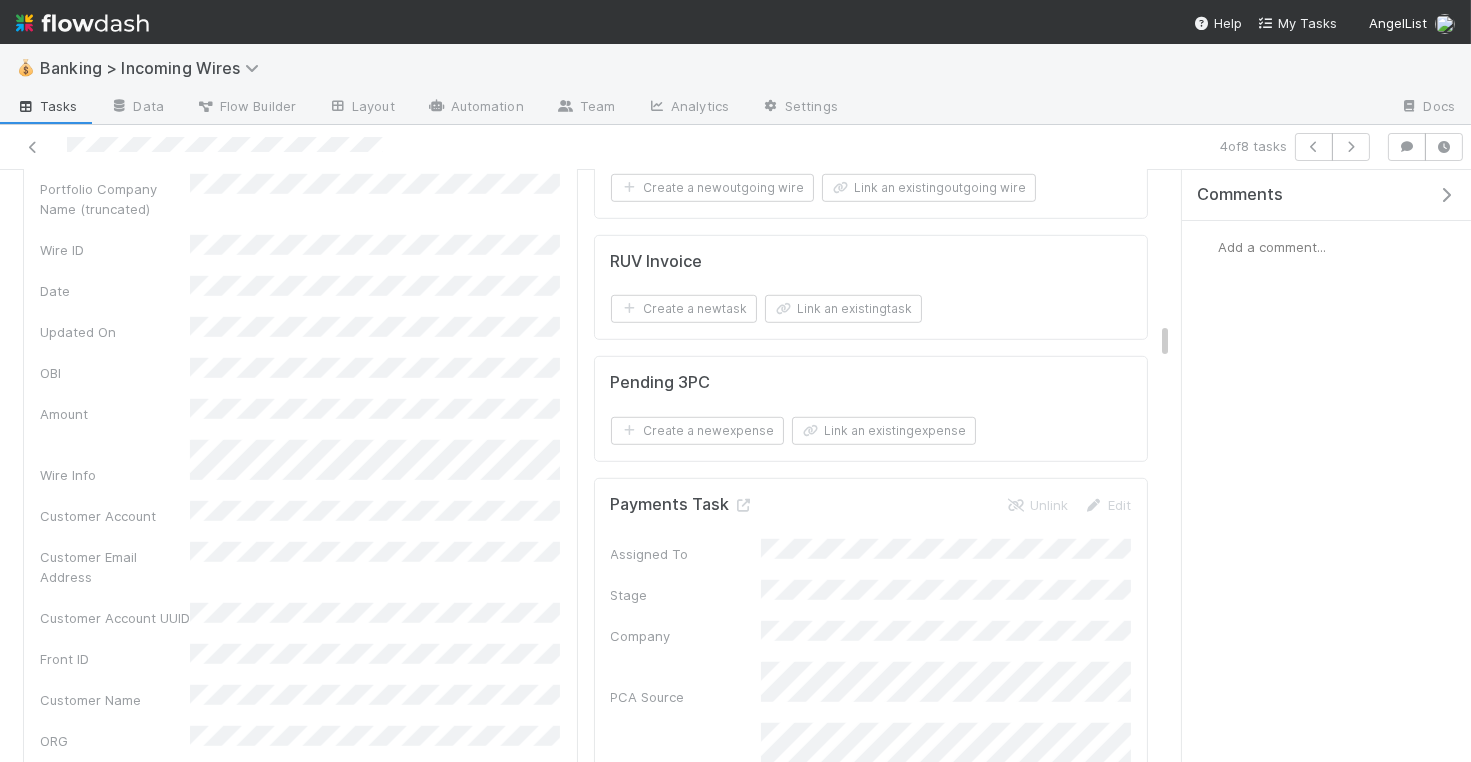 scroll, scrollTop: 2225, scrollLeft: 0, axis: vertical 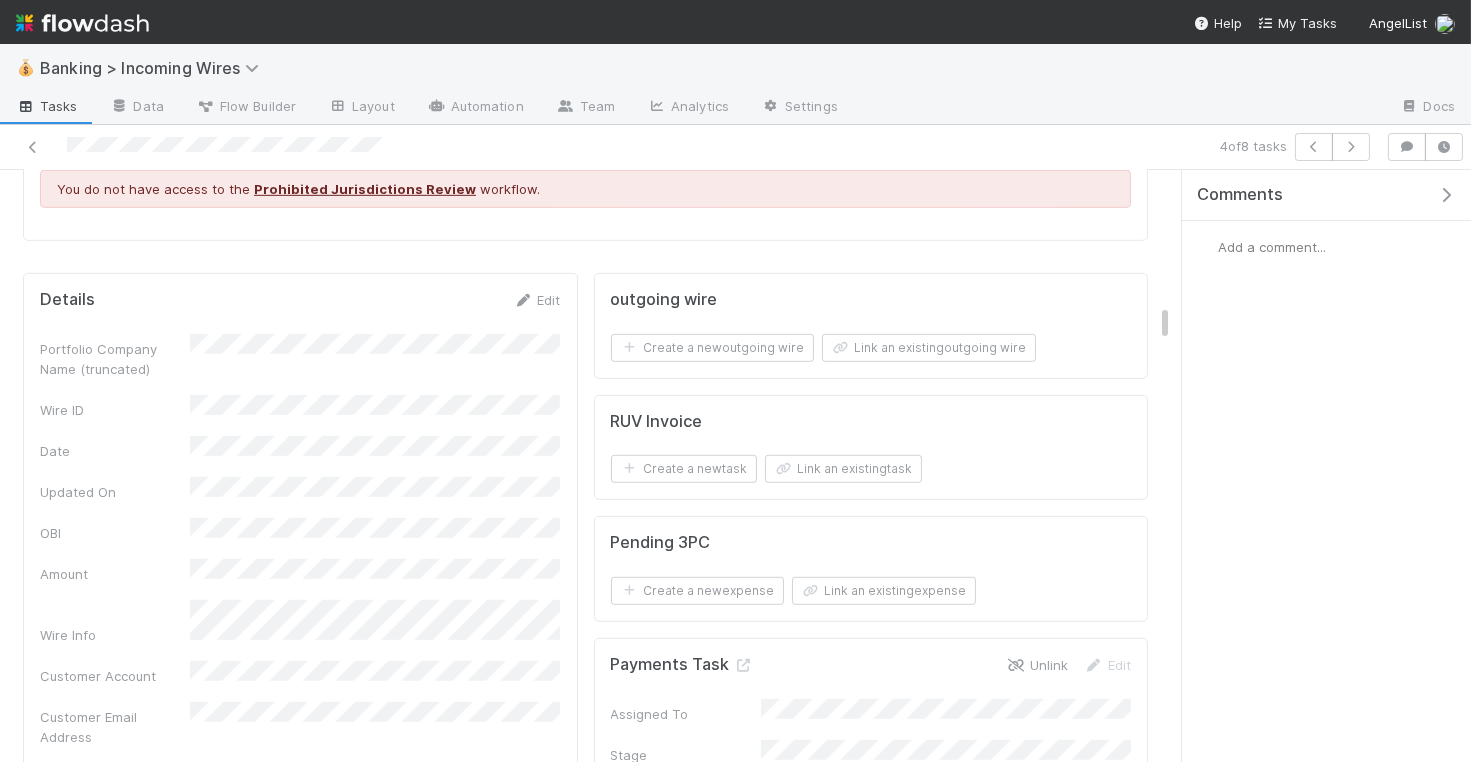click on "Unlink" at bounding box center [1037, 665] 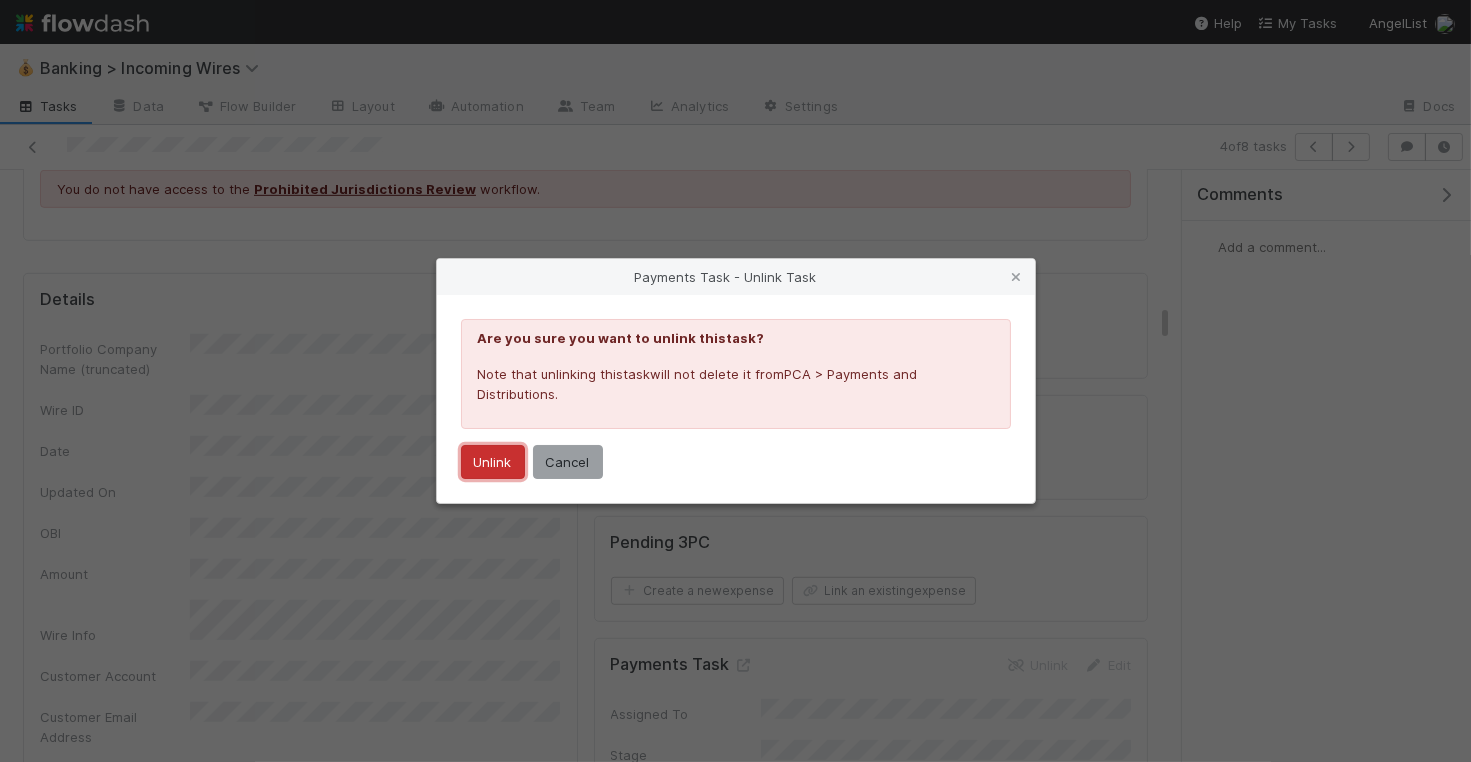 click on "Unlink" at bounding box center [493, 462] 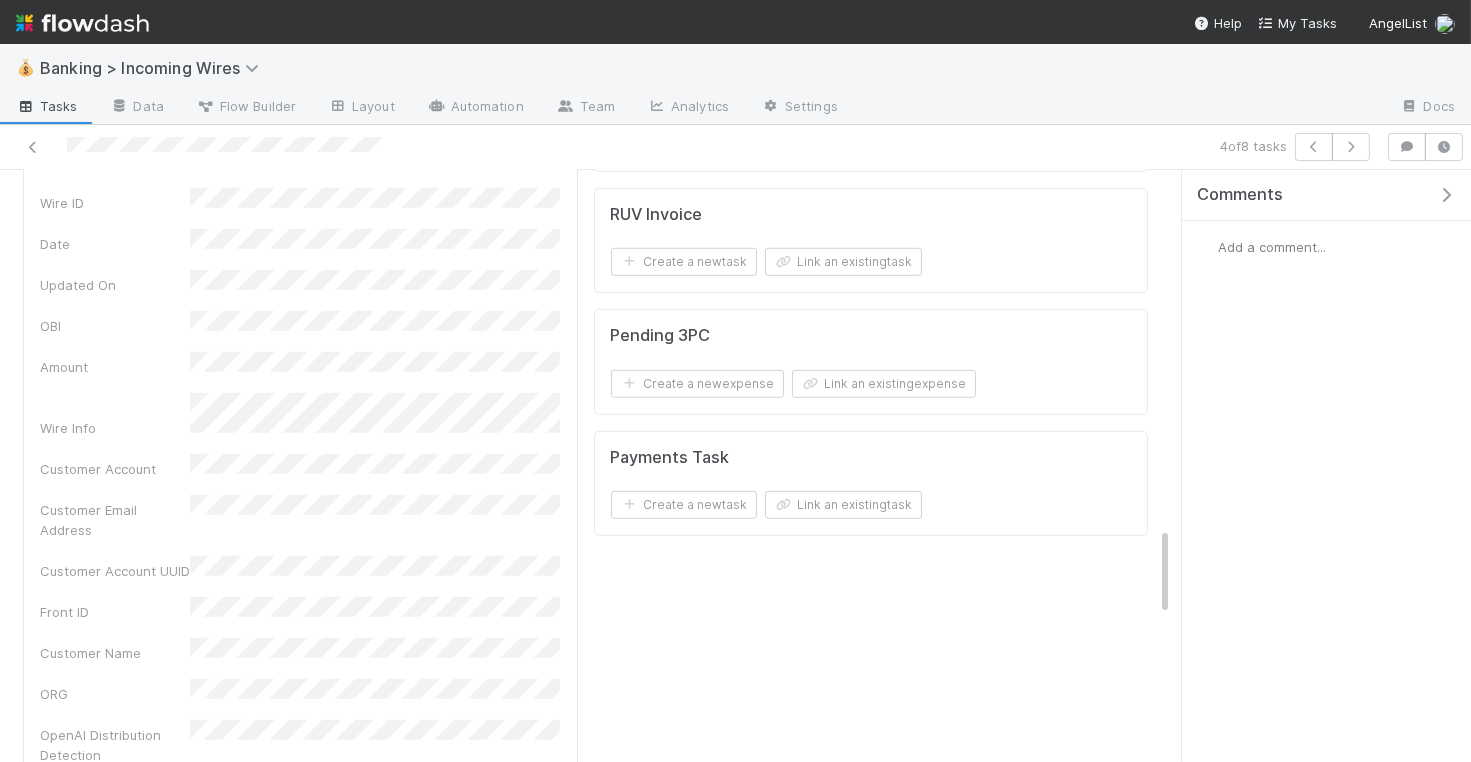 scroll, scrollTop: 2642, scrollLeft: 0, axis: vertical 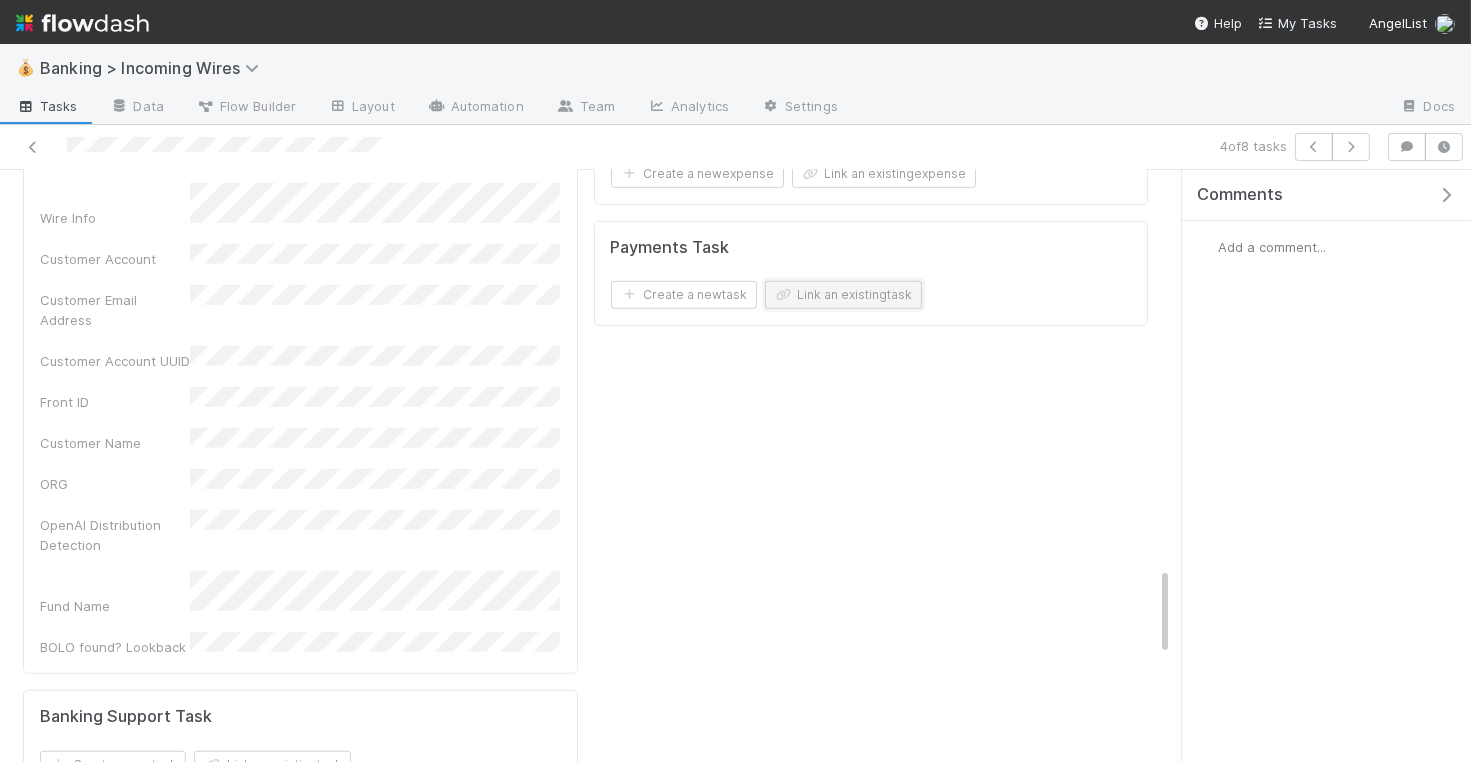 click on "Link an existing  task" at bounding box center (843, 295) 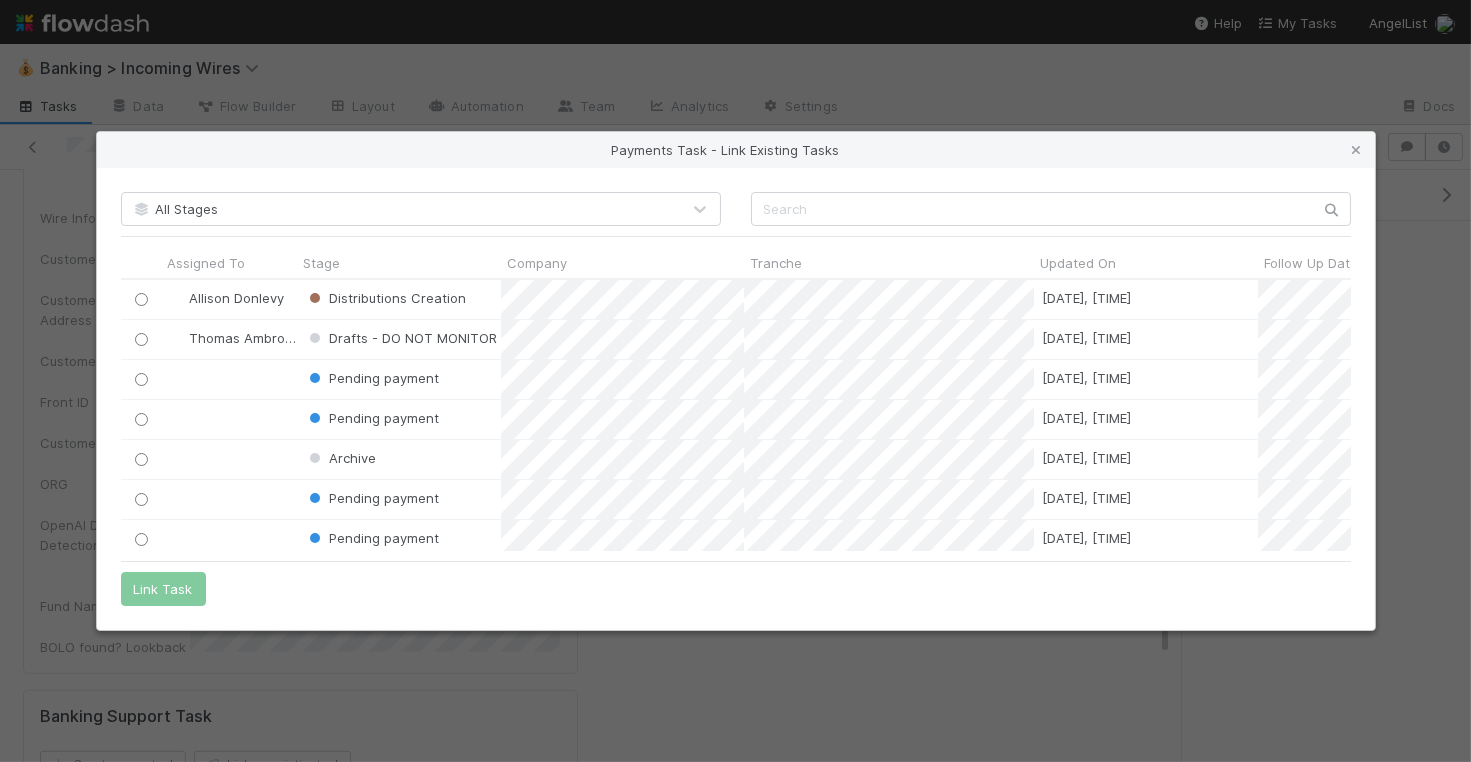 scroll, scrollTop: 1, scrollLeft: 1, axis: both 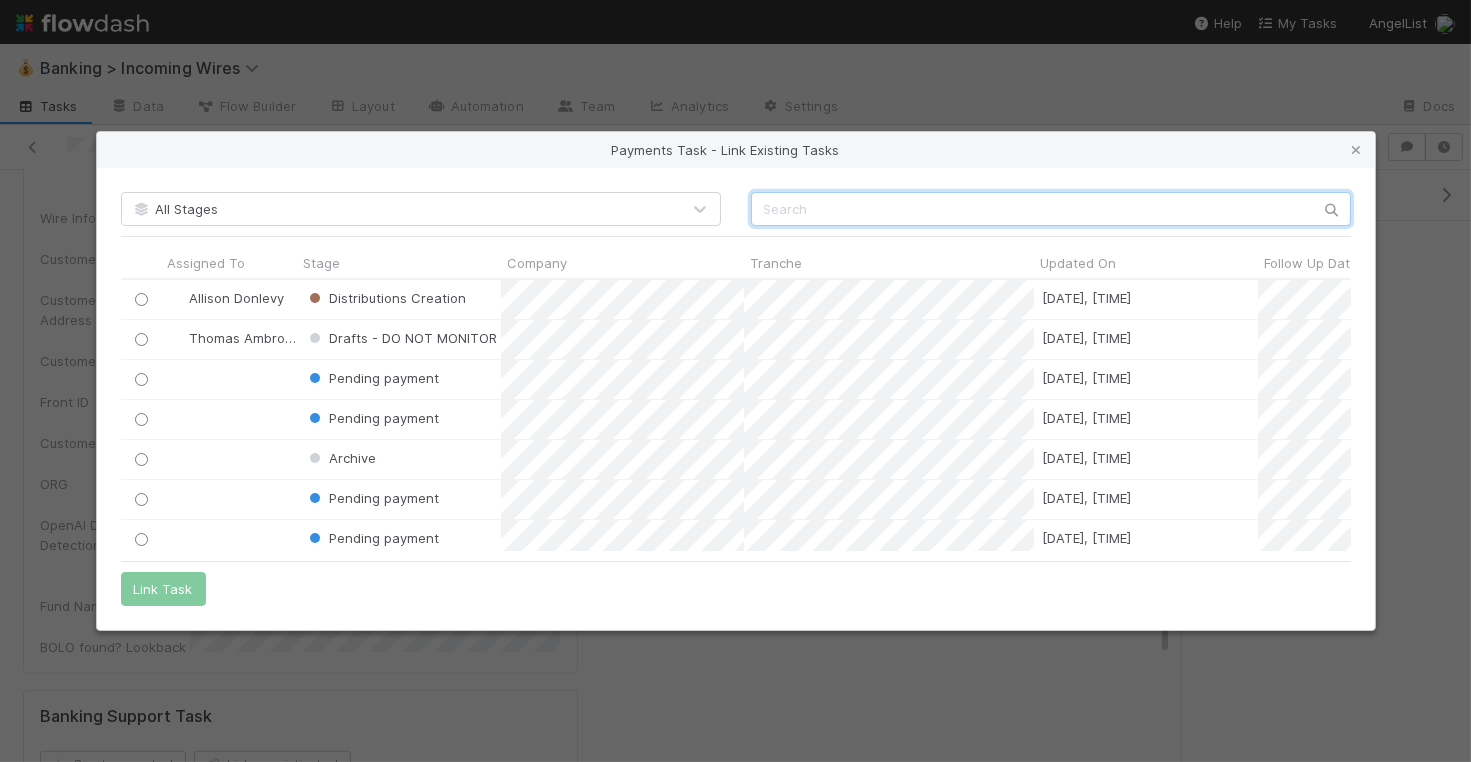 click at bounding box center (1051, 209) 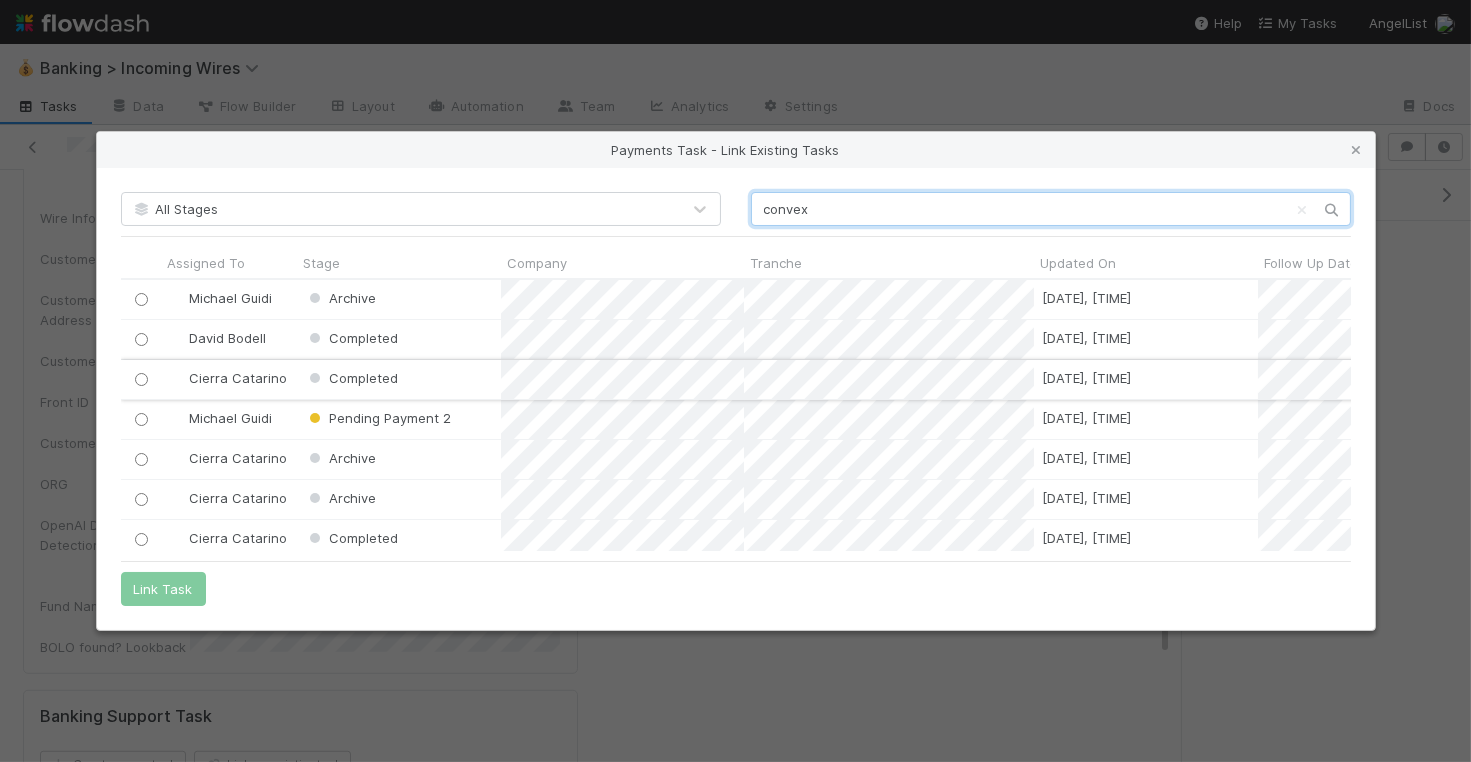 scroll, scrollTop: 0, scrollLeft: 1, axis: horizontal 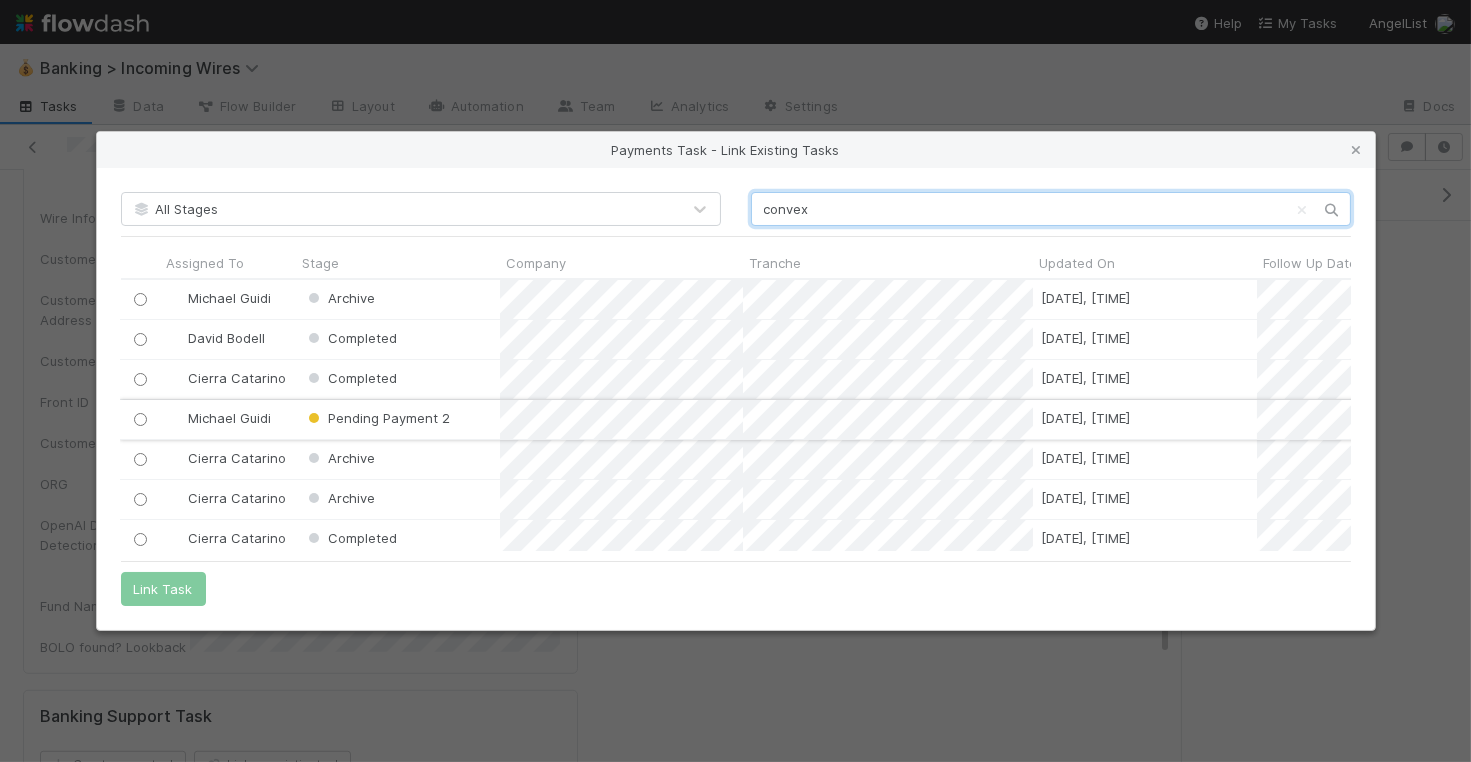 type on "convex" 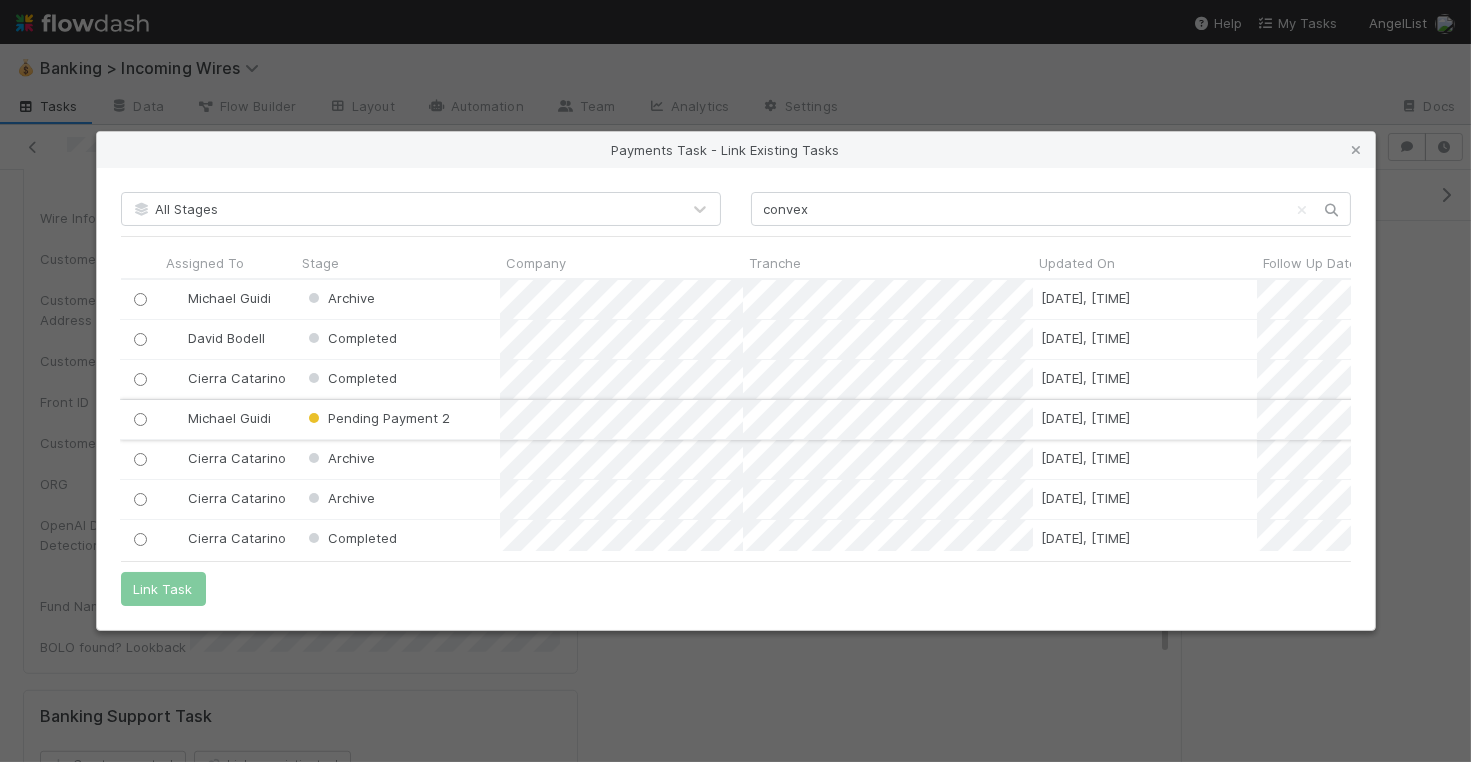 click at bounding box center (139, 419) 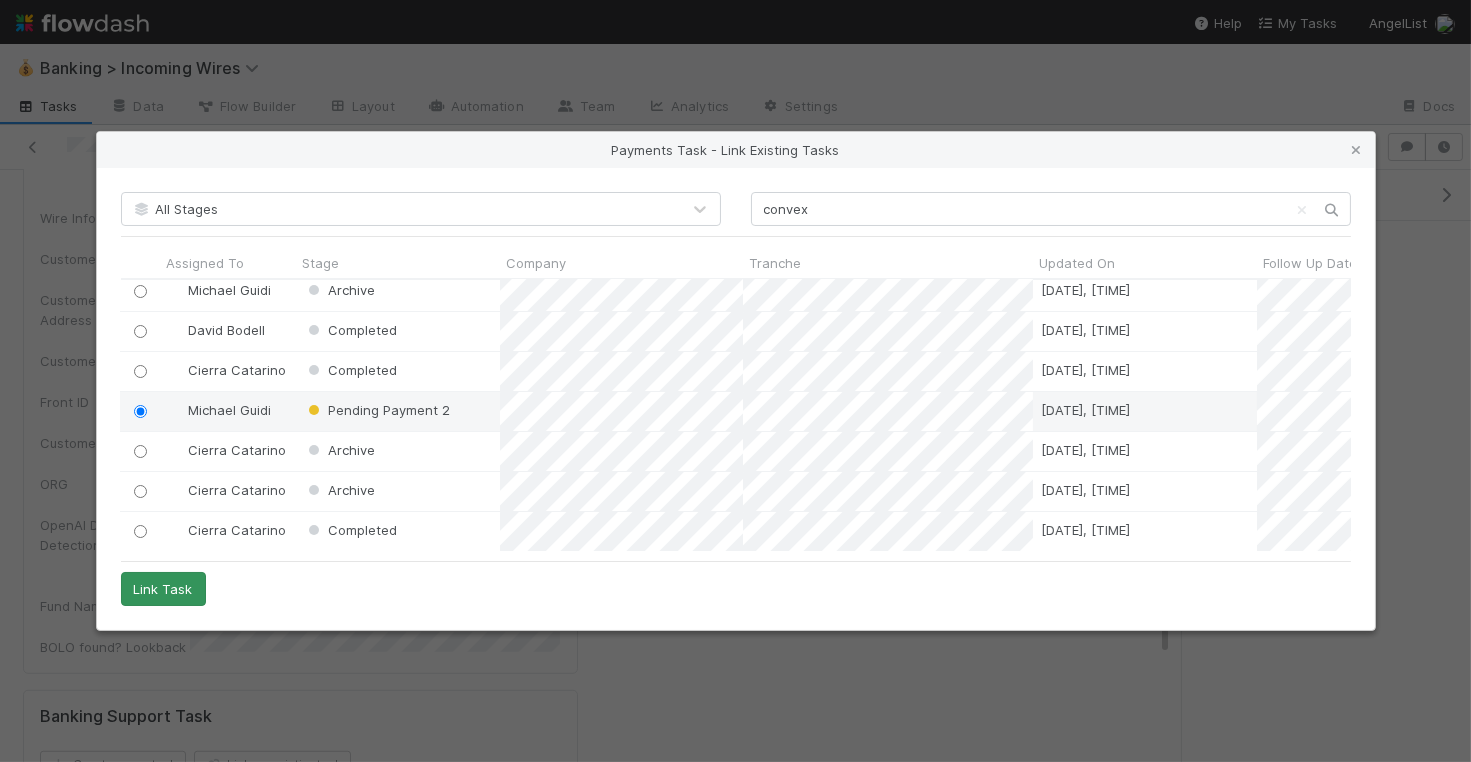 scroll, scrollTop: 6, scrollLeft: 1, axis: both 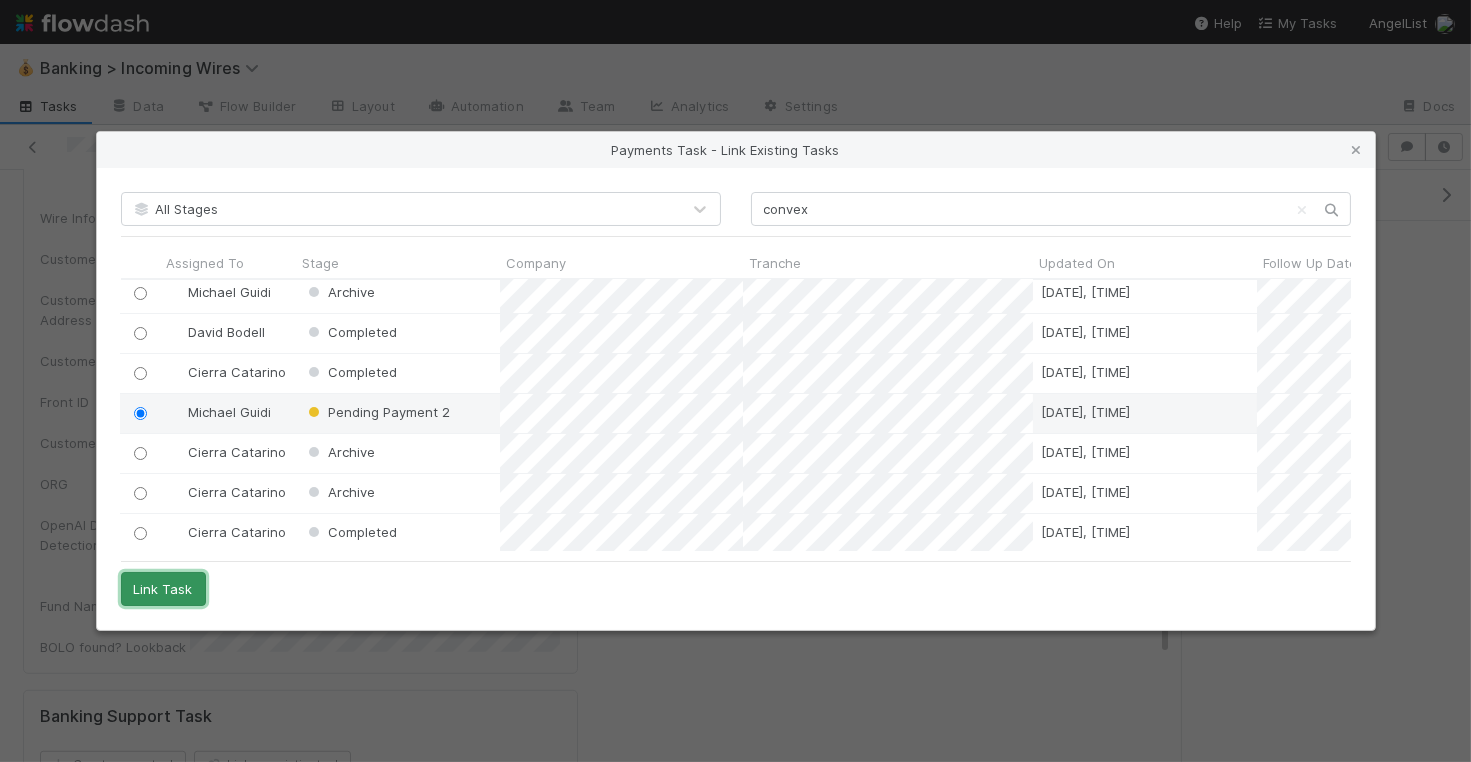 click on "Link   Task" at bounding box center (163, 589) 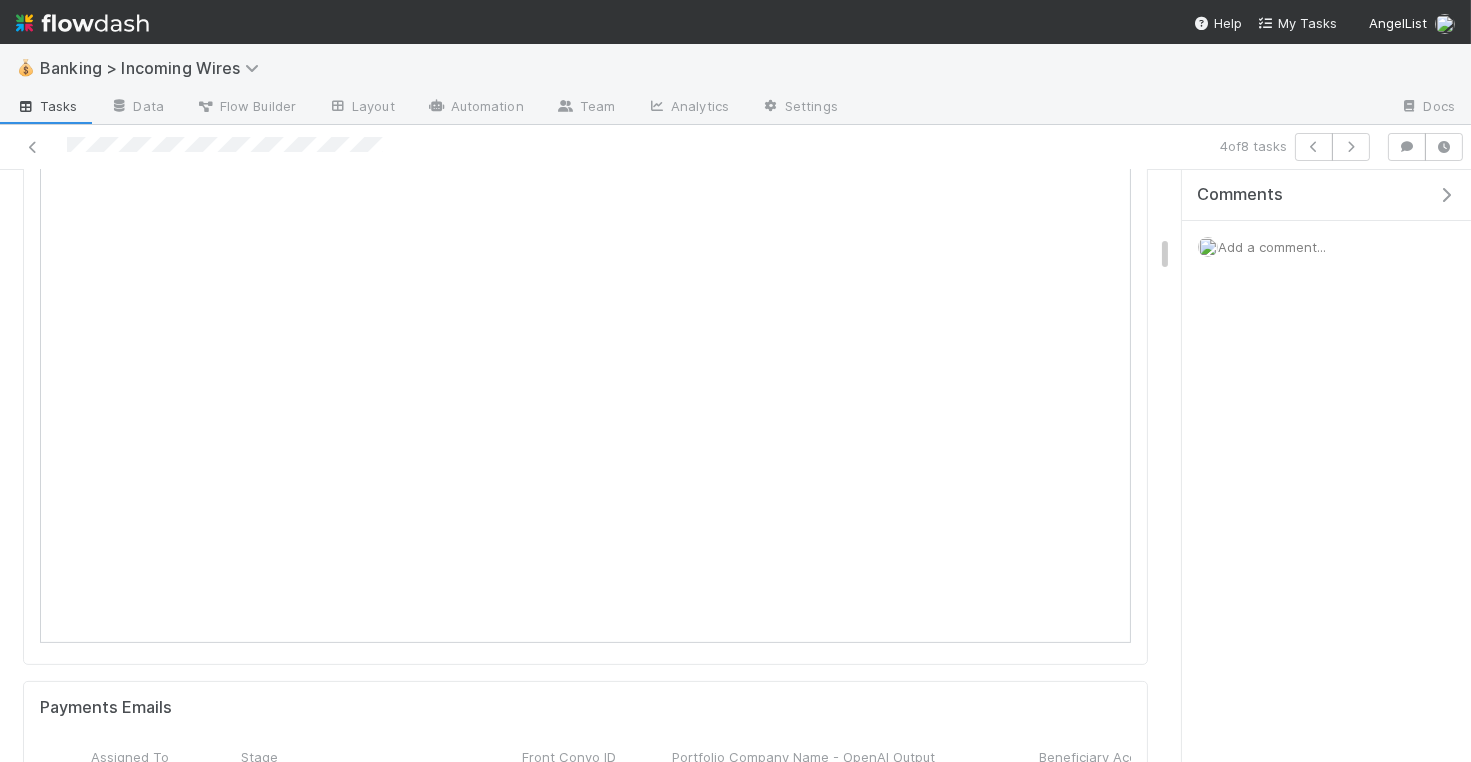 scroll, scrollTop: 0, scrollLeft: 0, axis: both 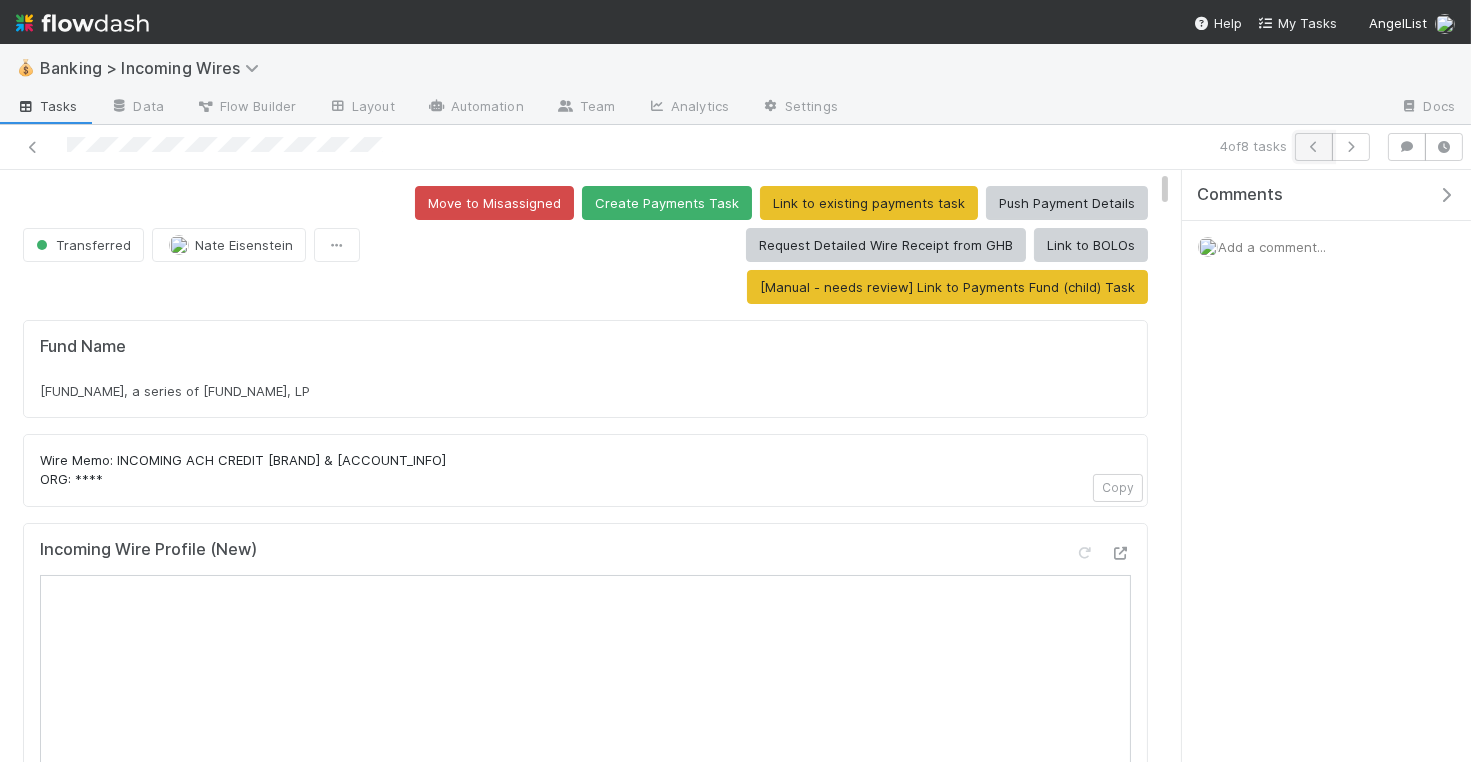 click at bounding box center (1314, 147) 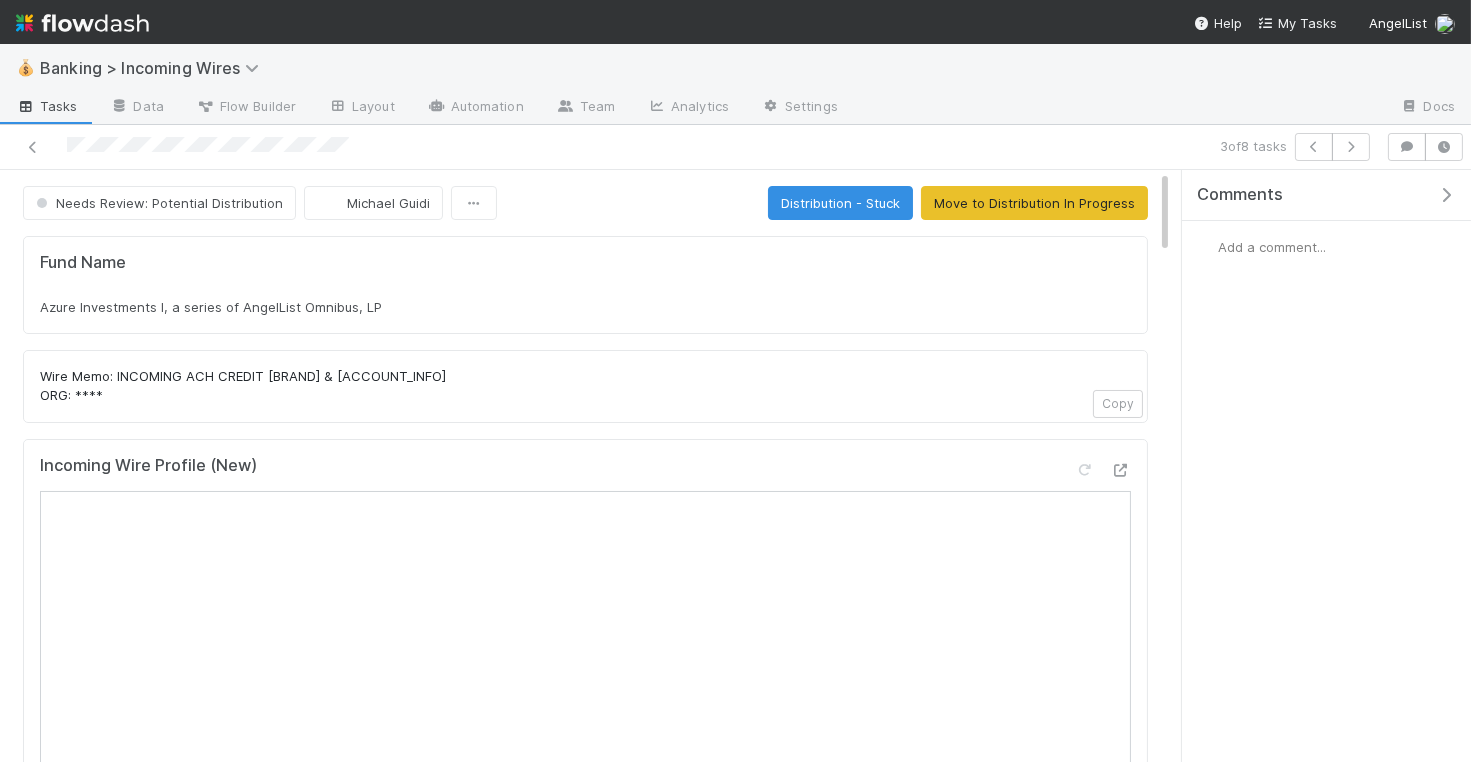 scroll, scrollTop: 2, scrollLeft: 0, axis: vertical 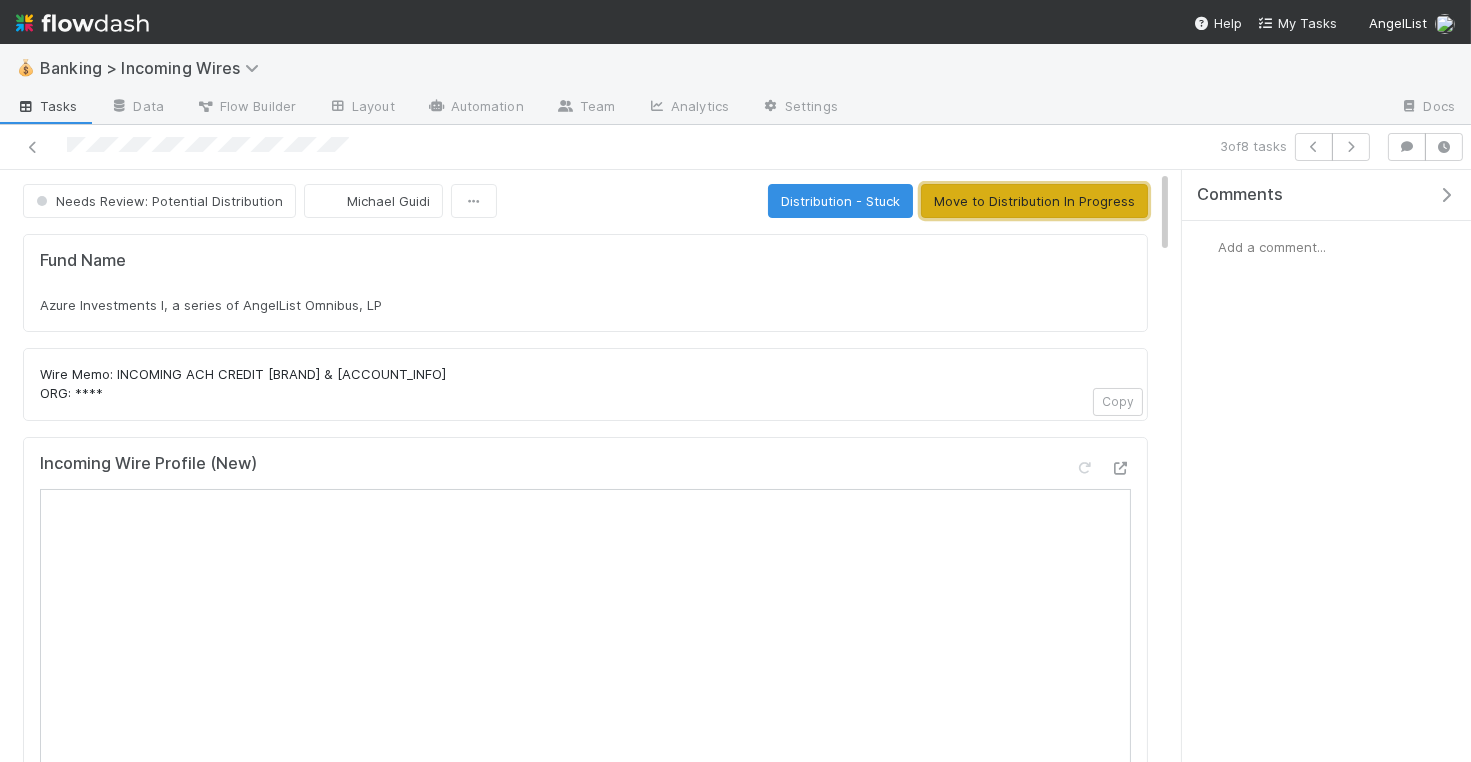click on "Move to Distribution In Progress" at bounding box center (1034, 201) 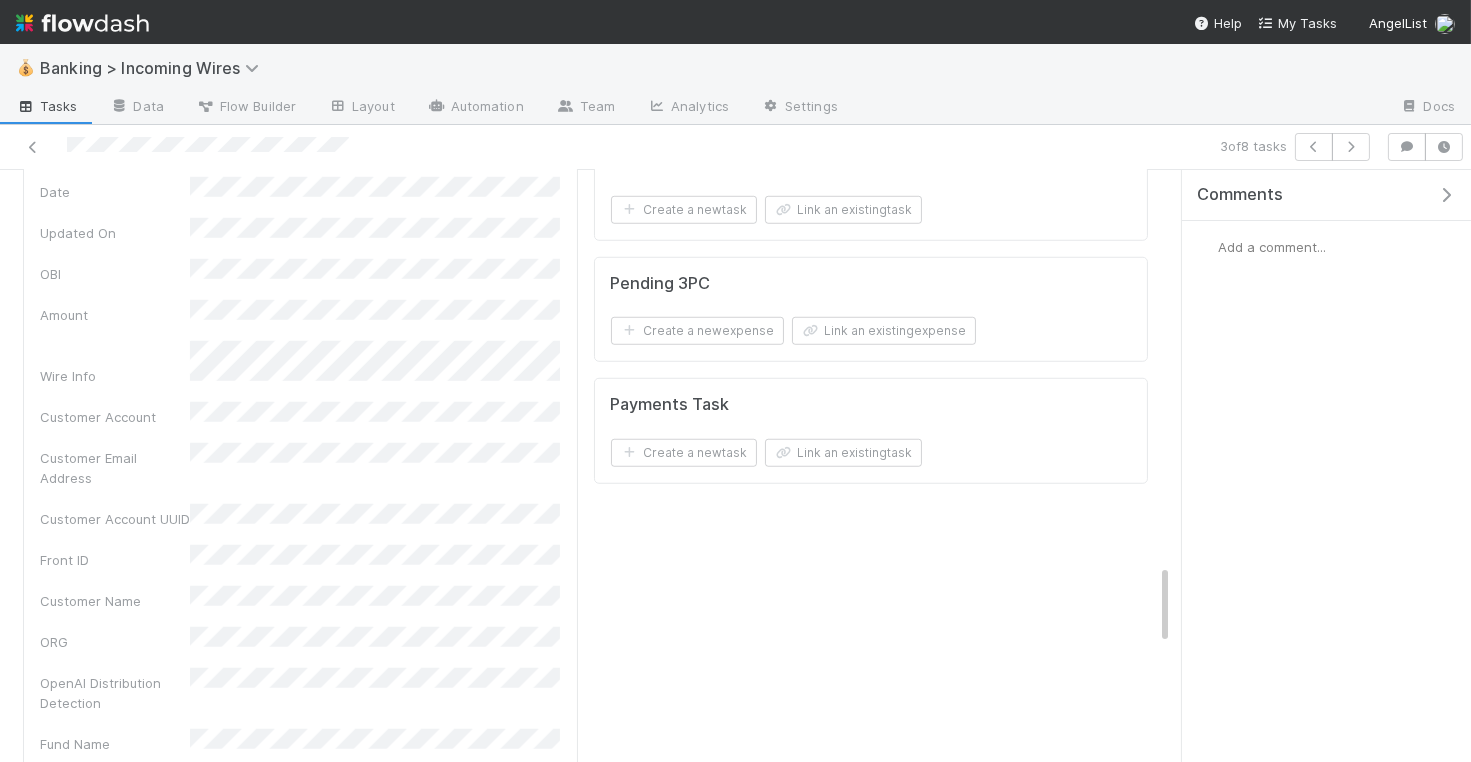 scroll, scrollTop: 2848, scrollLeft: 0, axis: vertical 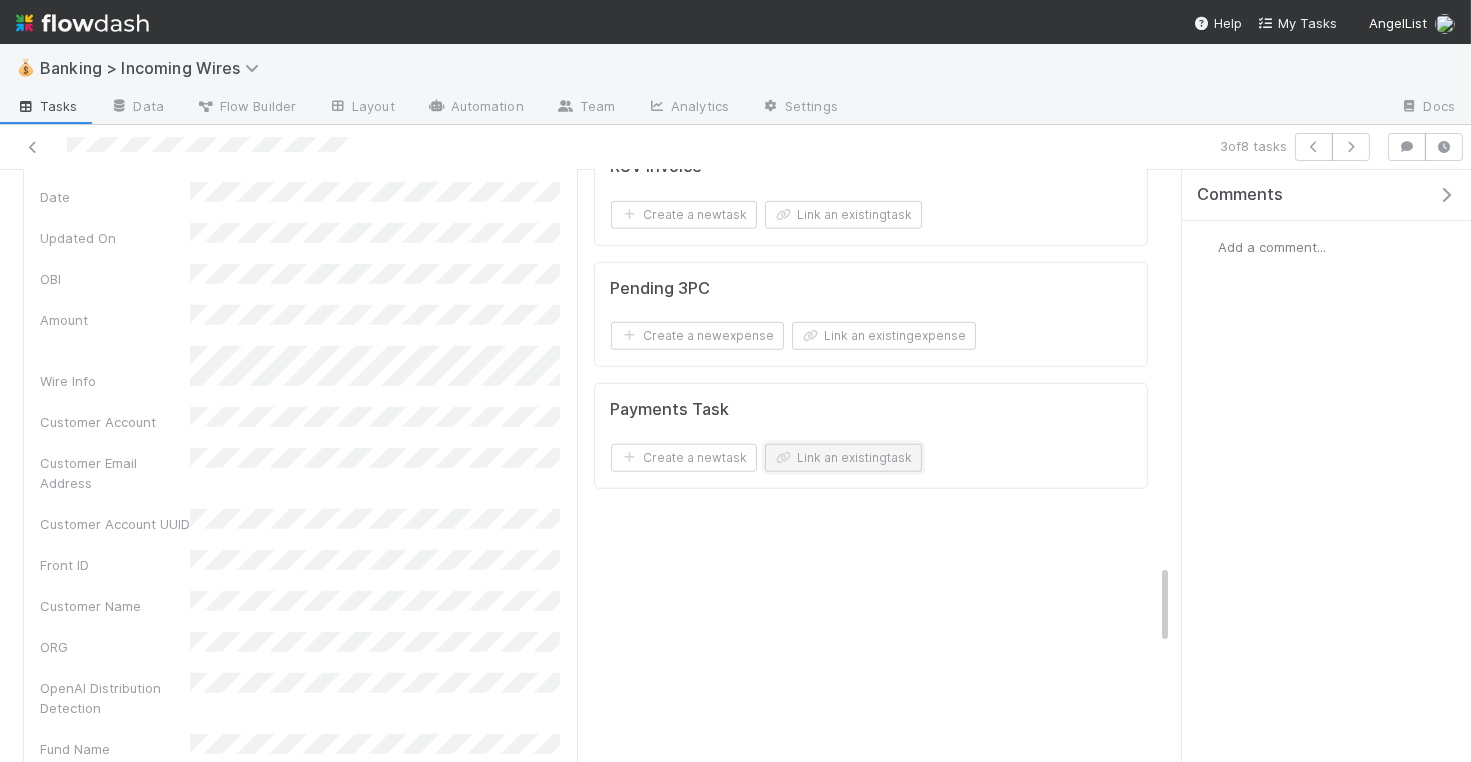 click on "Link an existing  task" at bounding box center [843, 458] 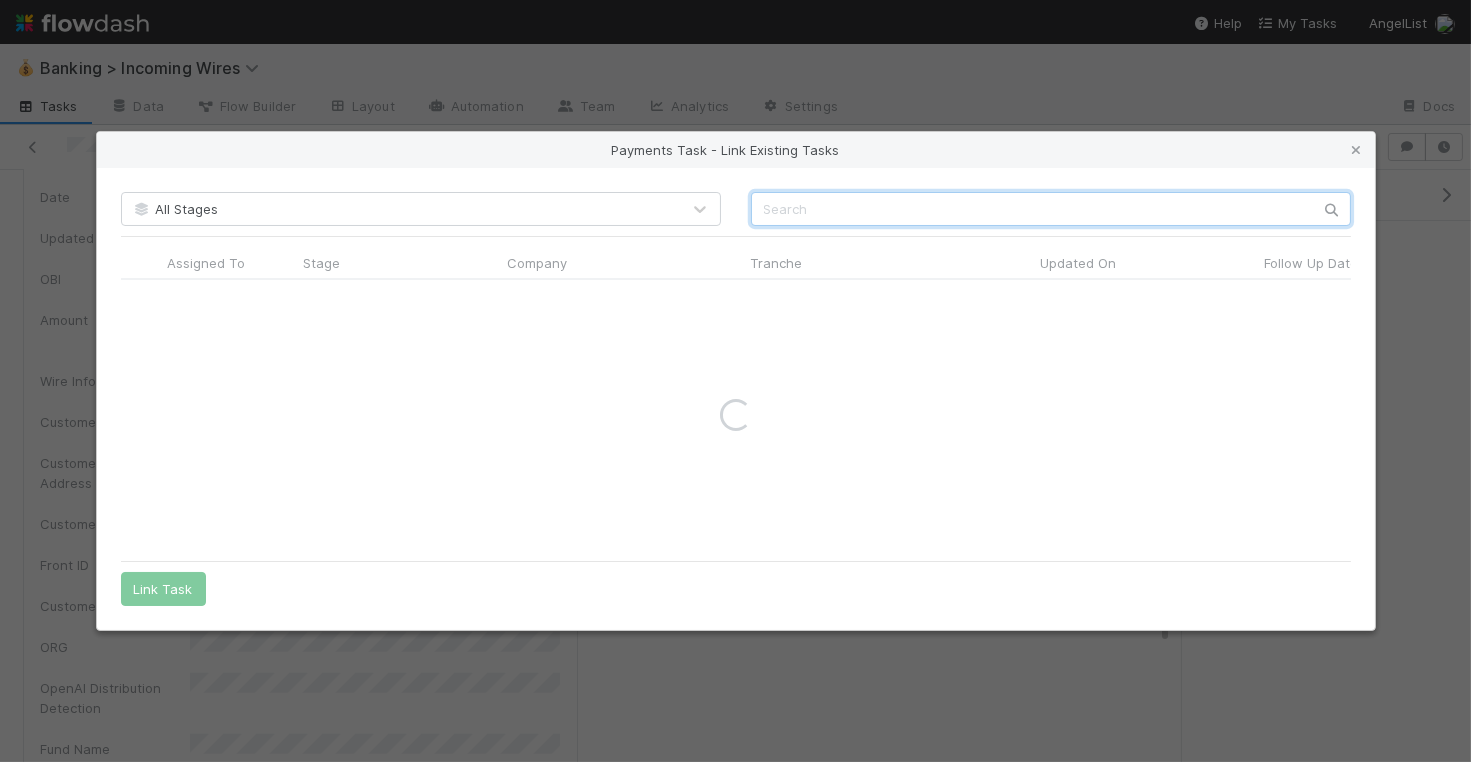 click at bounding box center (1051, 209) 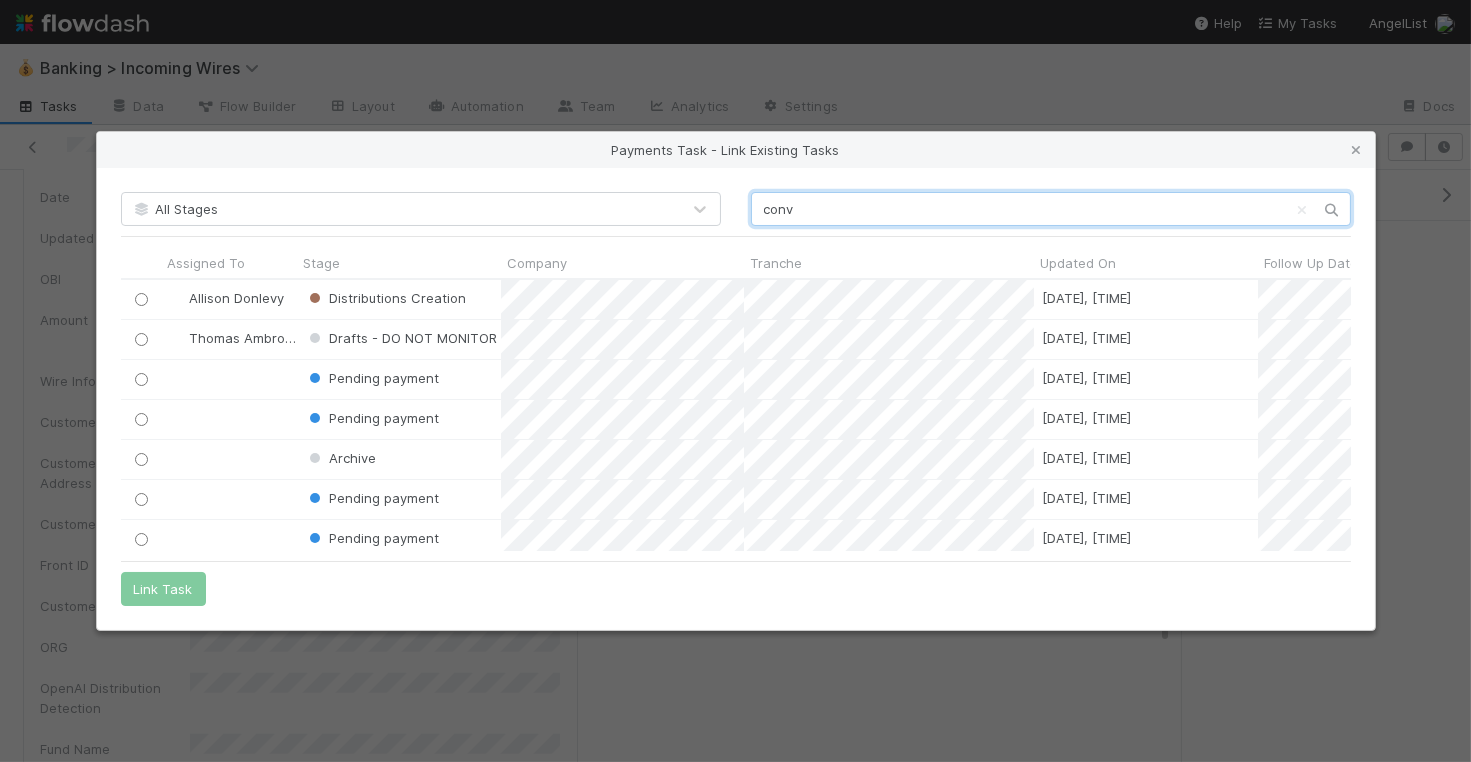 scroll, scrollTop: 1, scrollLeft: 1, axis: both 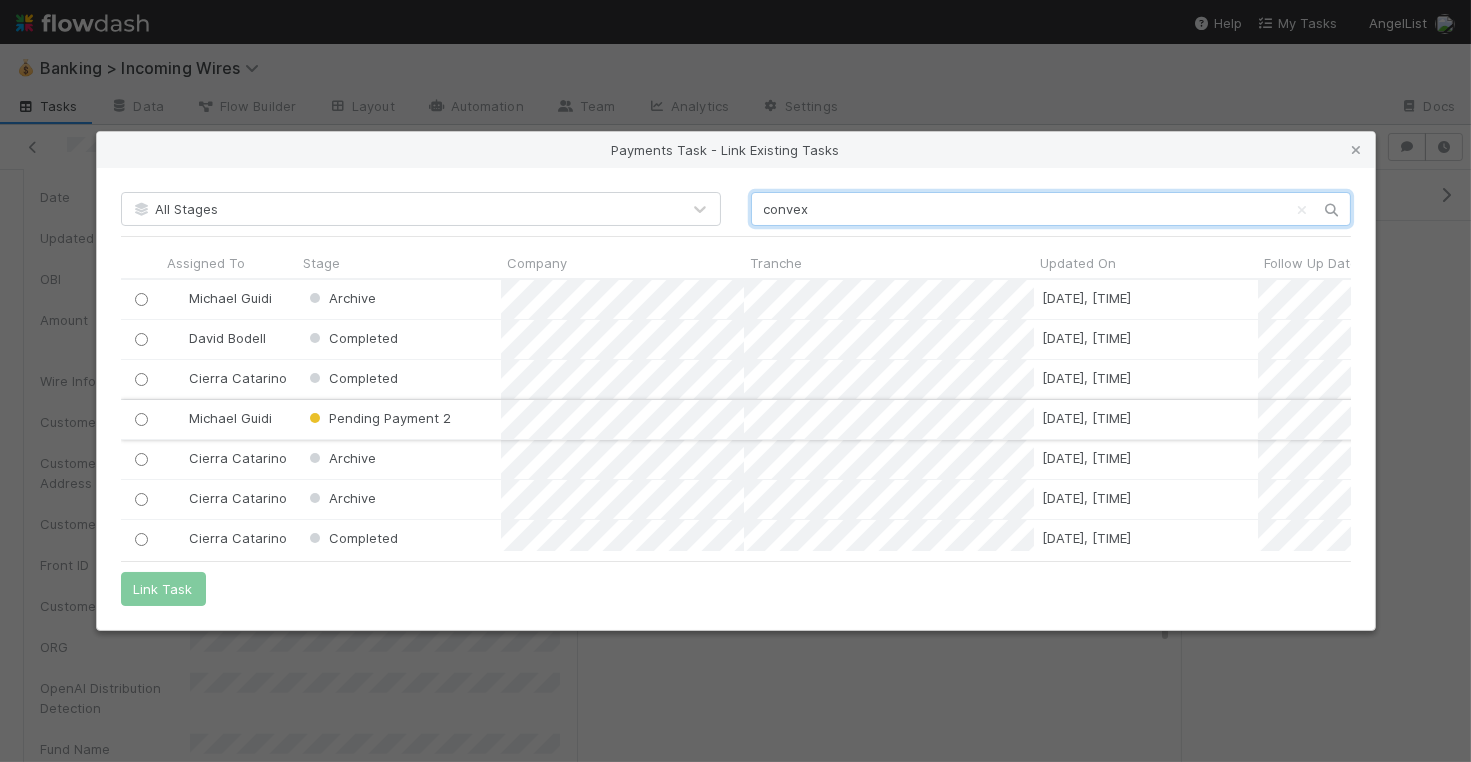 type on "convex" 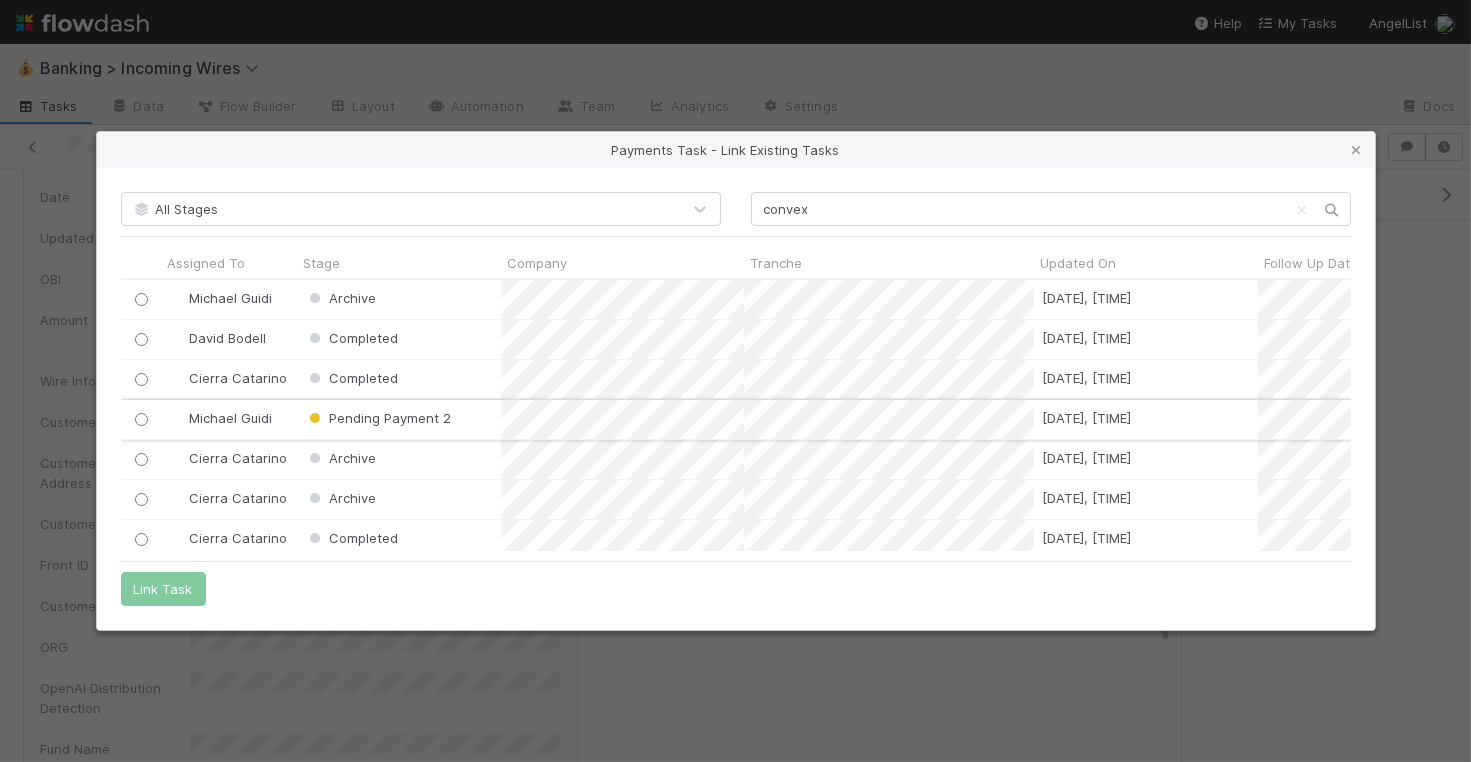 click at bounding box center [140, 419] 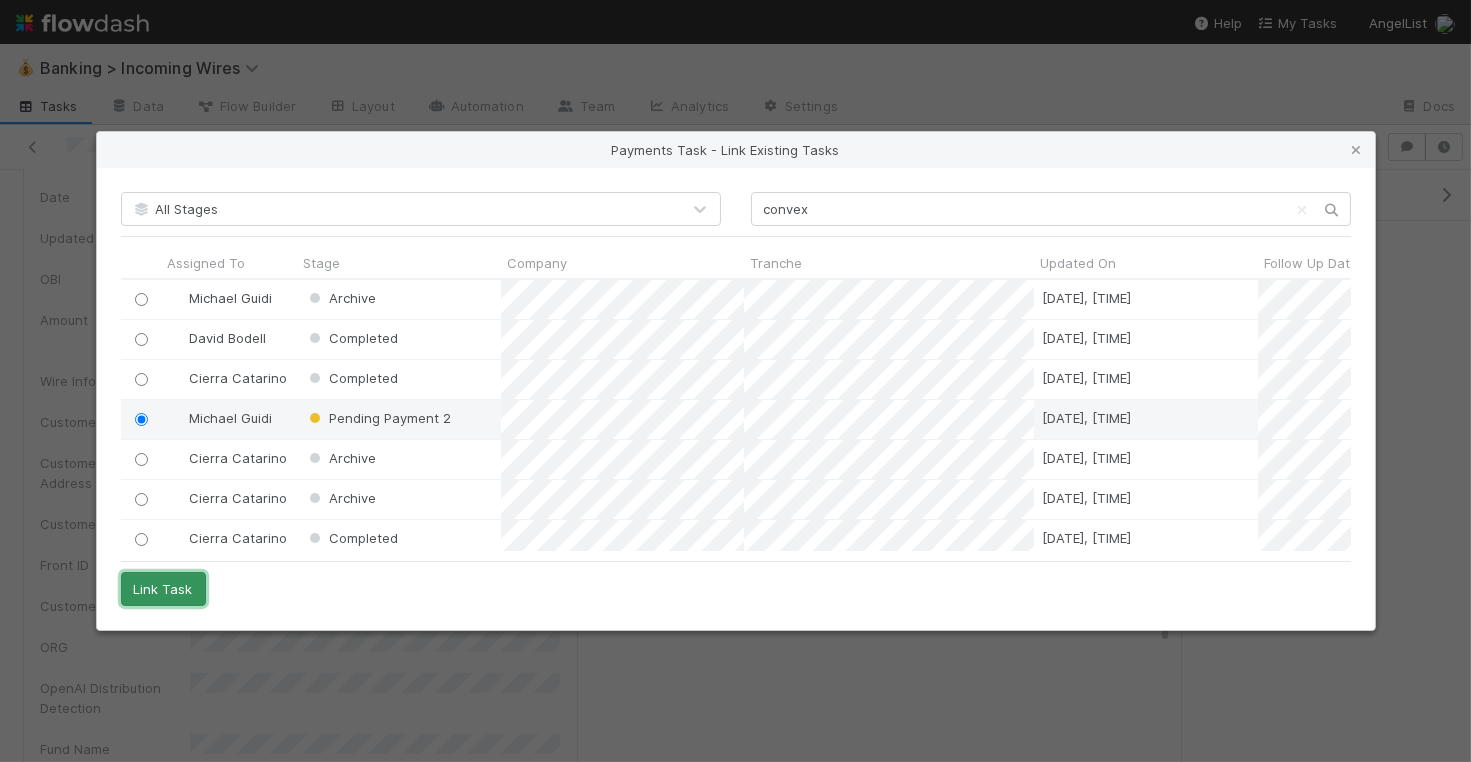 click on "Link   Task" at bounding box center (163, 589) 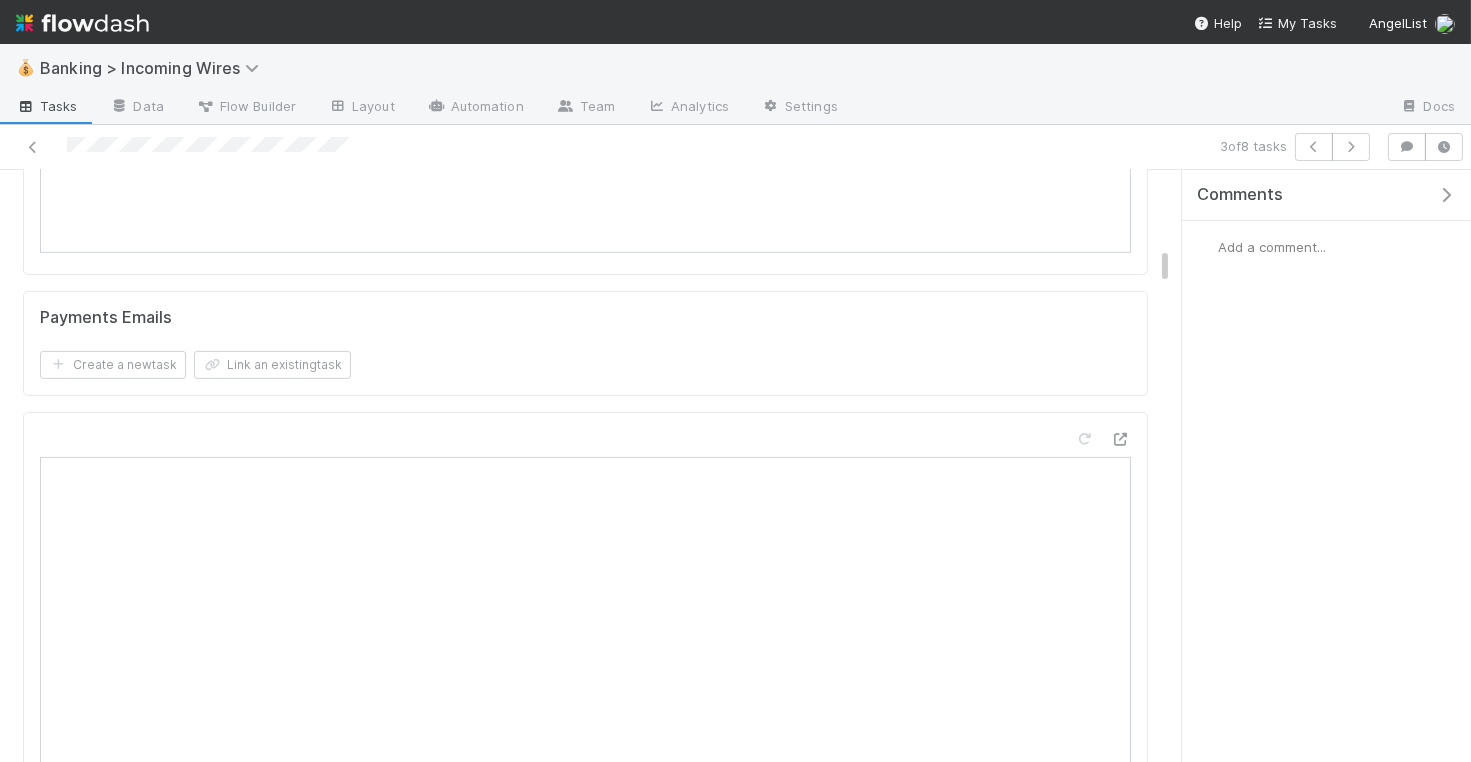 scroll, scrollTop: 1345, scrollLeft: 0, axis: vertical 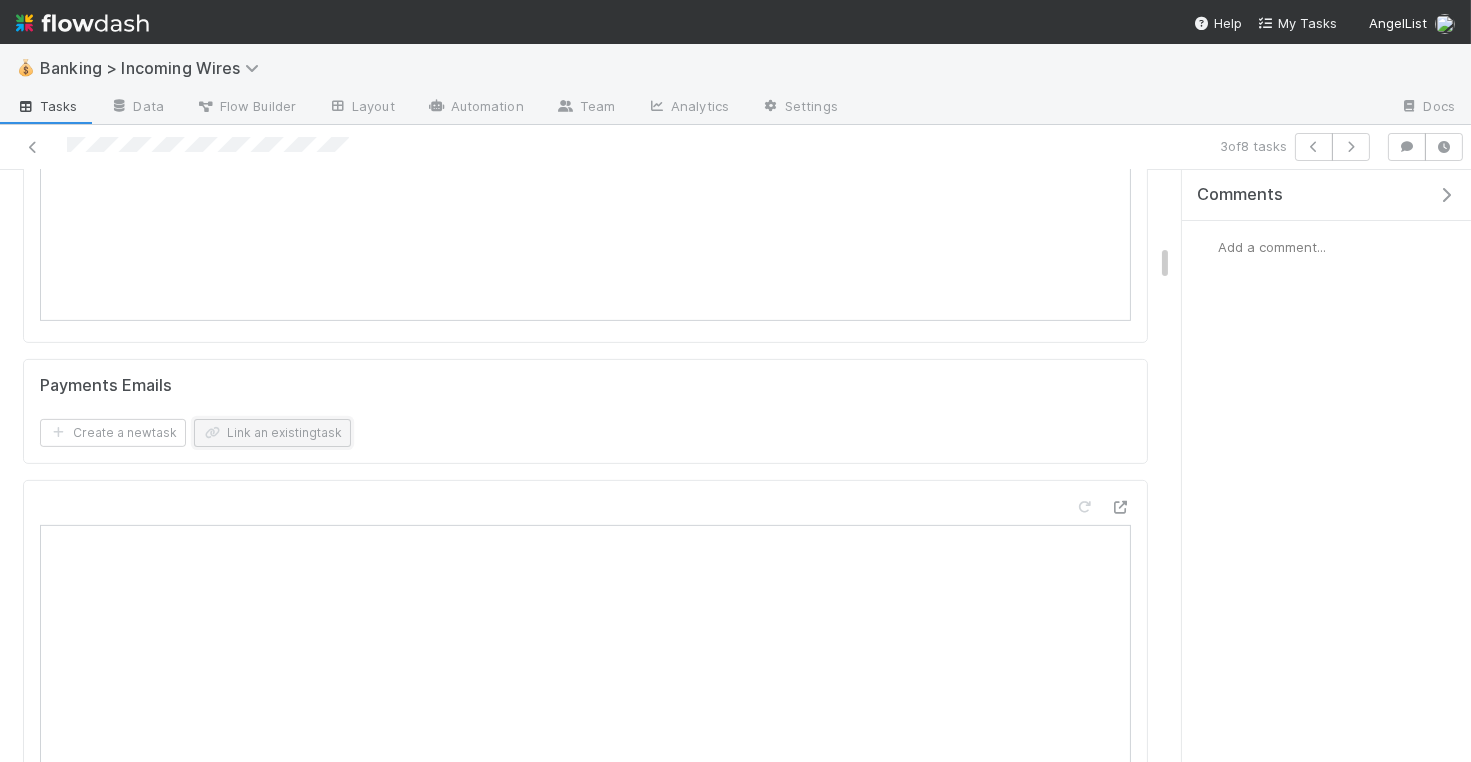 click on "Link an existing  task" at bounding box center [272, 433] 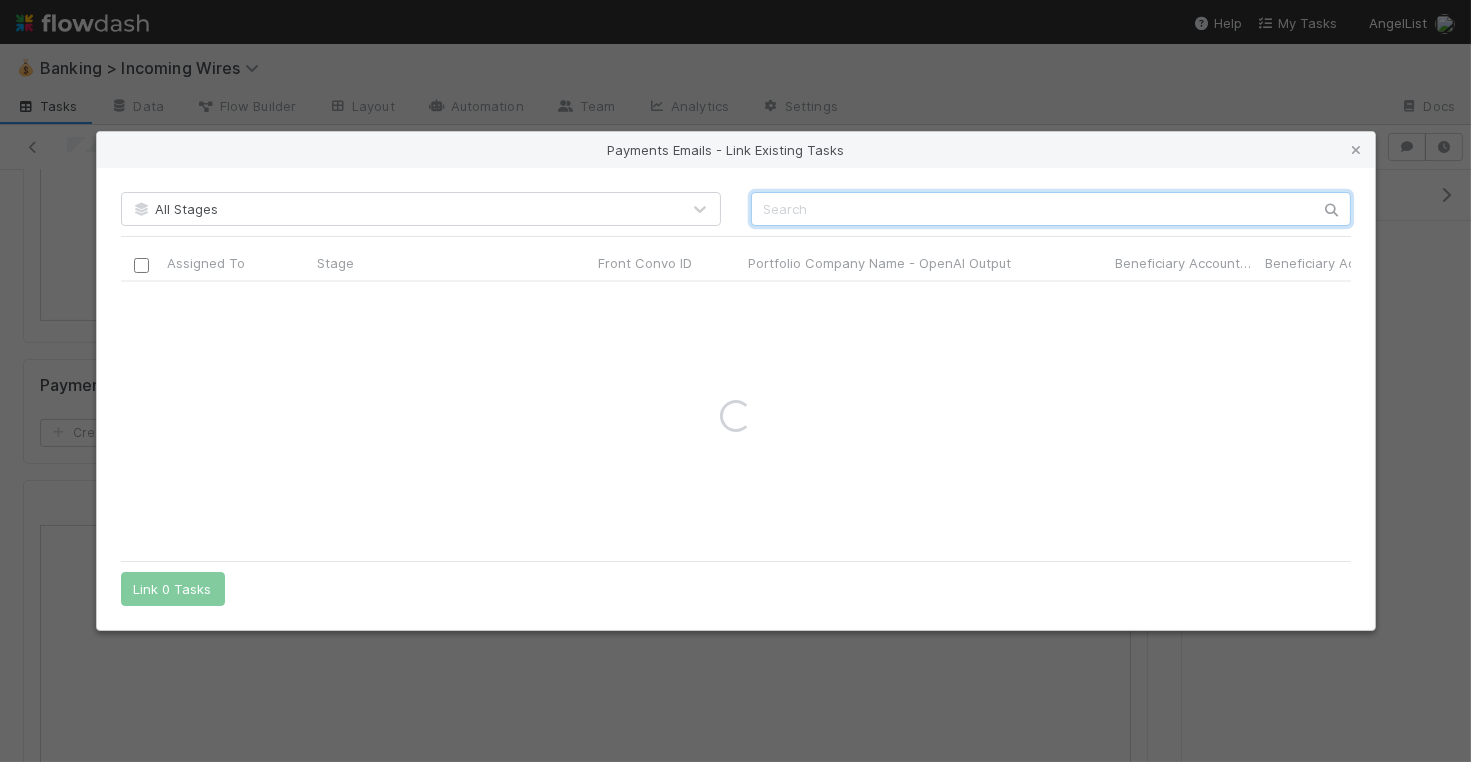 click at bounding box center (1051, 209) 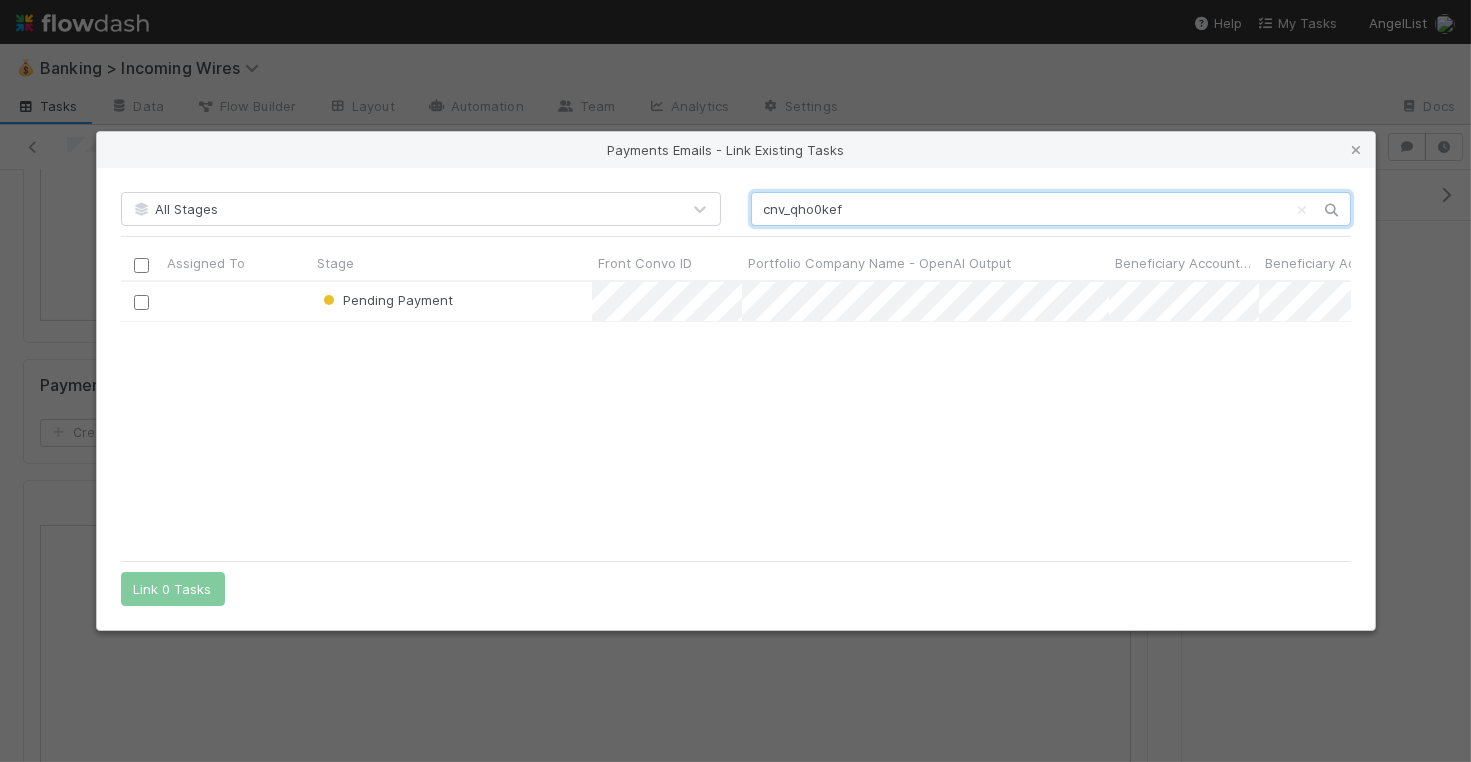 scroll, scrollTop: 1, scrollLeft: 1, axis: both 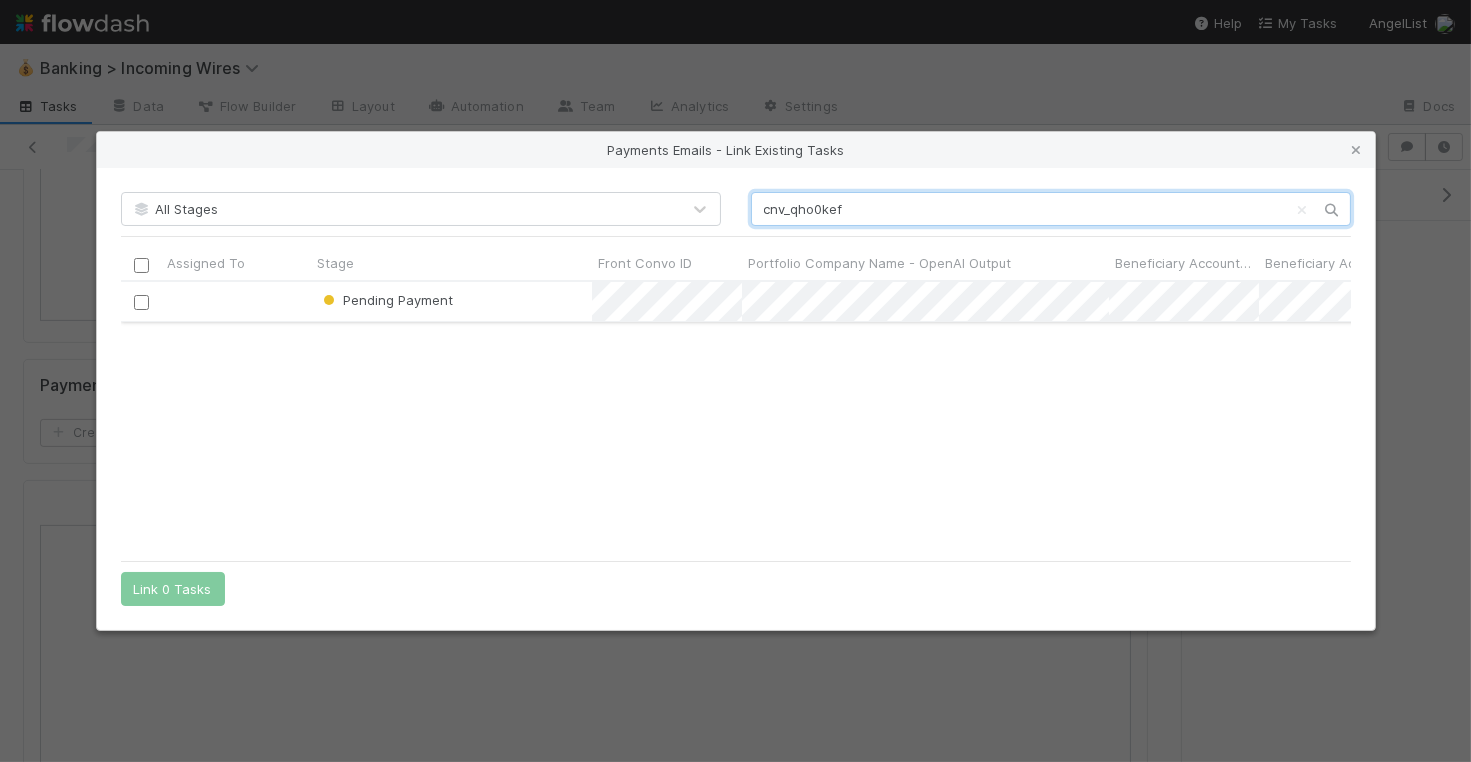 type on "cnv_qho0kef" 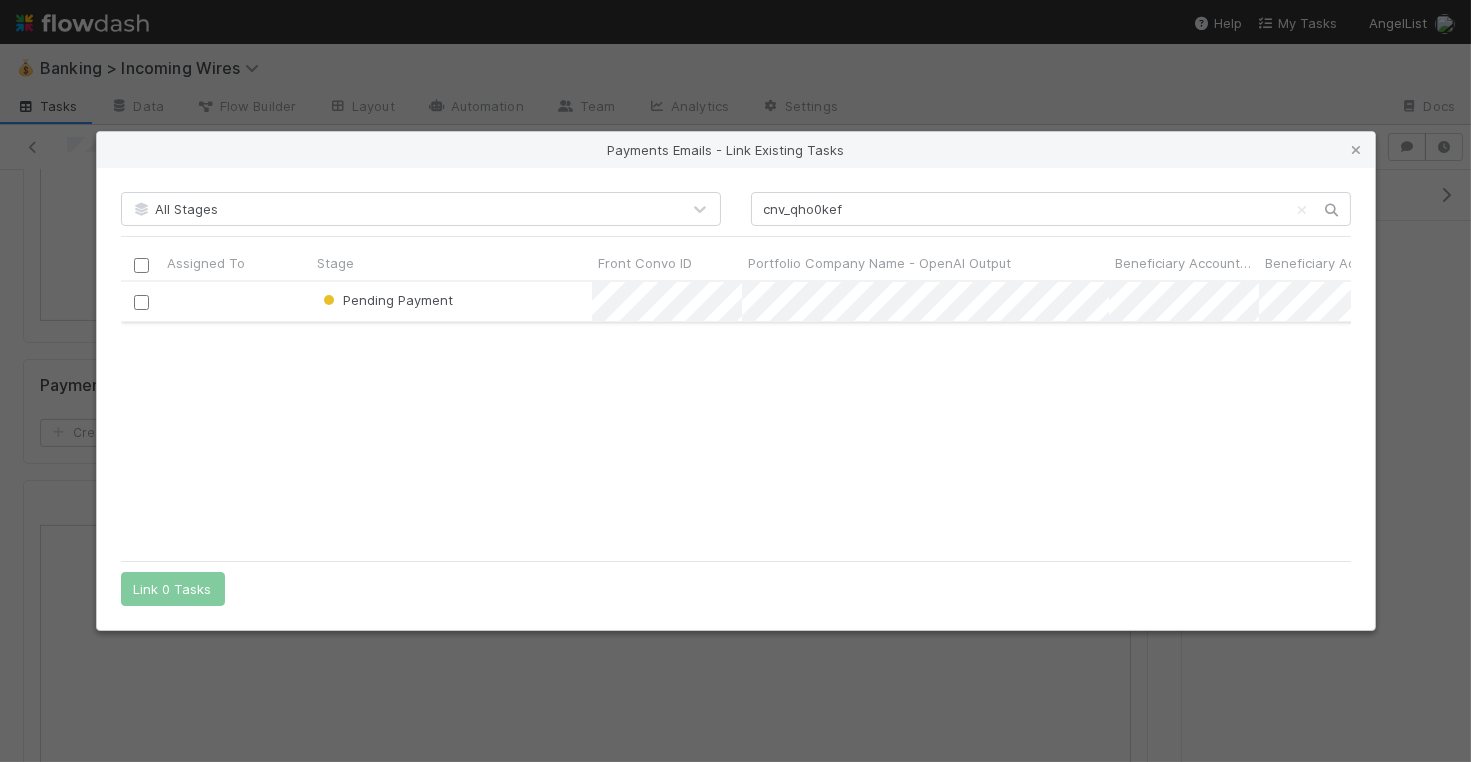 click at bounding box center (140, 302) 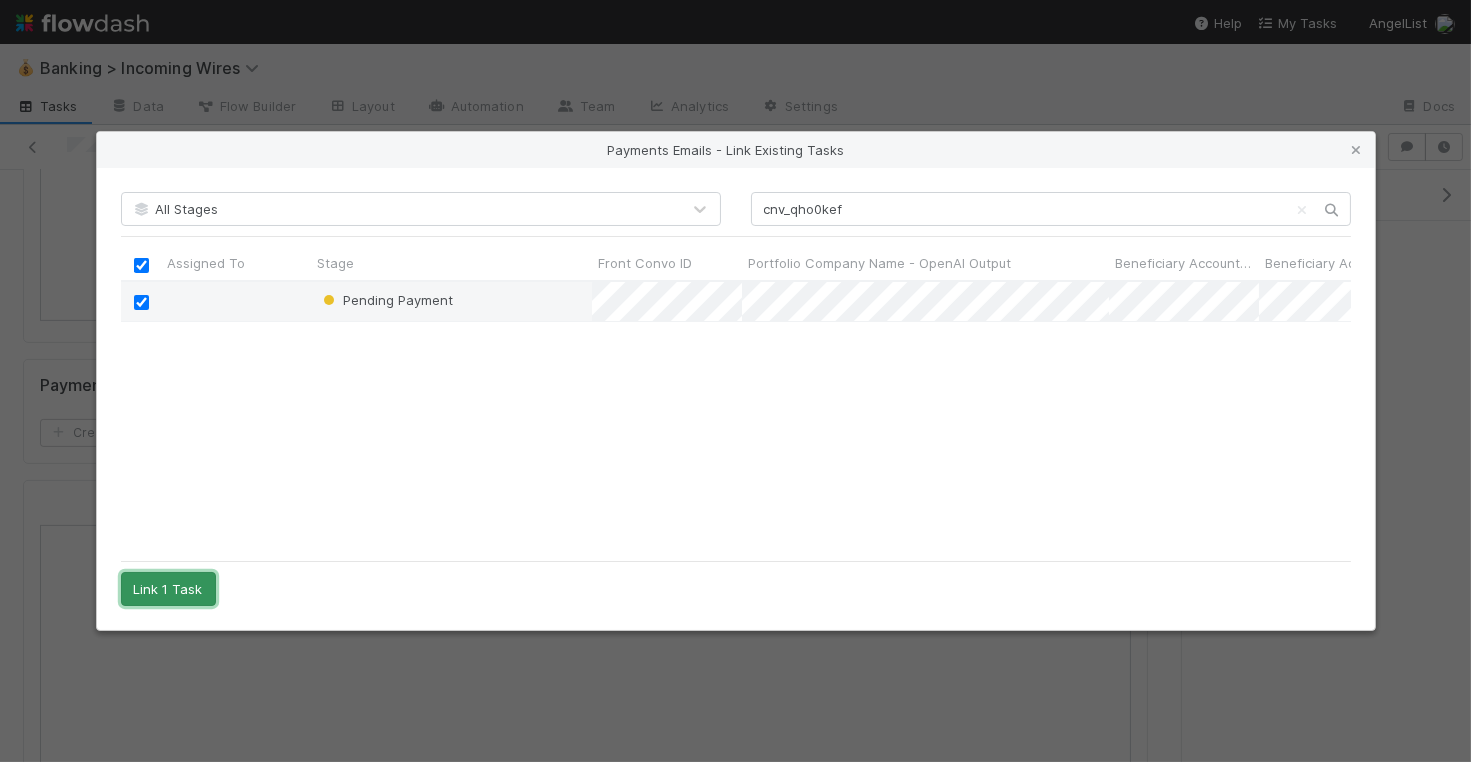 click on "Link   1 Task" at bounding box center (168, 589) 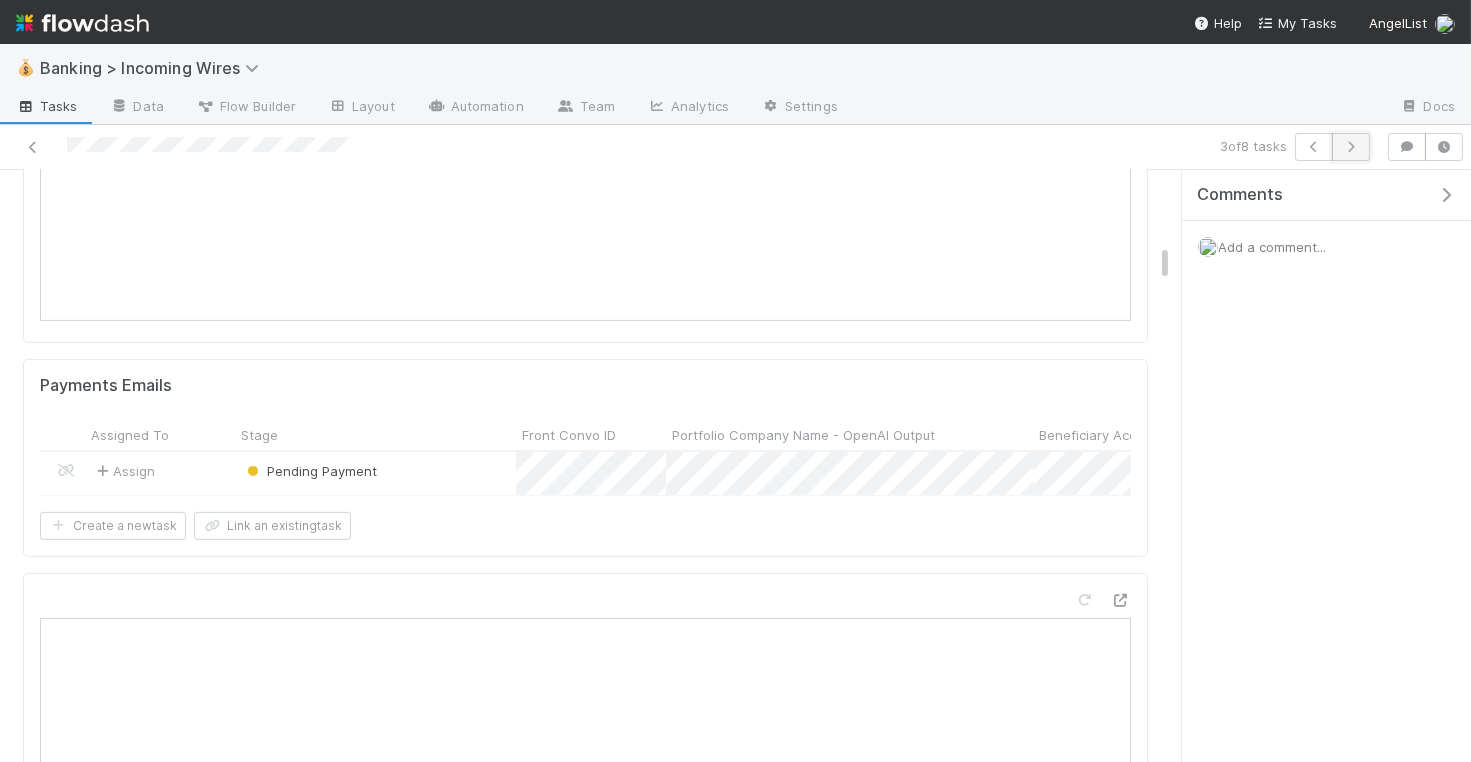 click at bounding box center [1351, 147] 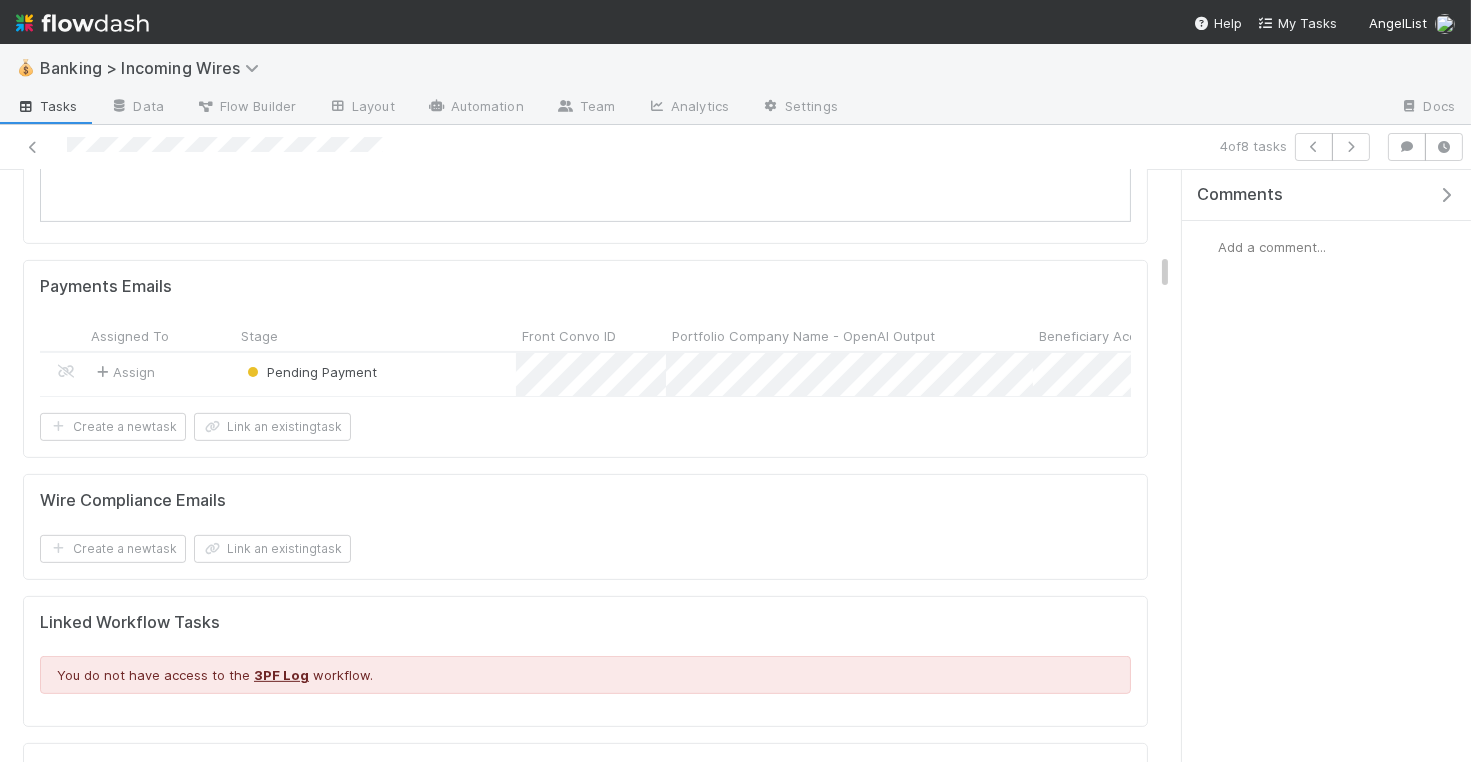 scroll, scrollTop: 1426, scrollLeft: 0, axis: vertical 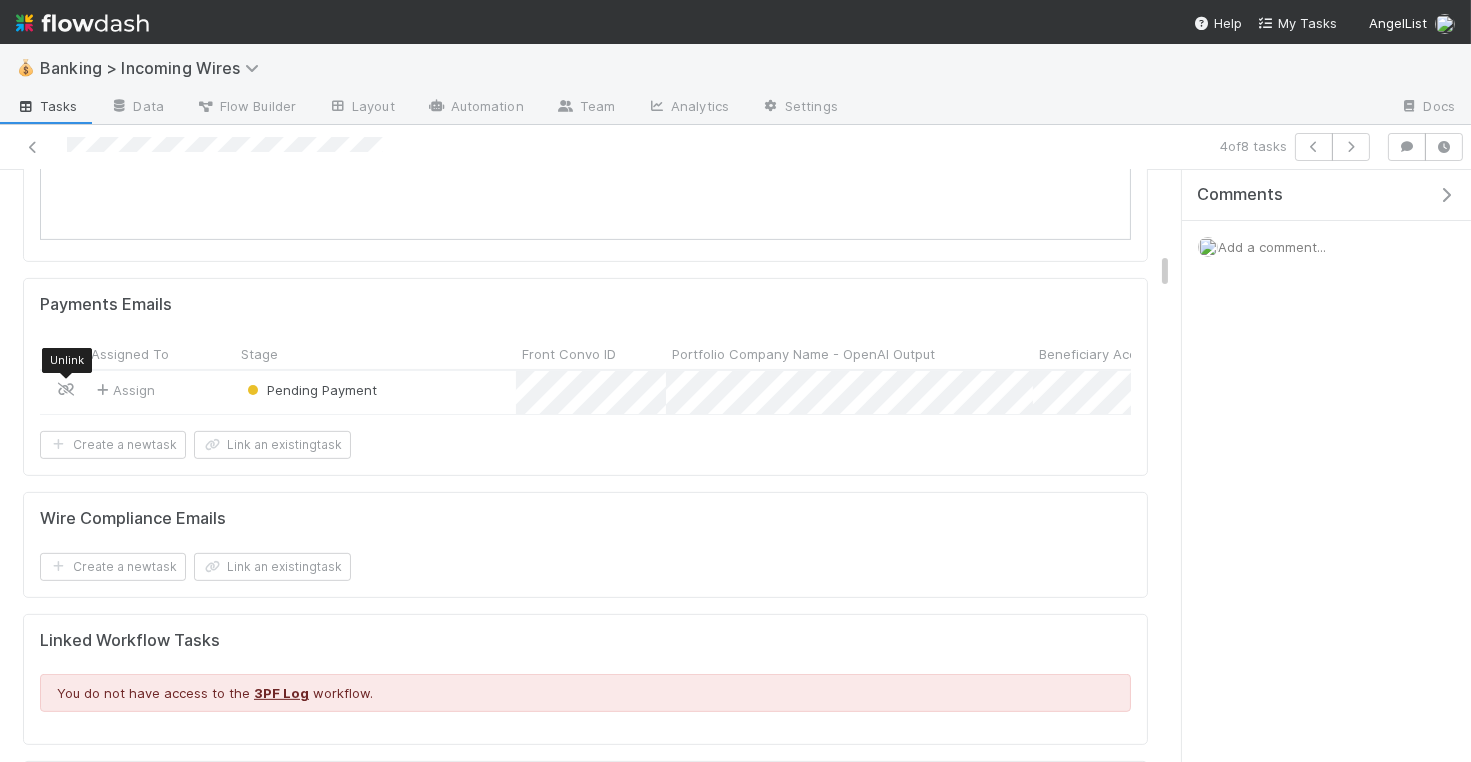 click at bounding box center (66, 389) 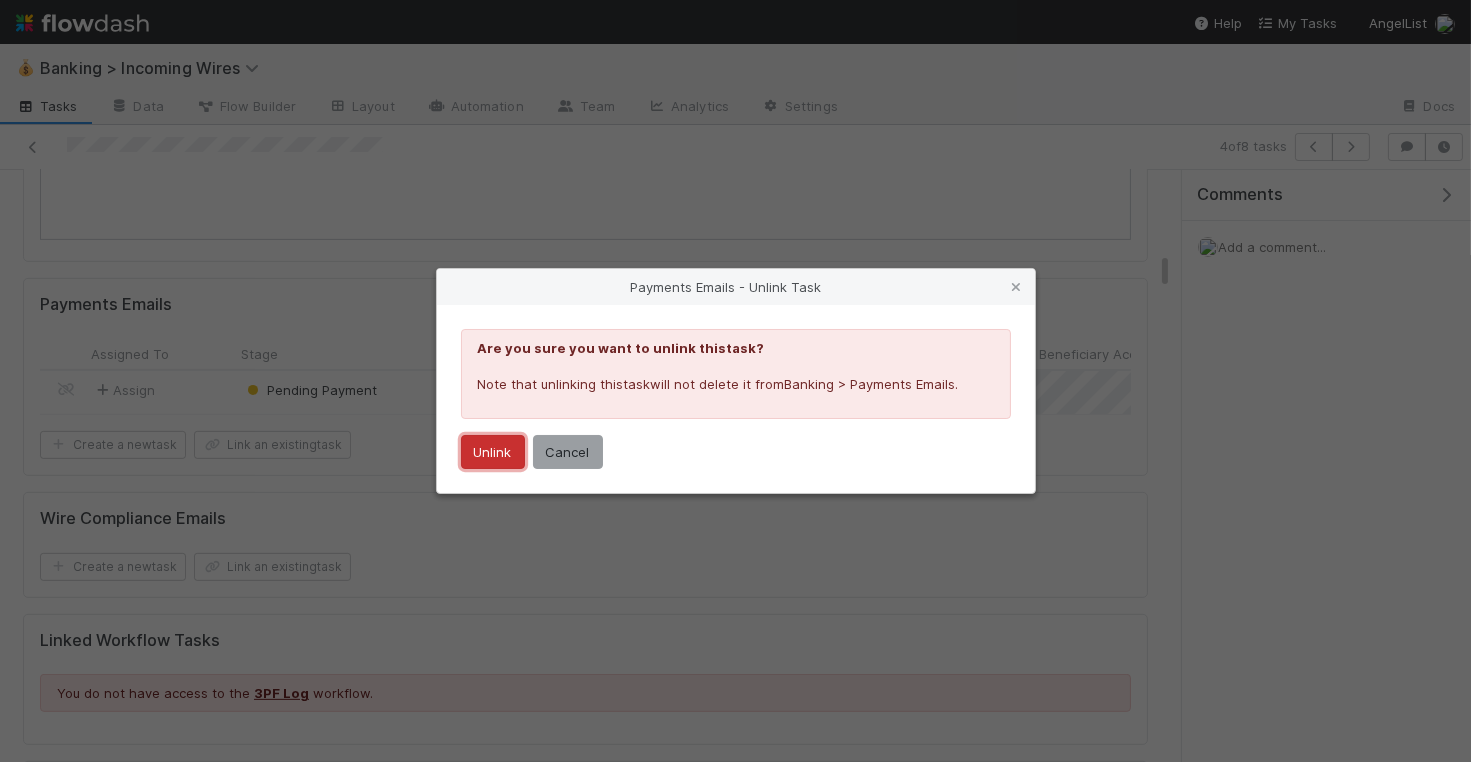 drag, startPoint x: 493, startPoint y: 449, endPoint x: 358, endPoint y: 416, distance: 138.97482 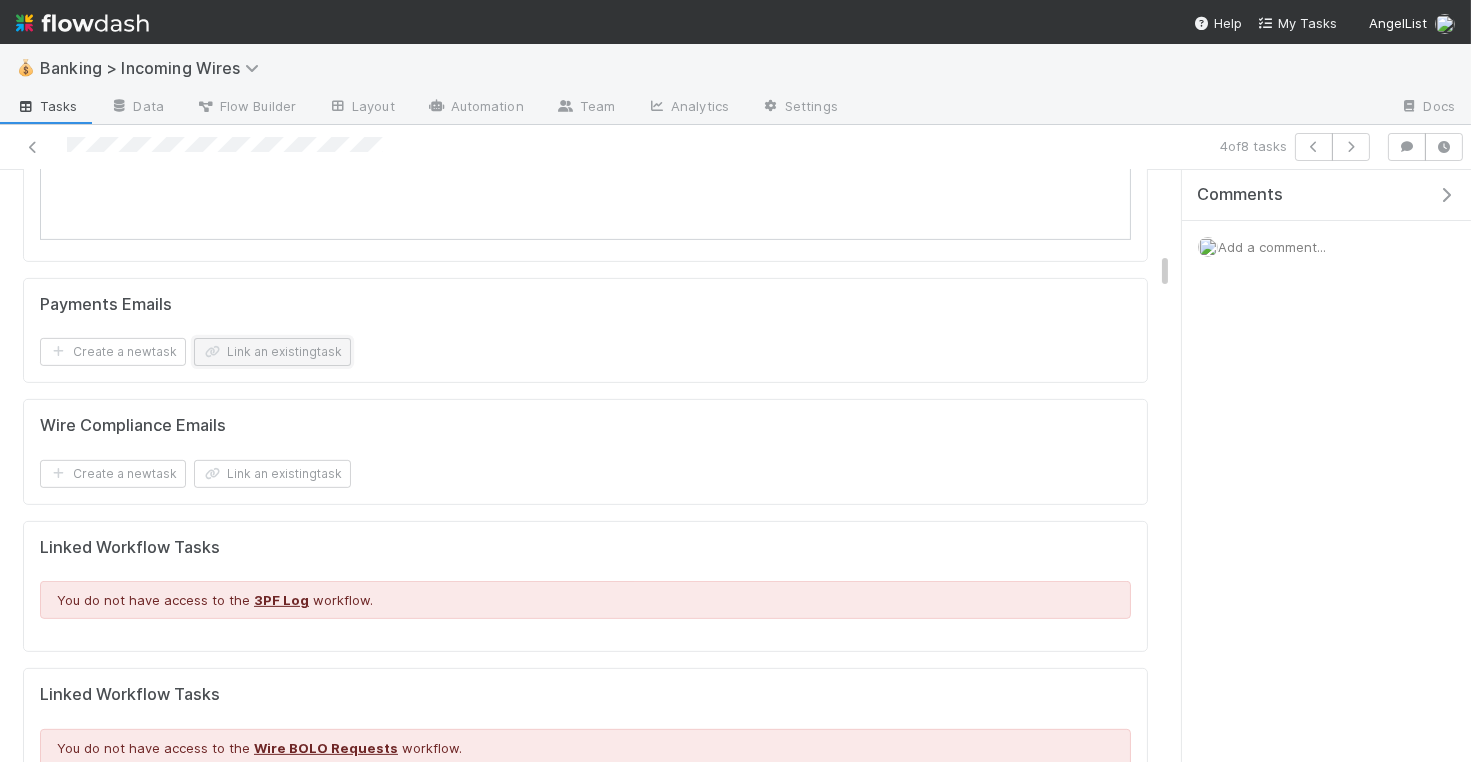 click on "Link an existing  task" at bounding box center [272, 352] 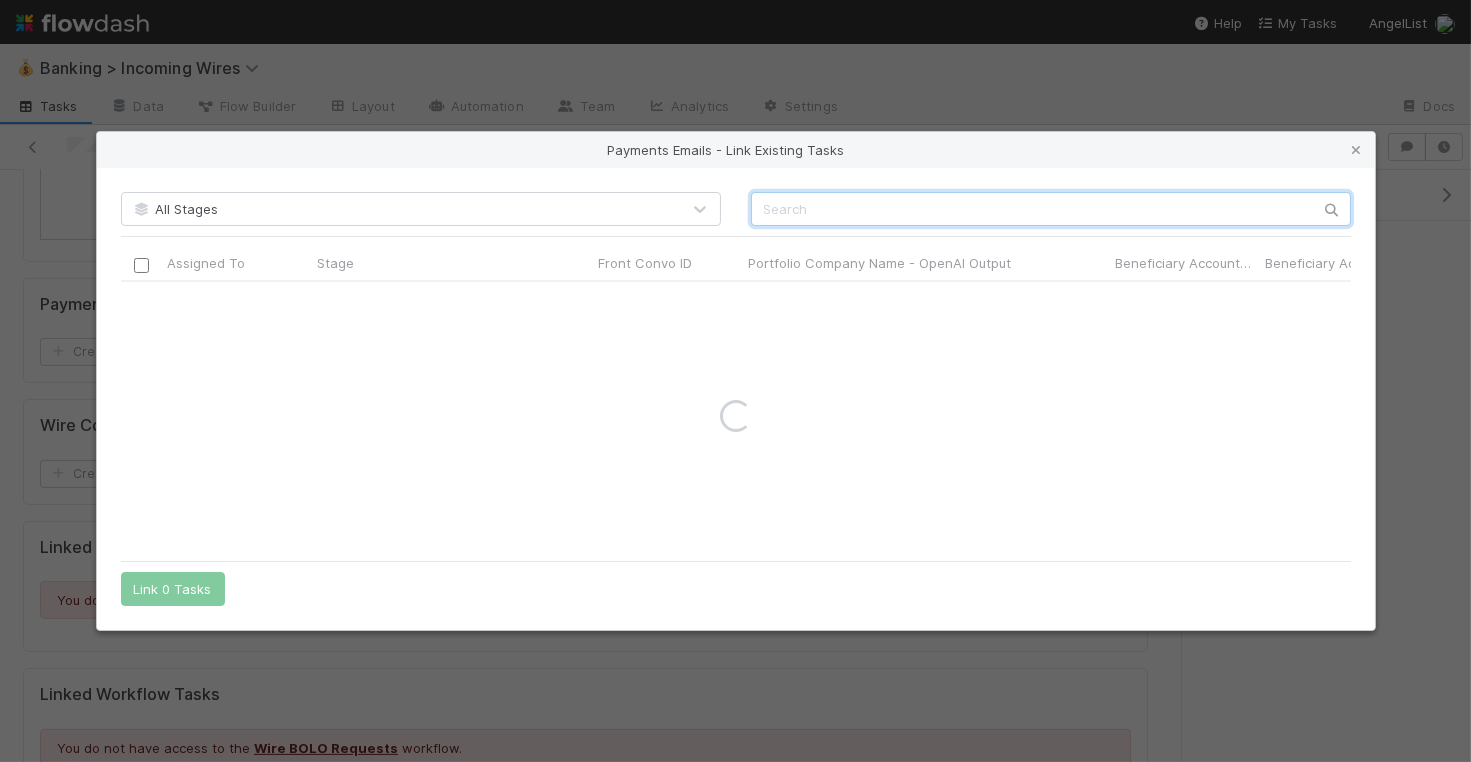 click at bounding box center [1051, 209] 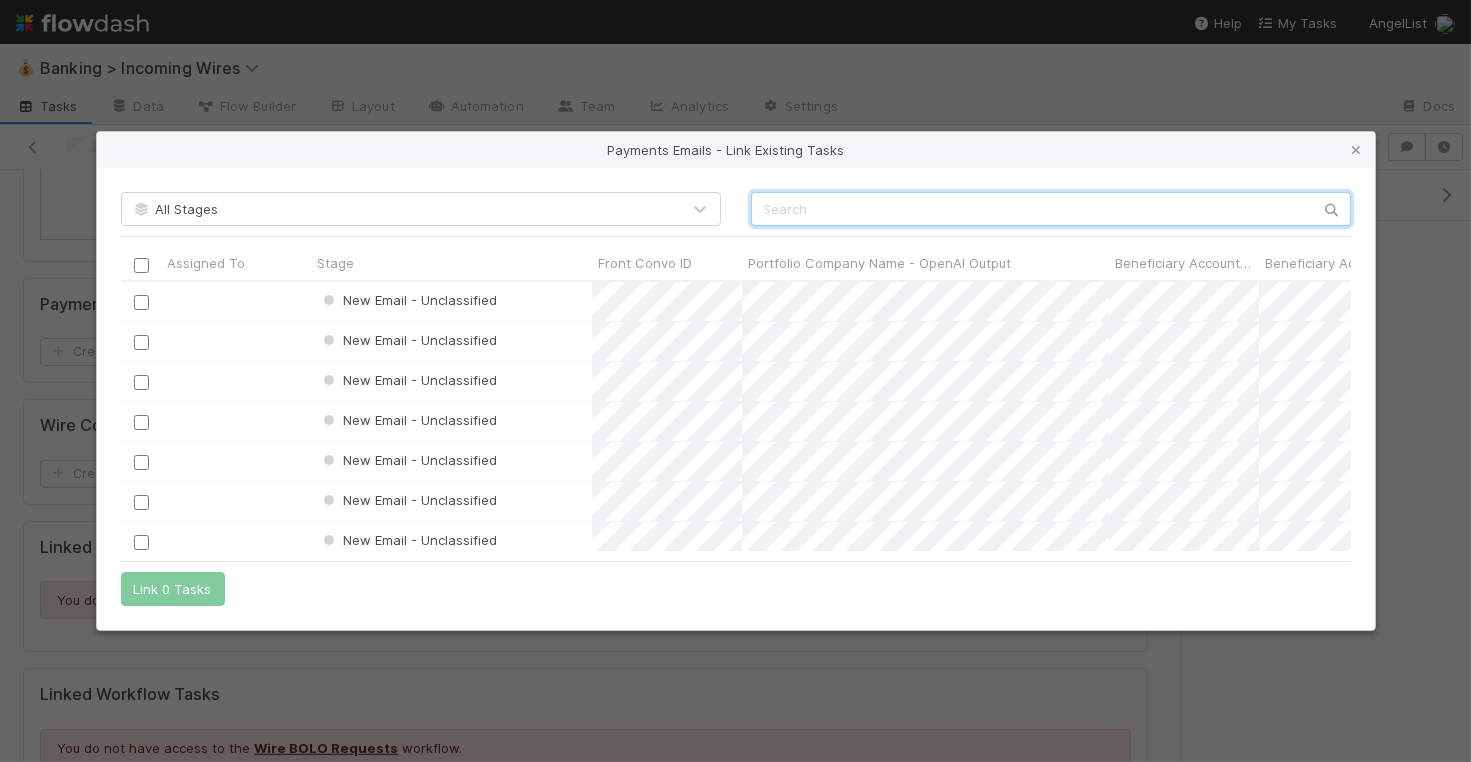 scroll, scrollTop: 1, scrollLeft: 1, axis: both 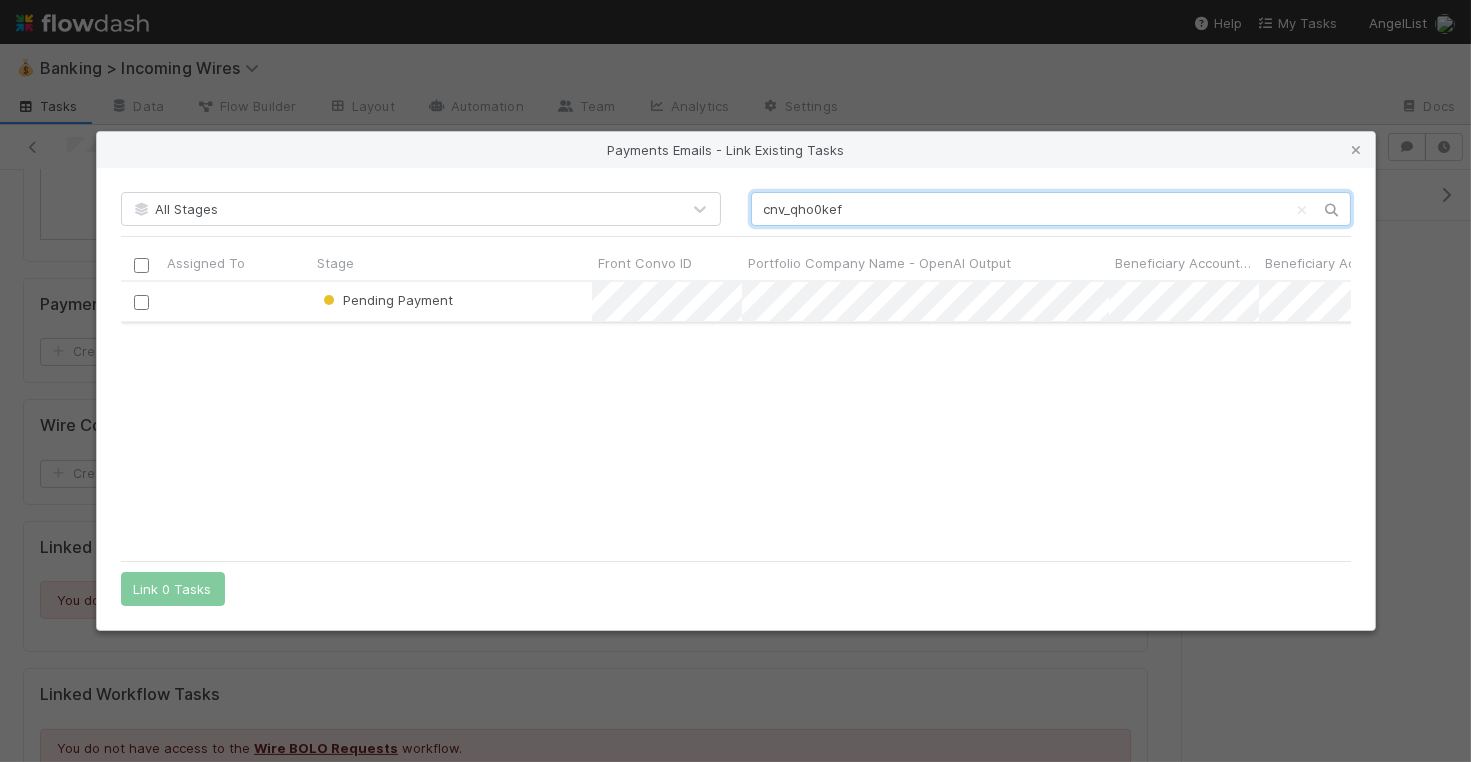 type on "cnv_qho0kef" 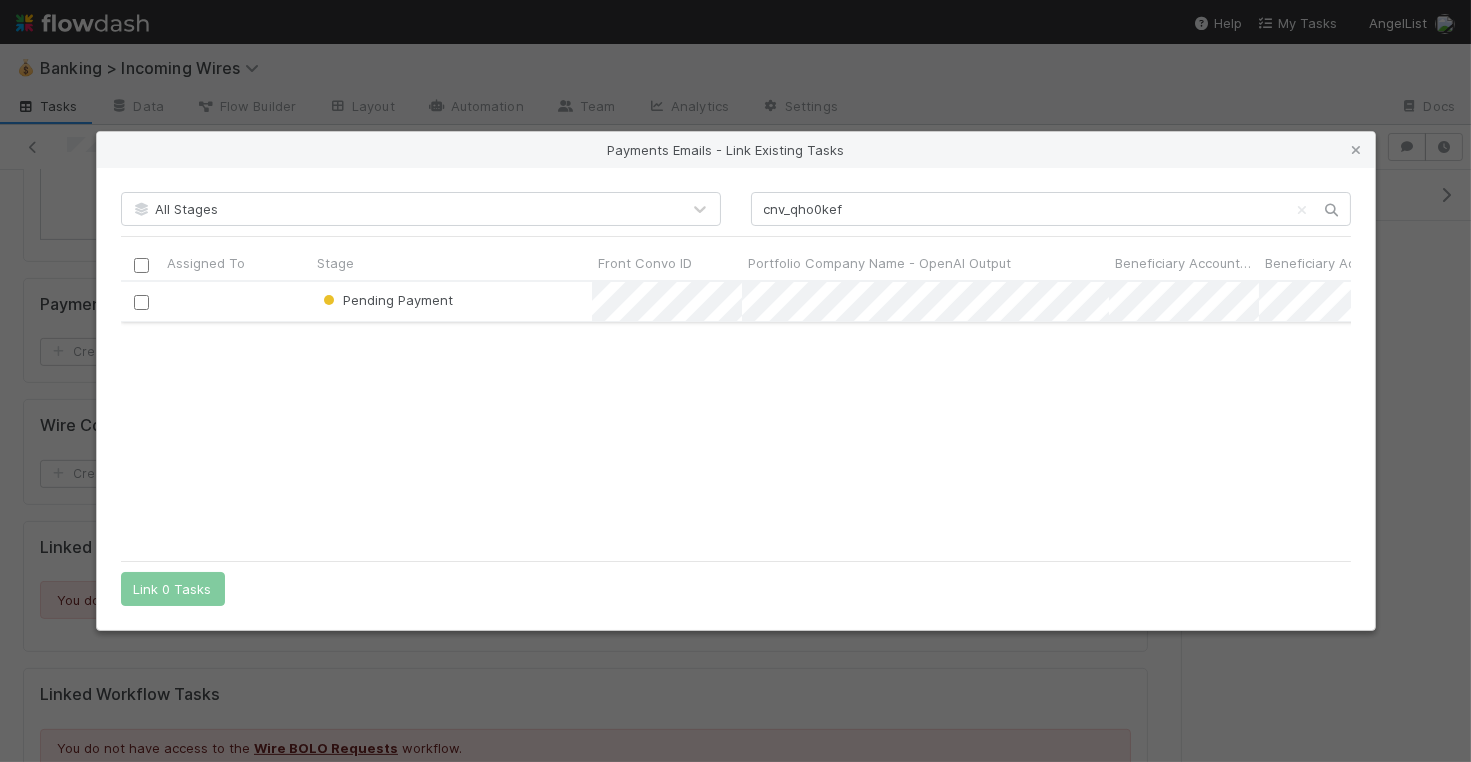click at bounding box center (140, 302) 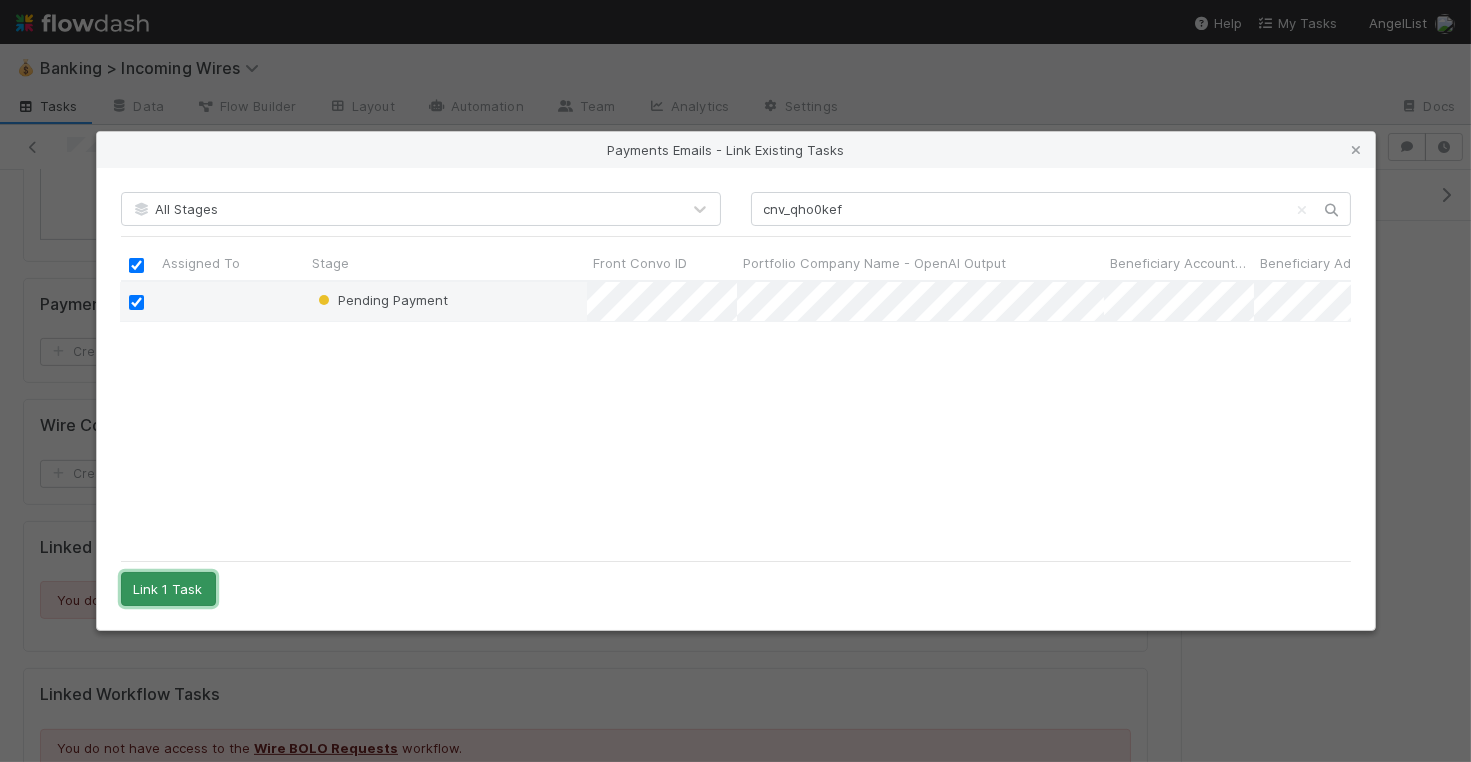 click on "Link   1 Task" at bounding box center (168, 589) 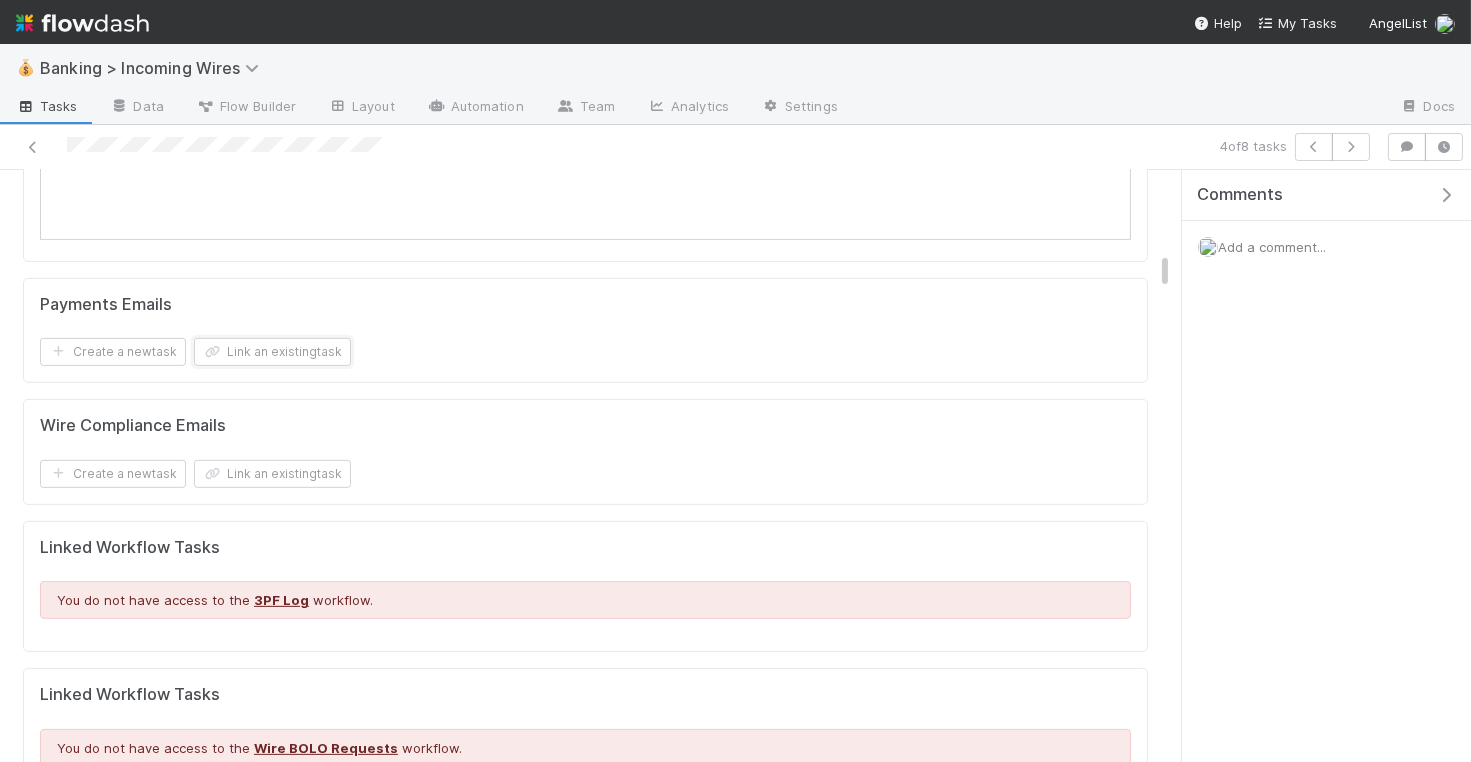 scroll, scrollTop: 1430, scrollLeft: 0, axis: vertical 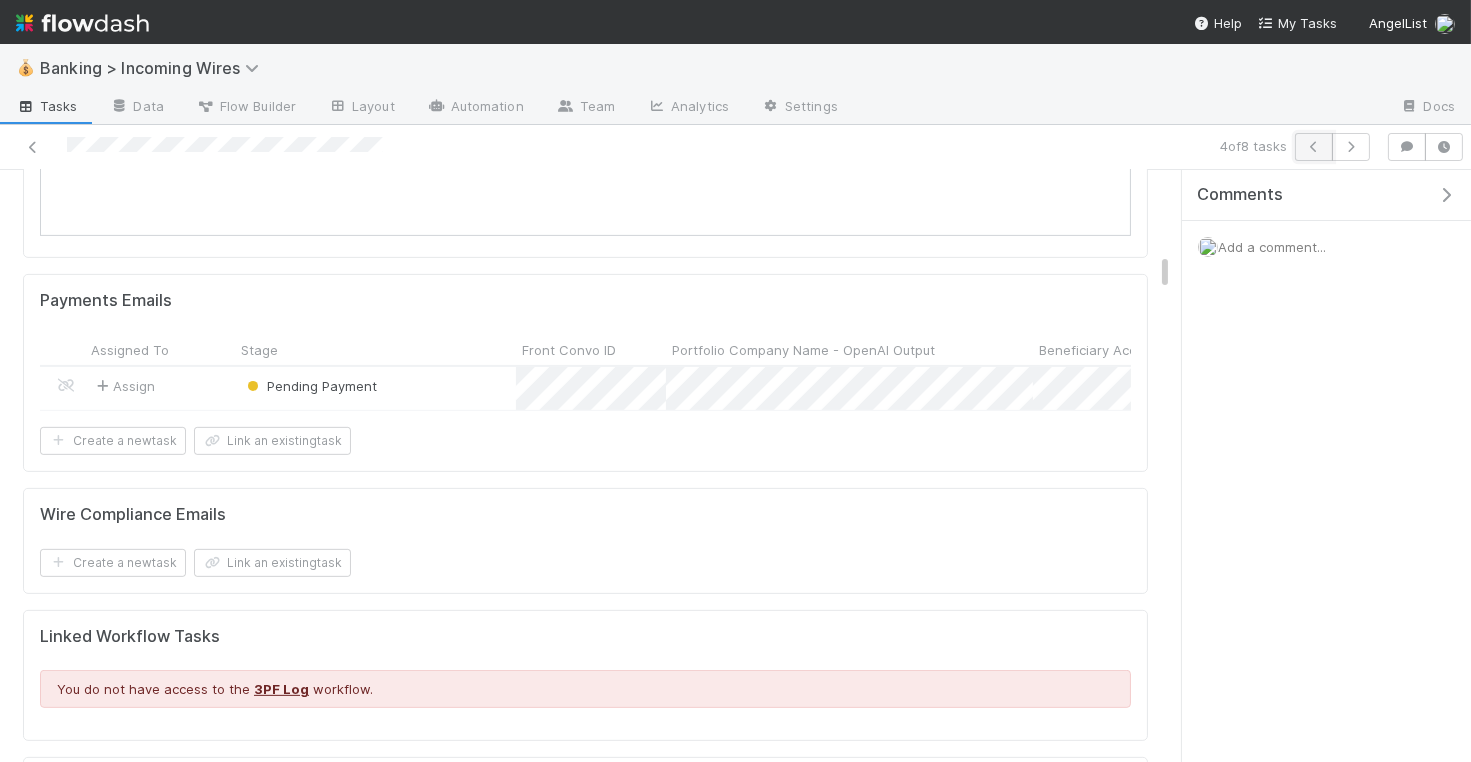 click at bounding box center [1314, 147] 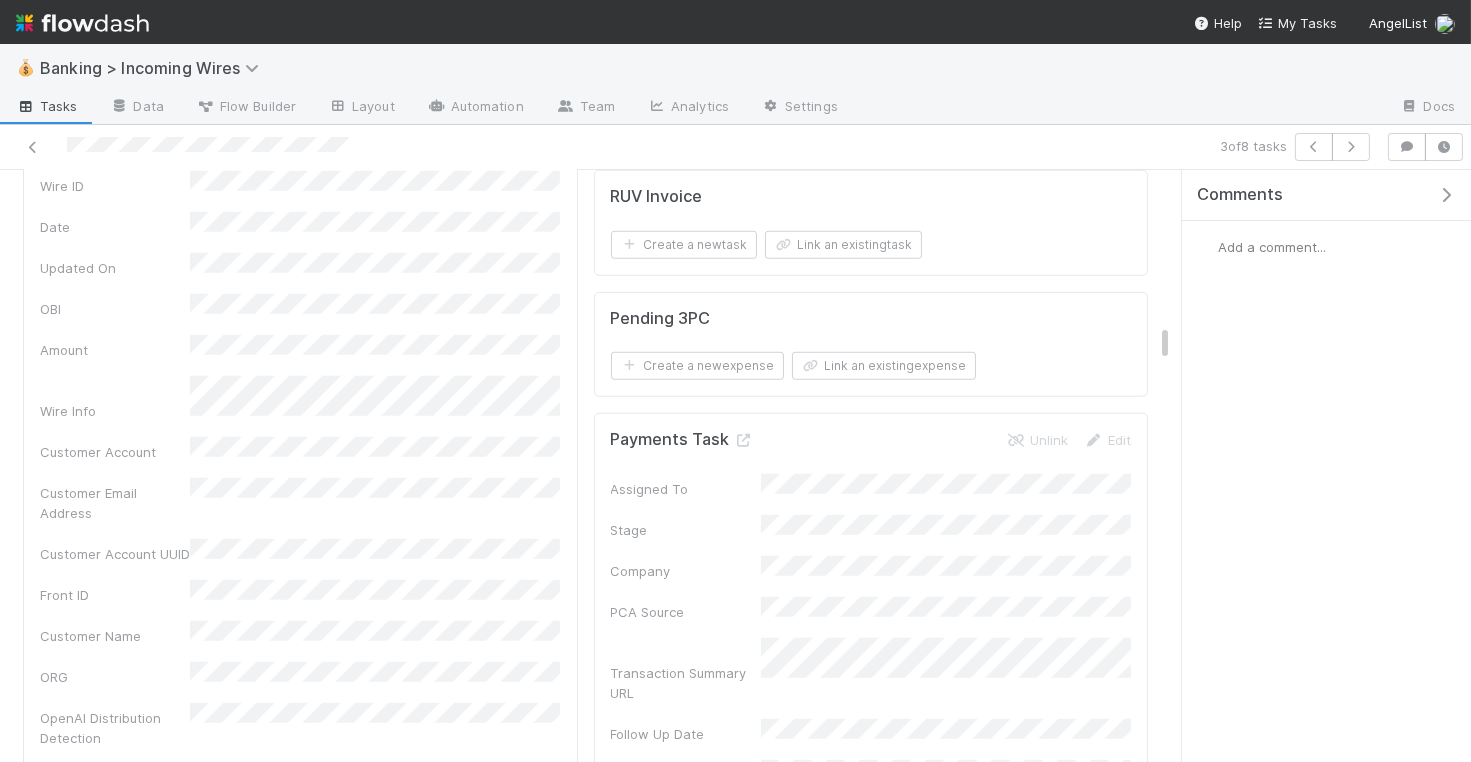 scroll, scrollTop: 2997, scrollLeft: 0, axis: vertical 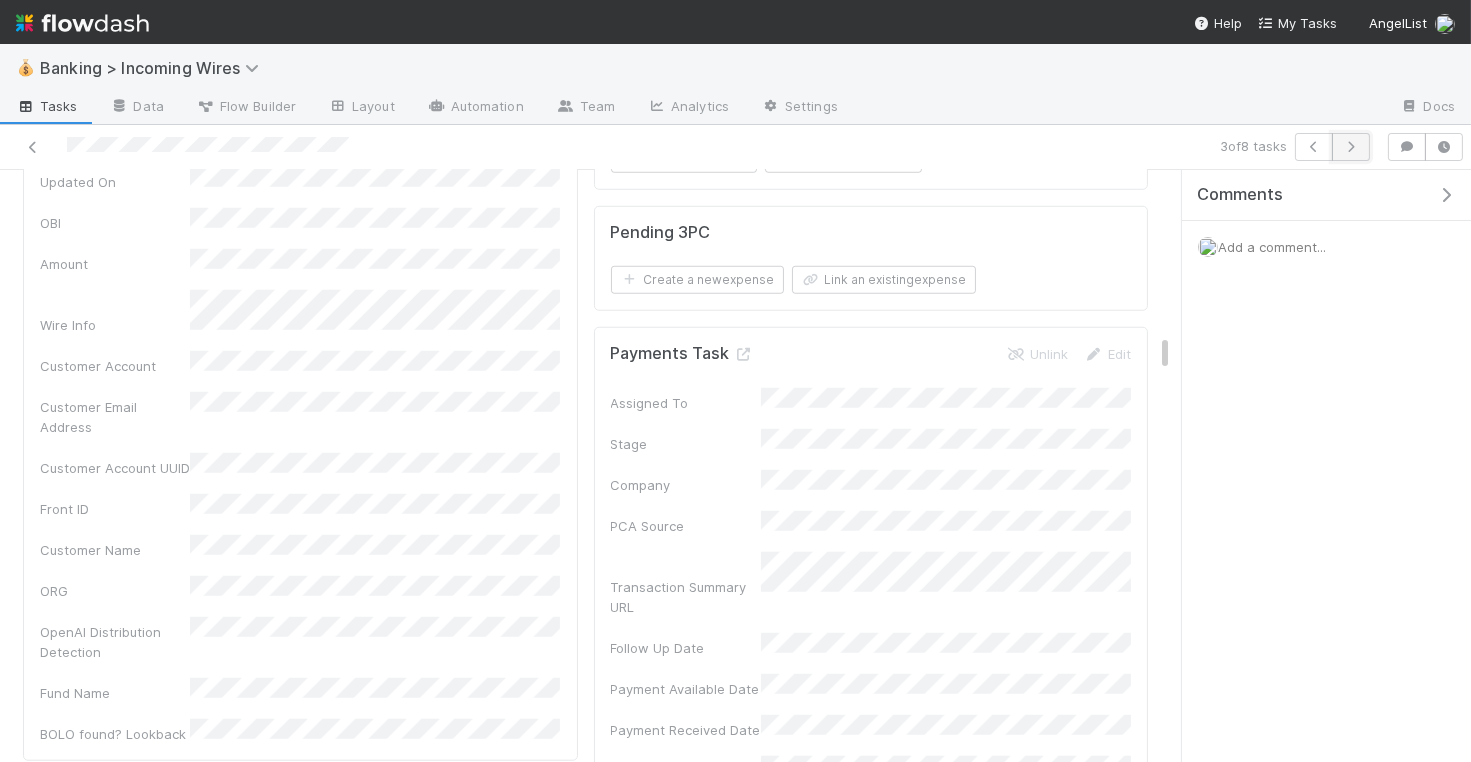 click at bounding box center [1351, 147] 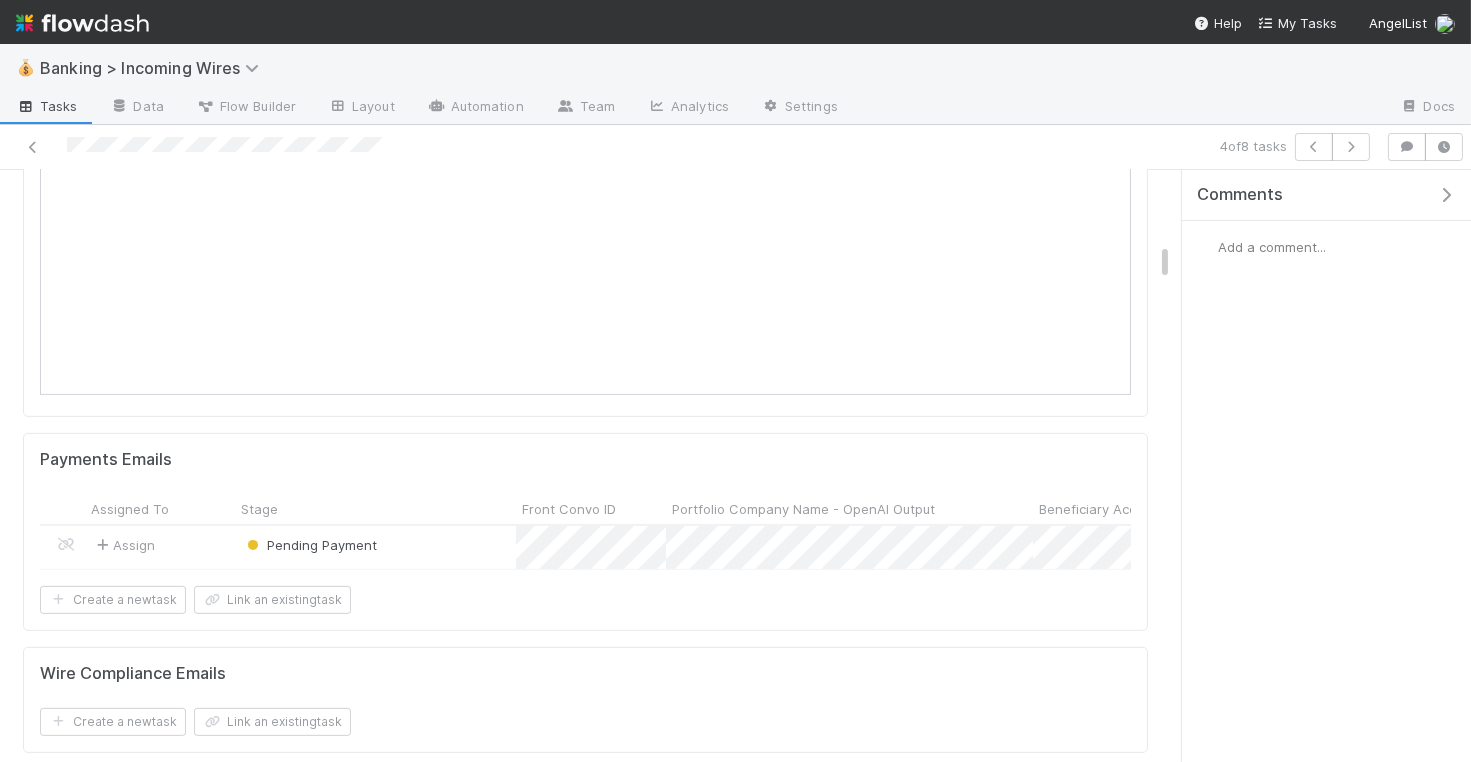 scroll, scrollTop: 1264, scrollLeft: 0, axis: vertical 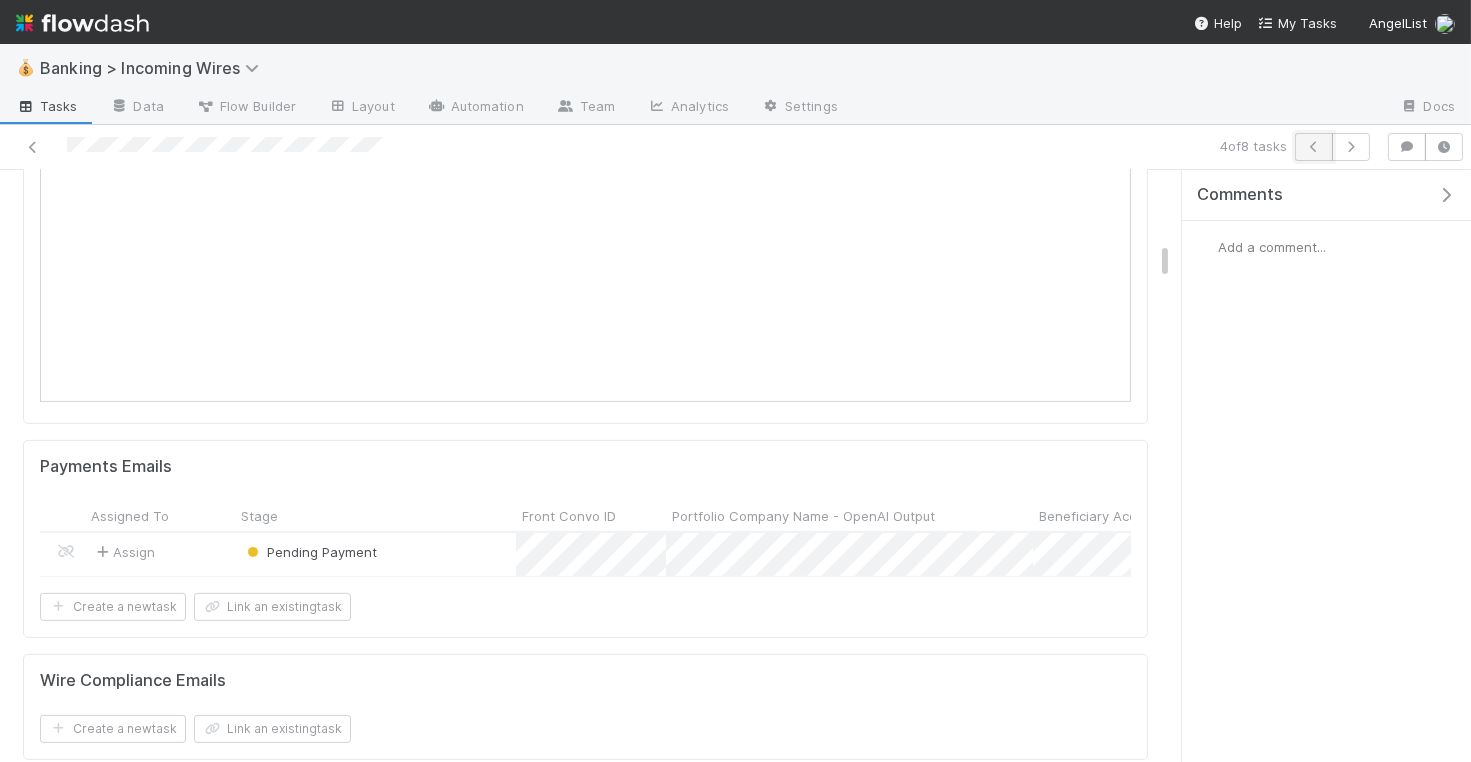 click at bounding box center (1314, 147) 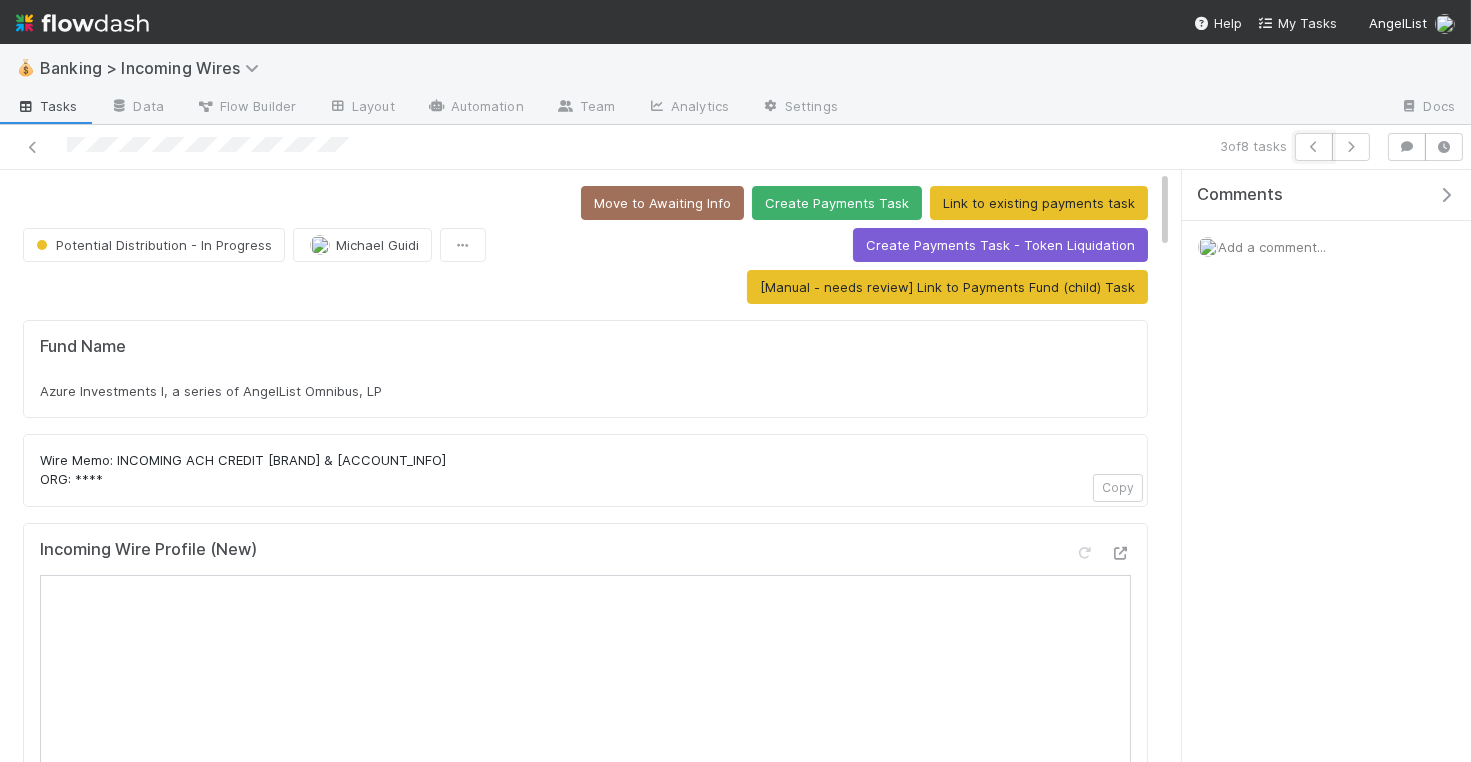 click at bounding box center [1314, 147] 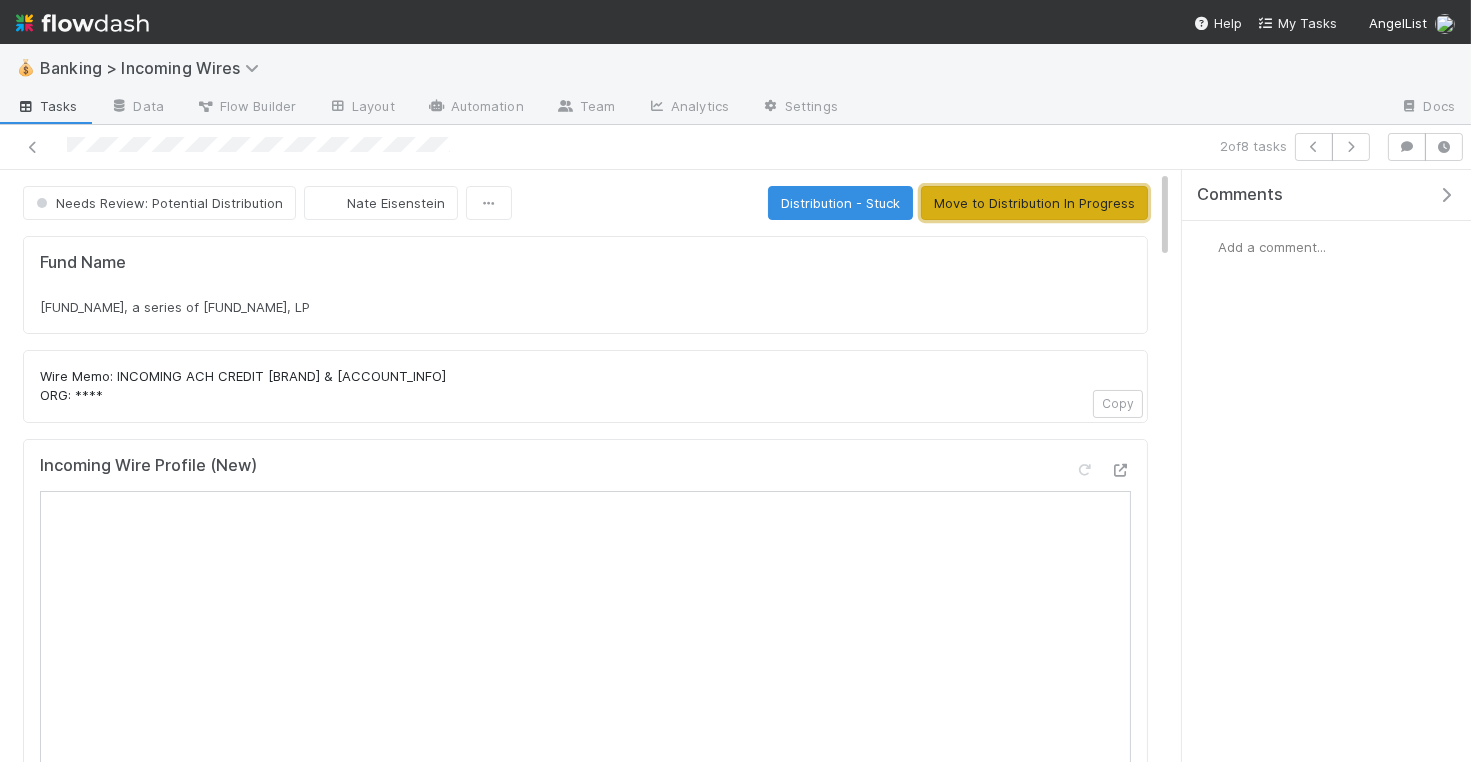 click on "Move to Distribution In Progress" at bounding box center [1034, 203] 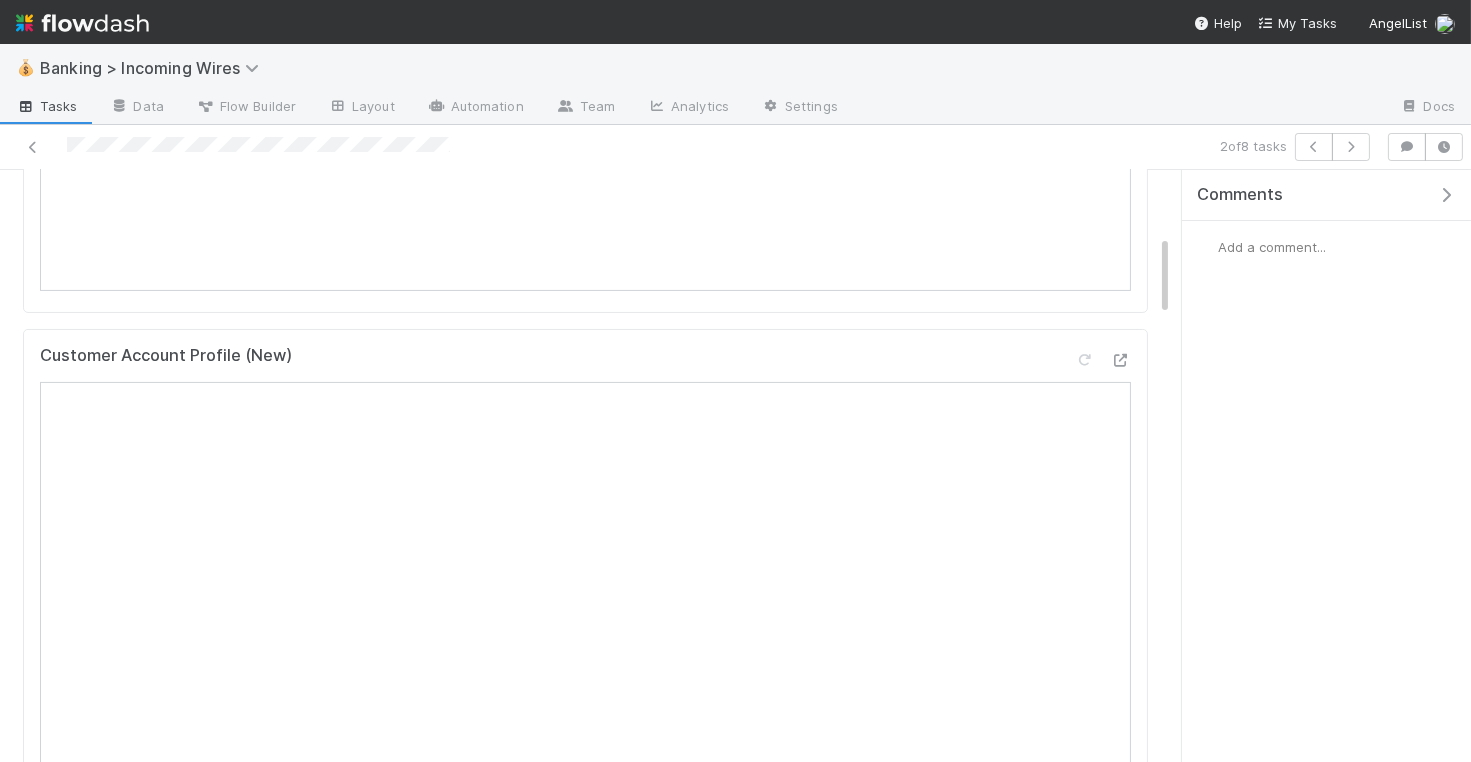 scroll, scrollTop: 0, scrollLeft: 0, axis: both 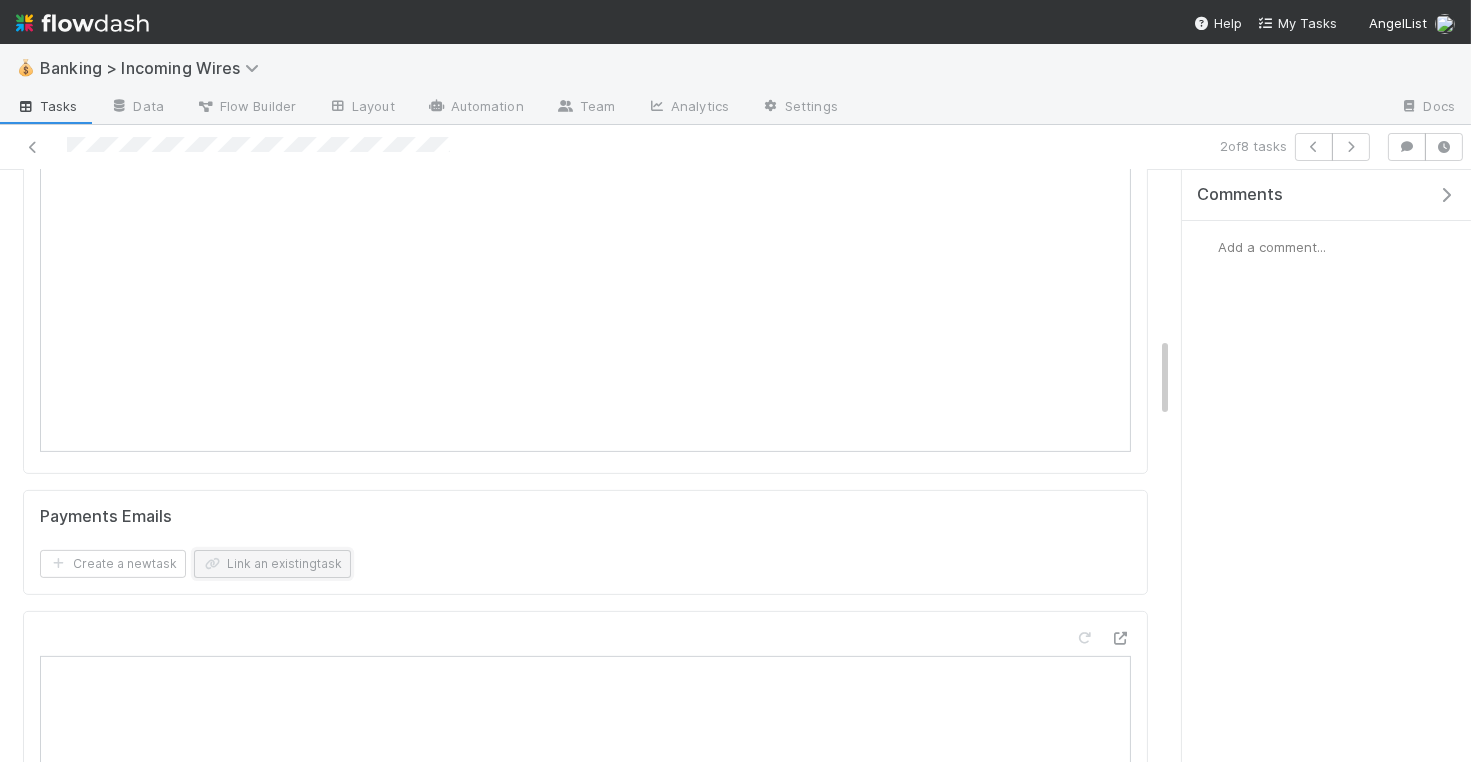 click on "Link an existing  task" at bounding box center (272, 564) 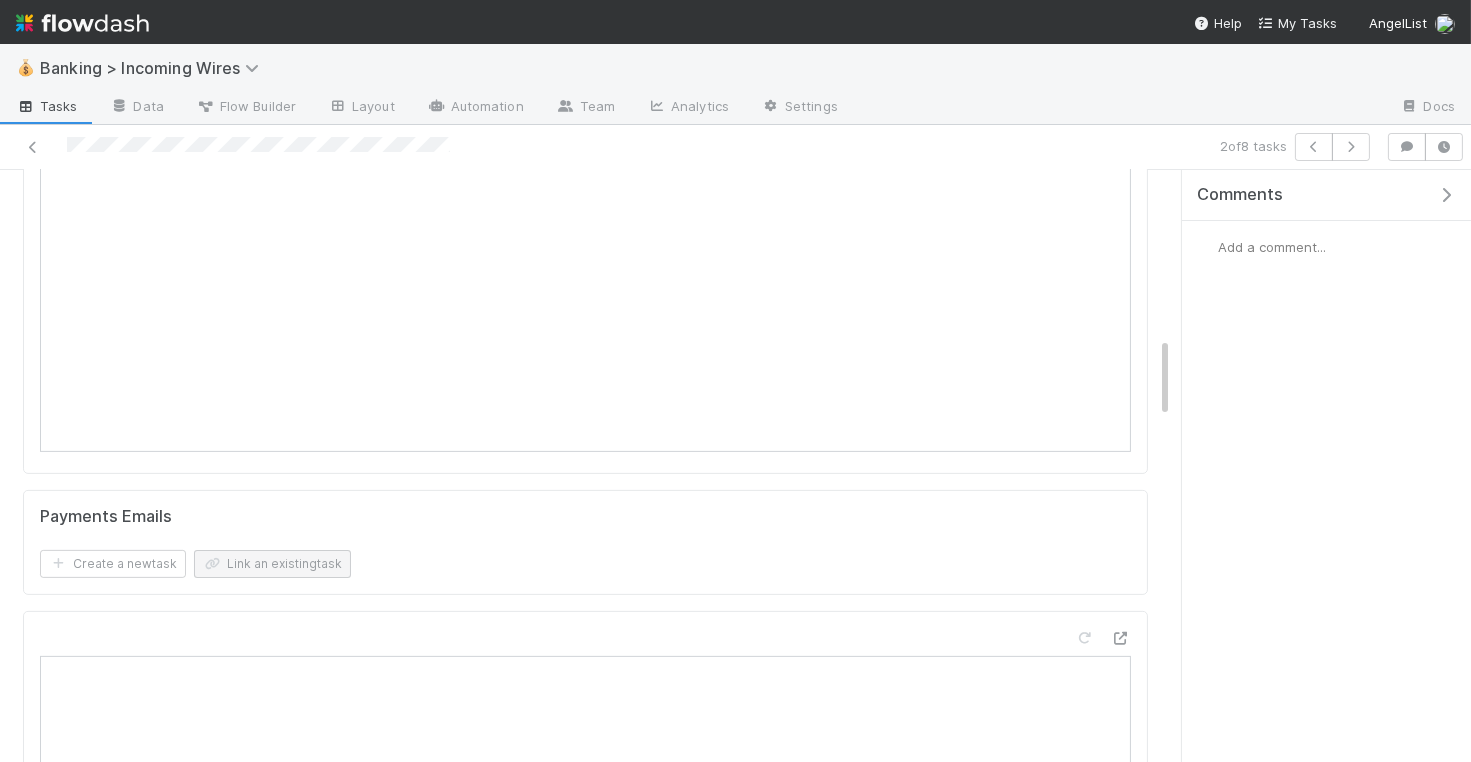 scroll, scrollTop: 1213, scrollLeft: 0, axis: vertical 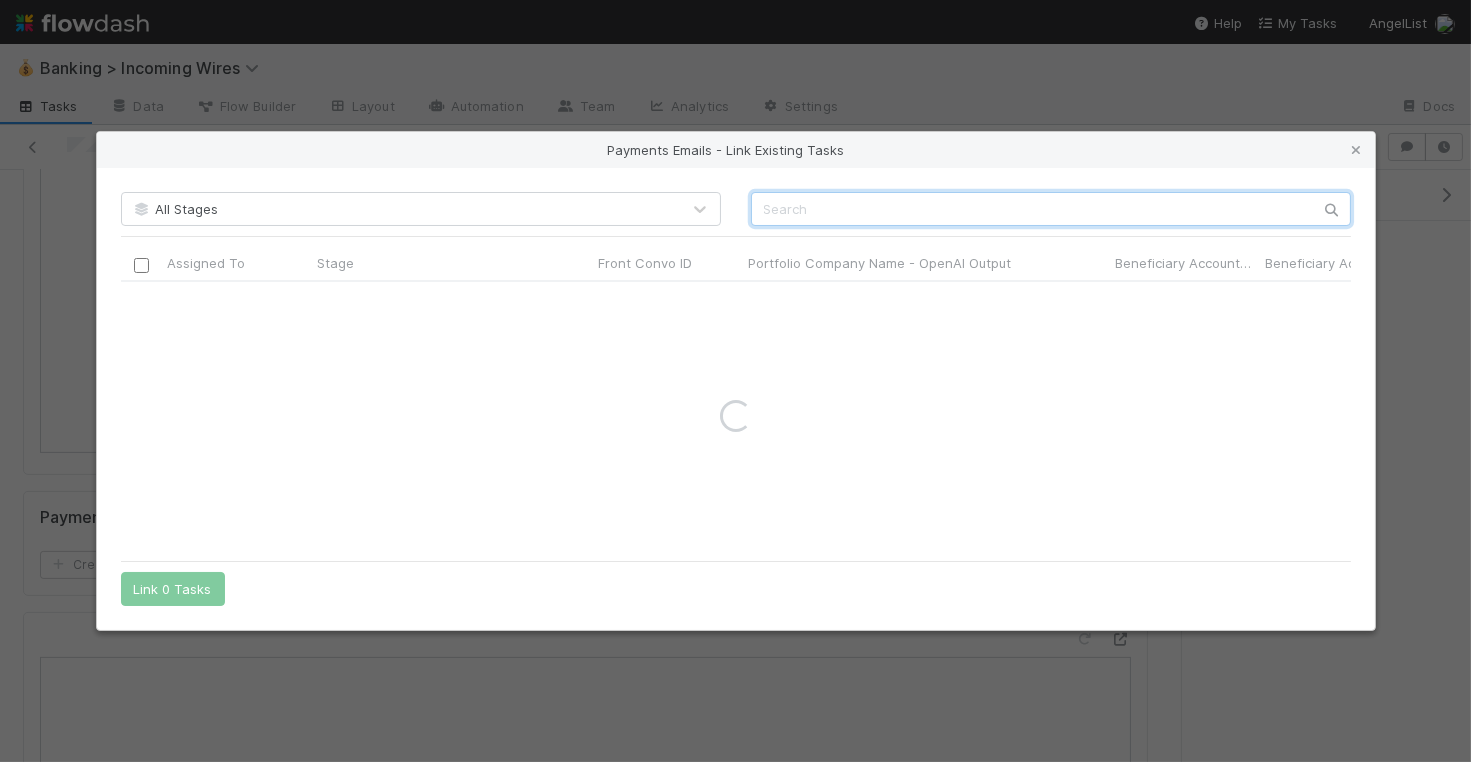 click at bounding box center [1051, 209] 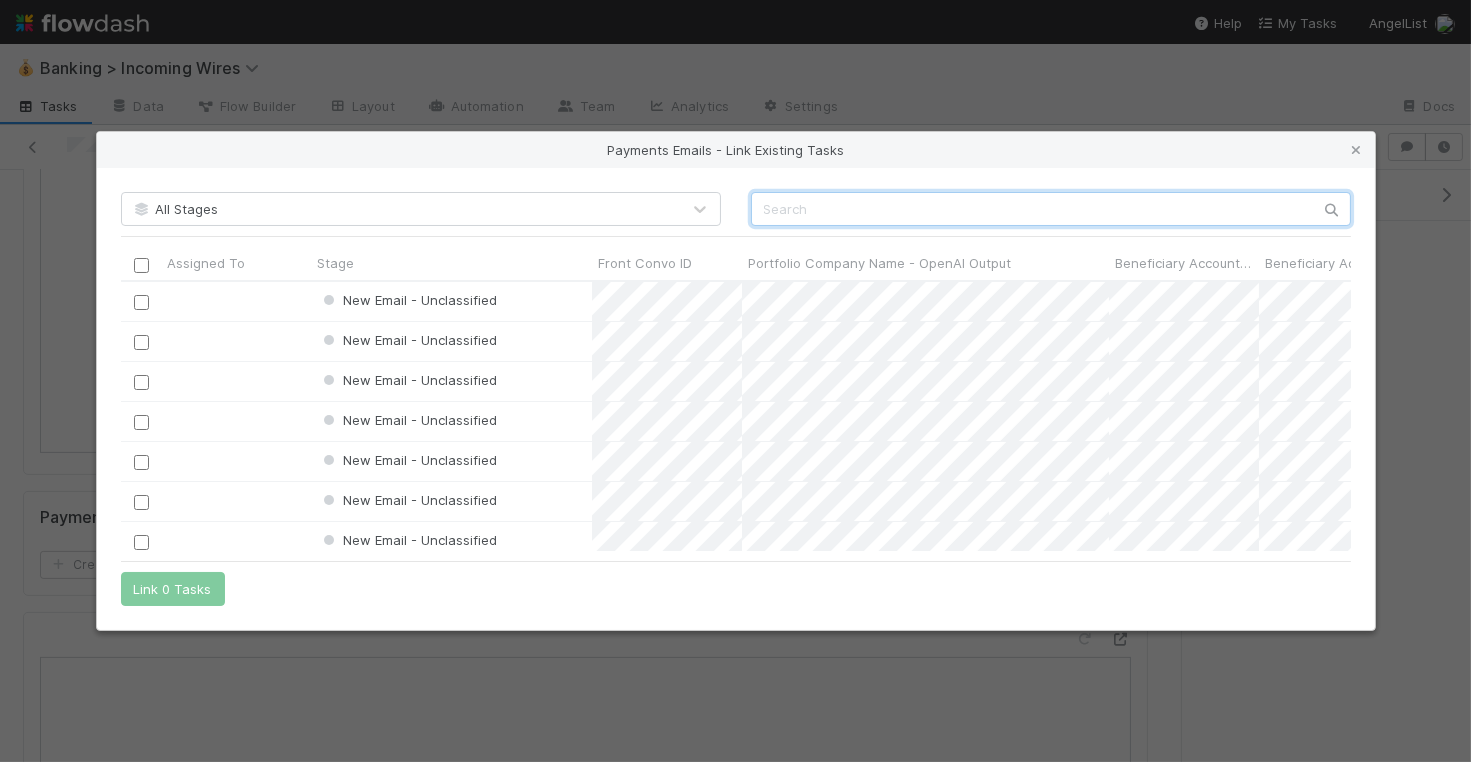 scroll, scrollTop: 1, scrollLeft: 1, axis: both 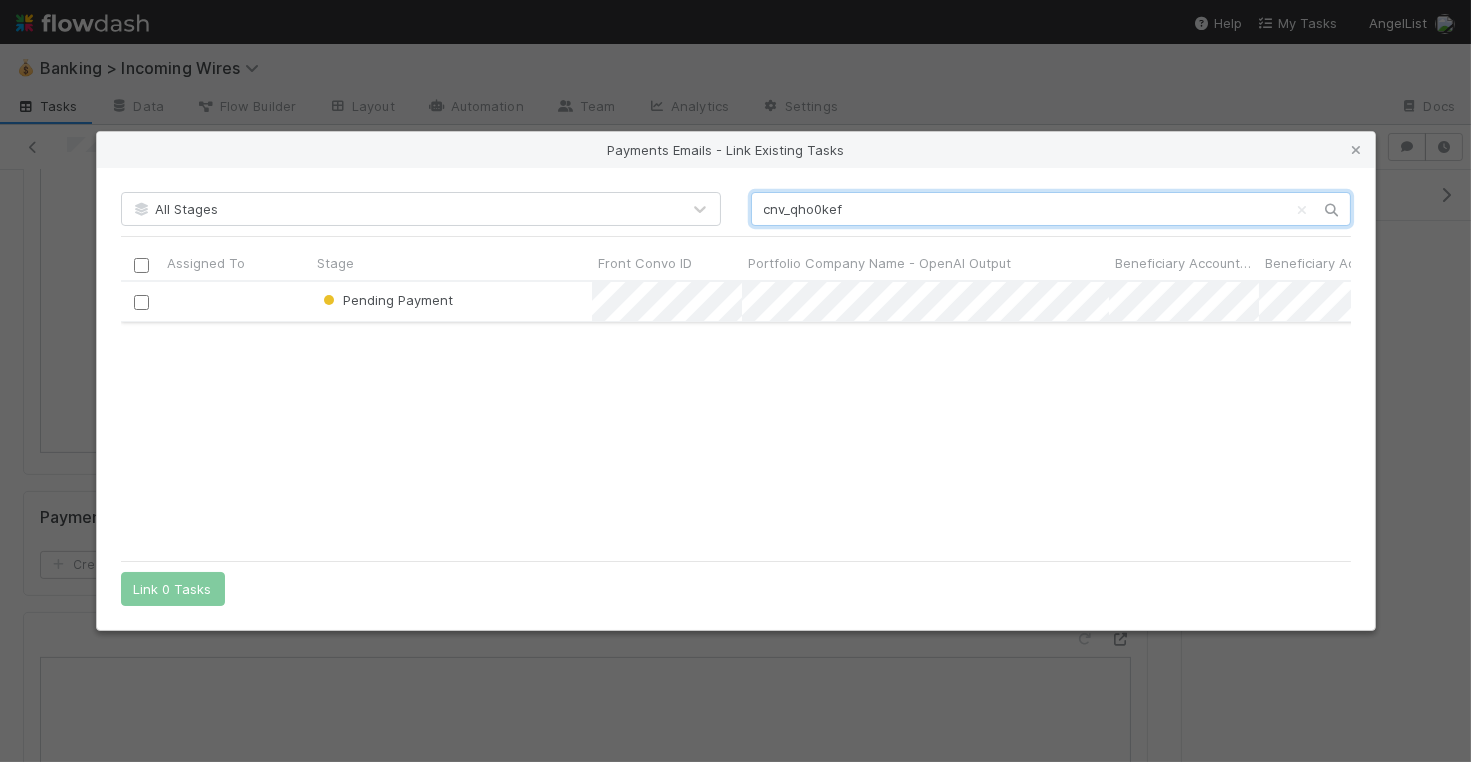 type on "cnv_qho0kef" 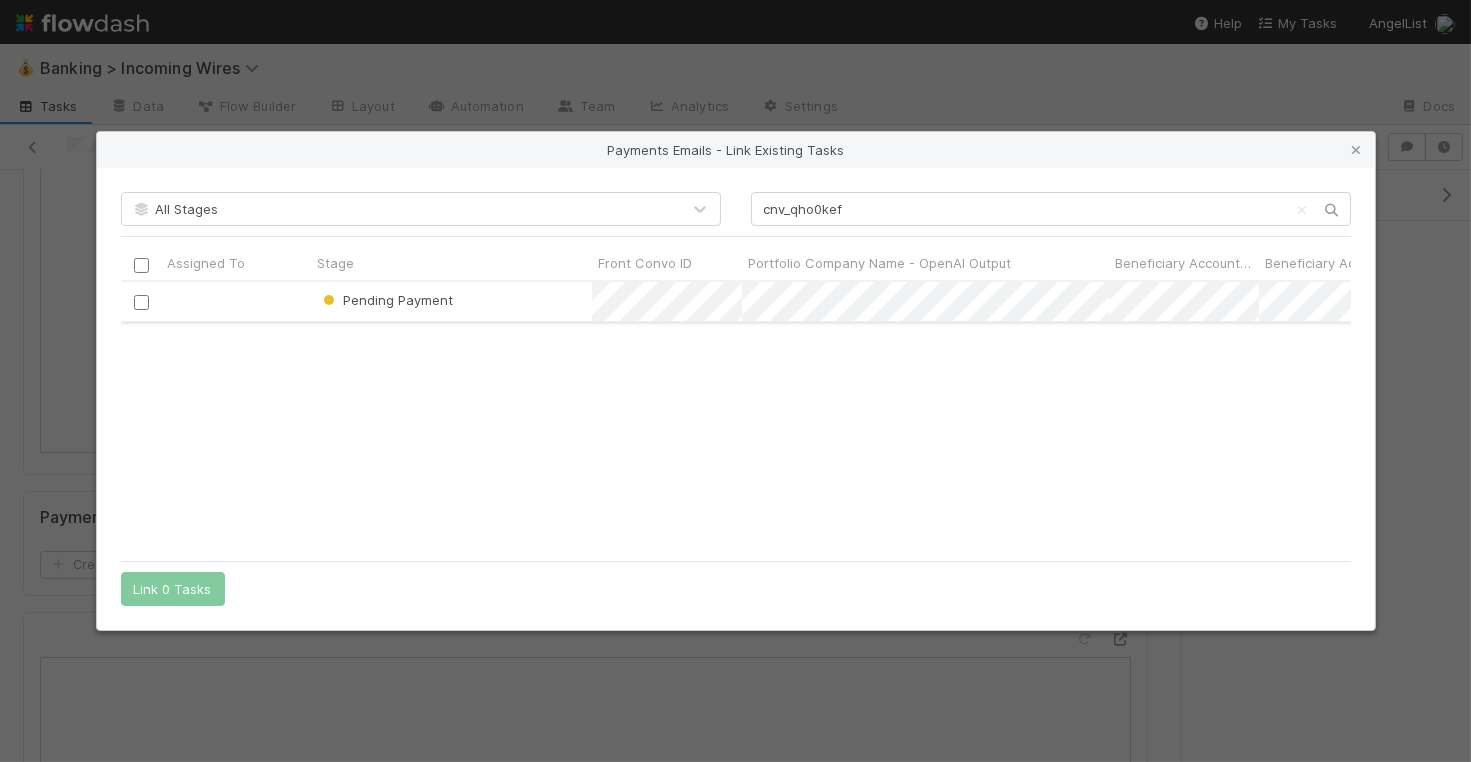 click at bounding box center [140, 302] 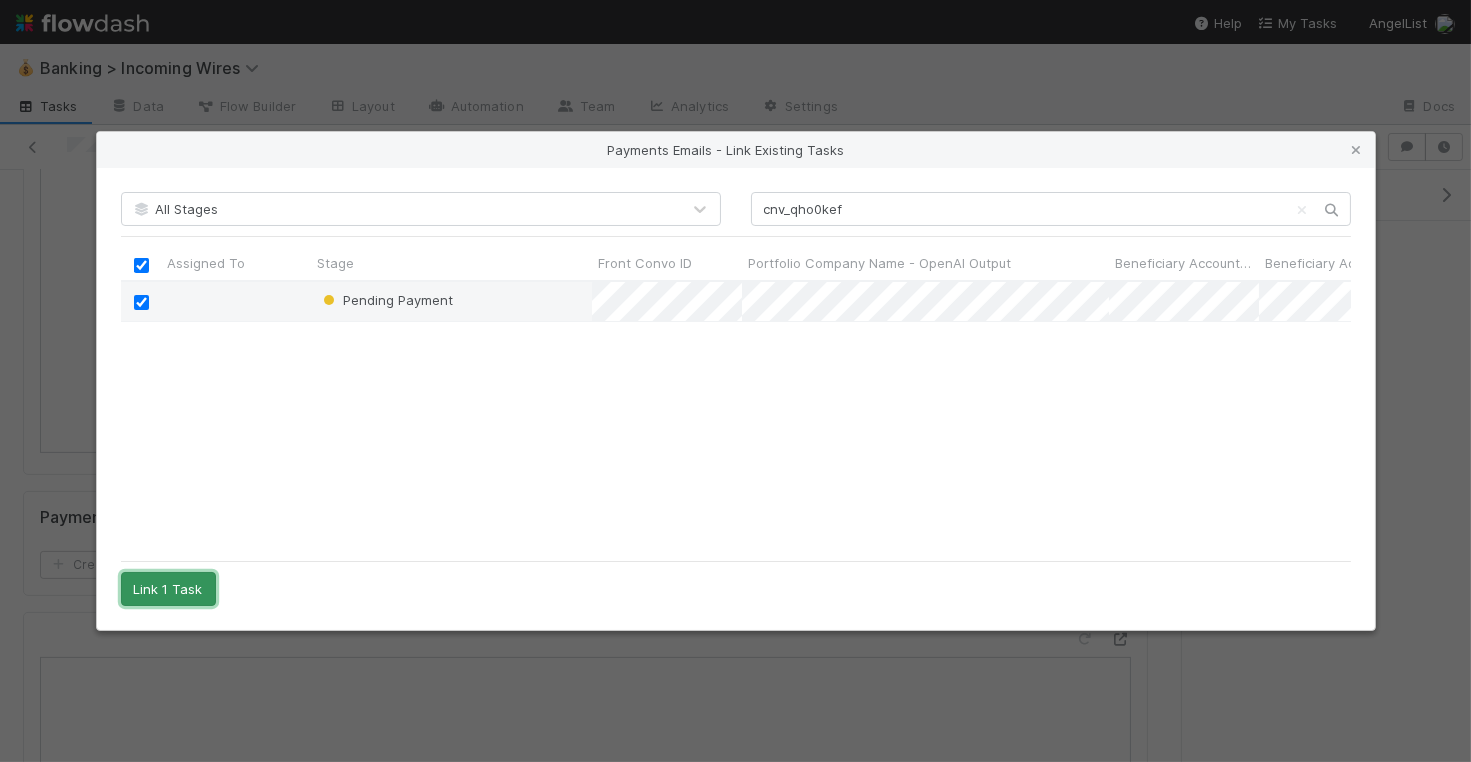 click on "Link   1 Task" at bounding box center [168, 589] 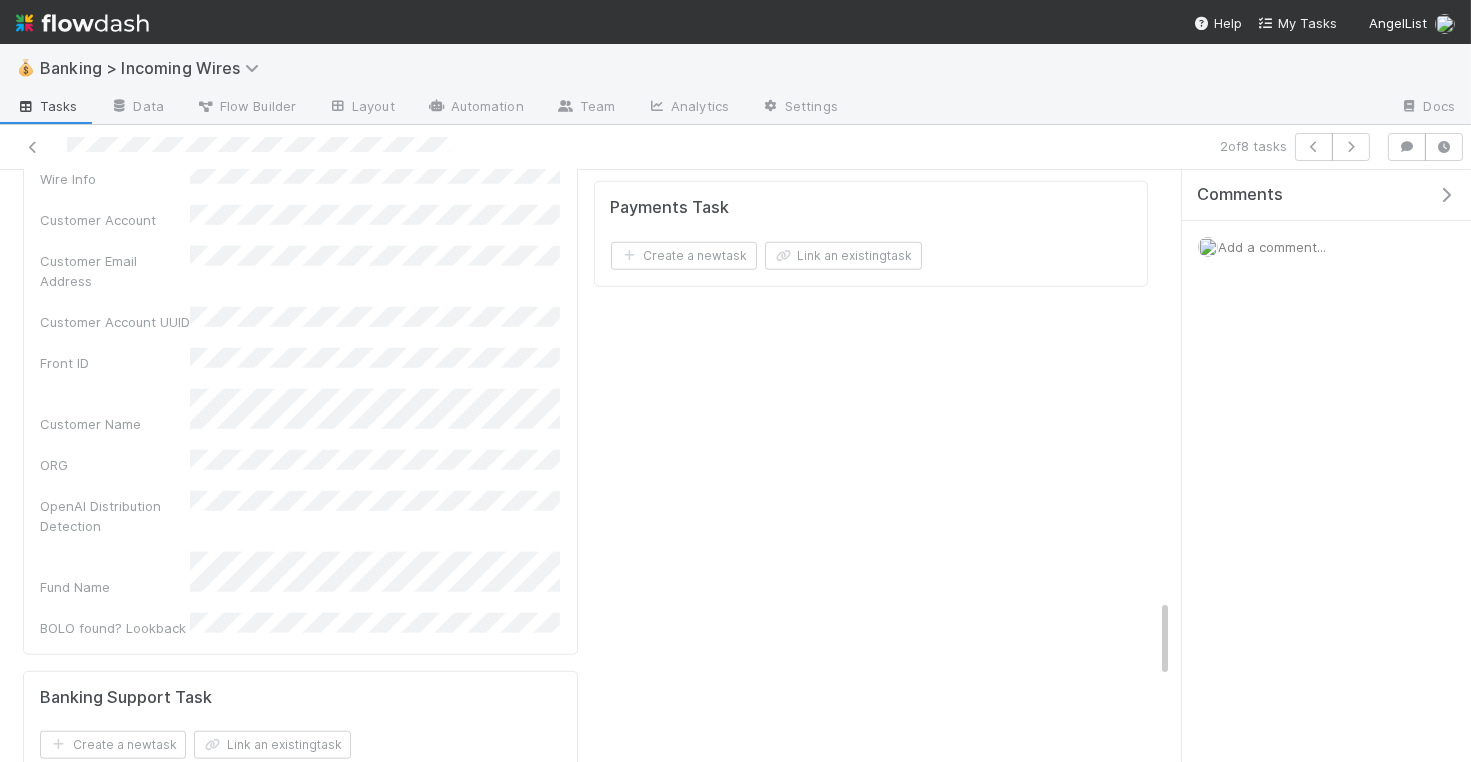 scroll, scrollTop: 2941, scrollLeft: 0, axis: vertical 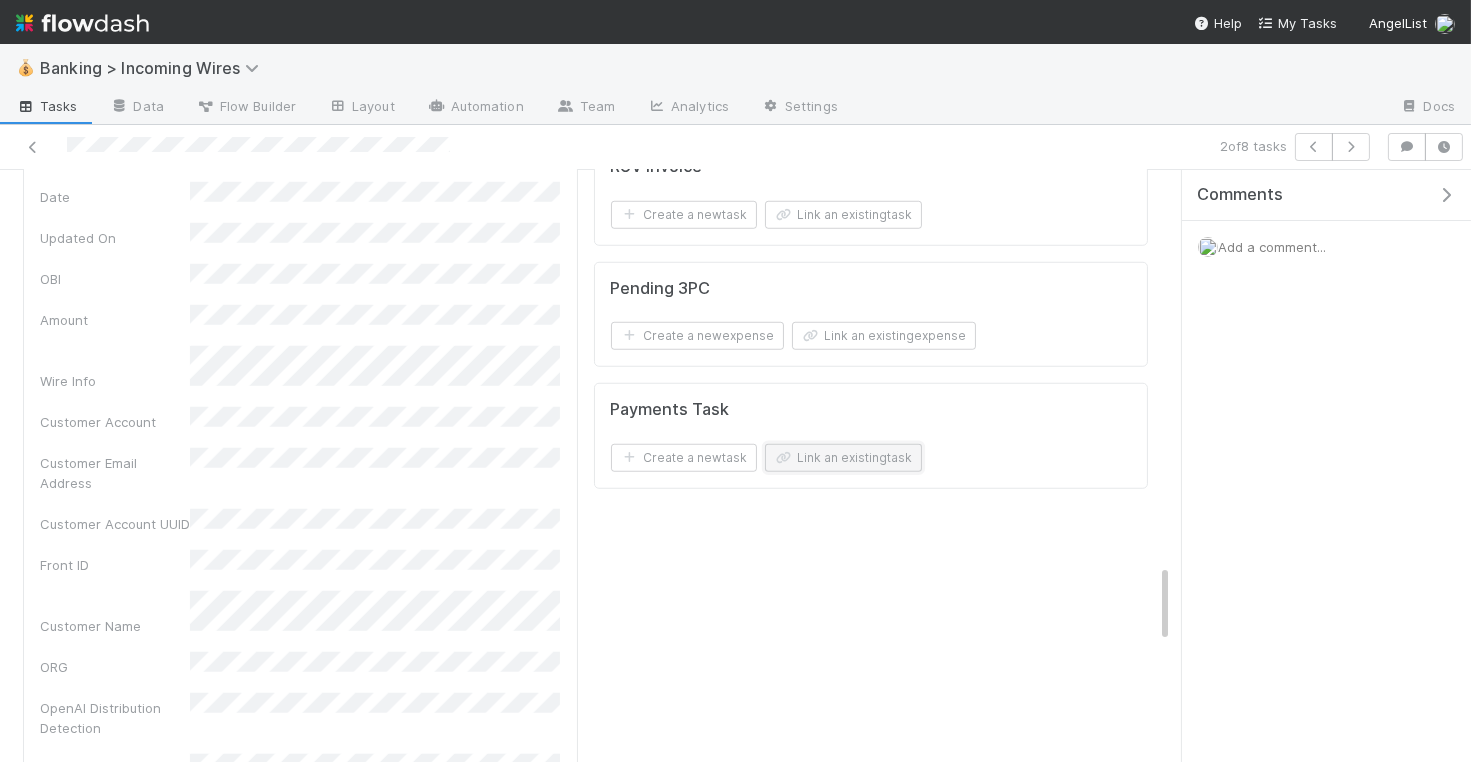click on "Link an existing  task" at bounding box center (843, 458) 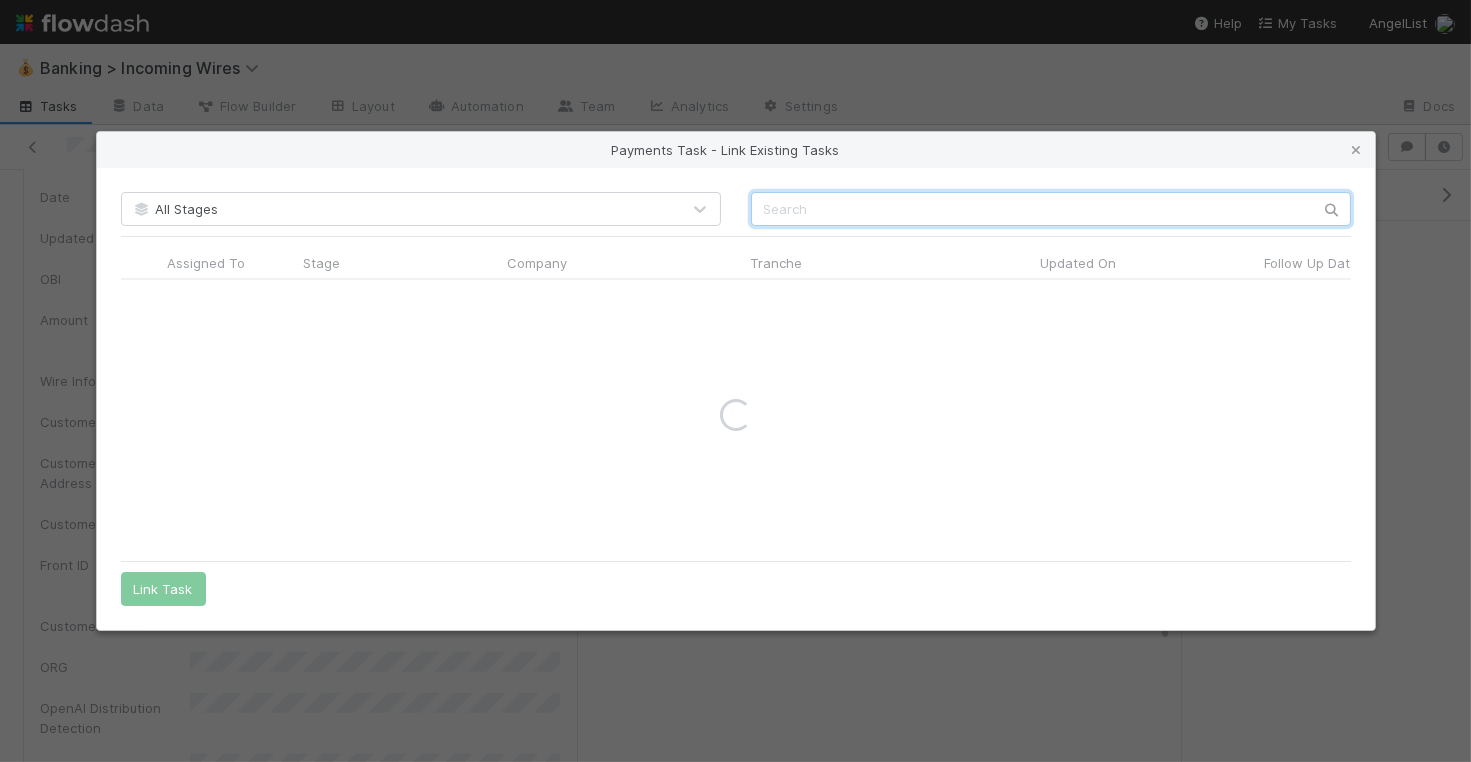 click at bounding box center [1051, 209] 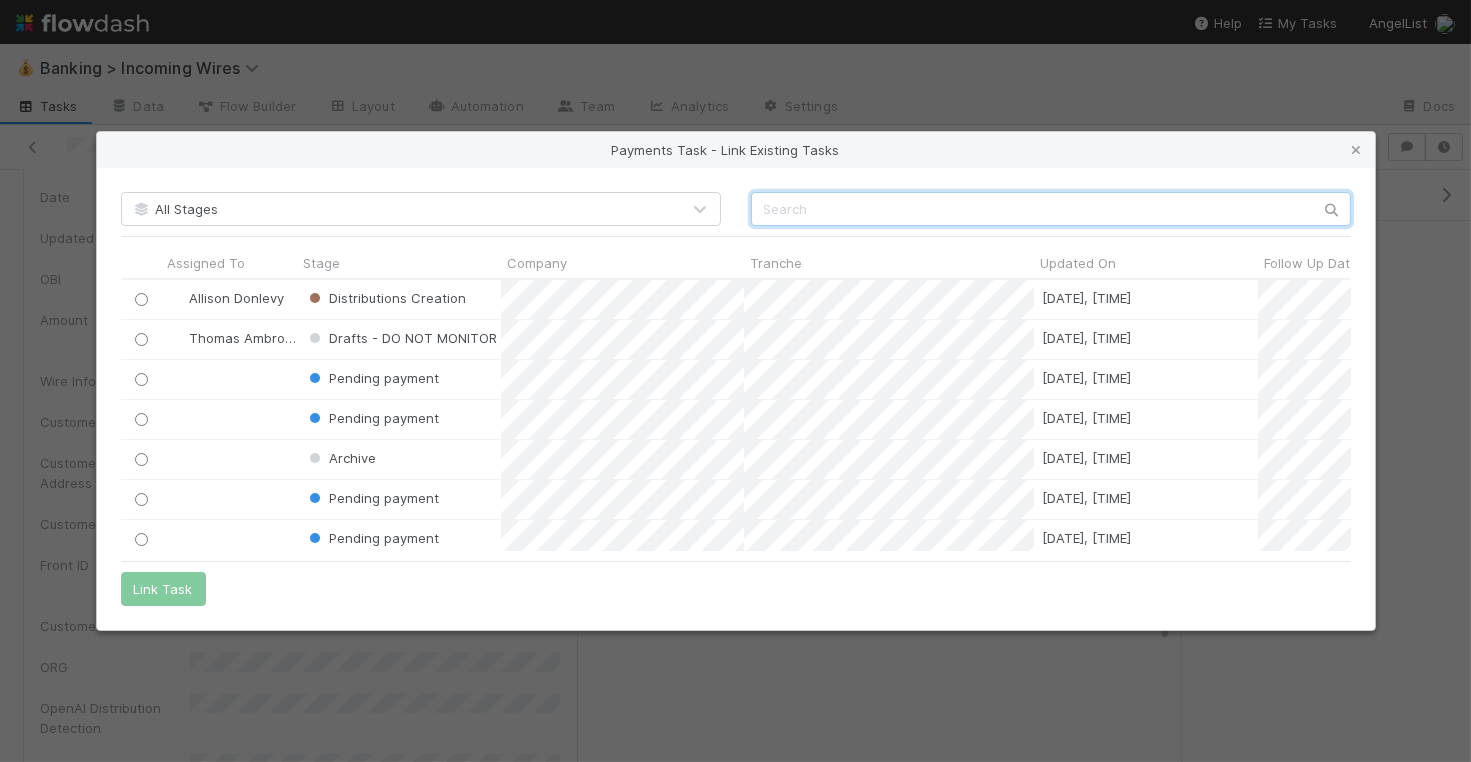 scroll, scrollTop: 1, scrollLeft: 1, axis: both 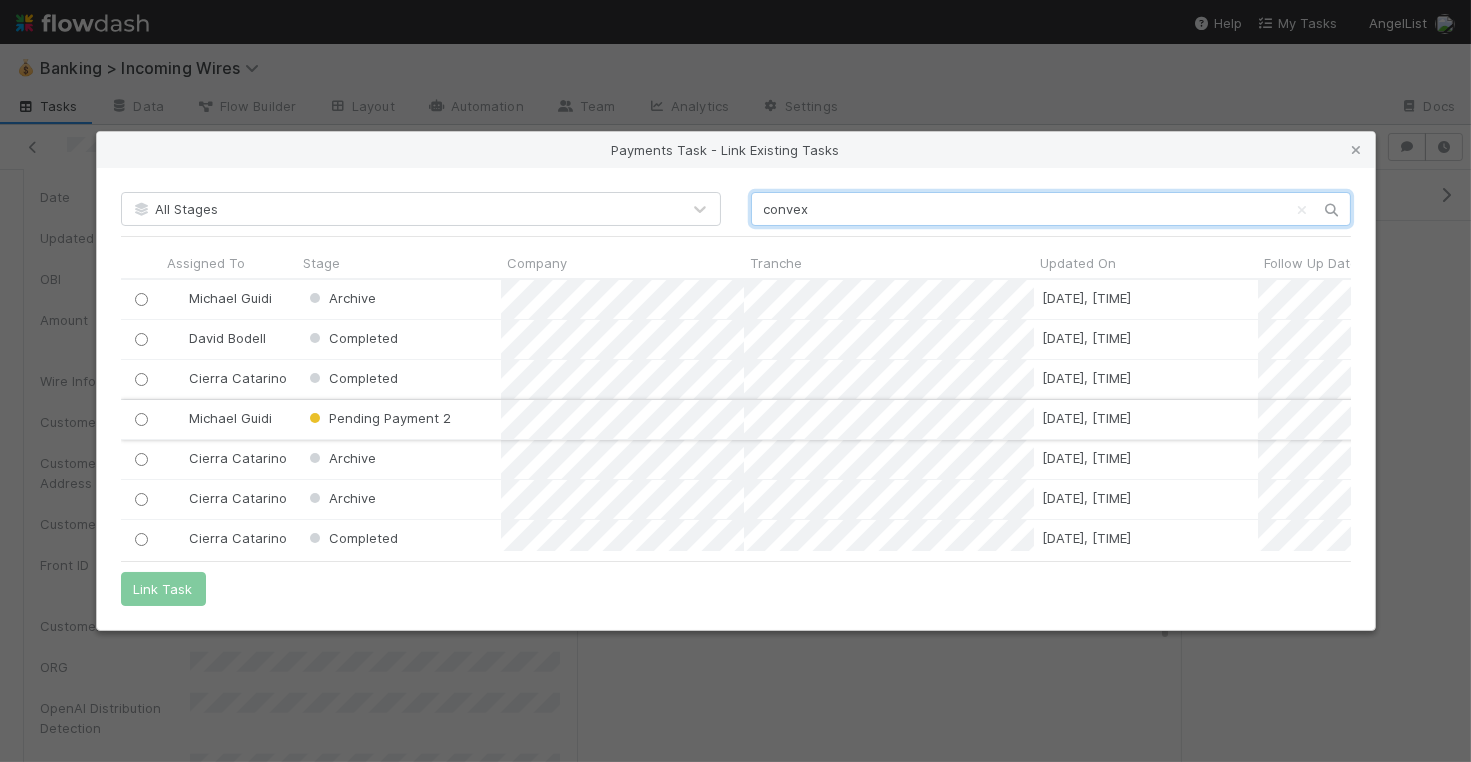 type on "convex" 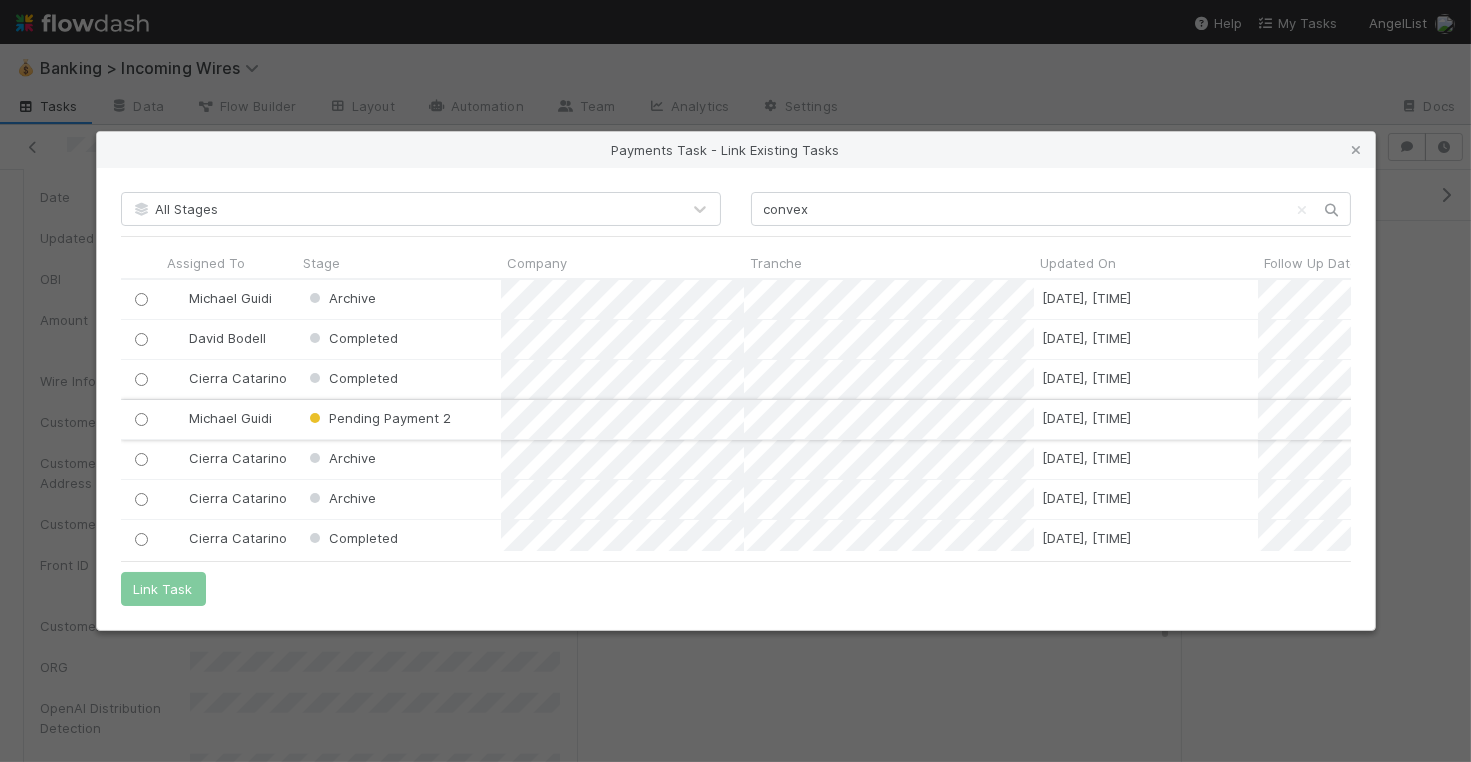 click at bounding box center [140, 419] 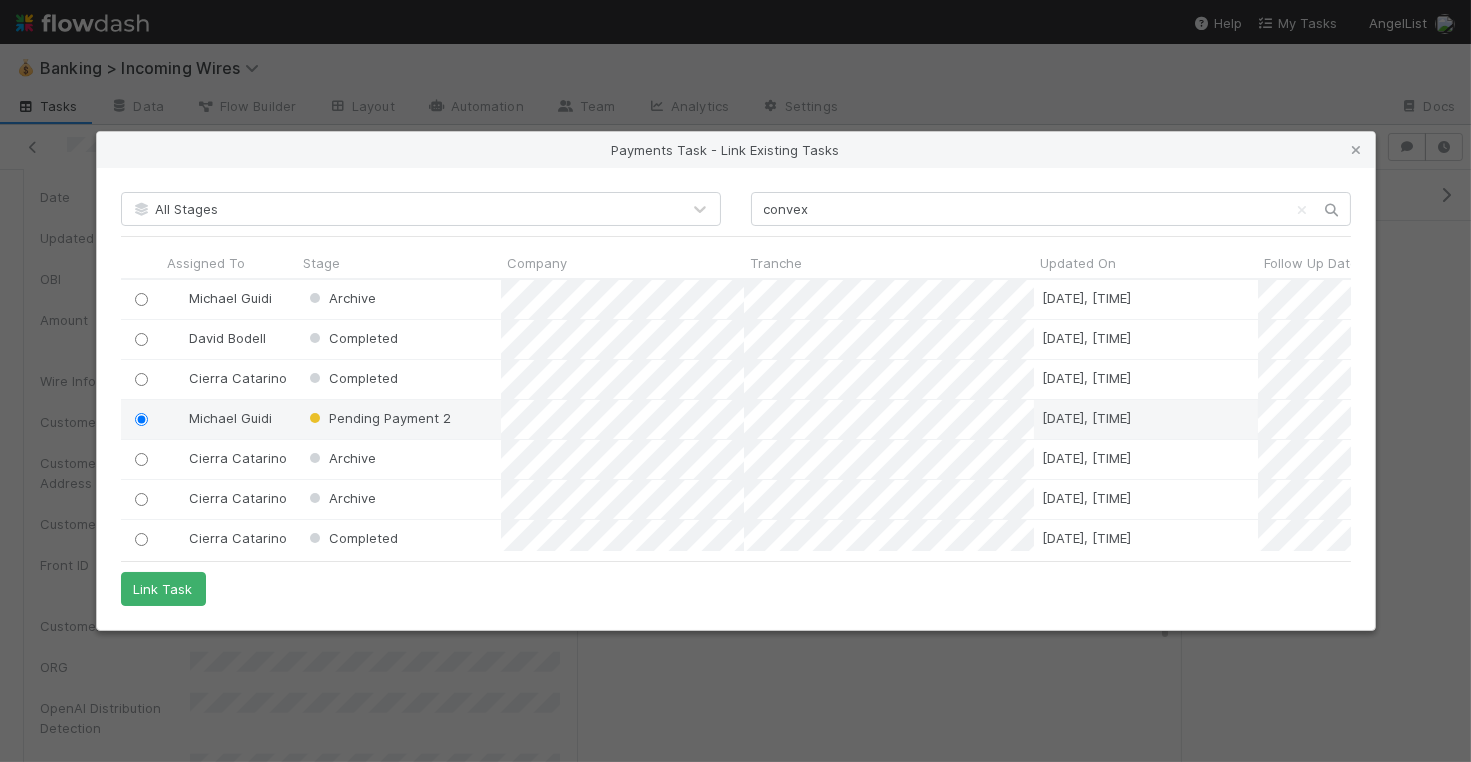 click on "All Stages convex Assigned To Stage Company Tranche Updated On Follow Up Date PCA Source Asset Type Tax Review Pending Tax Review Complete Tax Review Pending Info Tax Time to complete (hours) Created On Tranche Type Payment Available Date Payment Received Date Received Payment Amount Received Share Amount International DRS Front Links Proposed Payment Amount Proposed Share Amount Payment Event Broker Received Wire Key Payment Details Table CPTR::TransactionSummaries::PaymentDistributionEvent.id Payment Type/ Transaction Category Payments Collection Complete GP (Lead) Distribution Election LP (Recipient) Distribution Election Trello Card ID Transaction Summary URL LP Brokerage Fees AL Fee Revenue Distribution Completed Date Recoverable Withholding Withholding Required QSBS Eligibility Distribution Action Investor Update IOS Wire Flag TS Upload Error Flag Profit  Finance CT Update Flag Third Party Fees Withholding Action Required Rule 144 Escalation Distribution Front Links Distributions Started Date Holding ID" at bounding box center [736, 399] 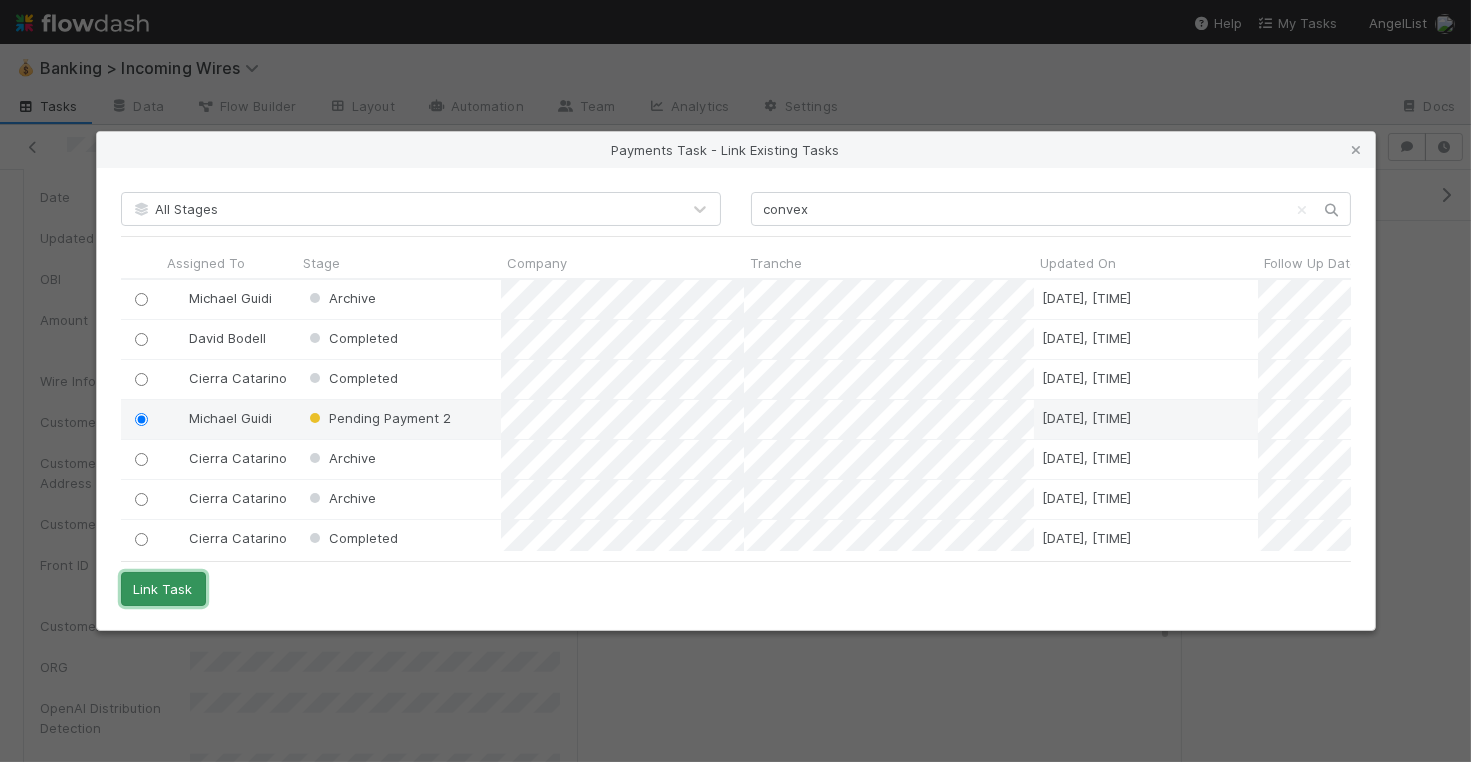 click on "Link   Task" at bounding box center (163, 589) 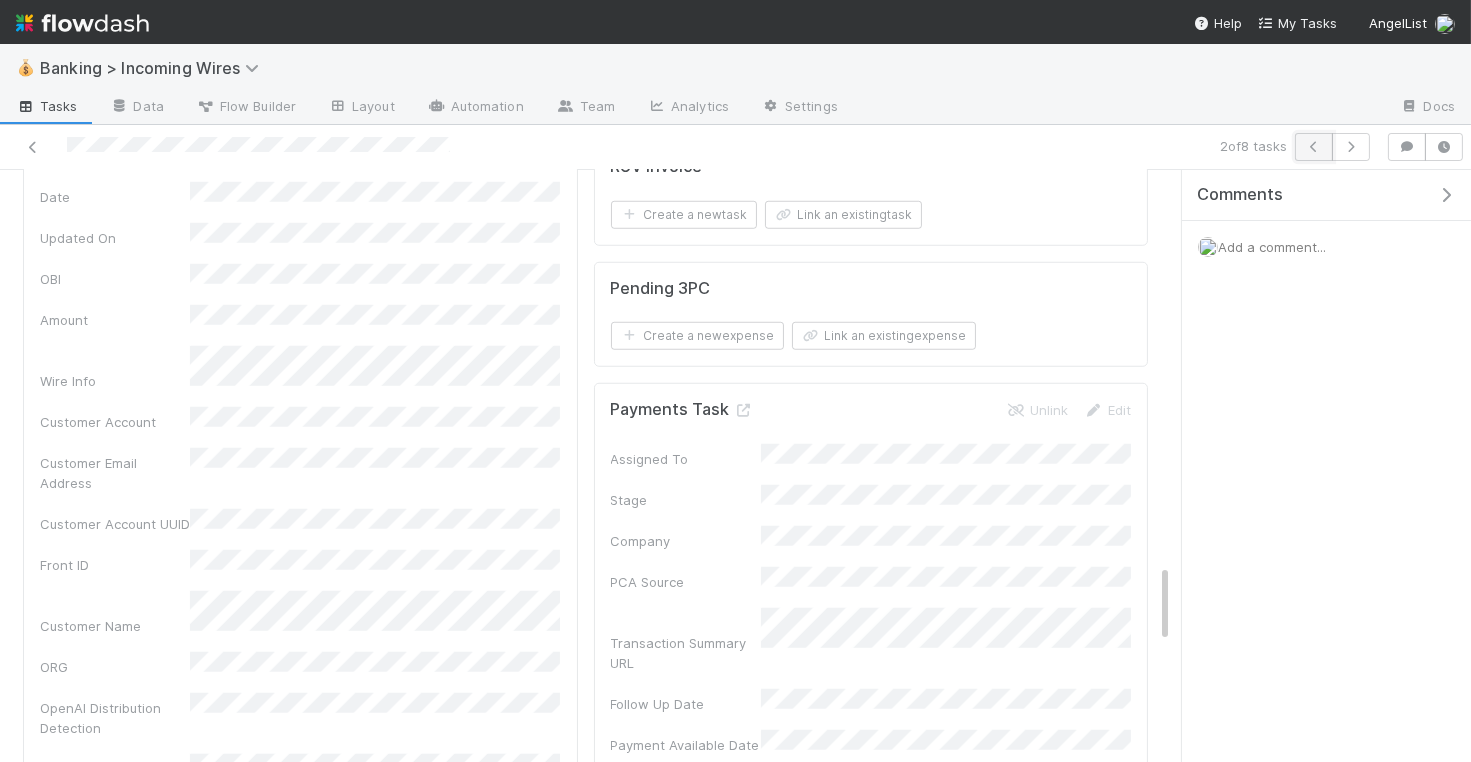 click at bounding box center (1314, 147) 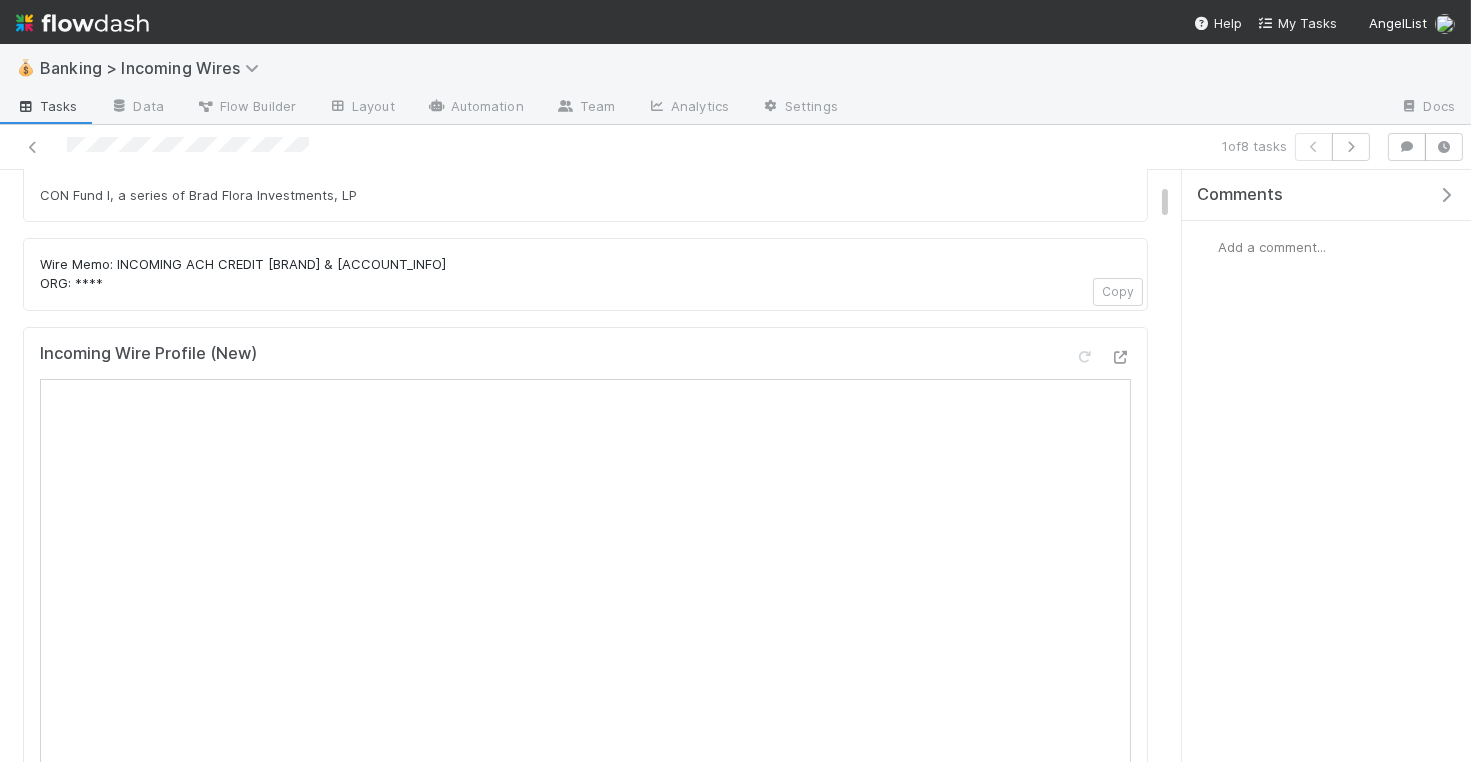 scroll, scrollTop: 500, scrollLeft: 0, axis: vertical 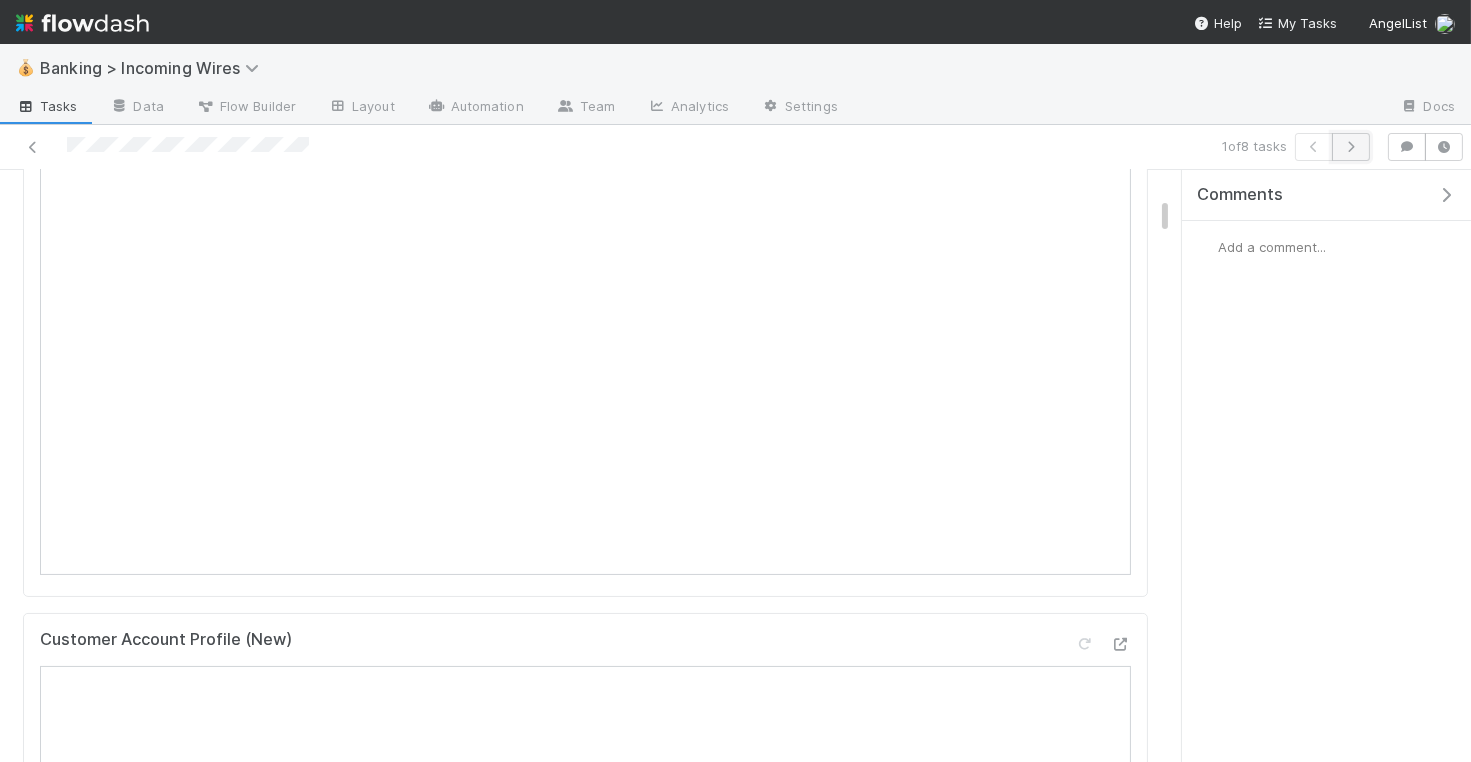 click at bounding box center [1351, 147] 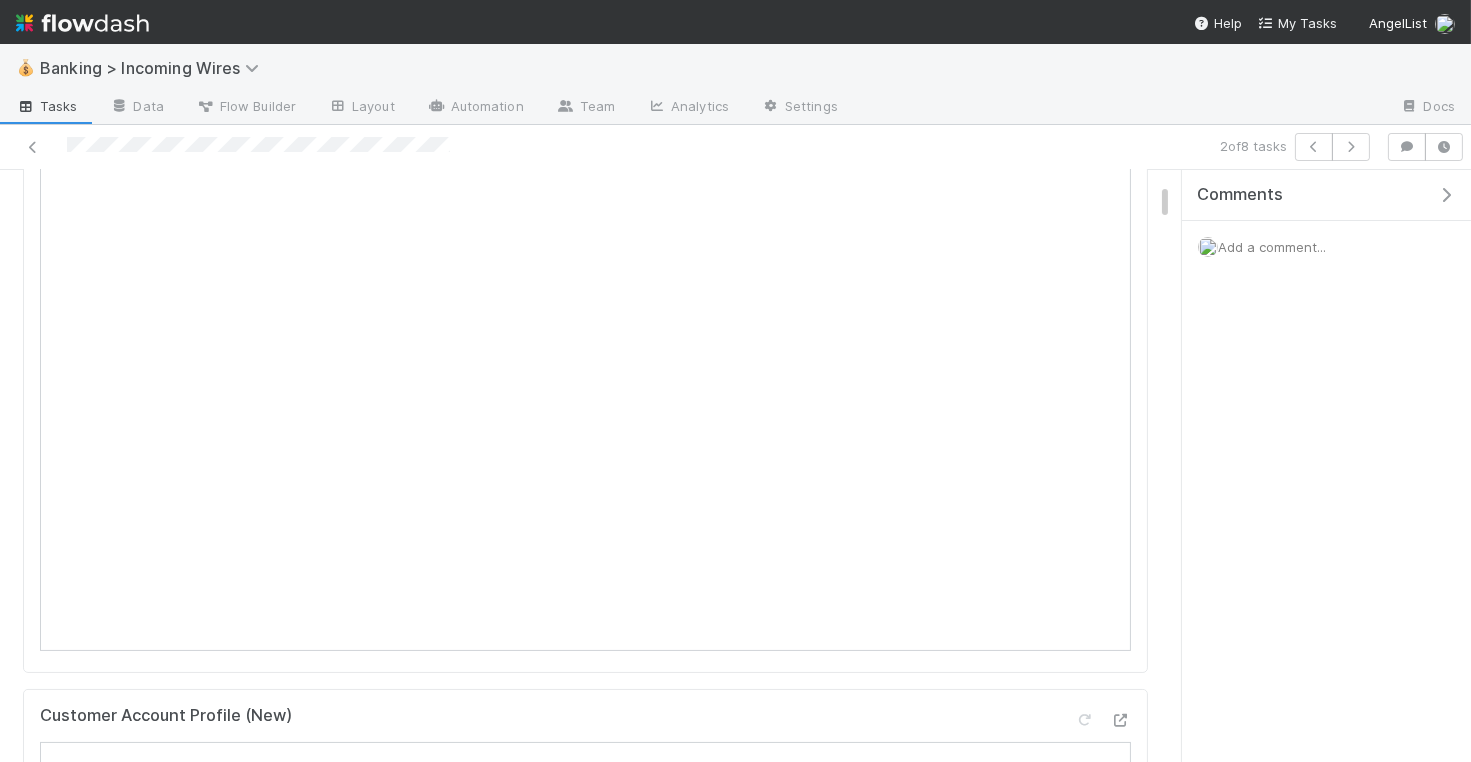 scroll, scrollTop: 480, scrollLeft: 0, axis: vertical 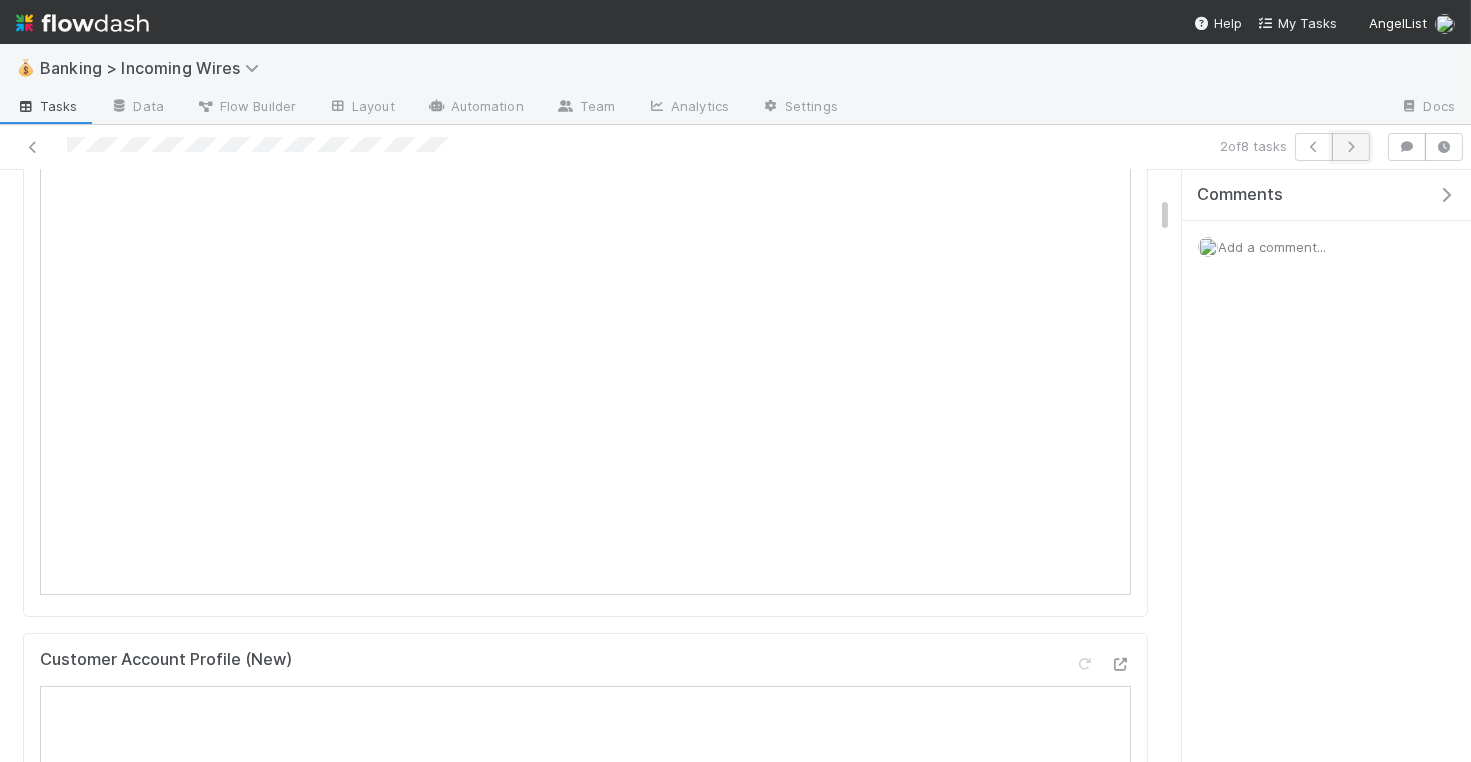 click at bounding box center (1351, 147) 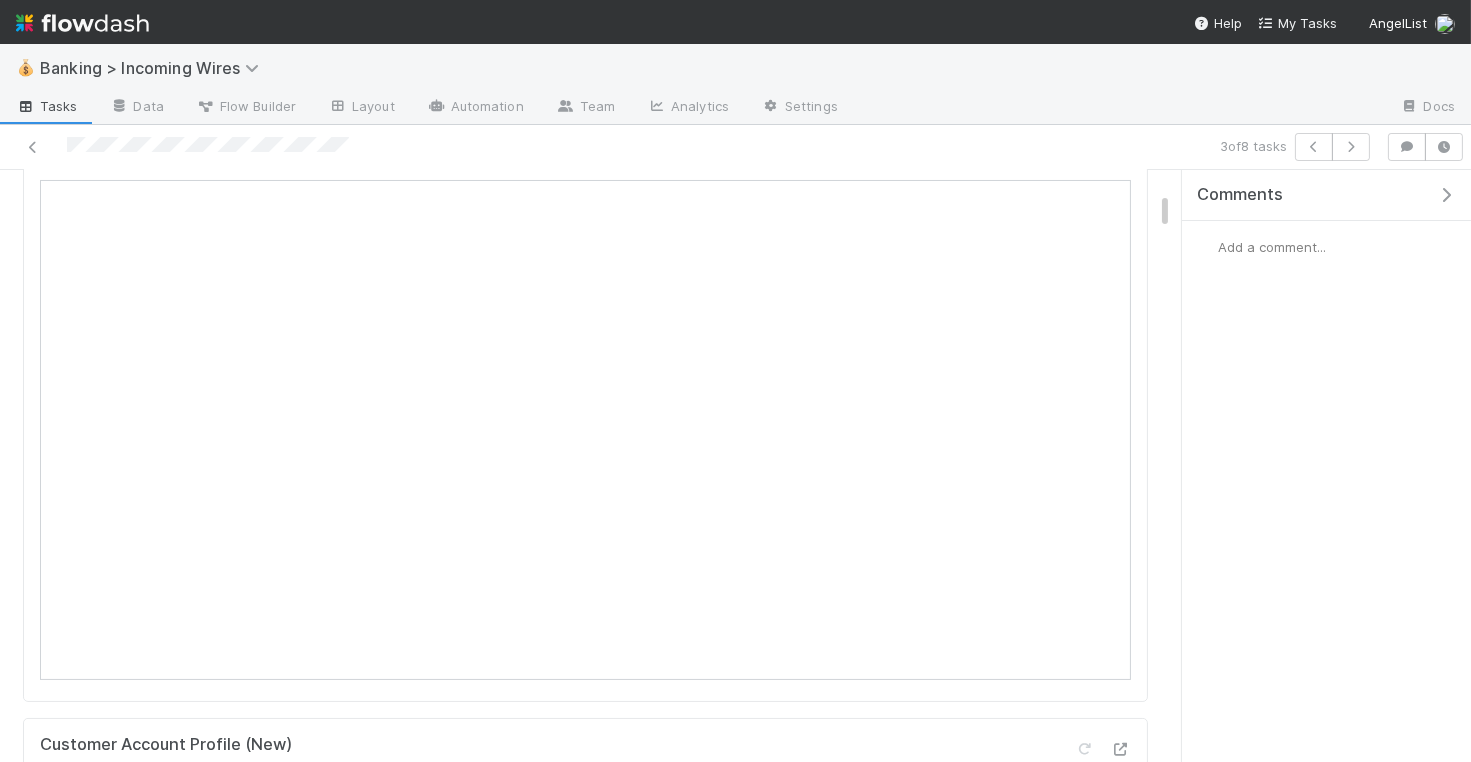 scroll, scrollTop: 456, scrollLeft: 0, axis: vertical 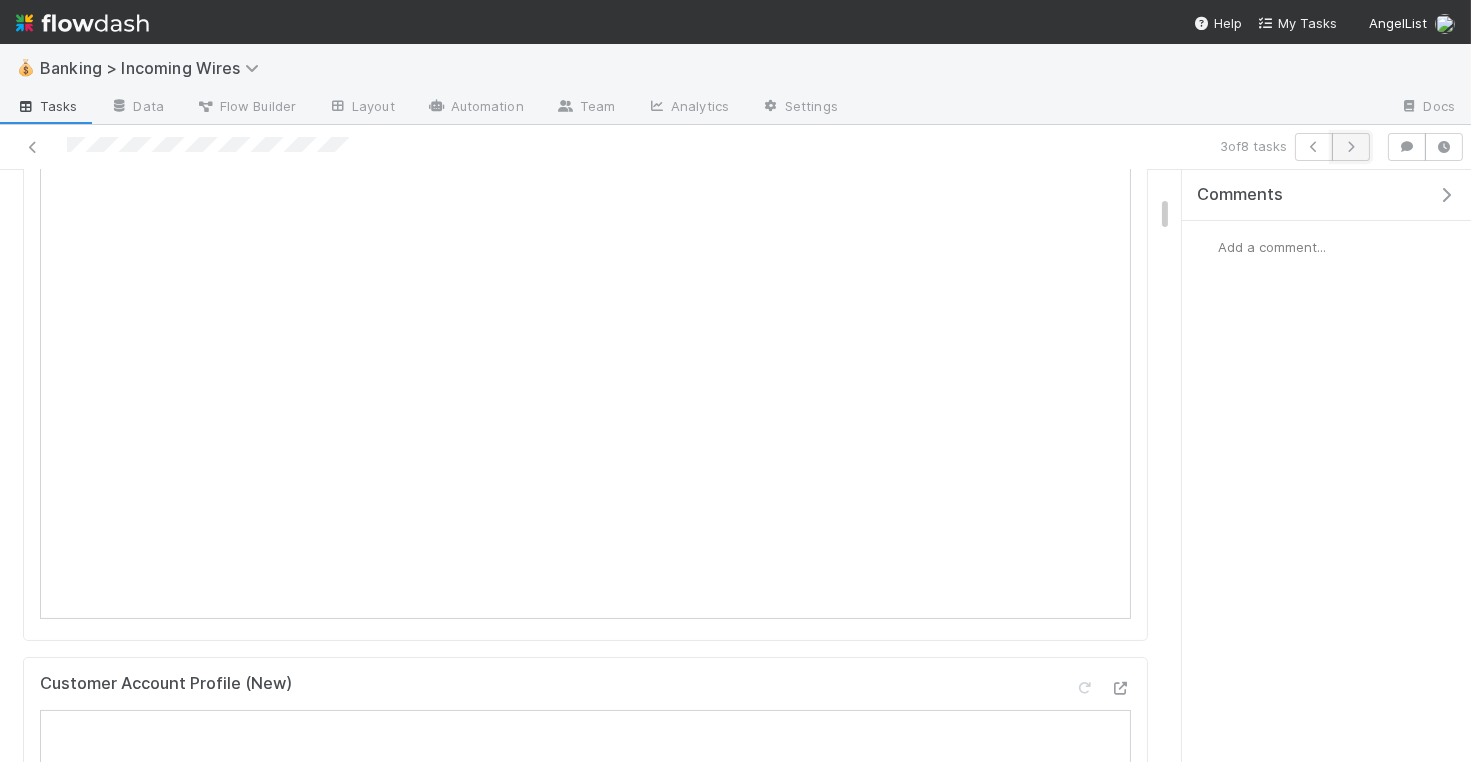 click at bounding box center [1351, 147] 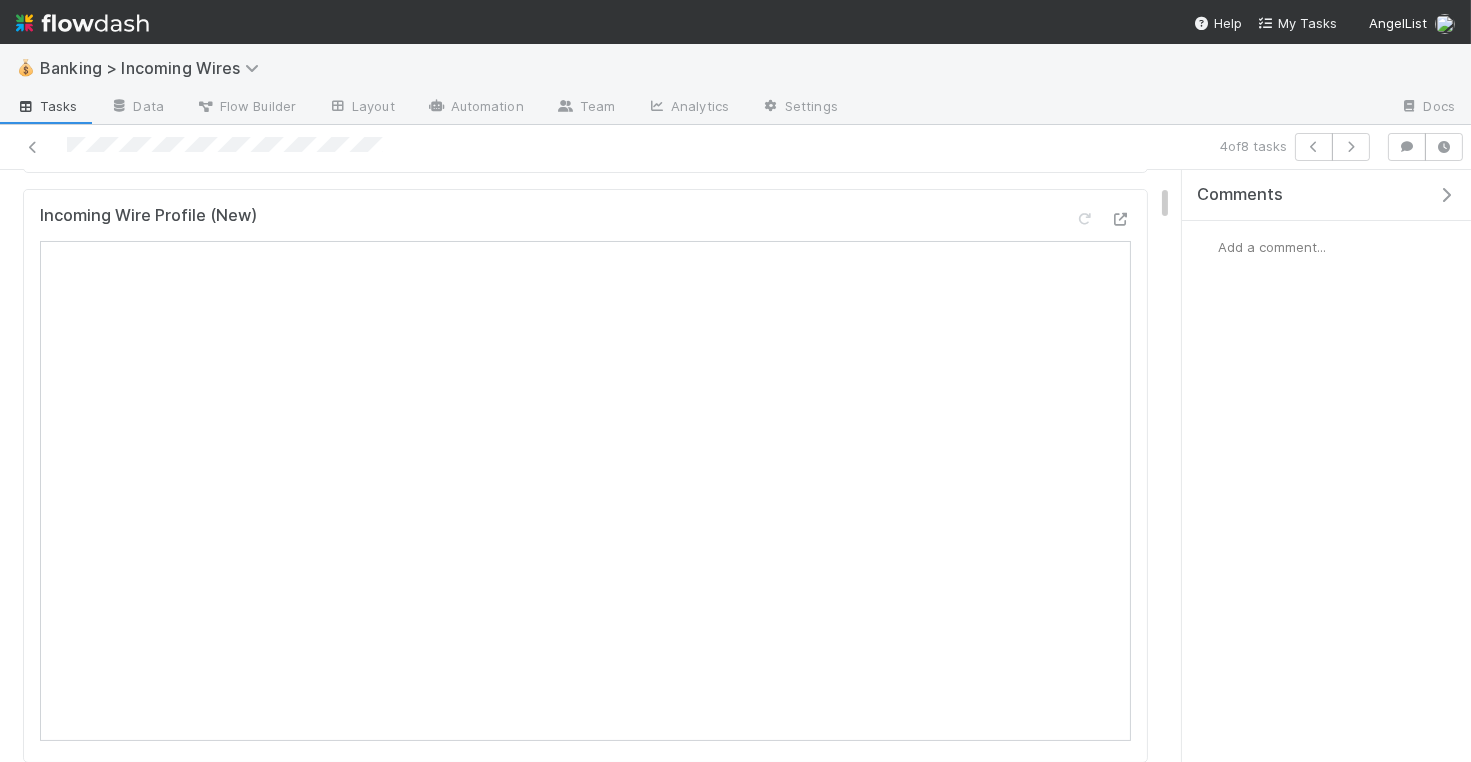 scroll, scrollTop: 0, scrollLeft: 0, axis: both 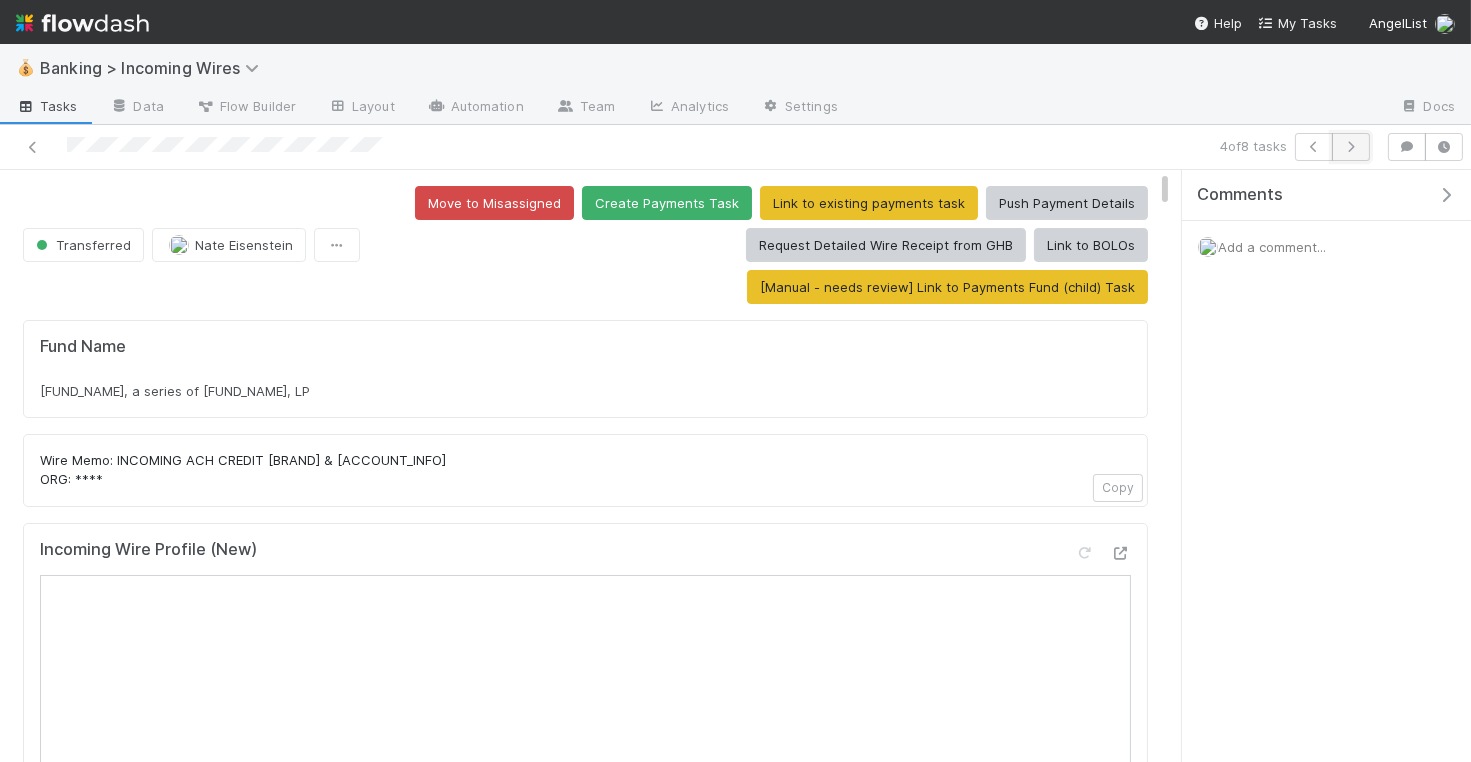 click at bounding box center [1351, 147] 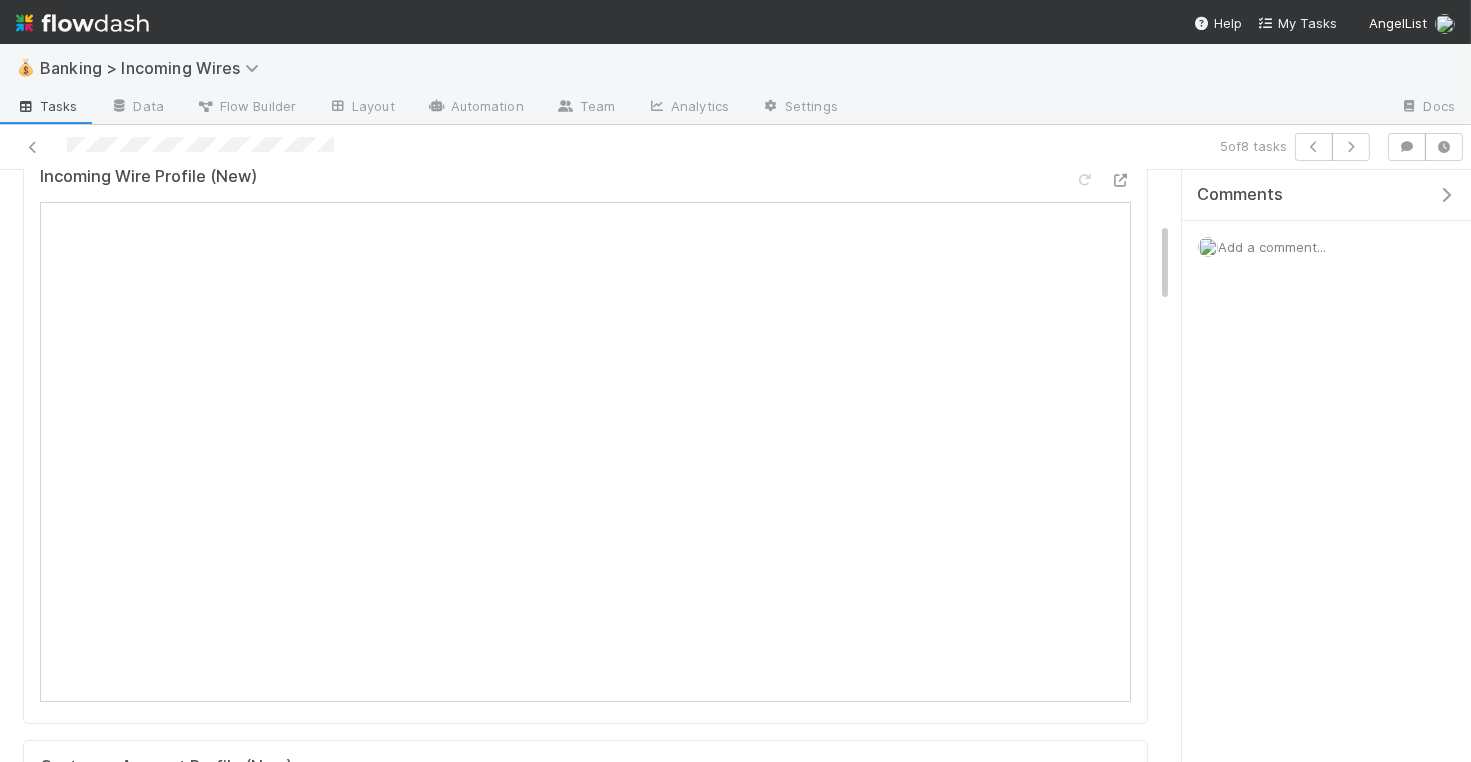 scroll, scrollTop: 0, scrollLeft: 0, axis: both 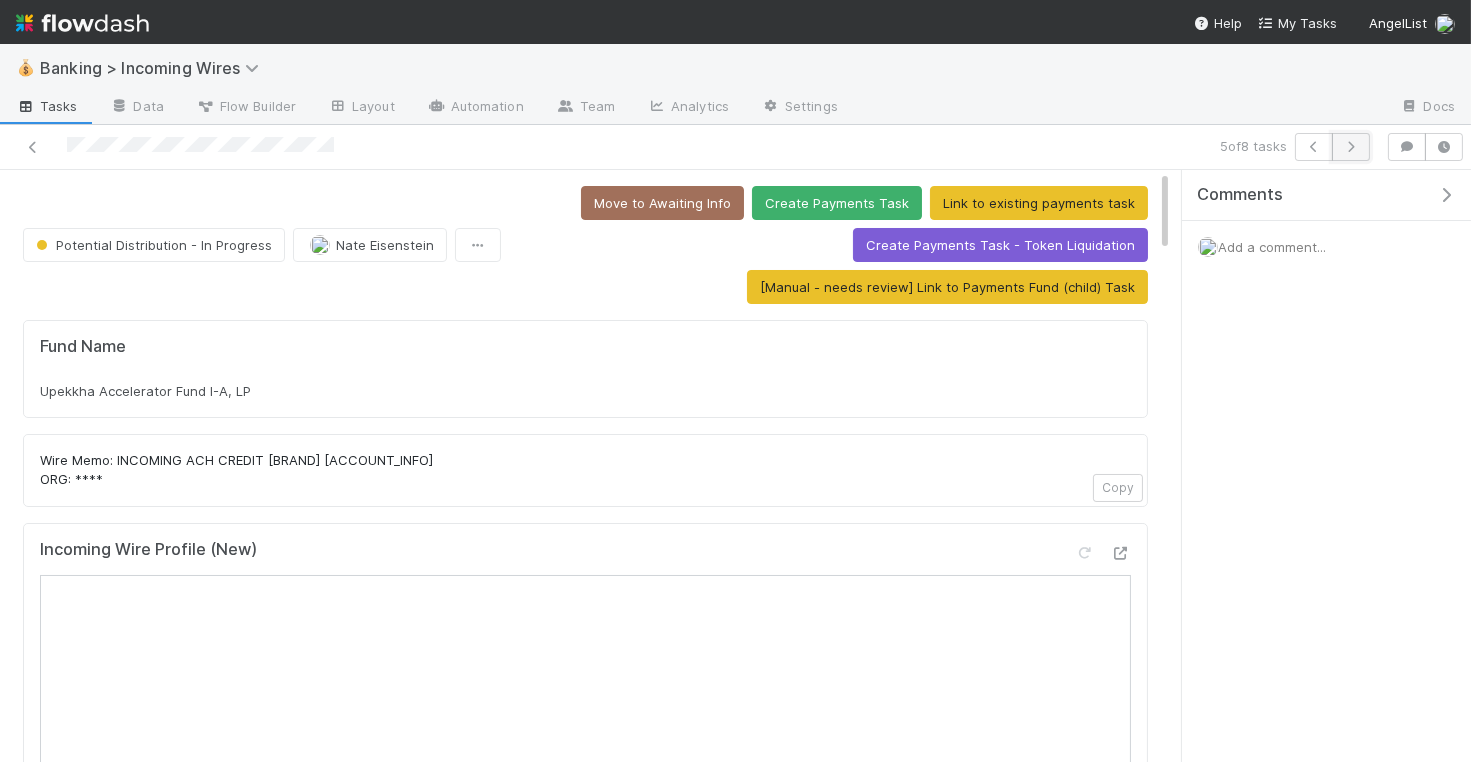 click at bounding box center [1351, 147] 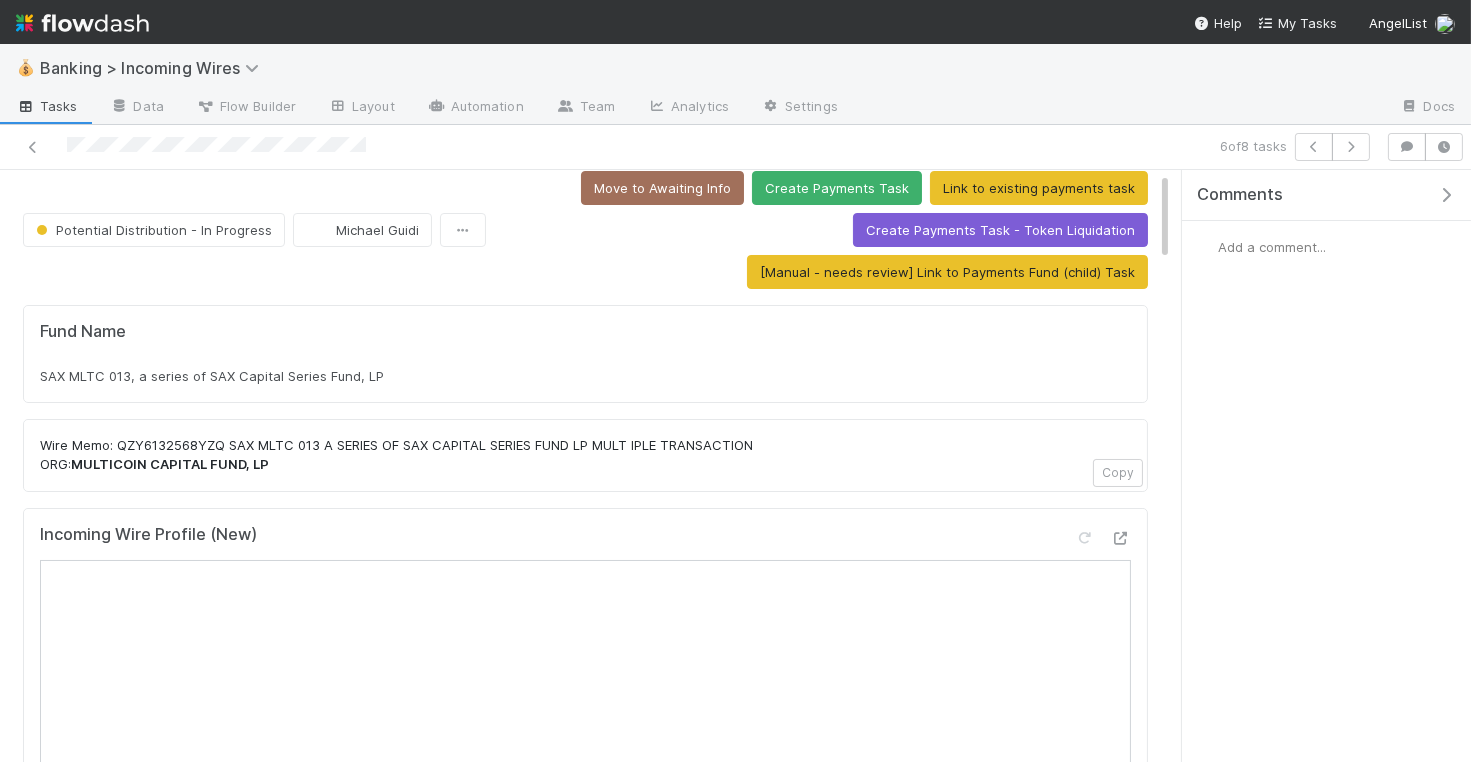 scroll, scrollTop: 38, scrollLeft: 0, axis: vertical 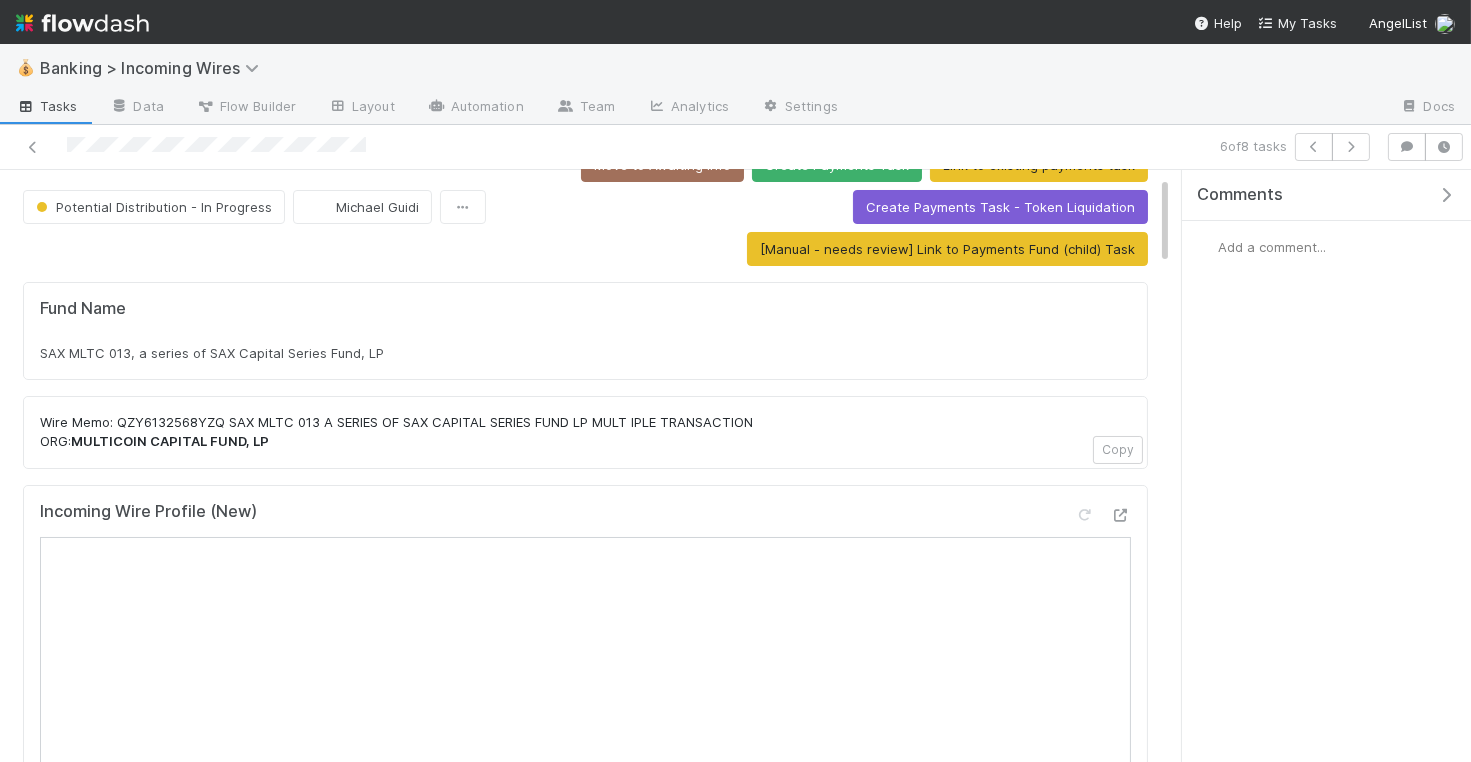 click on "6  of  8   tasks" at bounding box center [1038, 147] 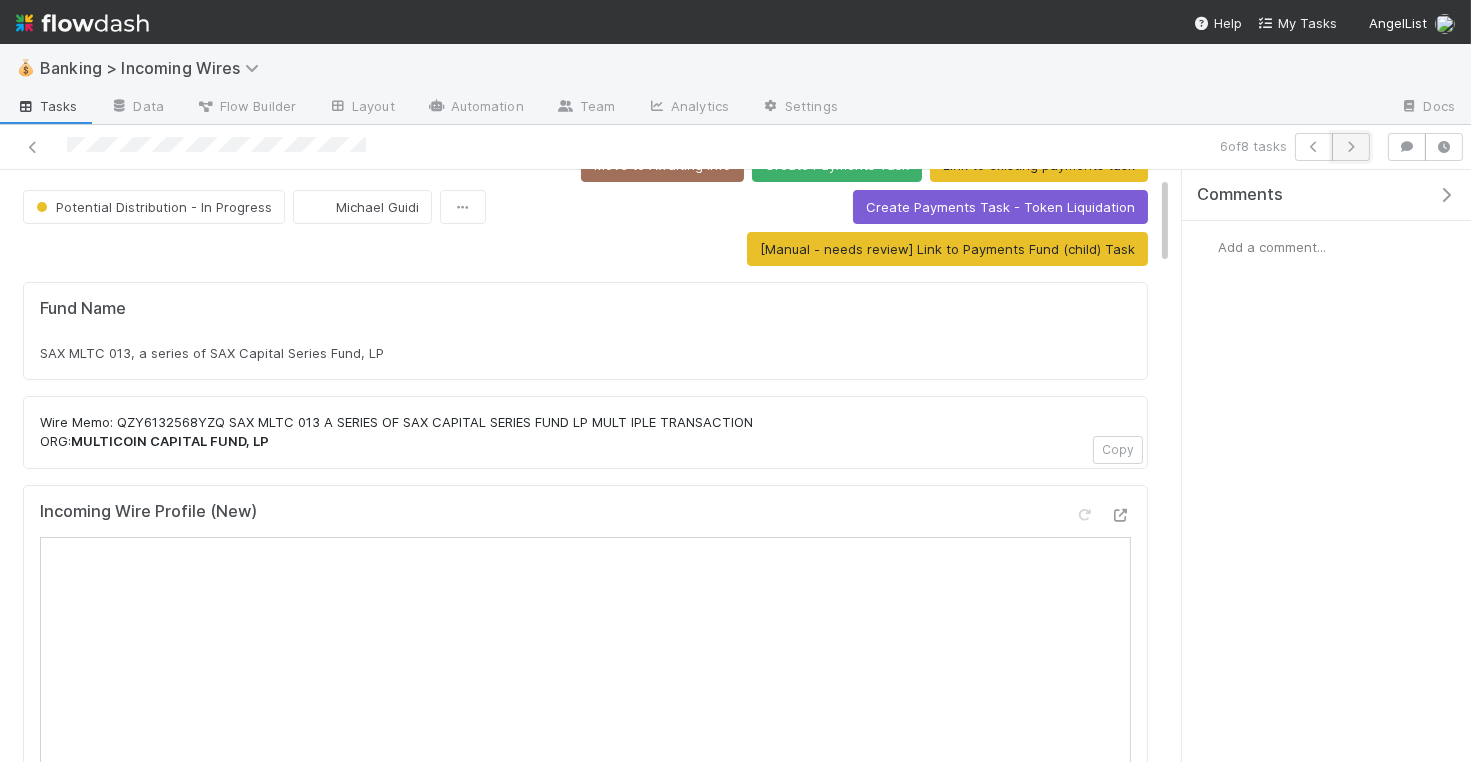 click at bounding box center (1351, 147) 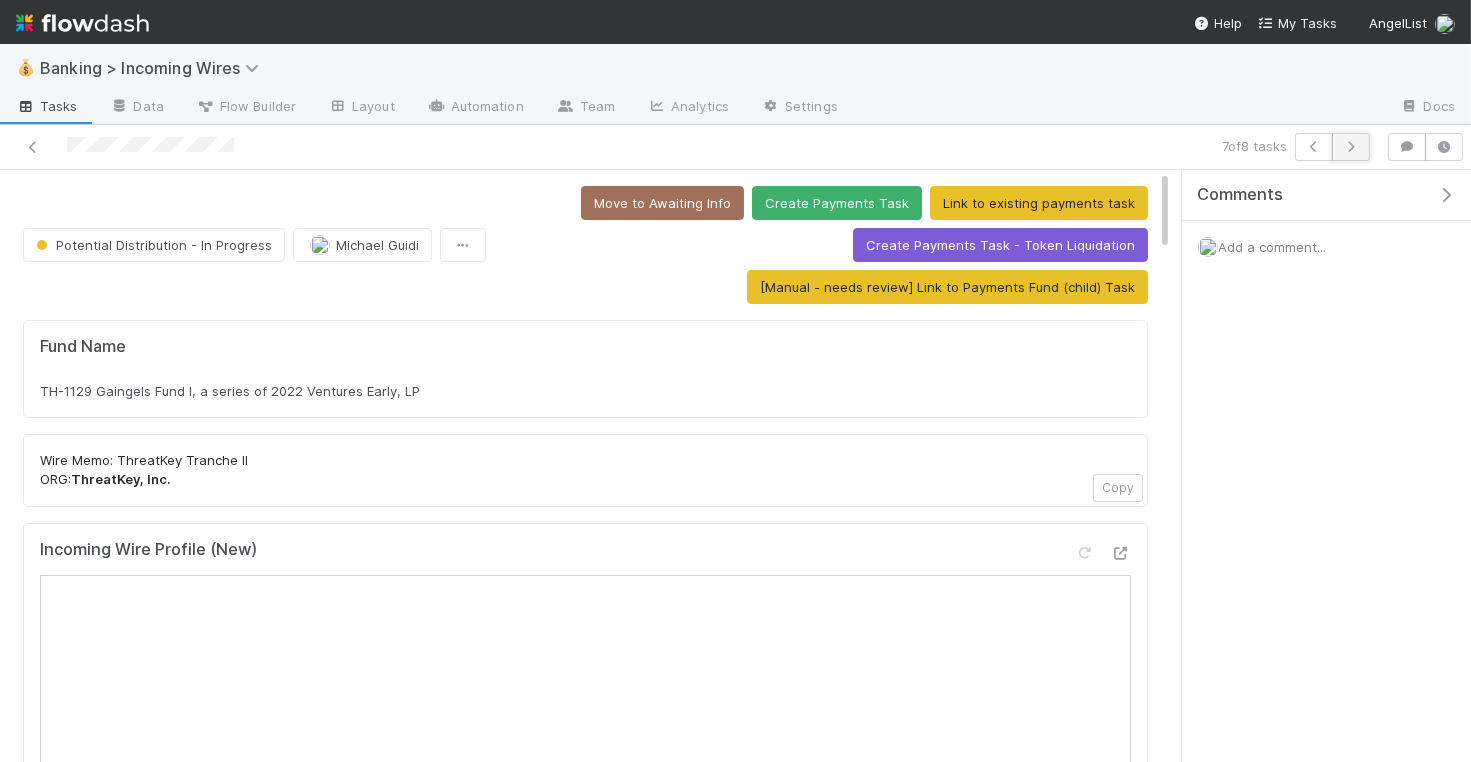 click at bounding box center [1351, 147] 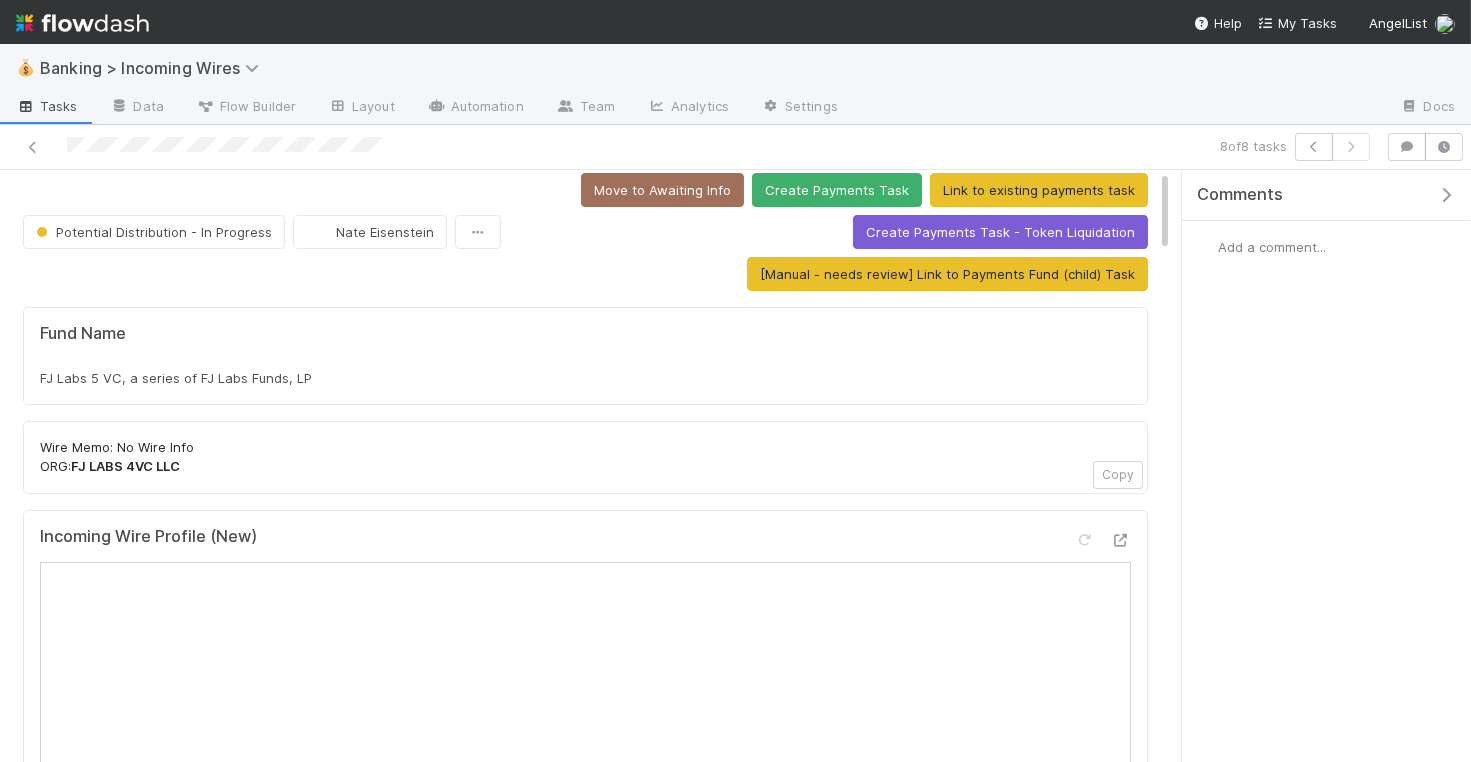 scroll, scrollTop: 0, scrollLeft: 0, axis: both 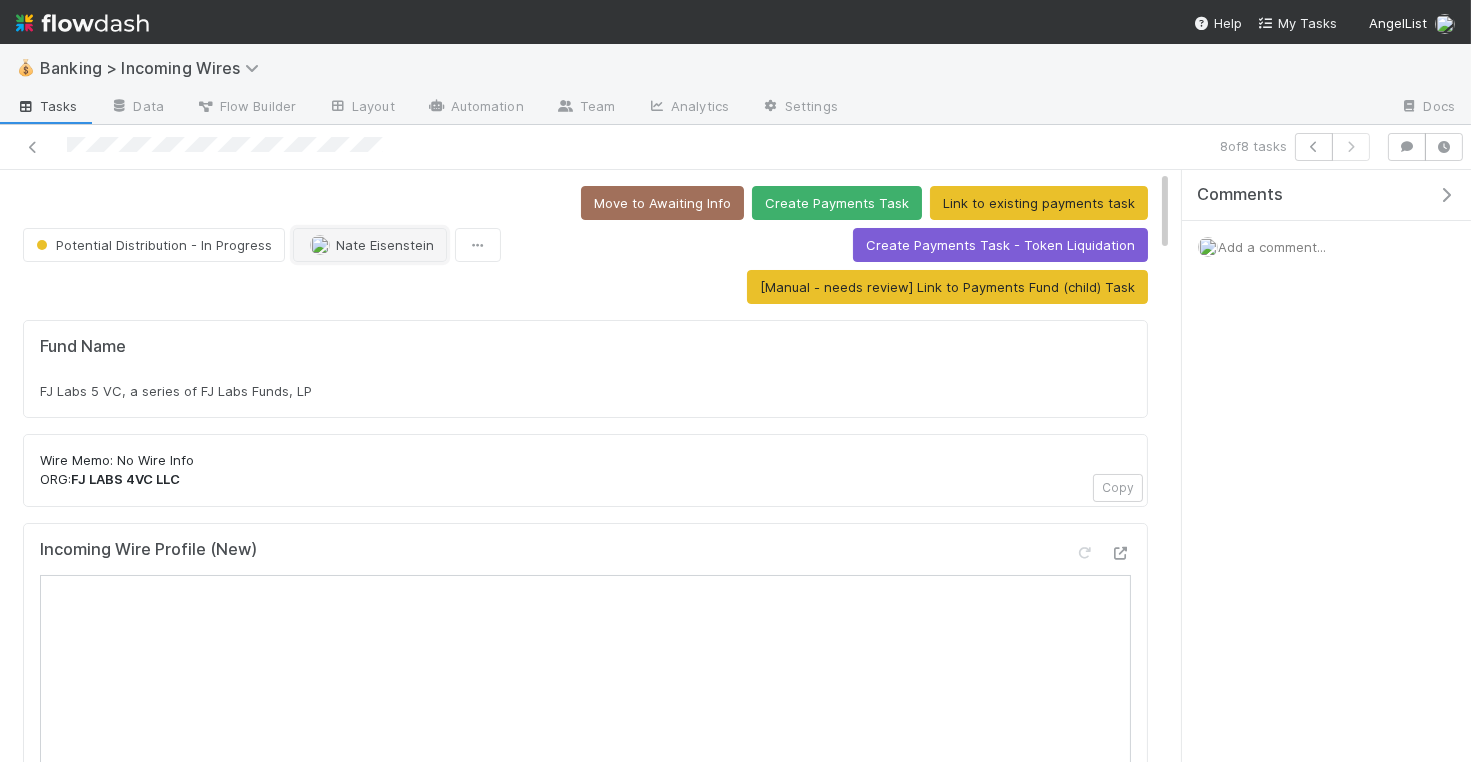 click on "Nate  Eisenstein" at bounding box center [385, 245] 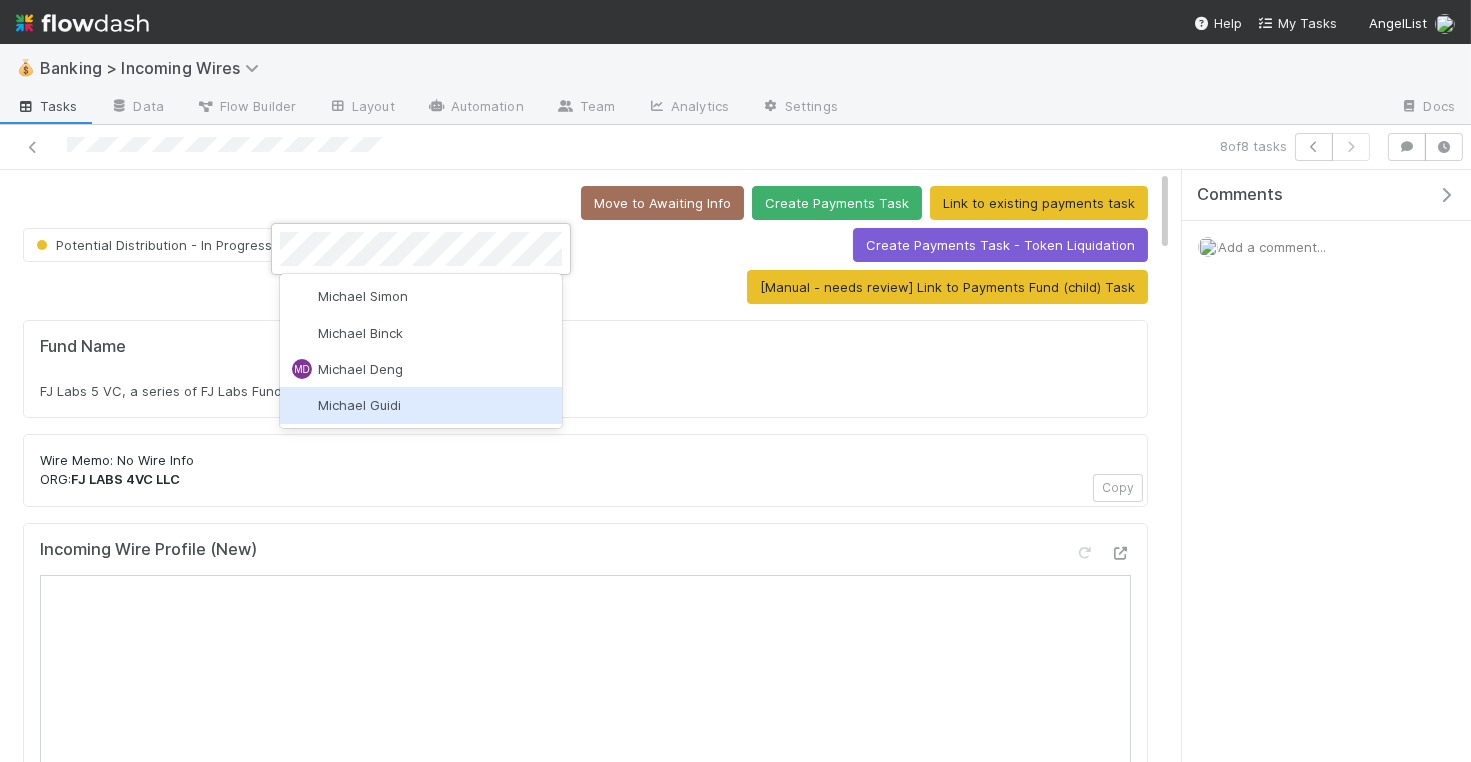 click on "Michael Guidi" at bounding box center [359, 405] 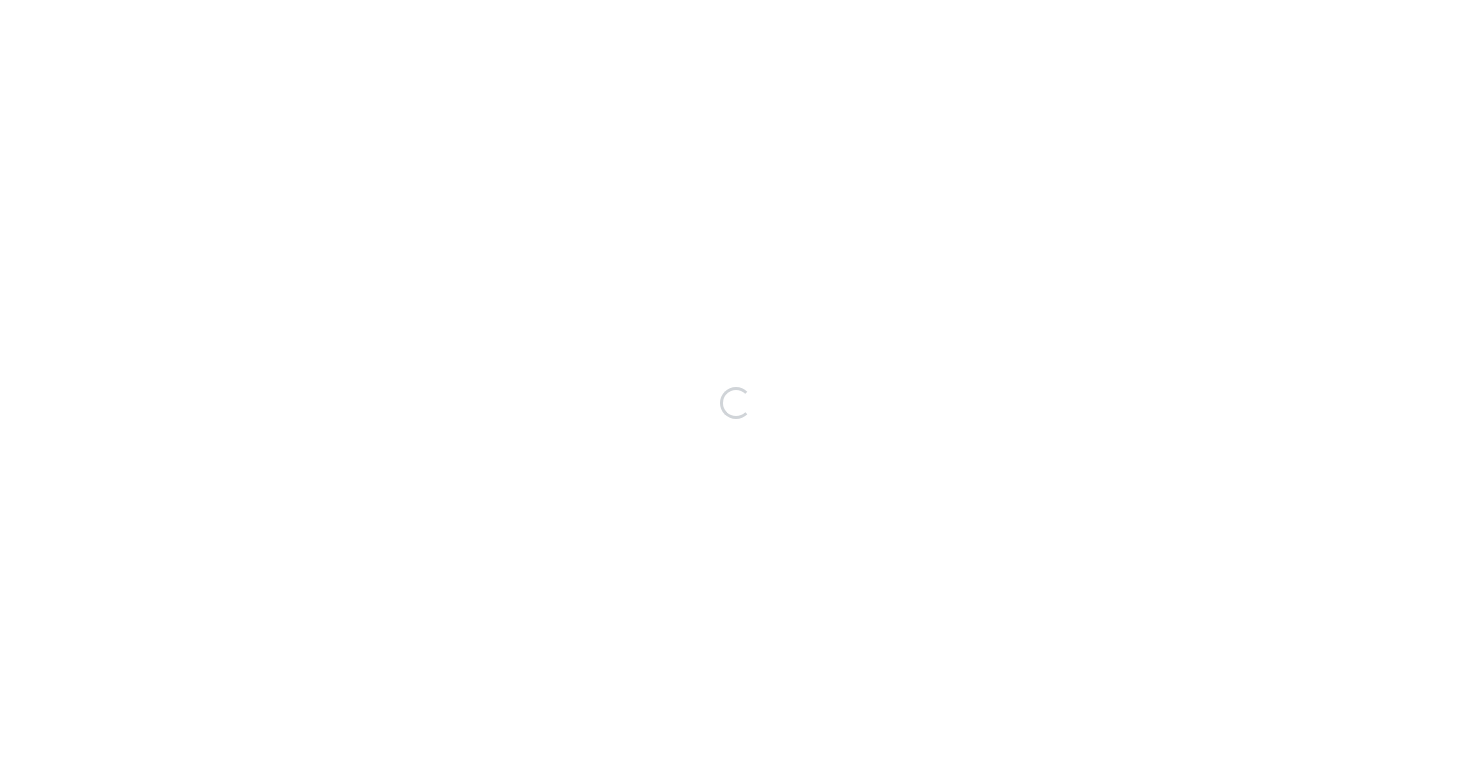 scroll, scrollTop: 0, scrollLeft: 0, axis: both 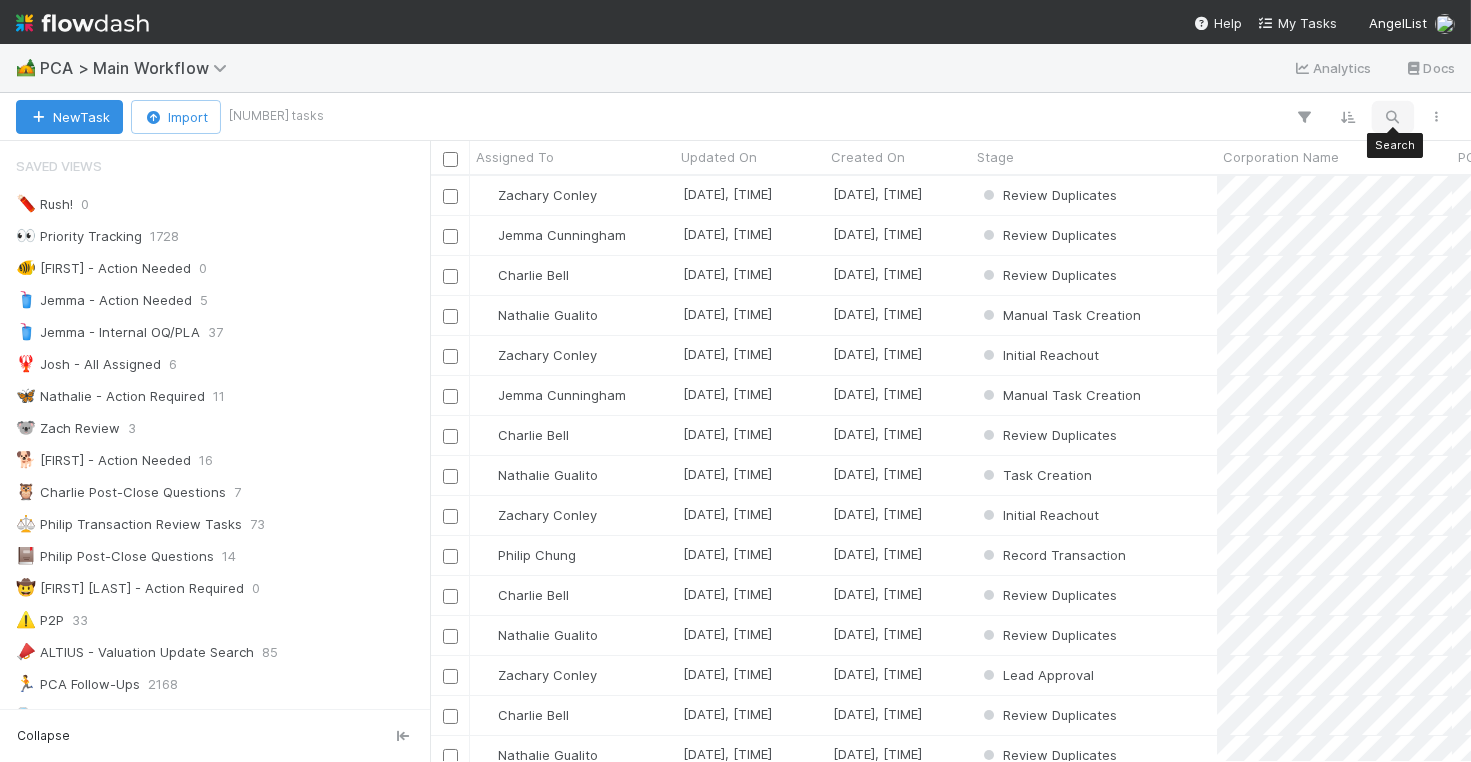 click at bounding box center (1393, 117) 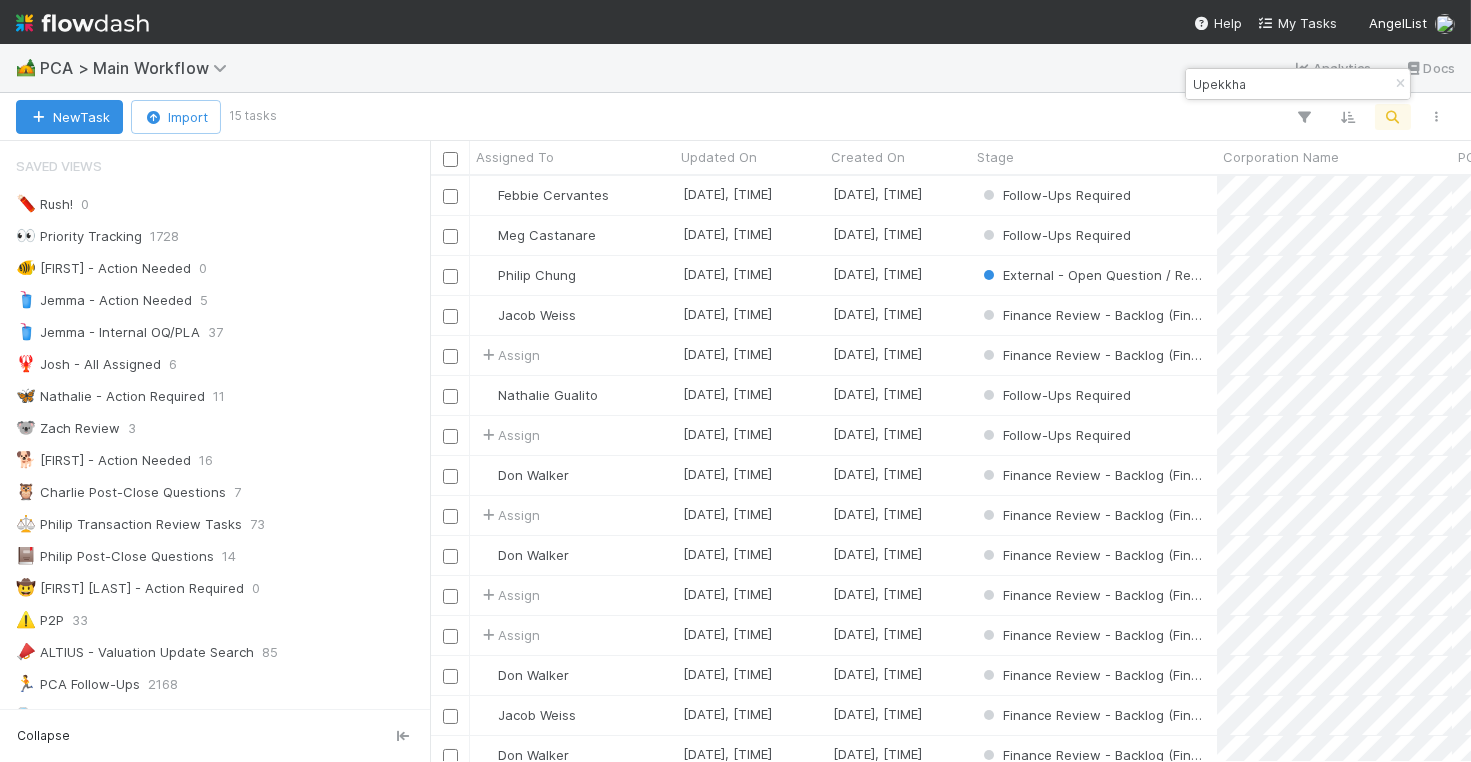 scroll, scrollTop: 0, scrollLeft: 1, axis: horizontal 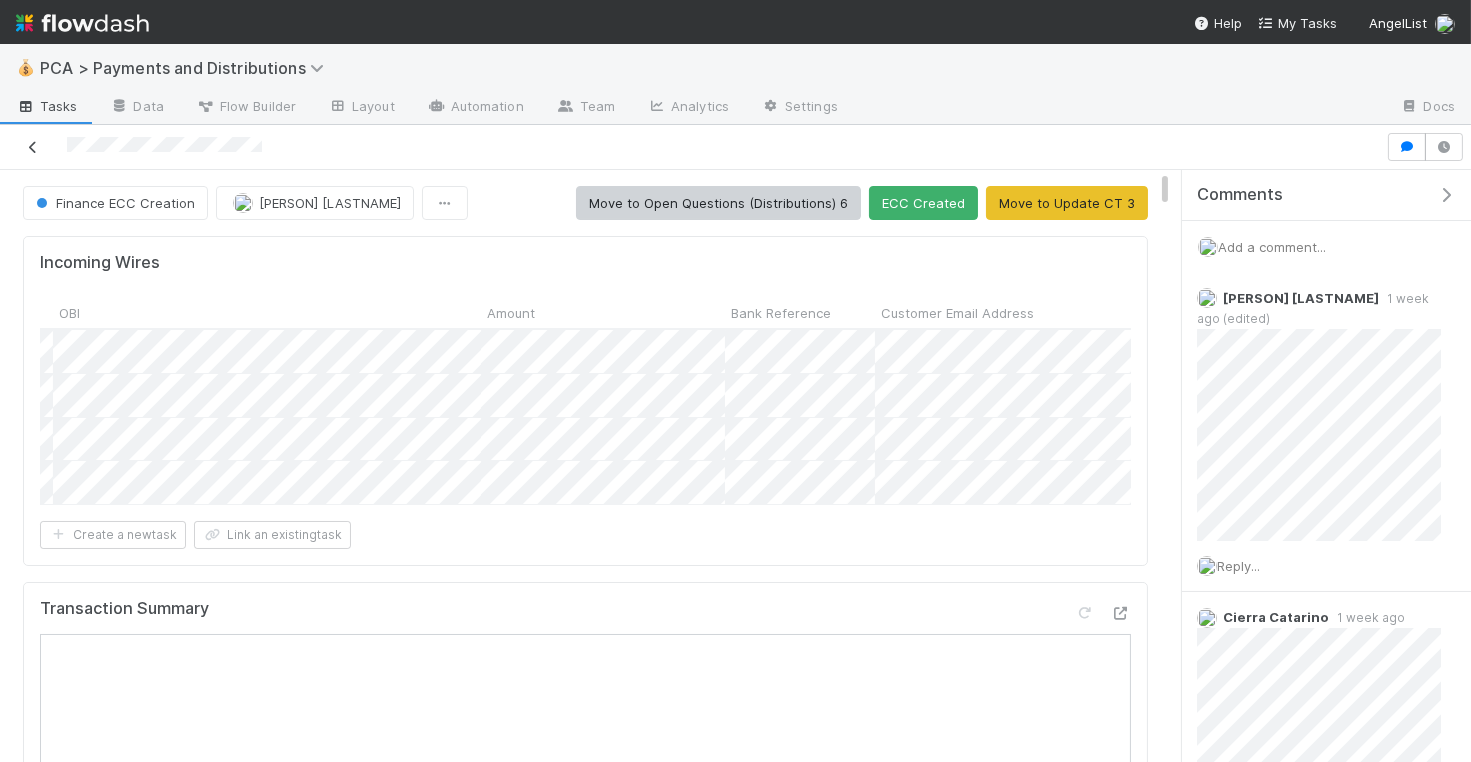 click at bounding box center [33, 147] 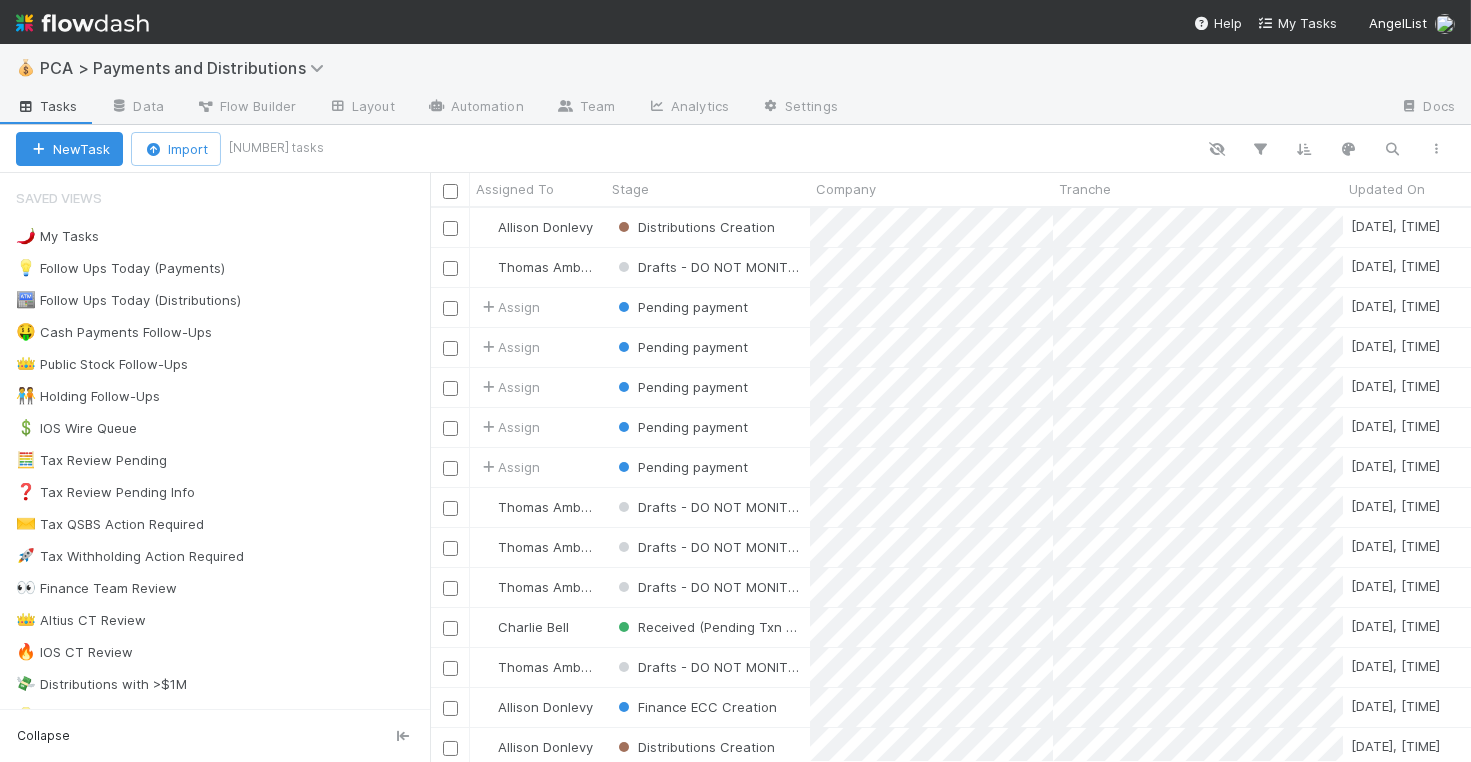 scroll, scrollTop: 1, scrollLeft: 1, axis: both 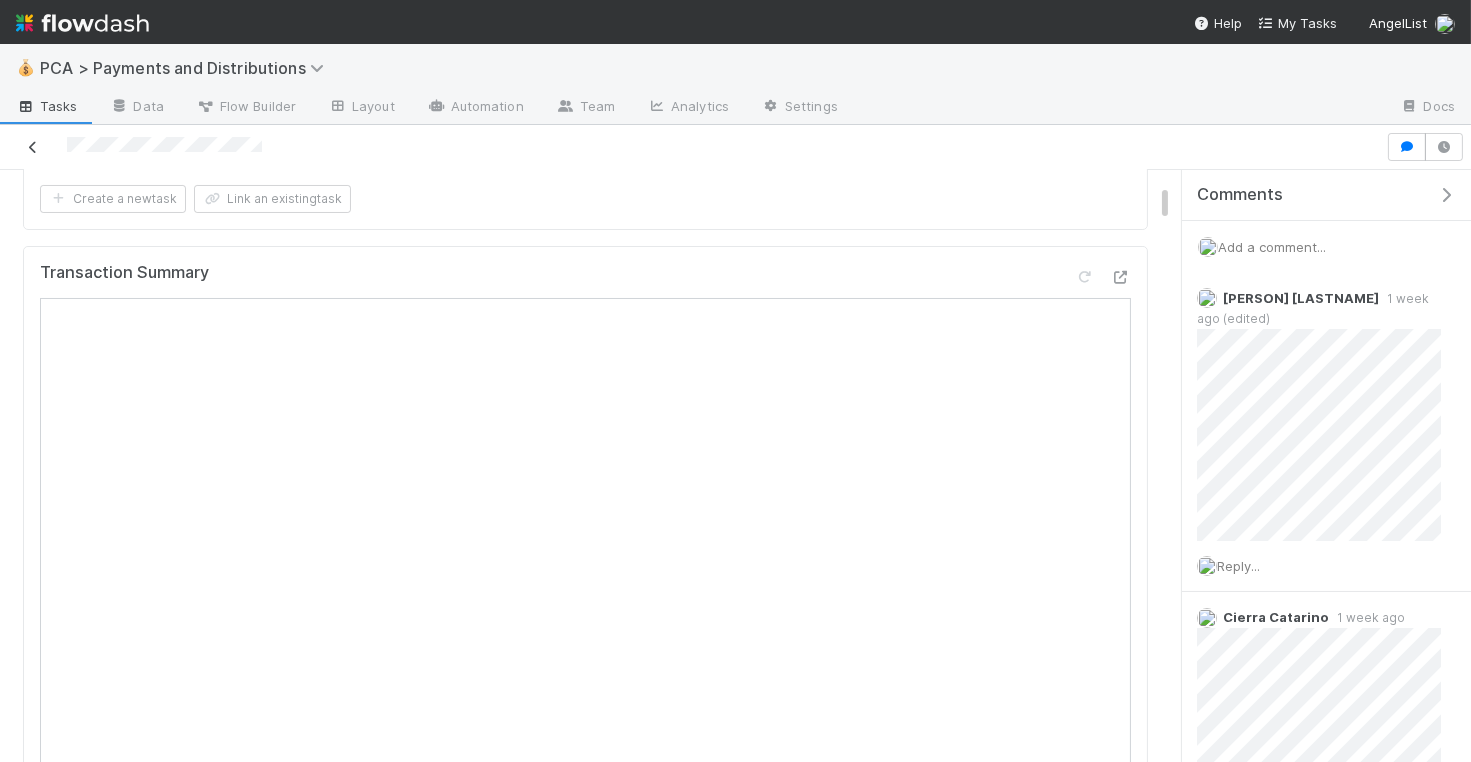 click at bounding box center [33, 147] 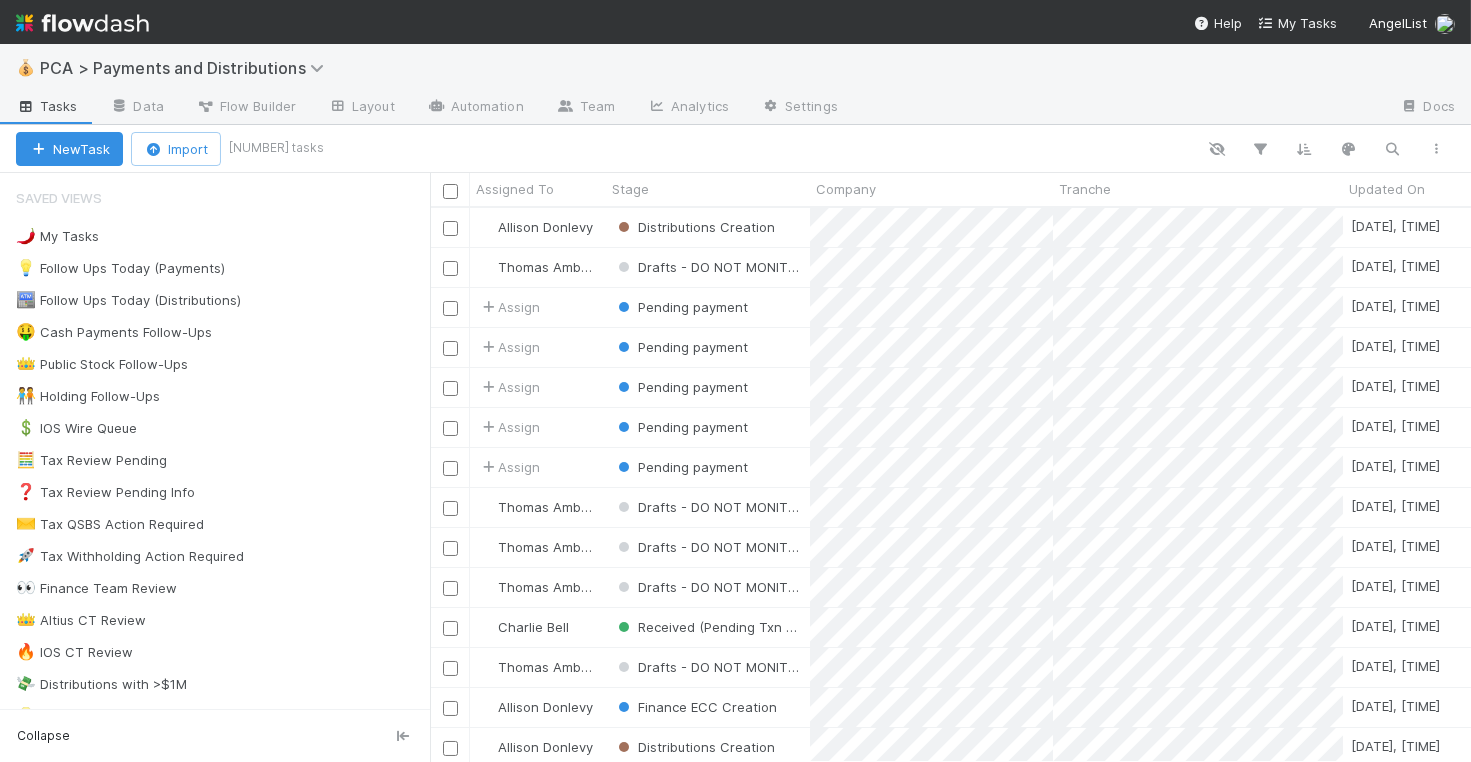 scroll, scrollTop: 1, scrollLeft: 1, axis: both 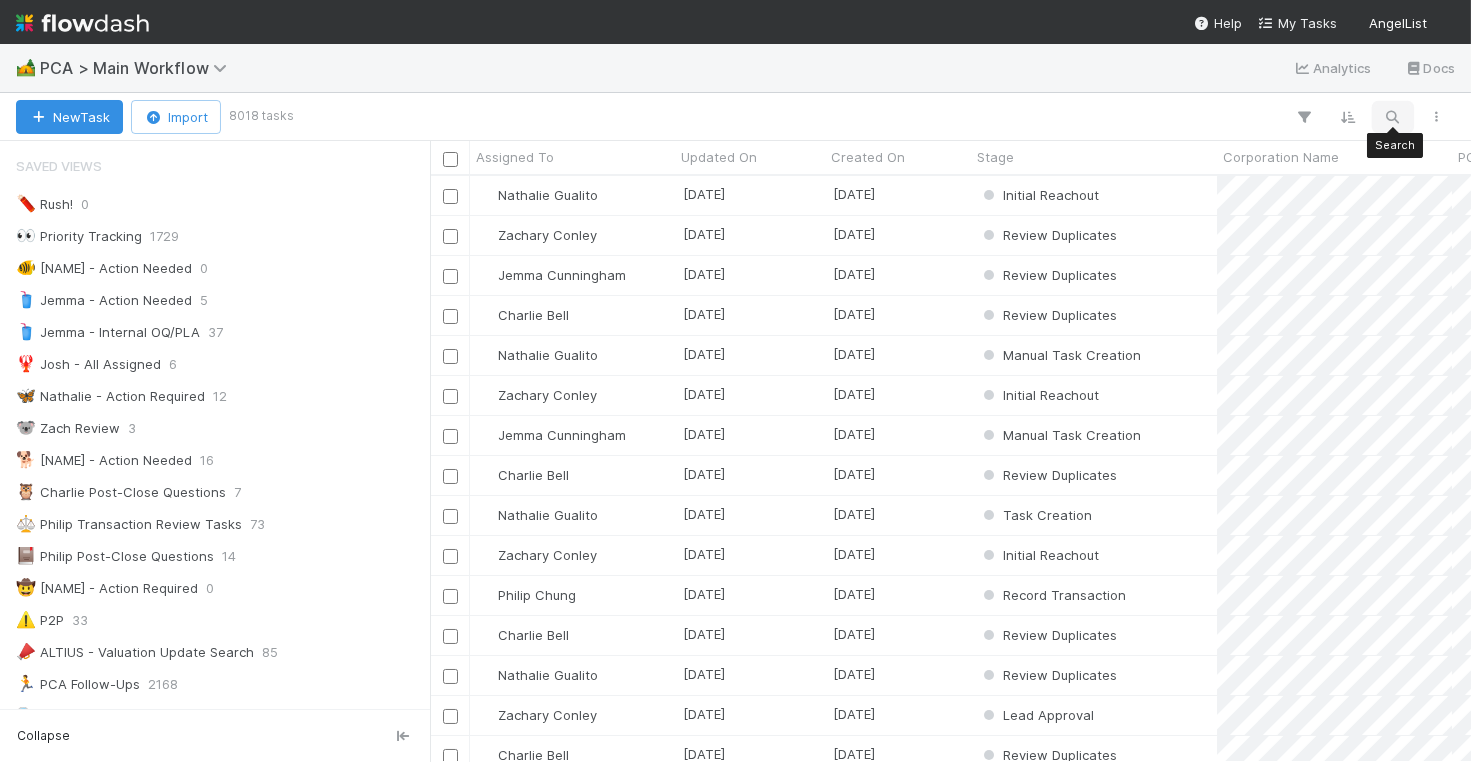 click at bounding box center [1393, 117] 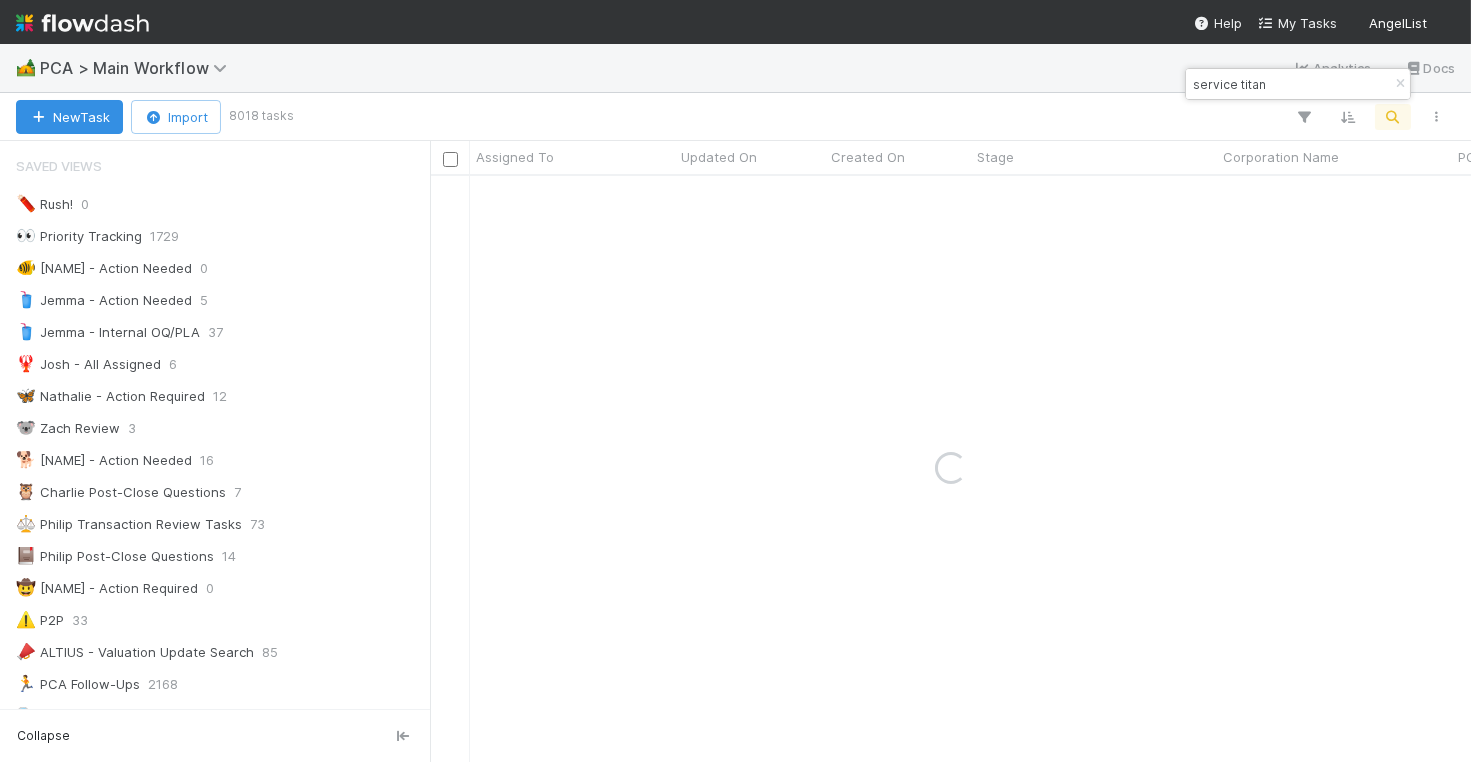 click on "service titan" at bounding box center (1289, 84) 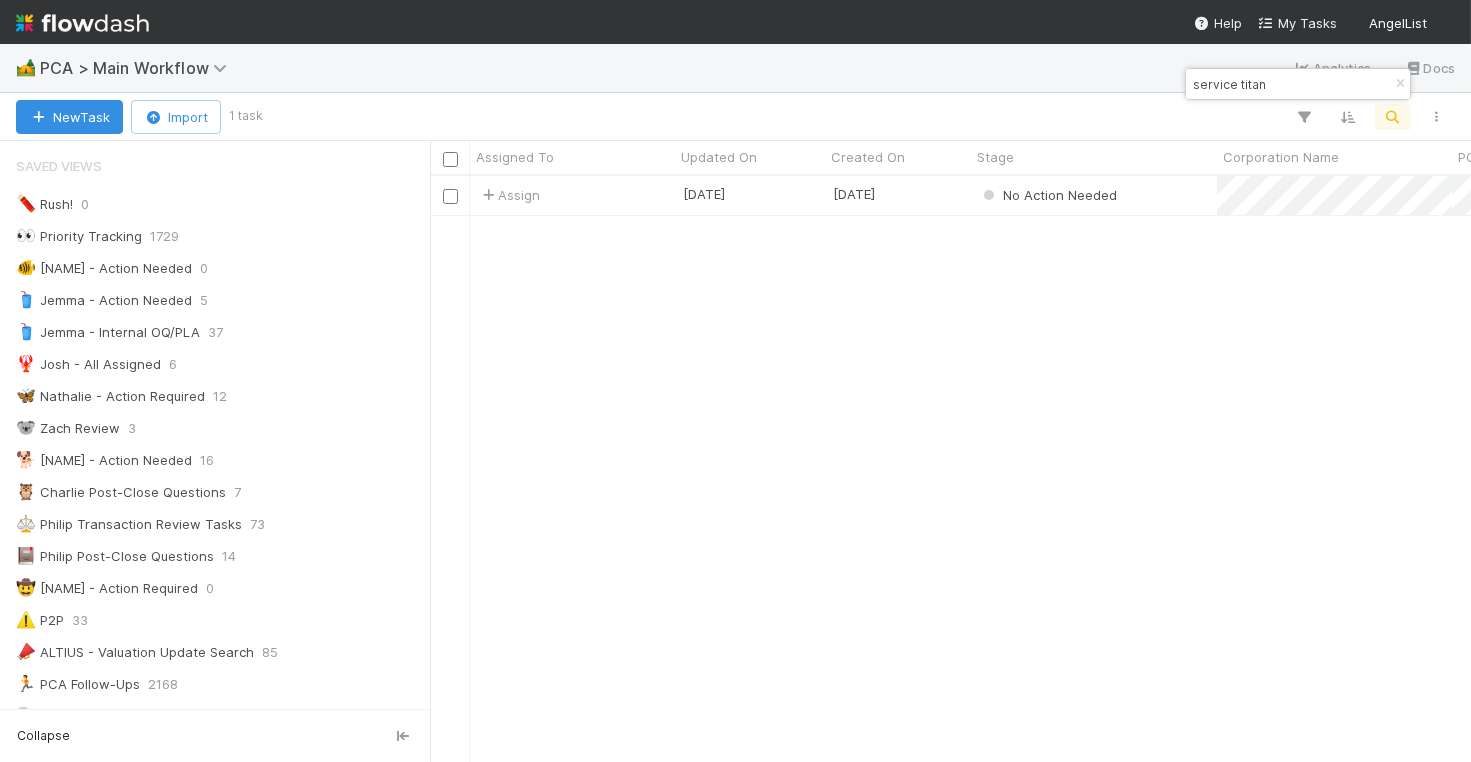 scroll, scrollTop: 0, scrollLeft: 1, axis: horizontal 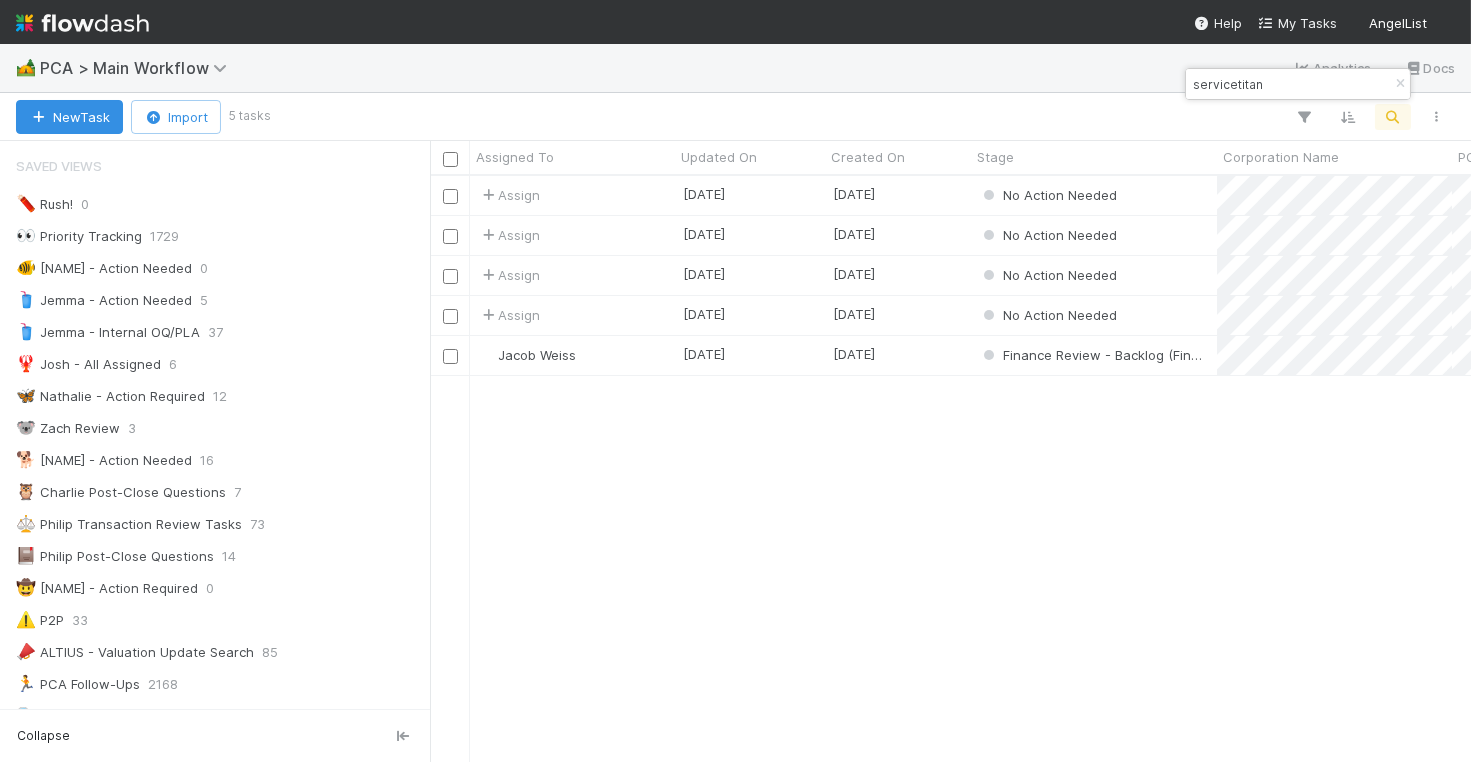 type on "servicetitan" 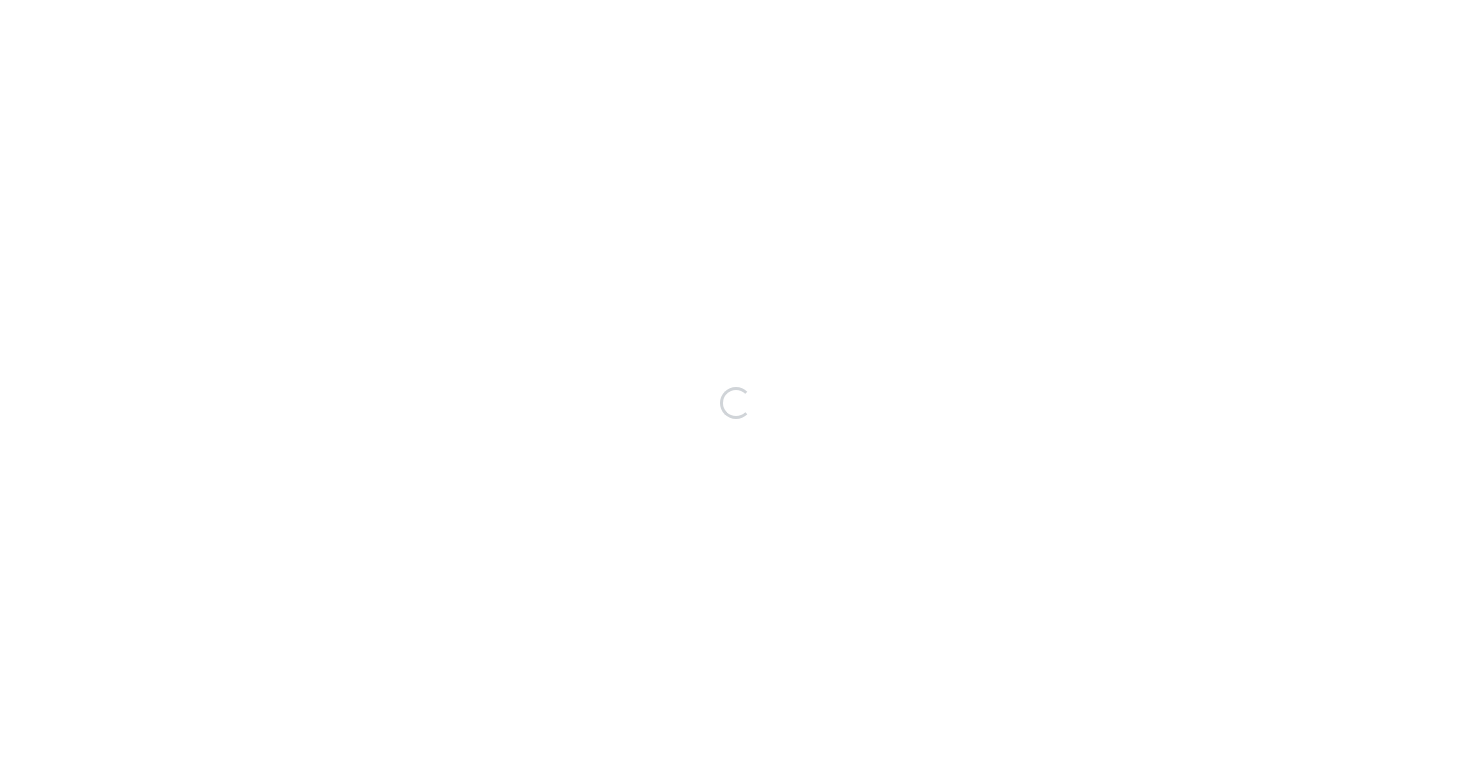 scroll, scrollTop: 0, scrollLeft: 0, axis: both 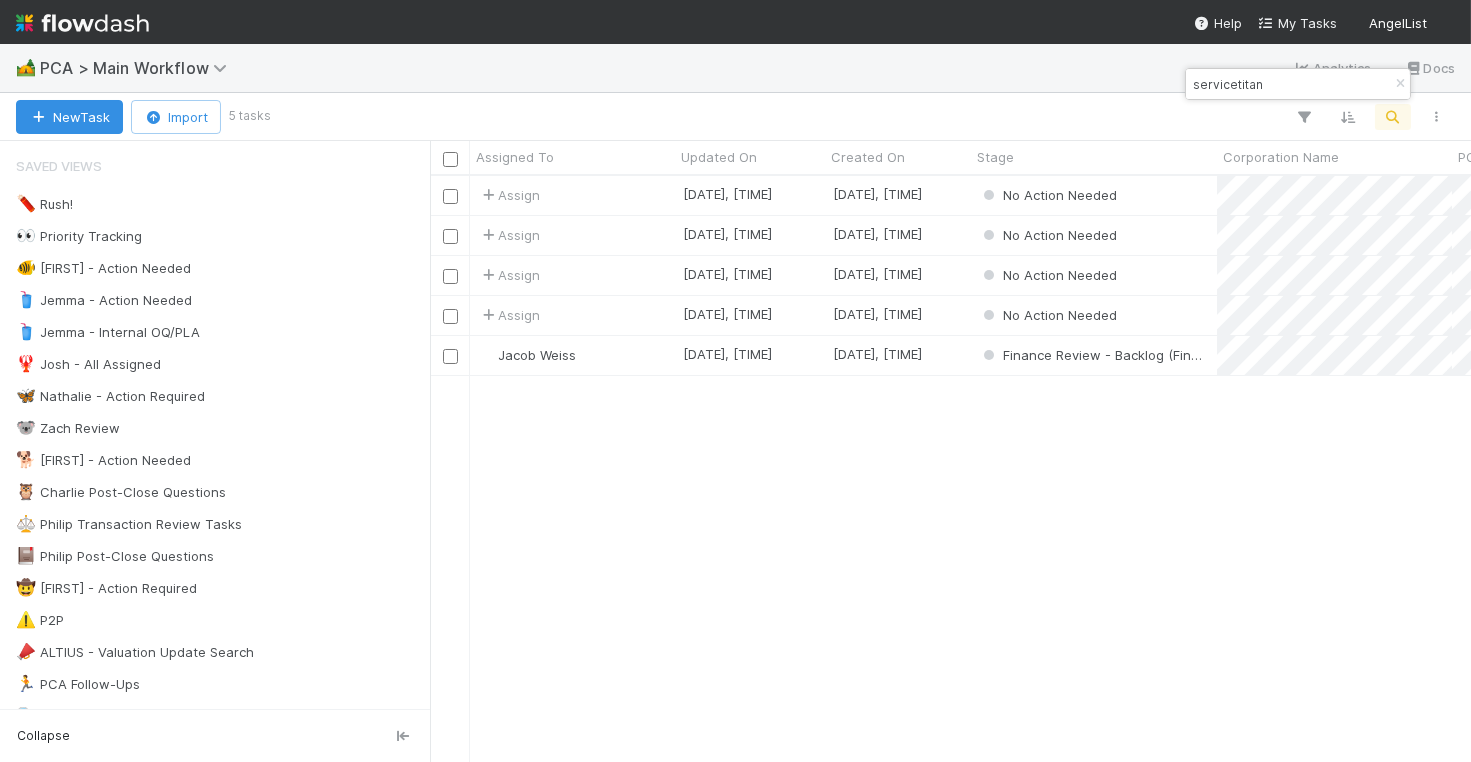 click at bounding box center (1400, 84) 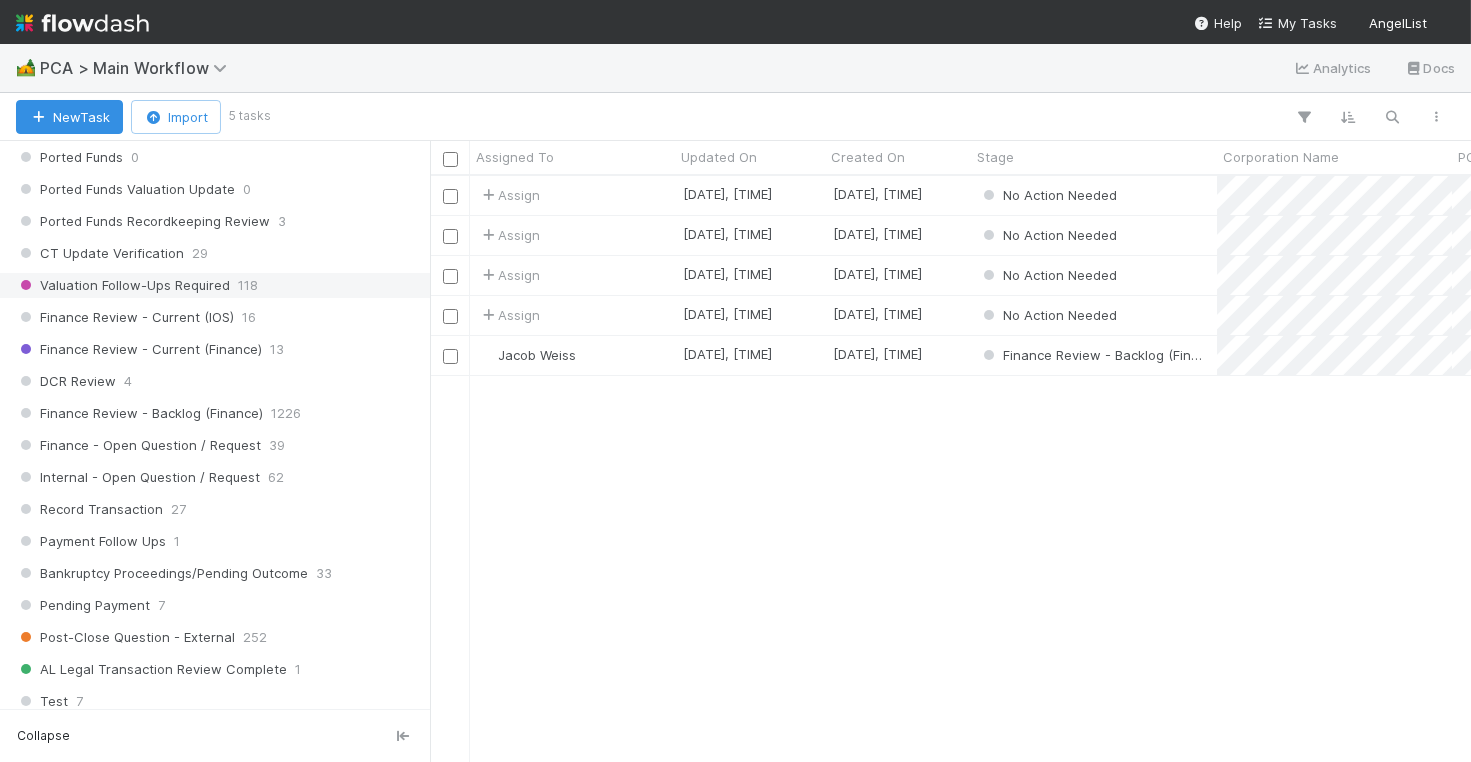 scroll, scrollTop: 2987, scrollLeft: 0, axis: vertical 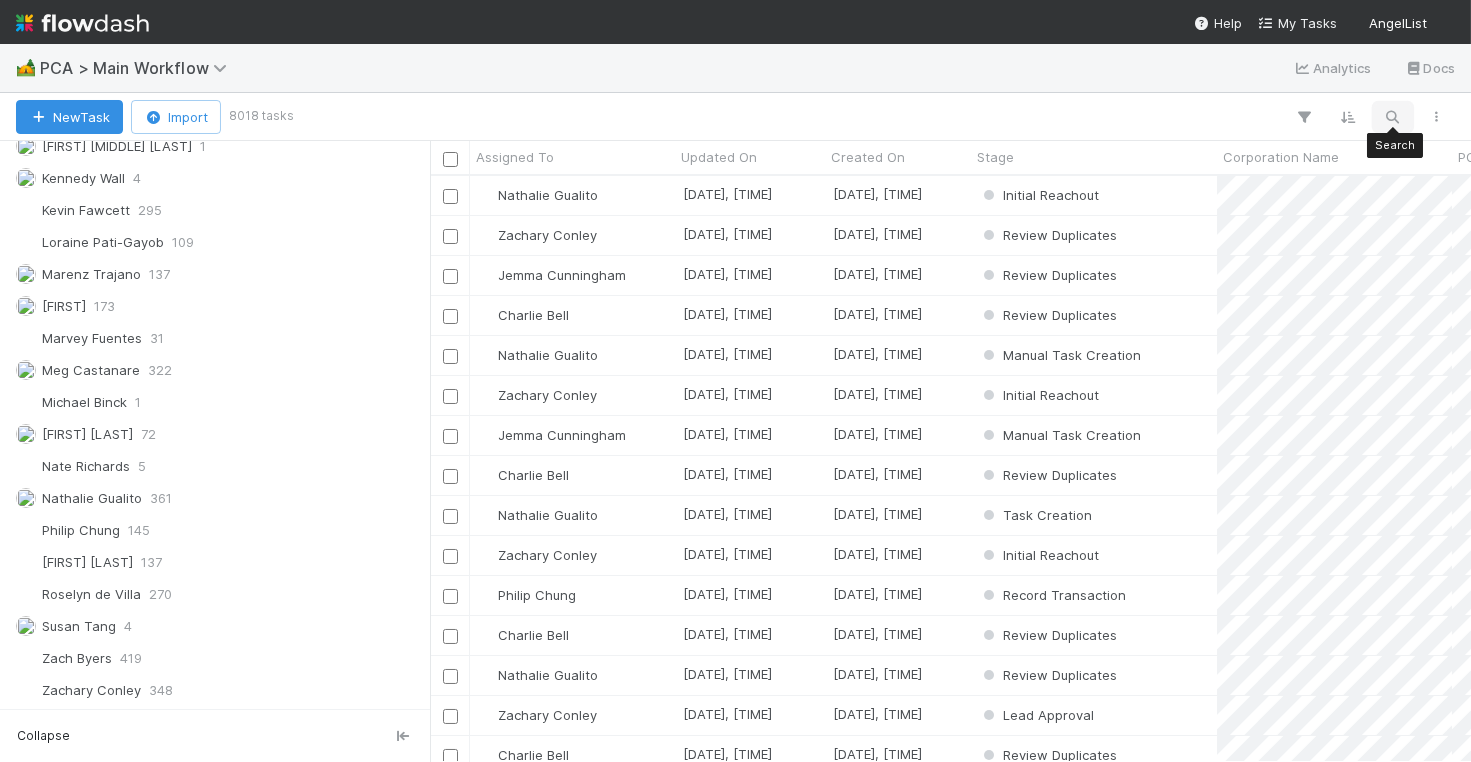 click at bounding box center (1393, 117) 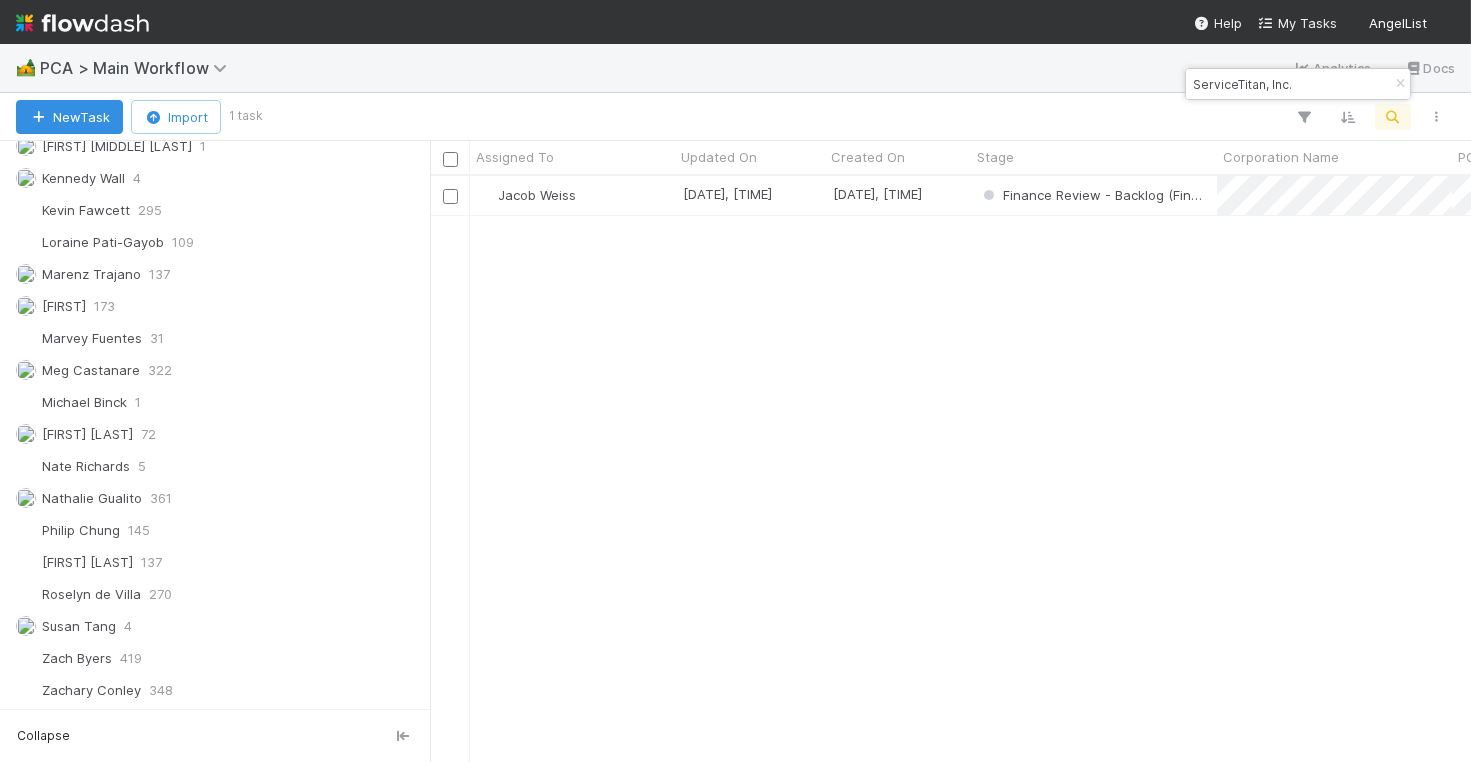 scroll, scrollTop: 0, scrollLeft: 1, axis: horizontal 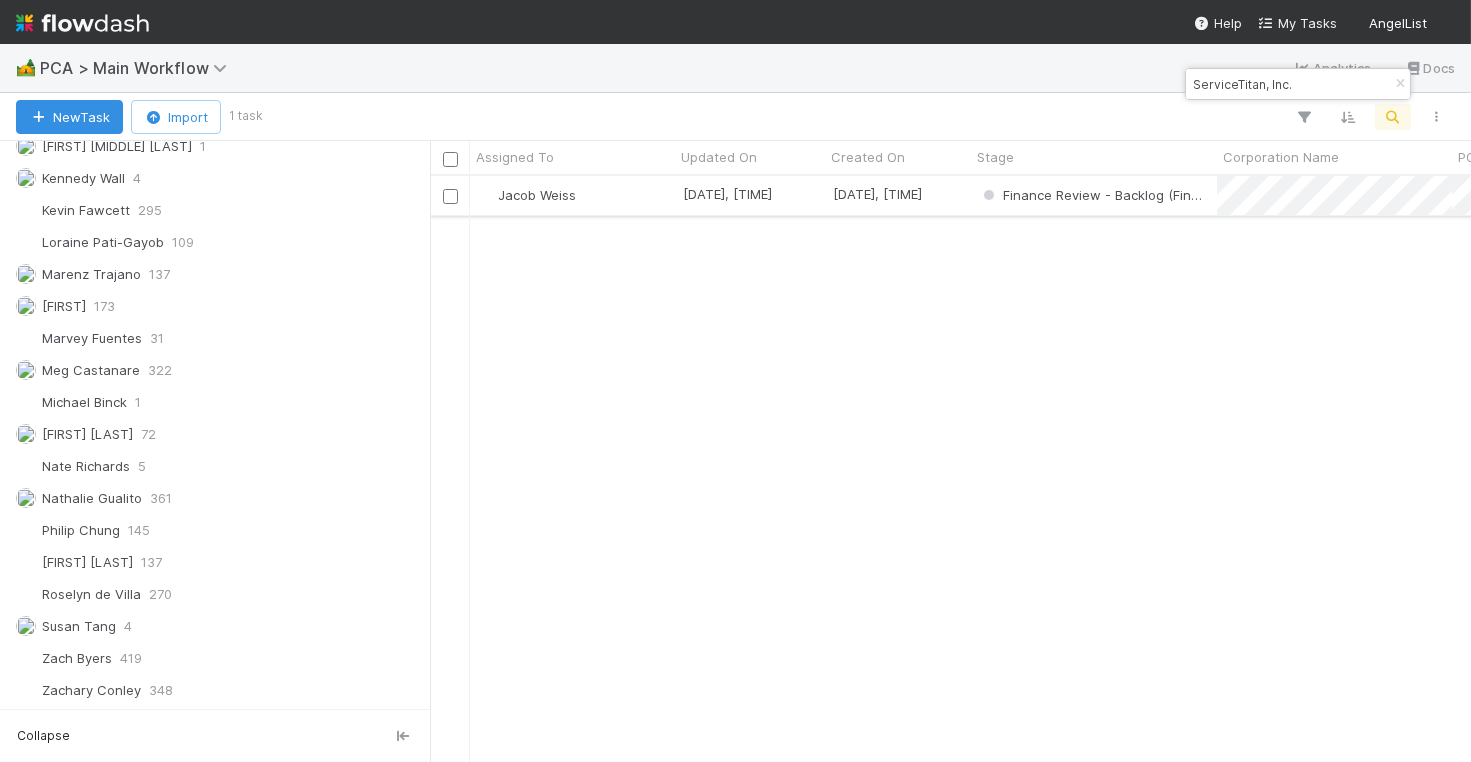 type on "ServiceTitan, Inc." 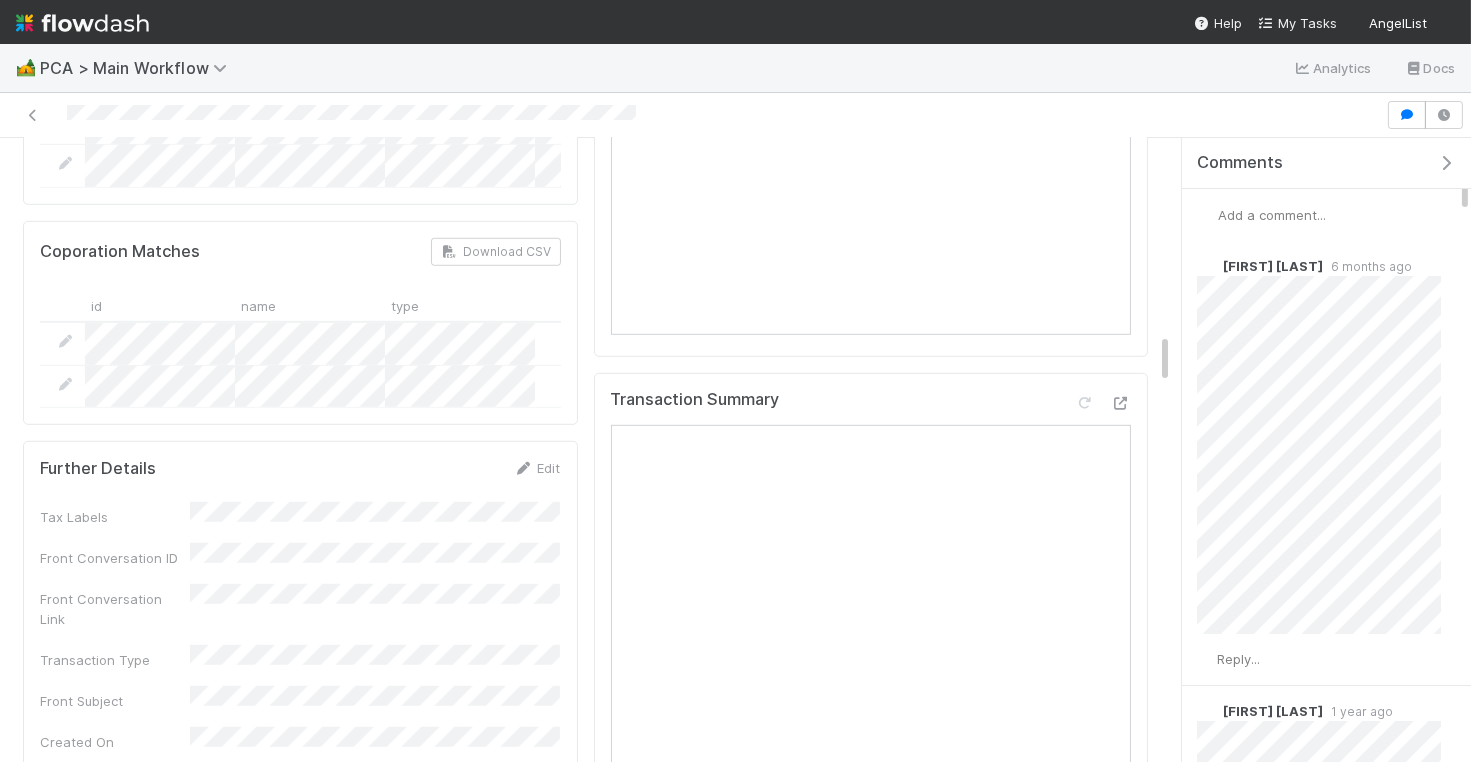 scroll, scrollTop: 2382, scrollLeft: 0, axis: vertical 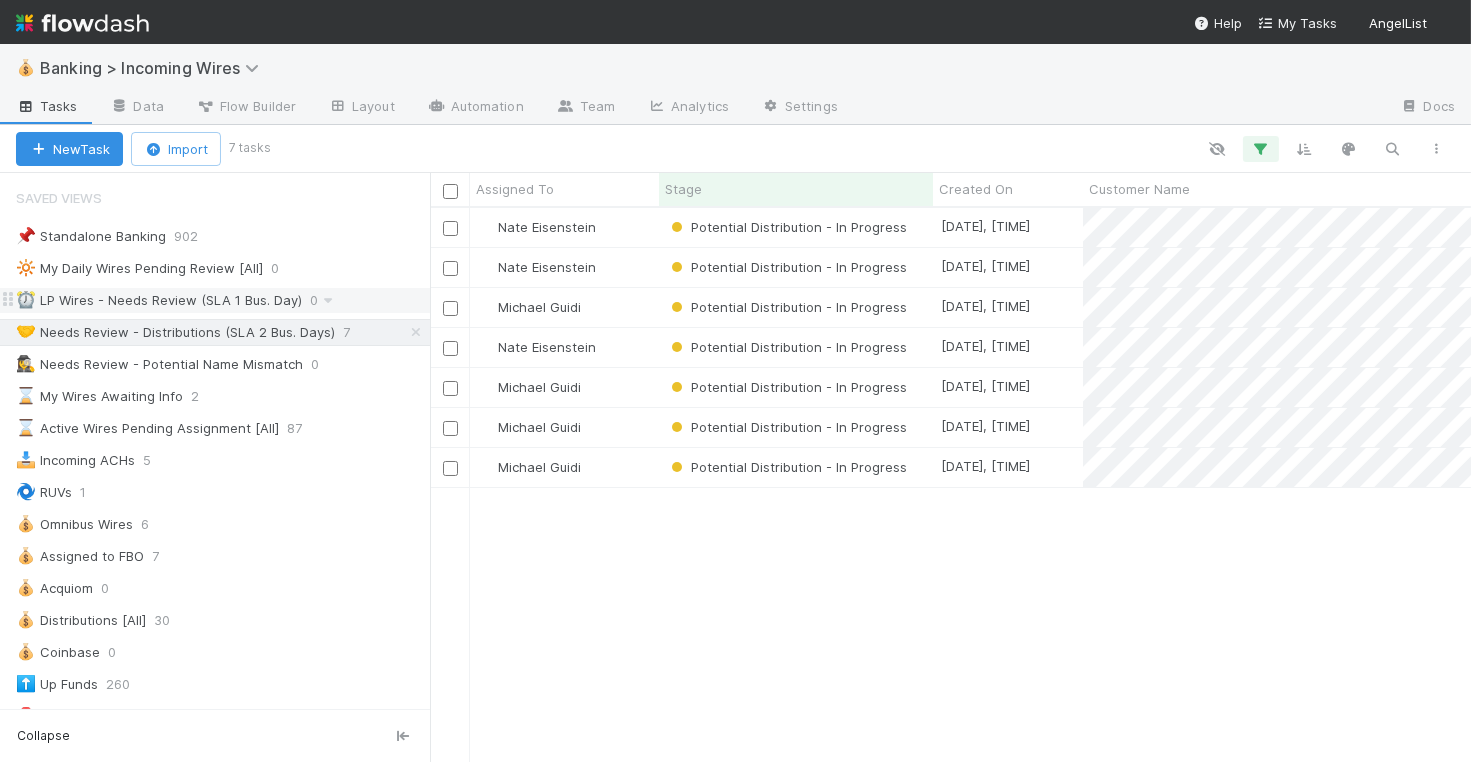 drag, startPoint x: 221, startPoint y: 297, endPoint x: 239, endPoint y: 297, distance: 18 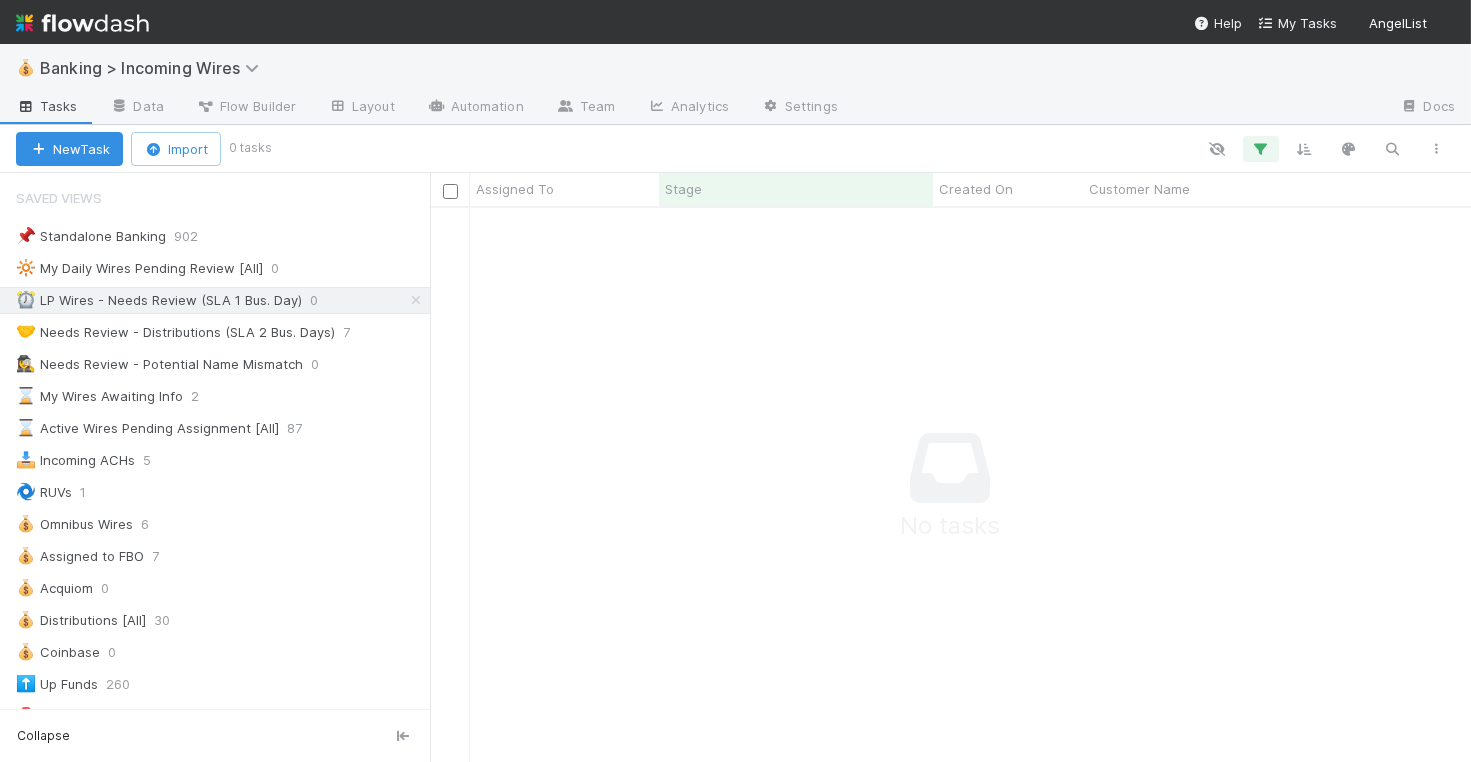 scroll, scrollTop: 1, scrollLeft: 1, axis: both 